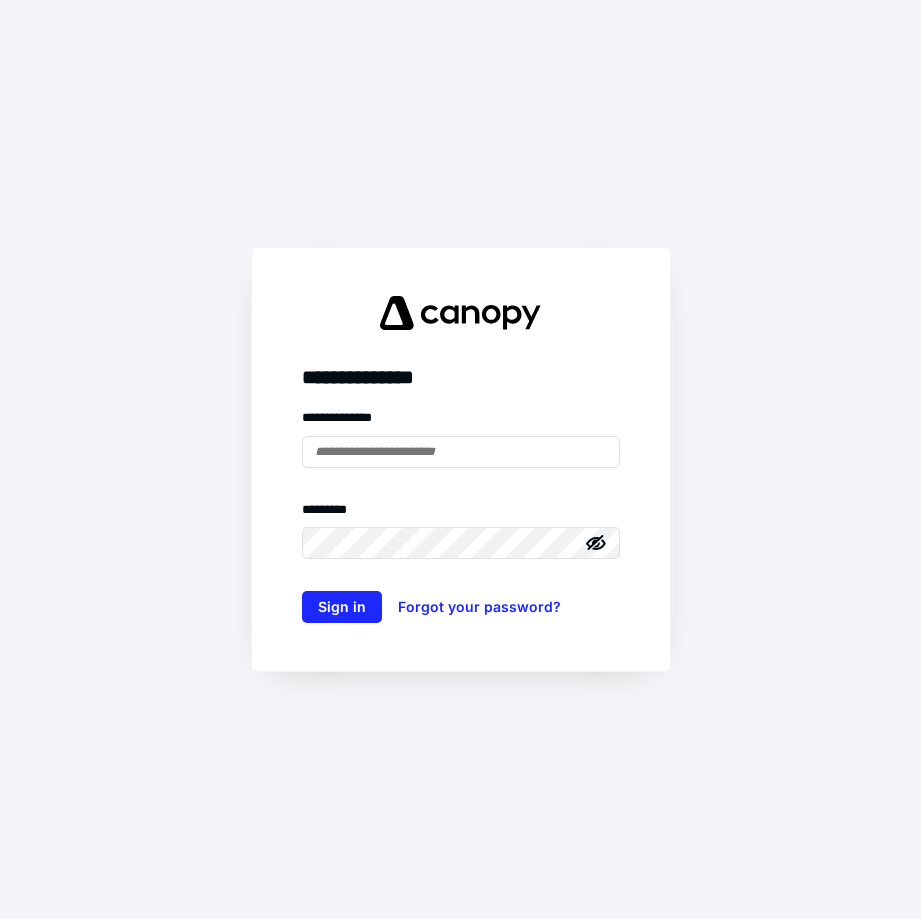 scroll, scrollTop: 0, scrollLeft: 0, axis: both 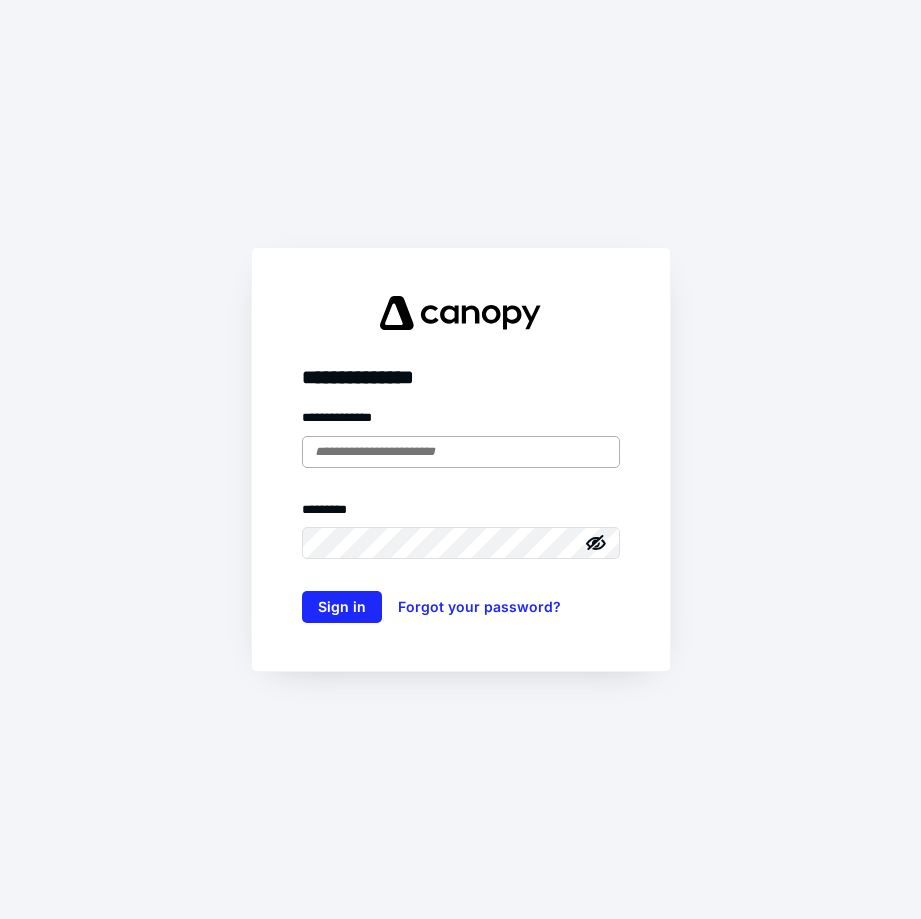 click at bounding box center [461, 452] 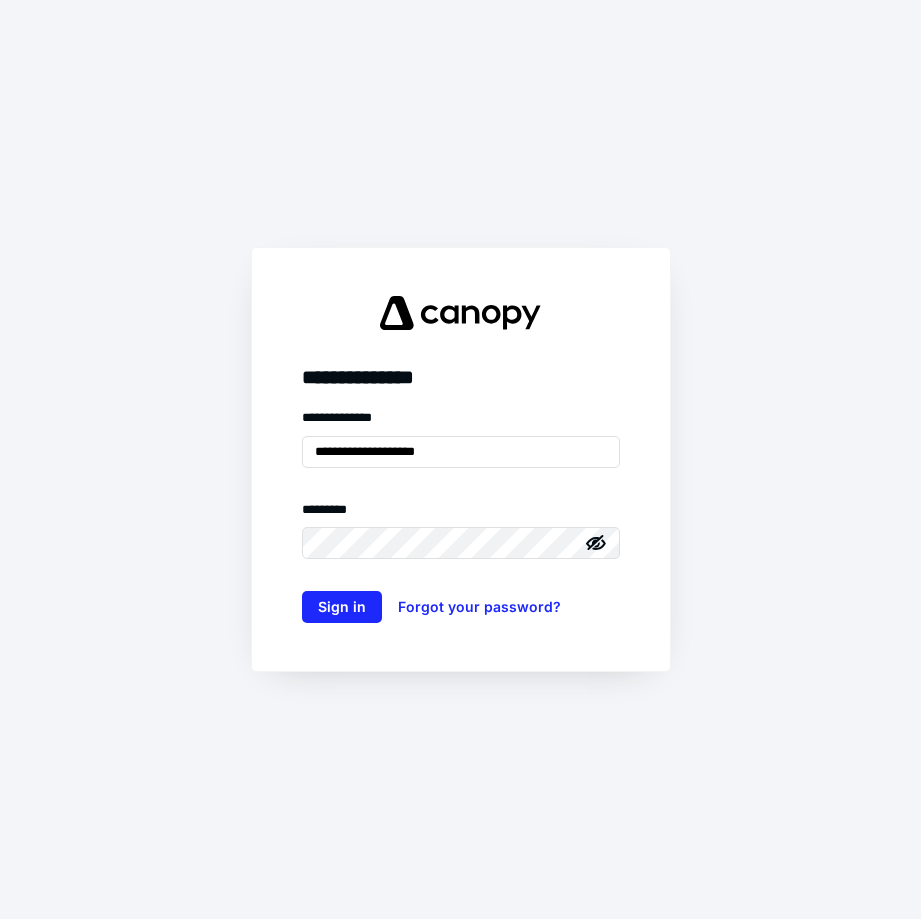 type on "**********" 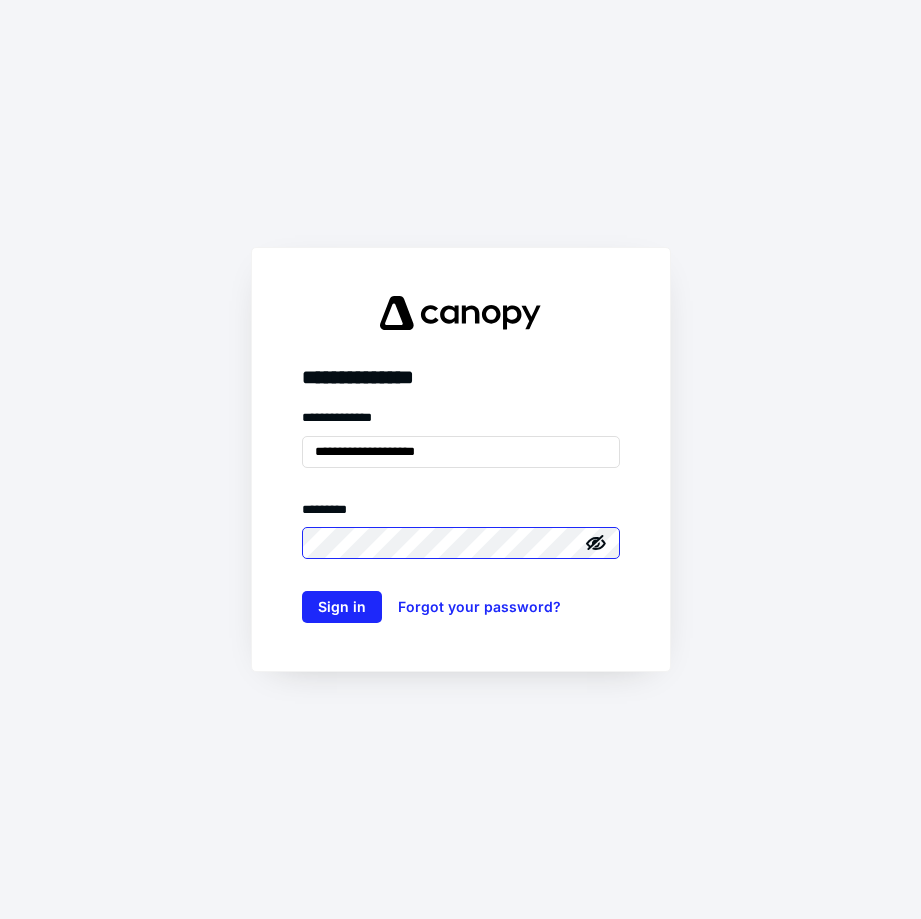 click on "Sign in" at bounding box center [342, 607] 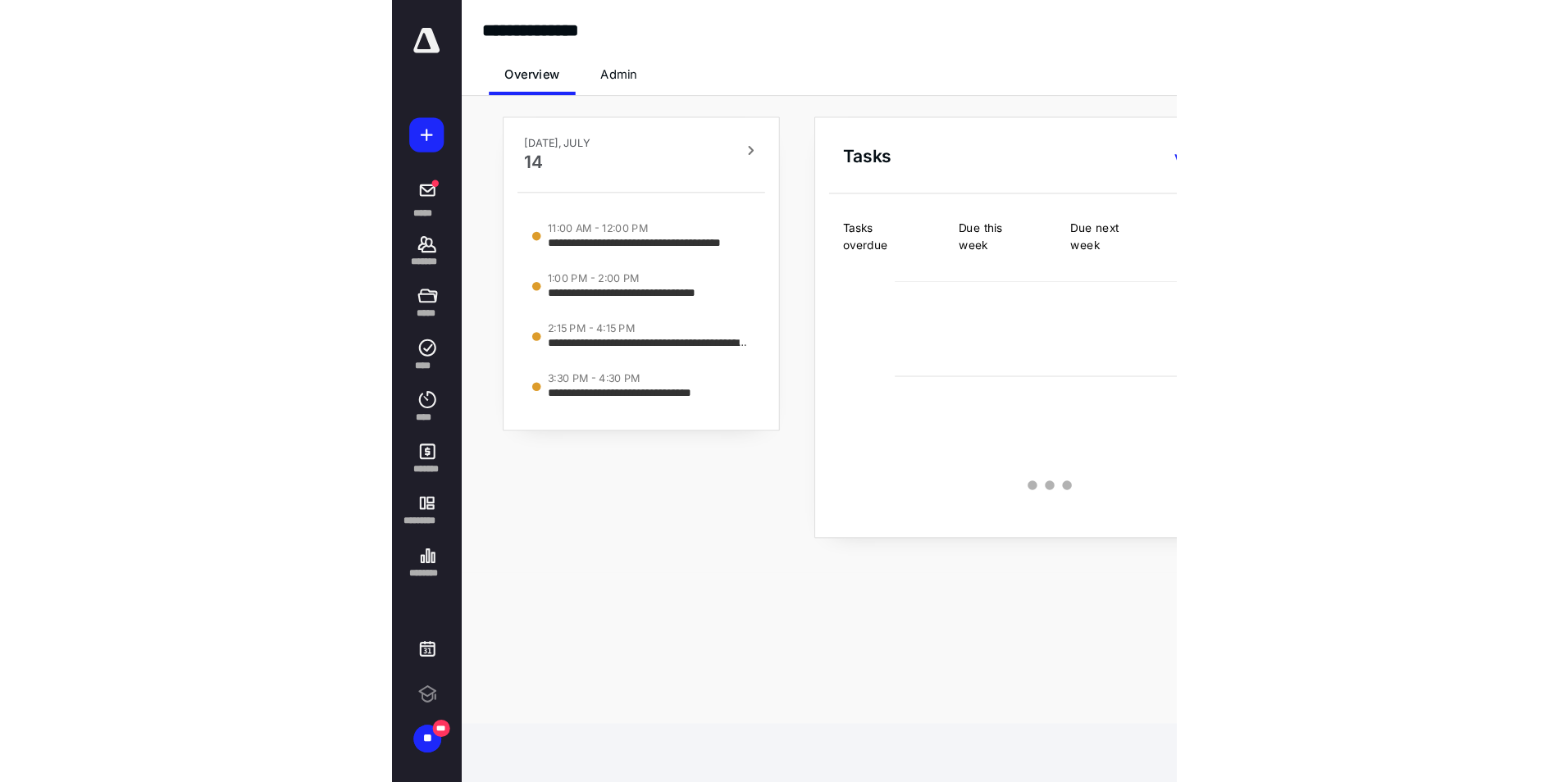 scroll, scrollTop: 0, scrollLeft: 0, axis: both 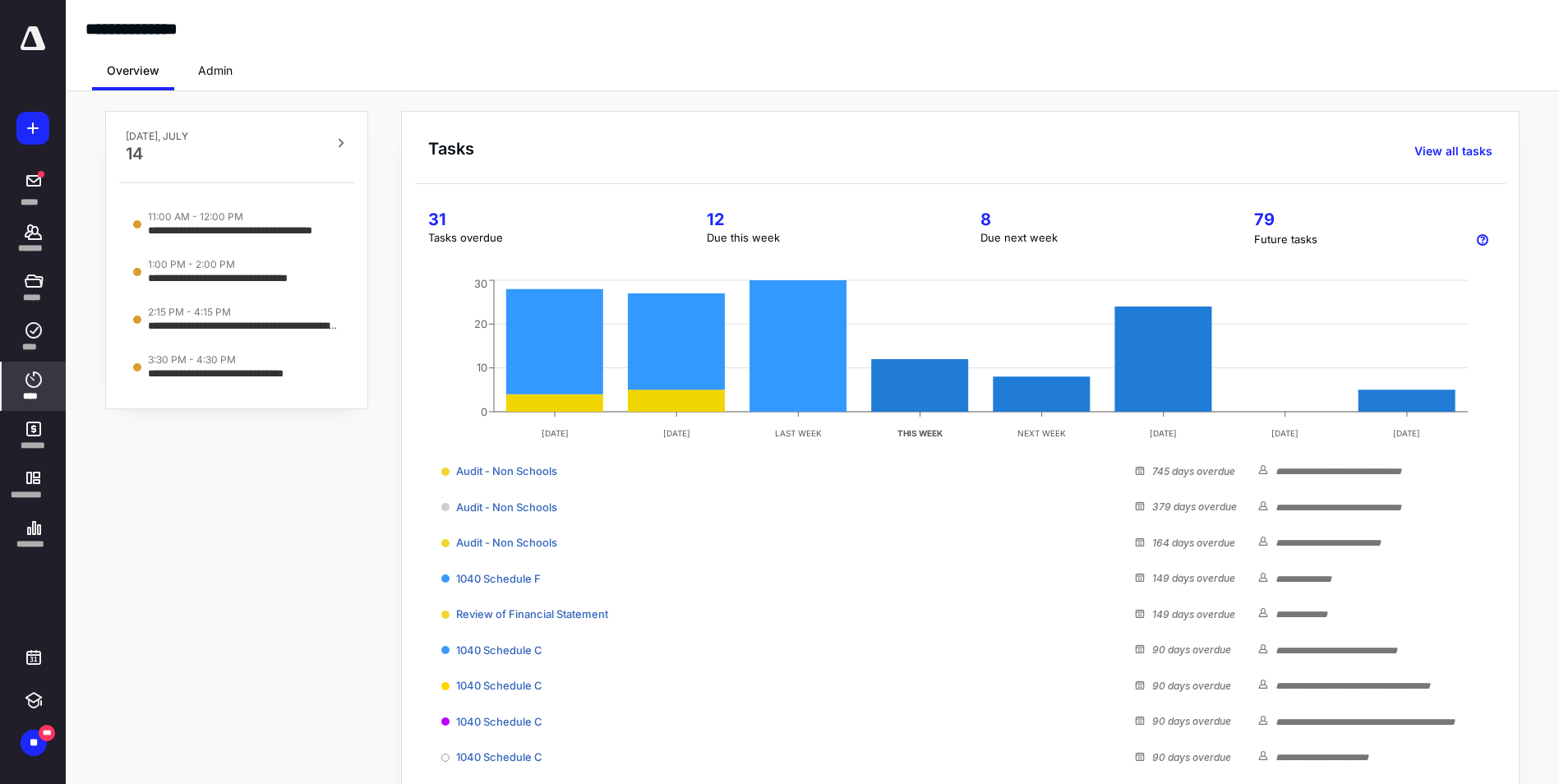 click on "****" at bounding box center (34, 386) 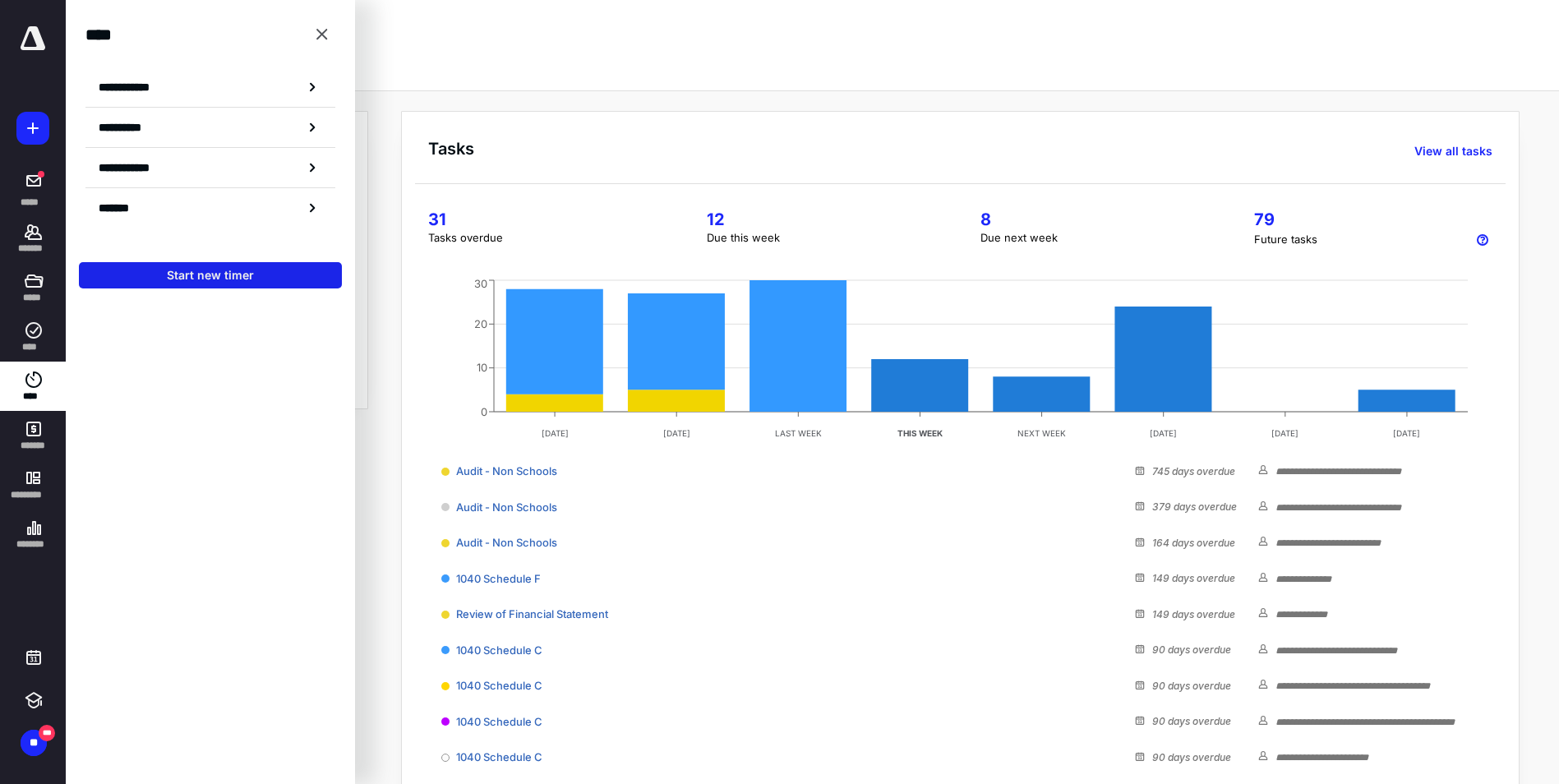 click on "Start new timer" at bounding box center (210, 275) 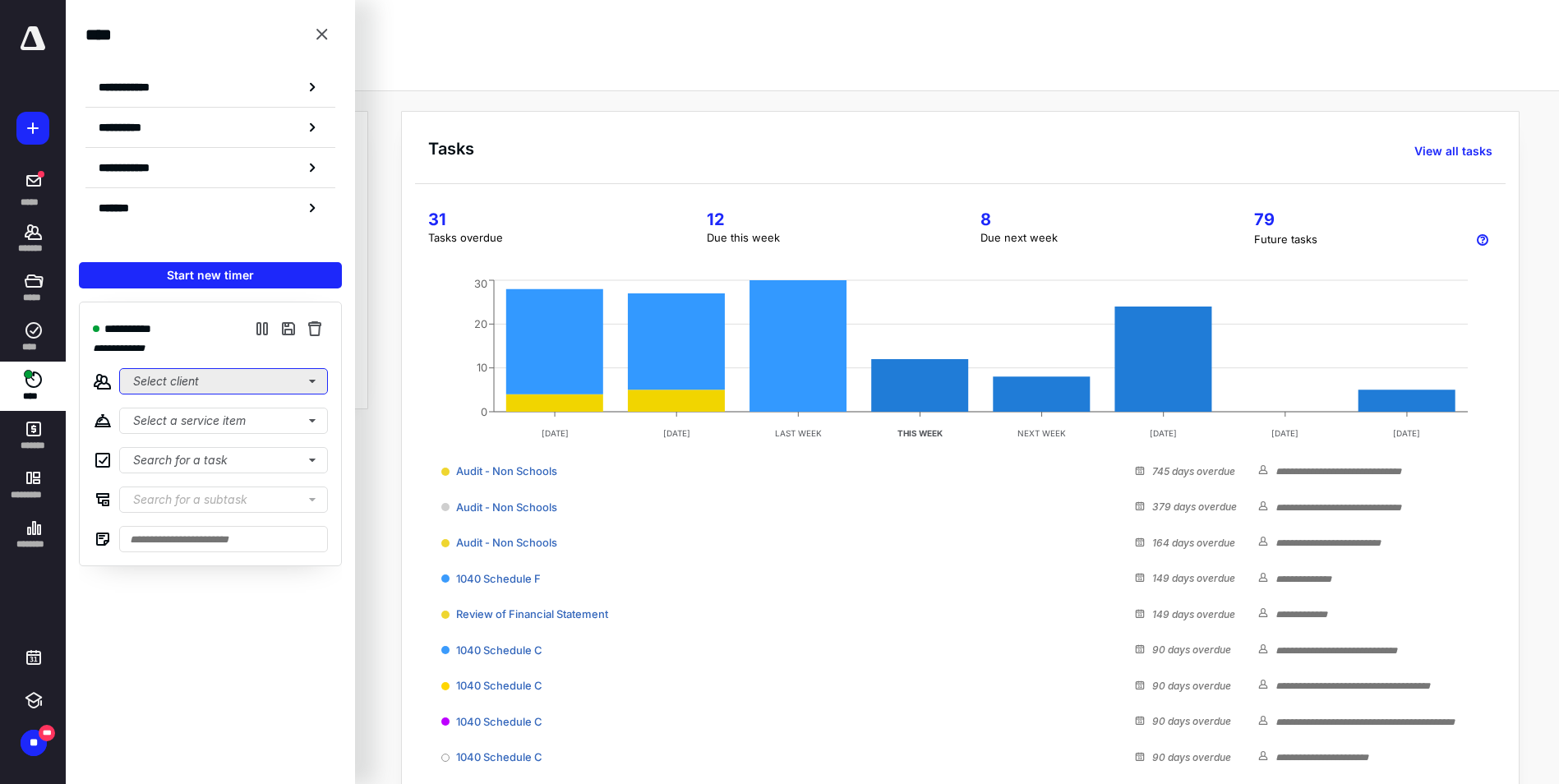 click on "Select client" at bounding box center [224, 381] 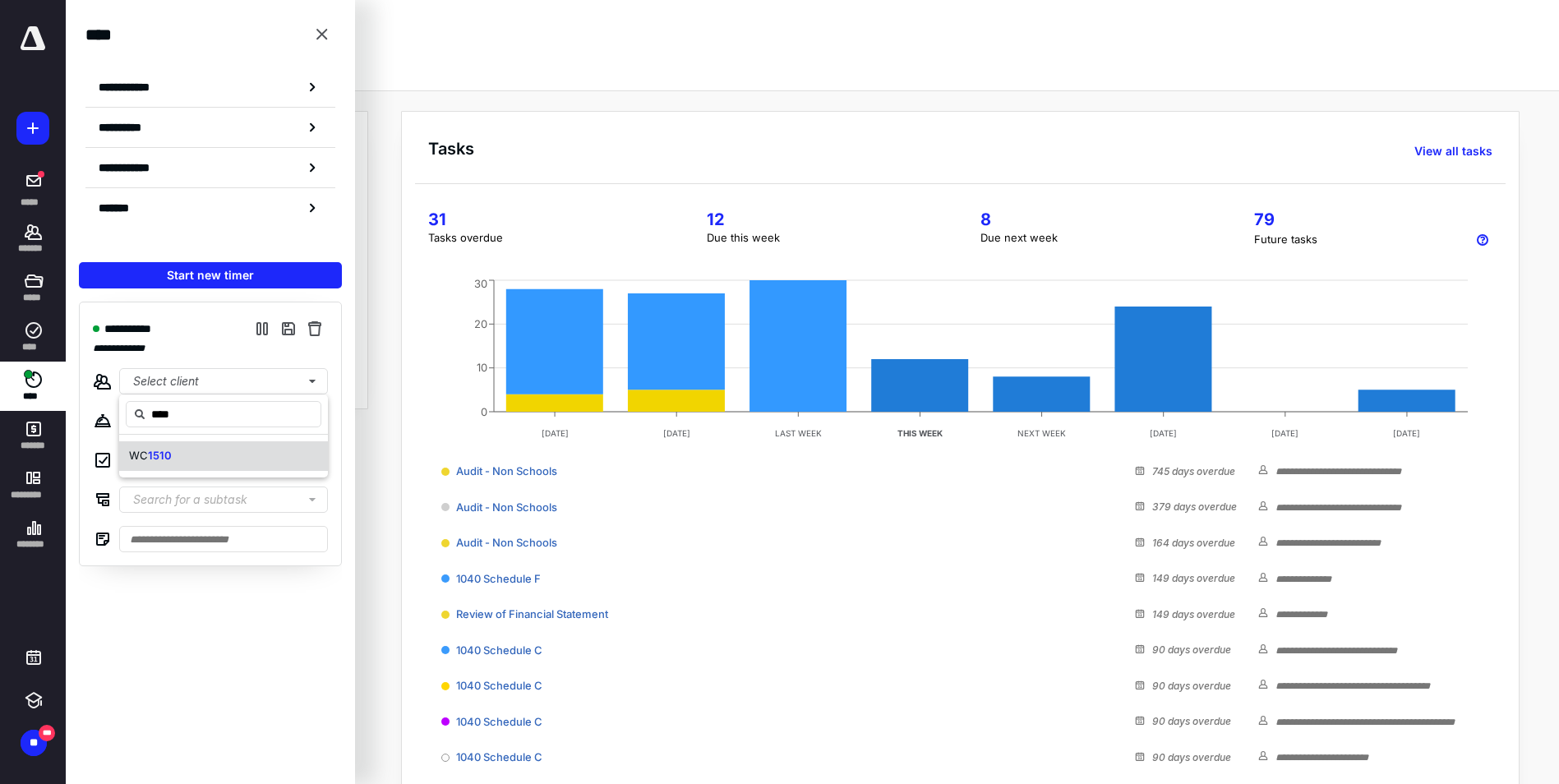 click on "WC  1510" at bounding box center (224, 456) 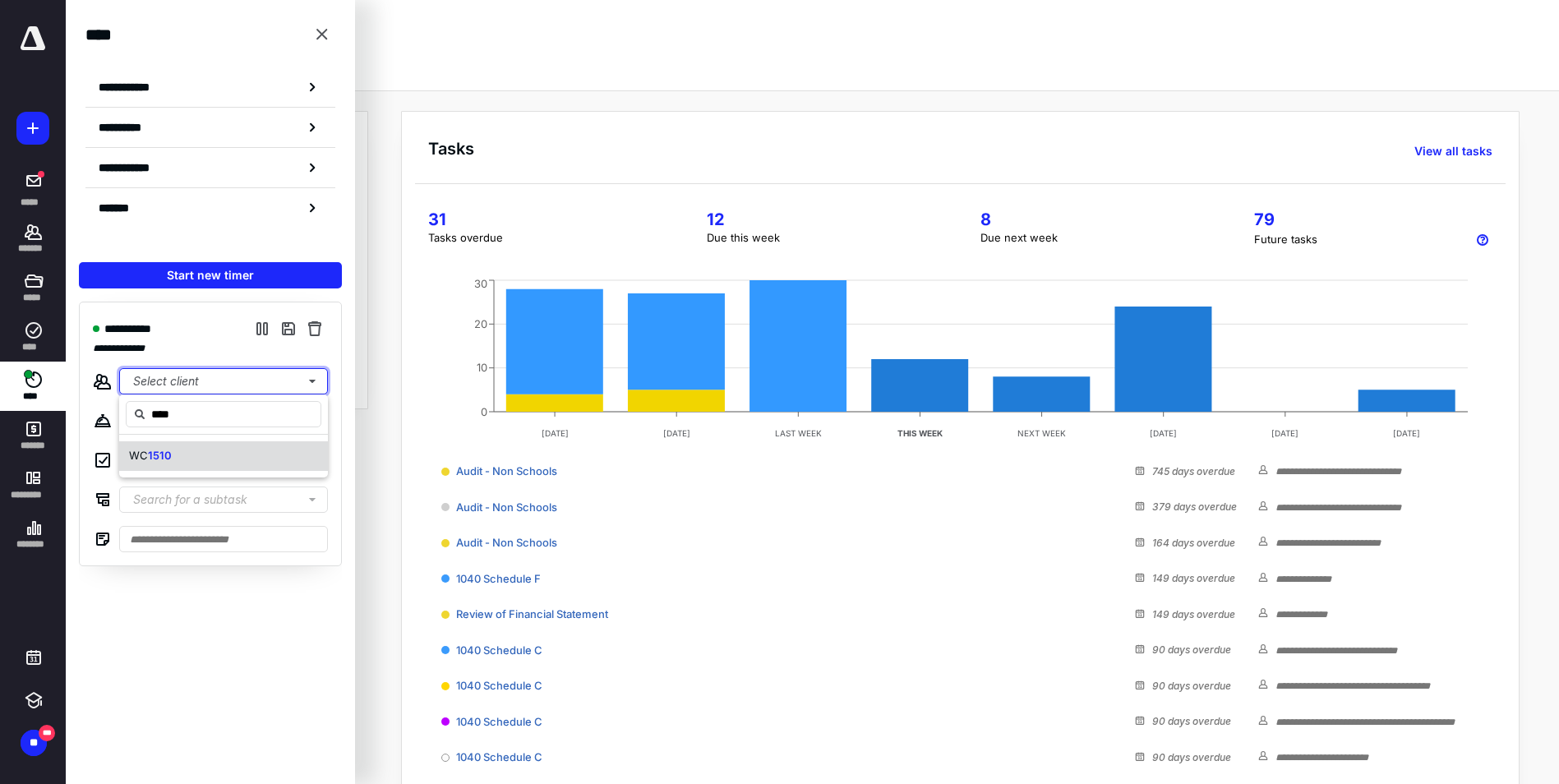 type 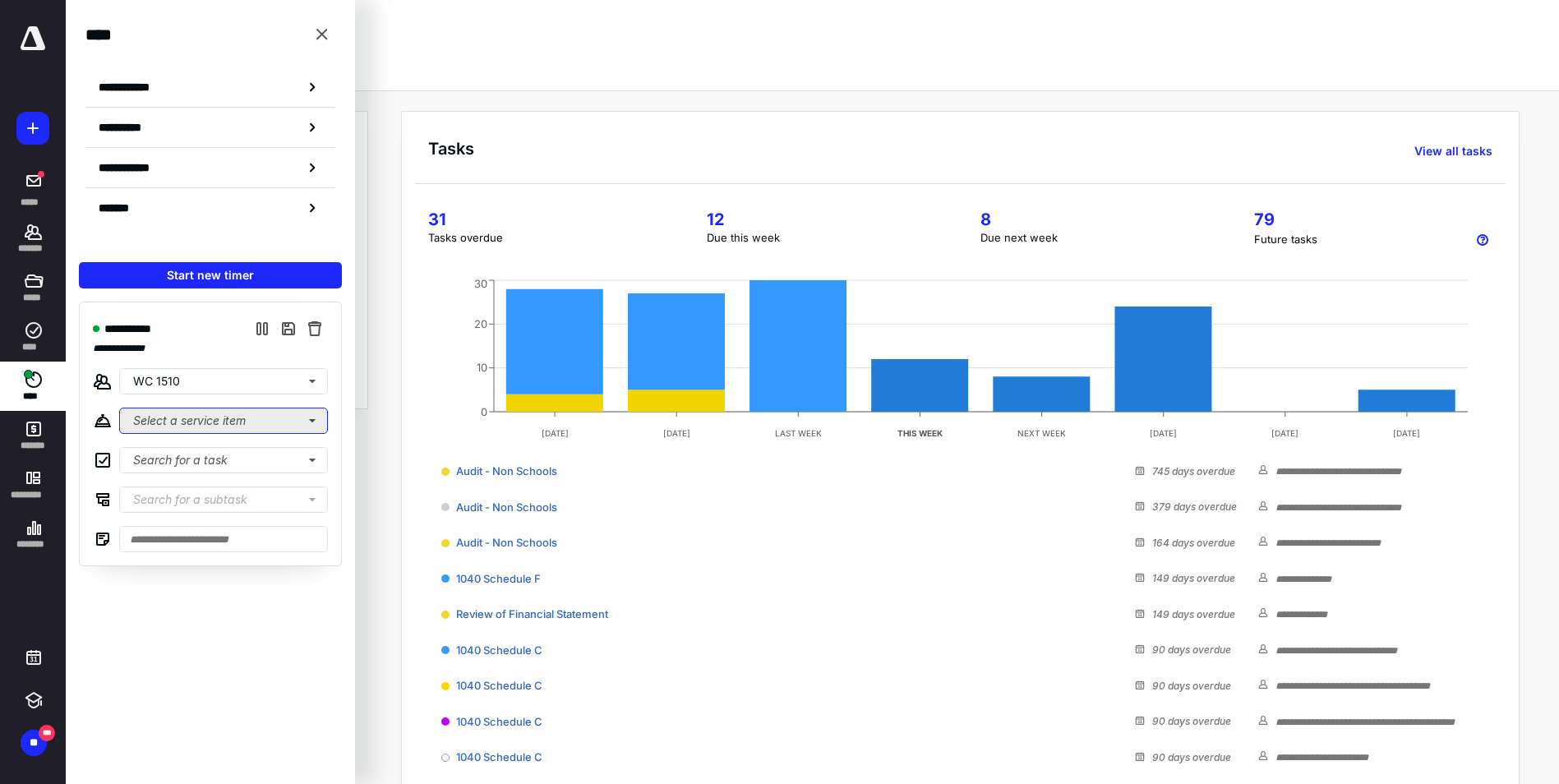 click on "Select a service item" at bounding box center (224, 421) 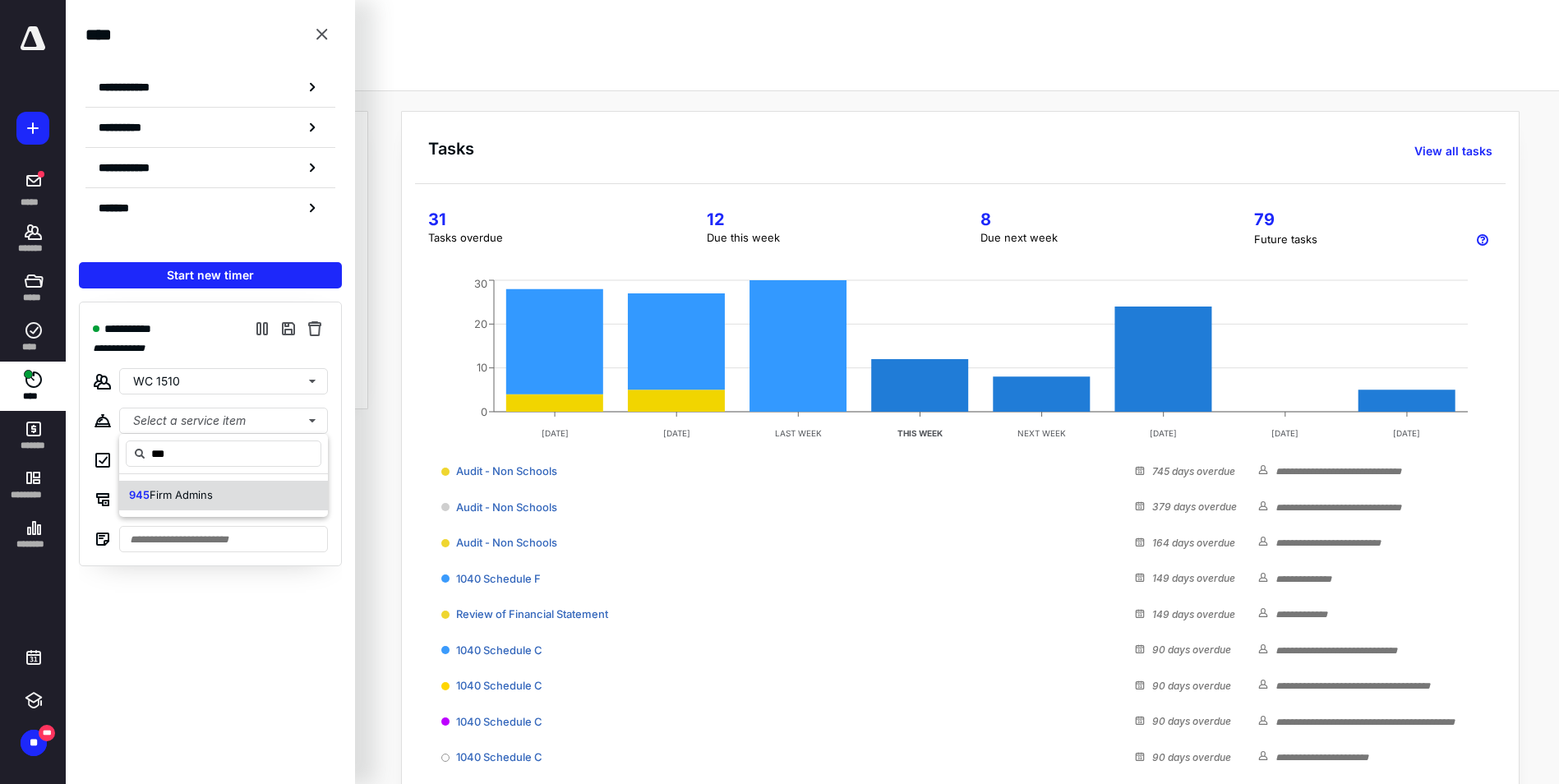 click on "945  Firm Admins" at bounding box center (224, 496) 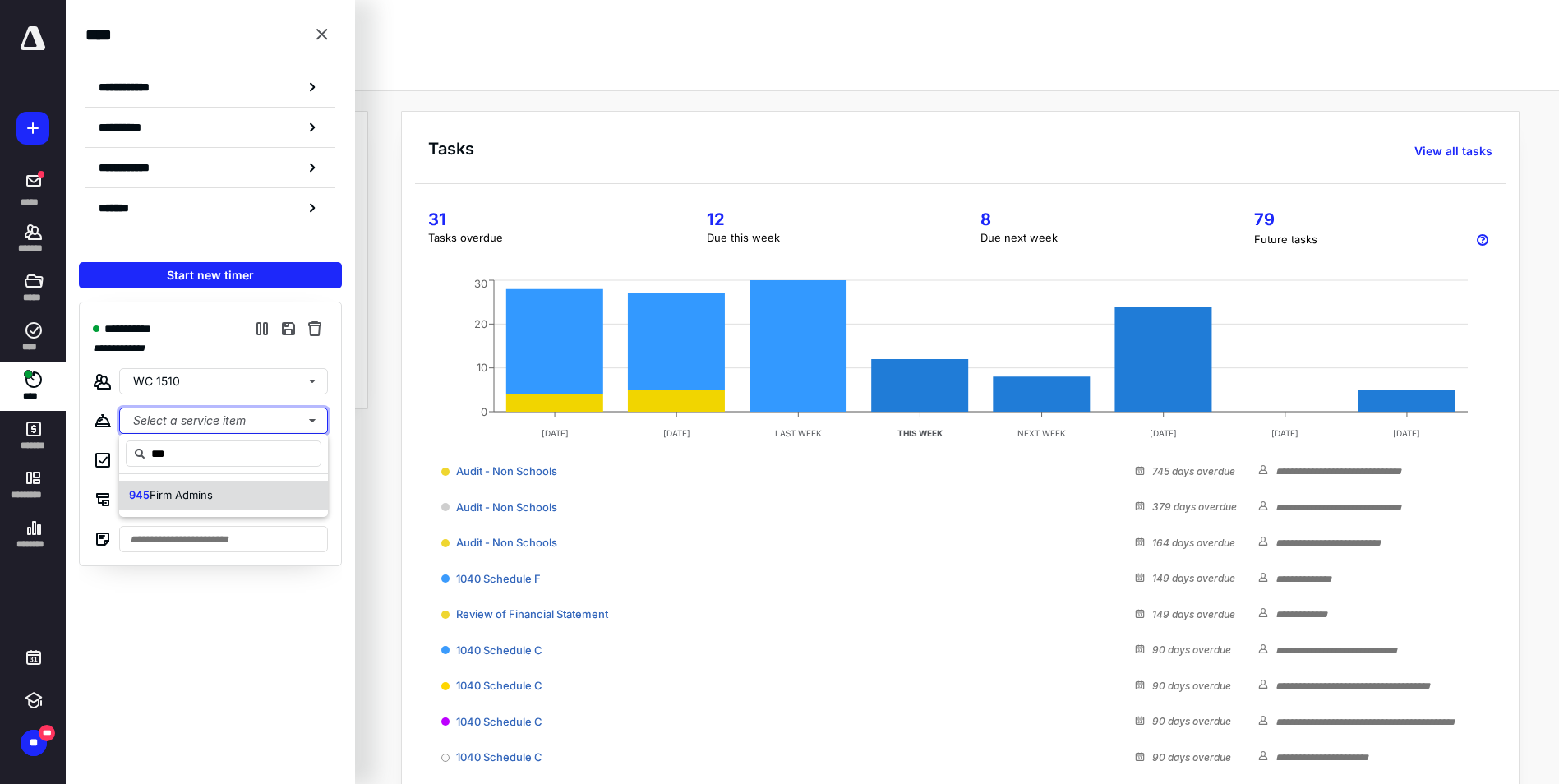 type 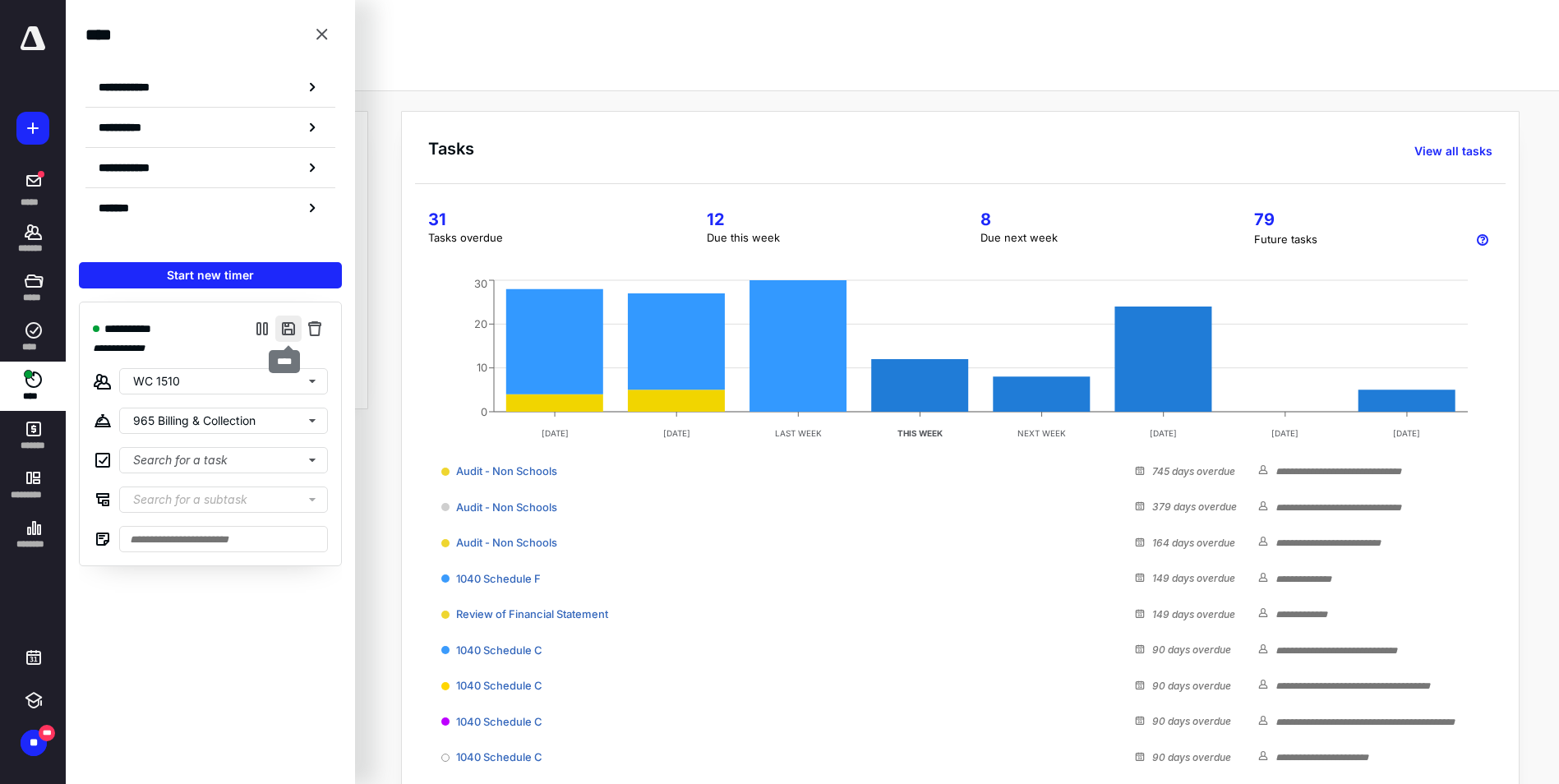 click at bounding box center (288, 329) 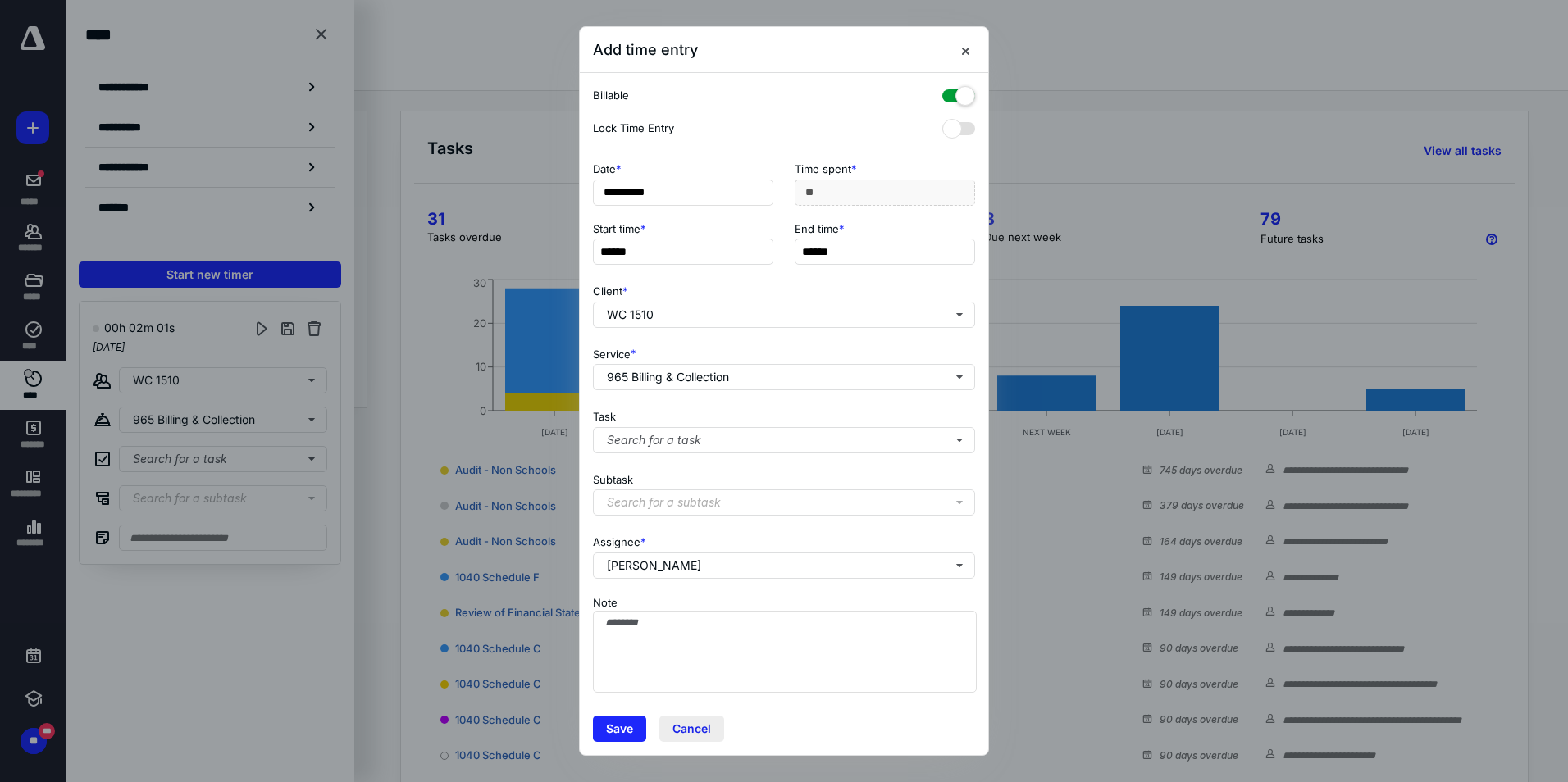 click on "Cancel" at bounding box center (691, 729) 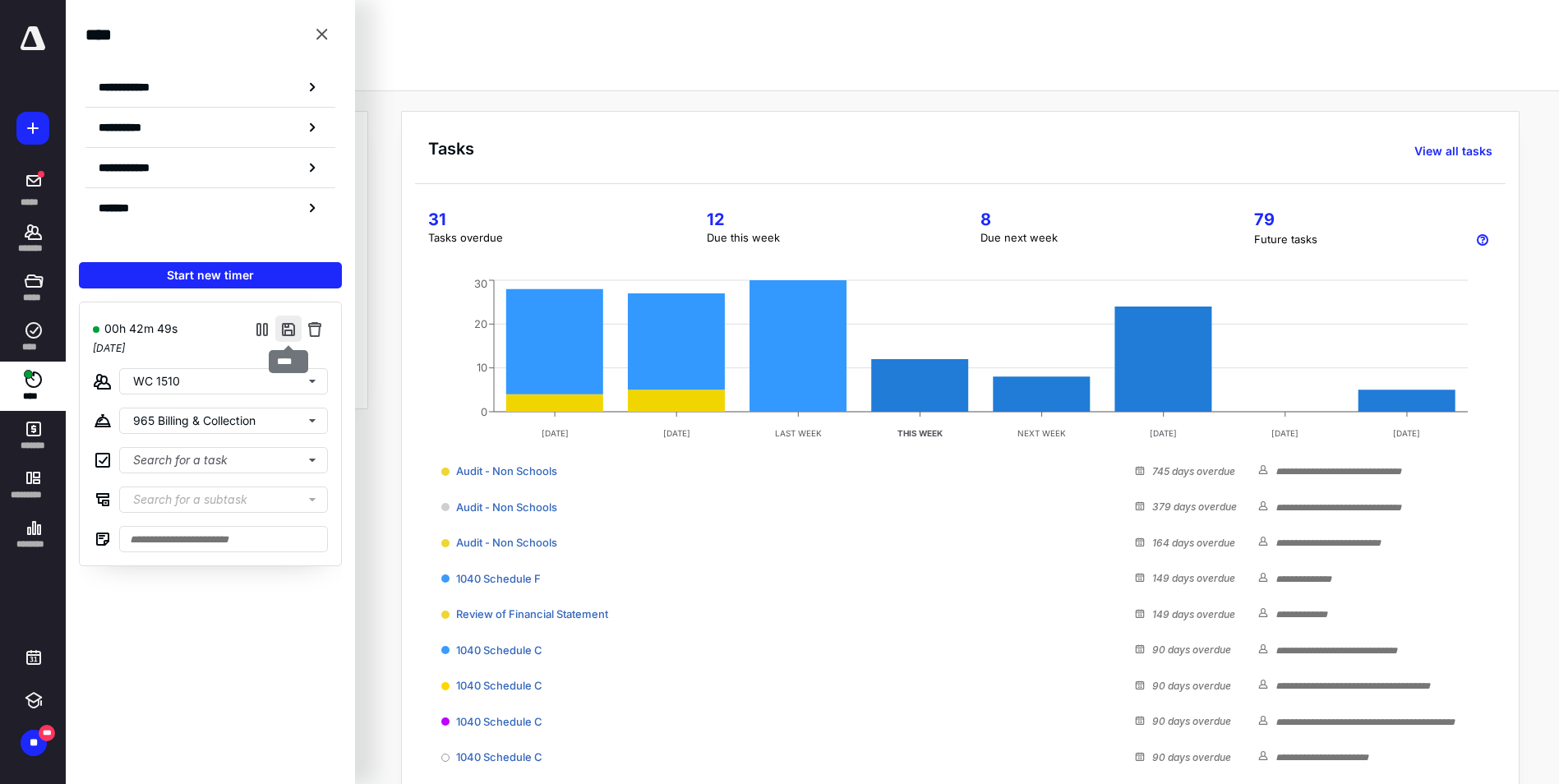 click at bounding box center (288, 329) 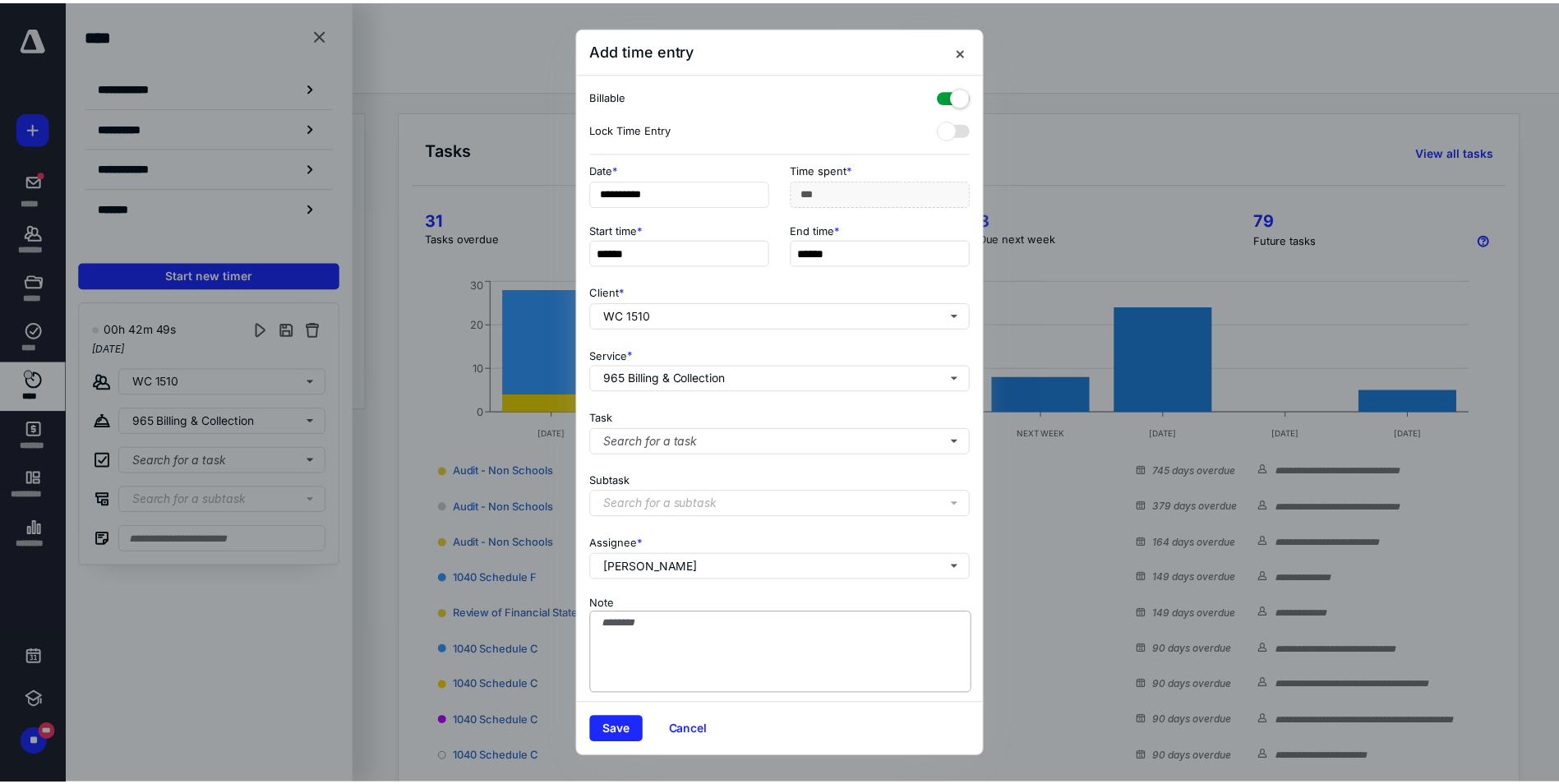scroll, scrollTop: 16, scrollLeft: 0, axis: vertical 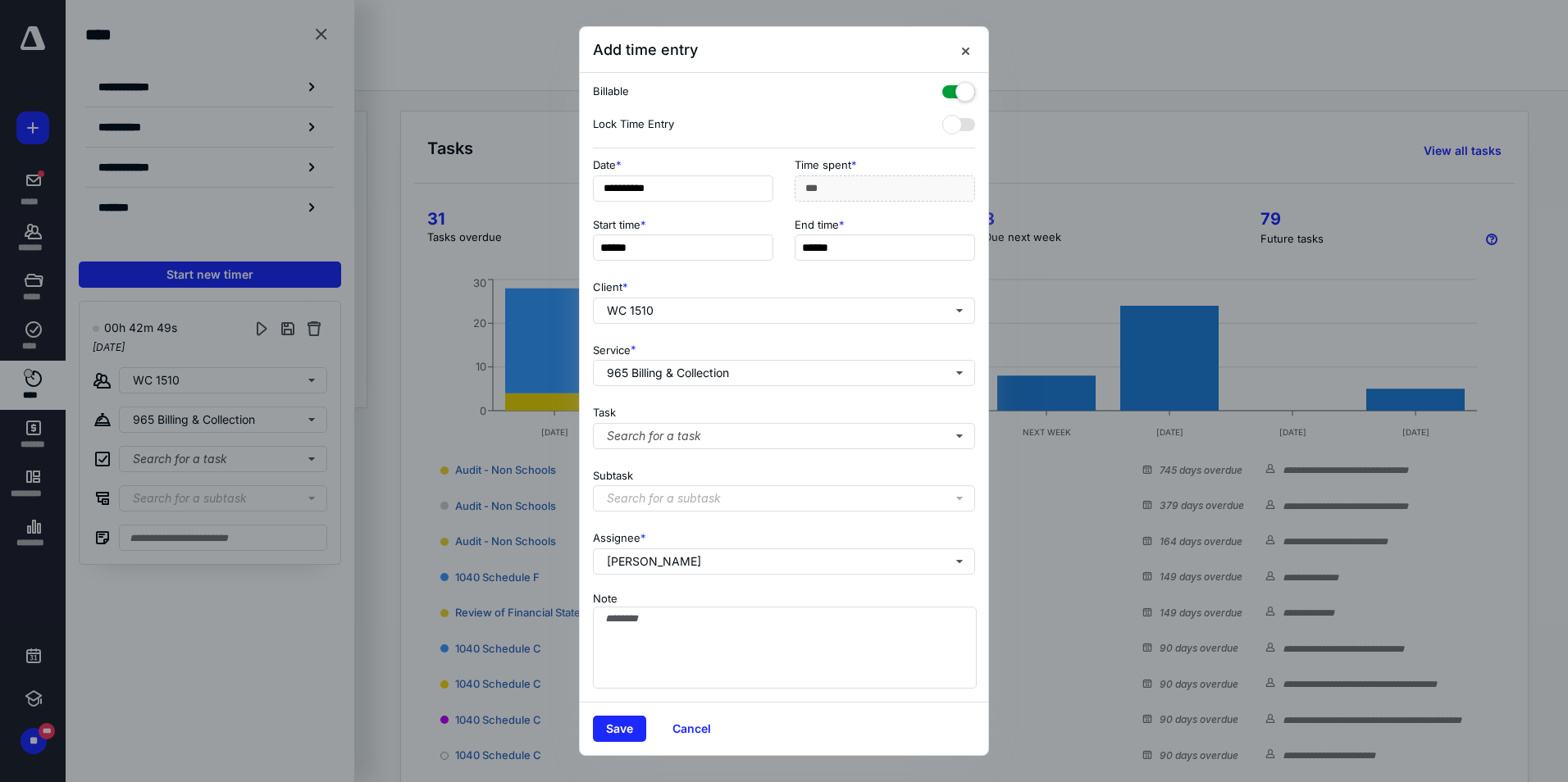 click on "Note" at bounding box center (784, 639) 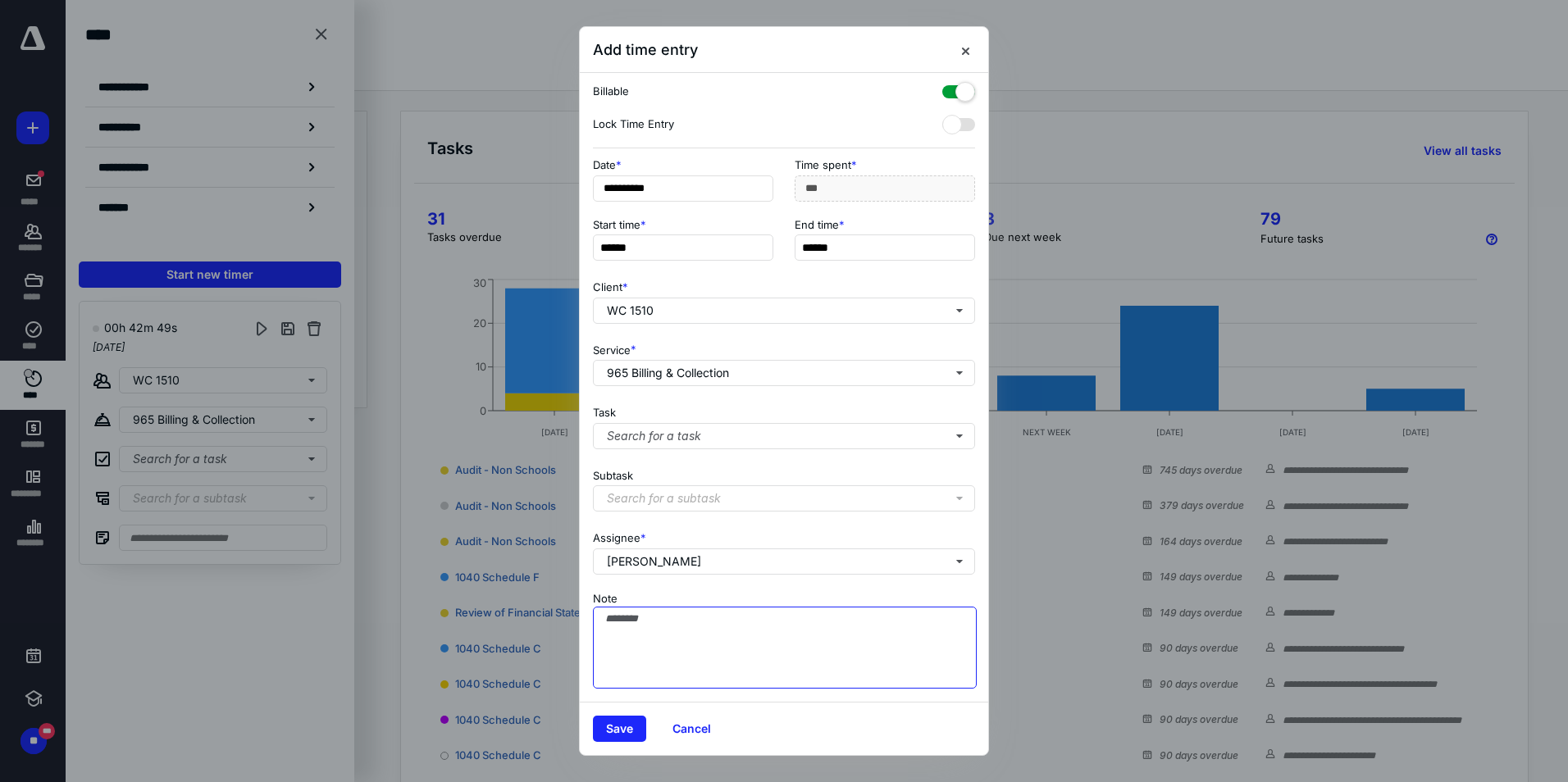 click on "Note" at bounding box center (785, 648) 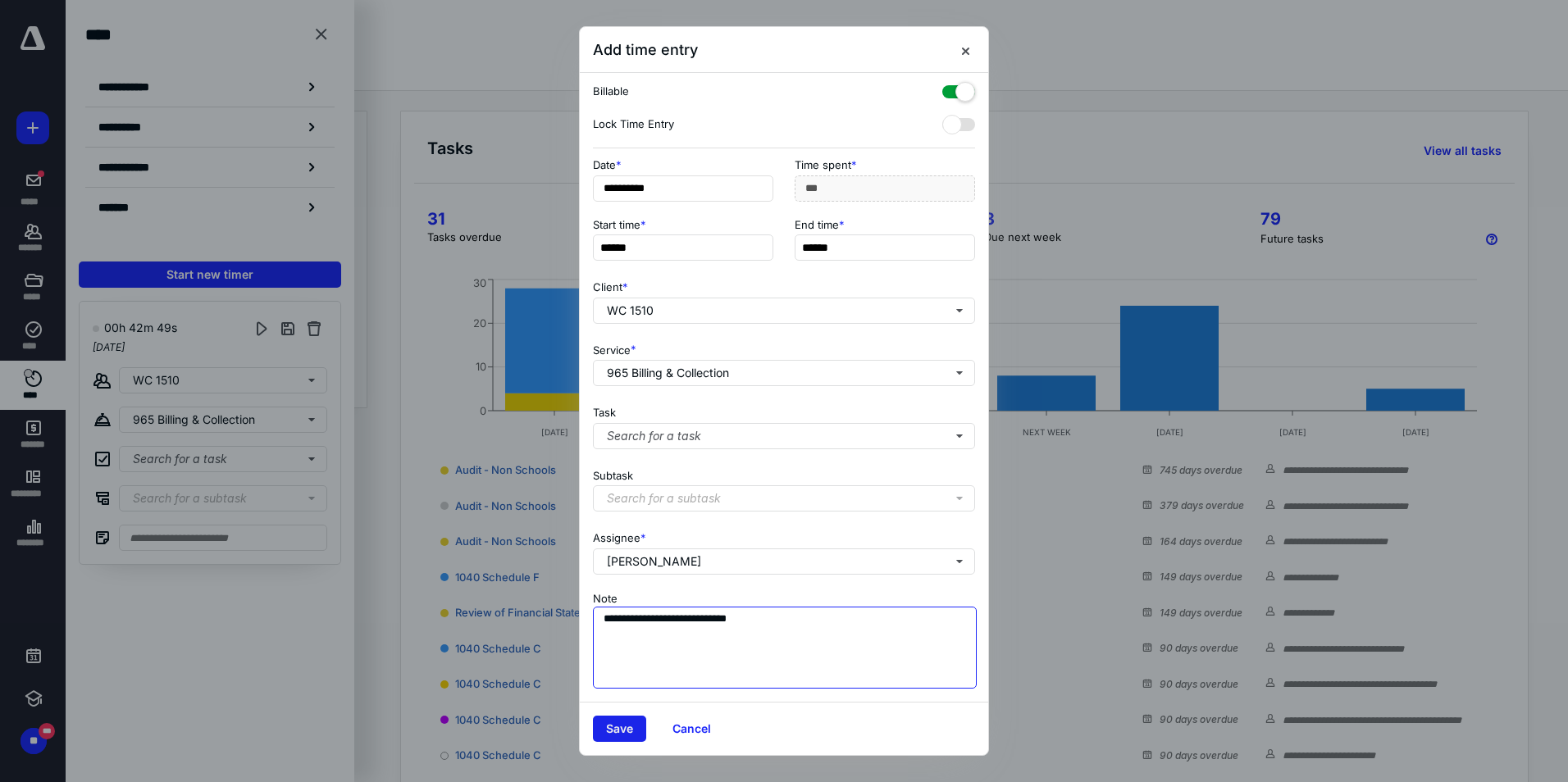 type on "**********" 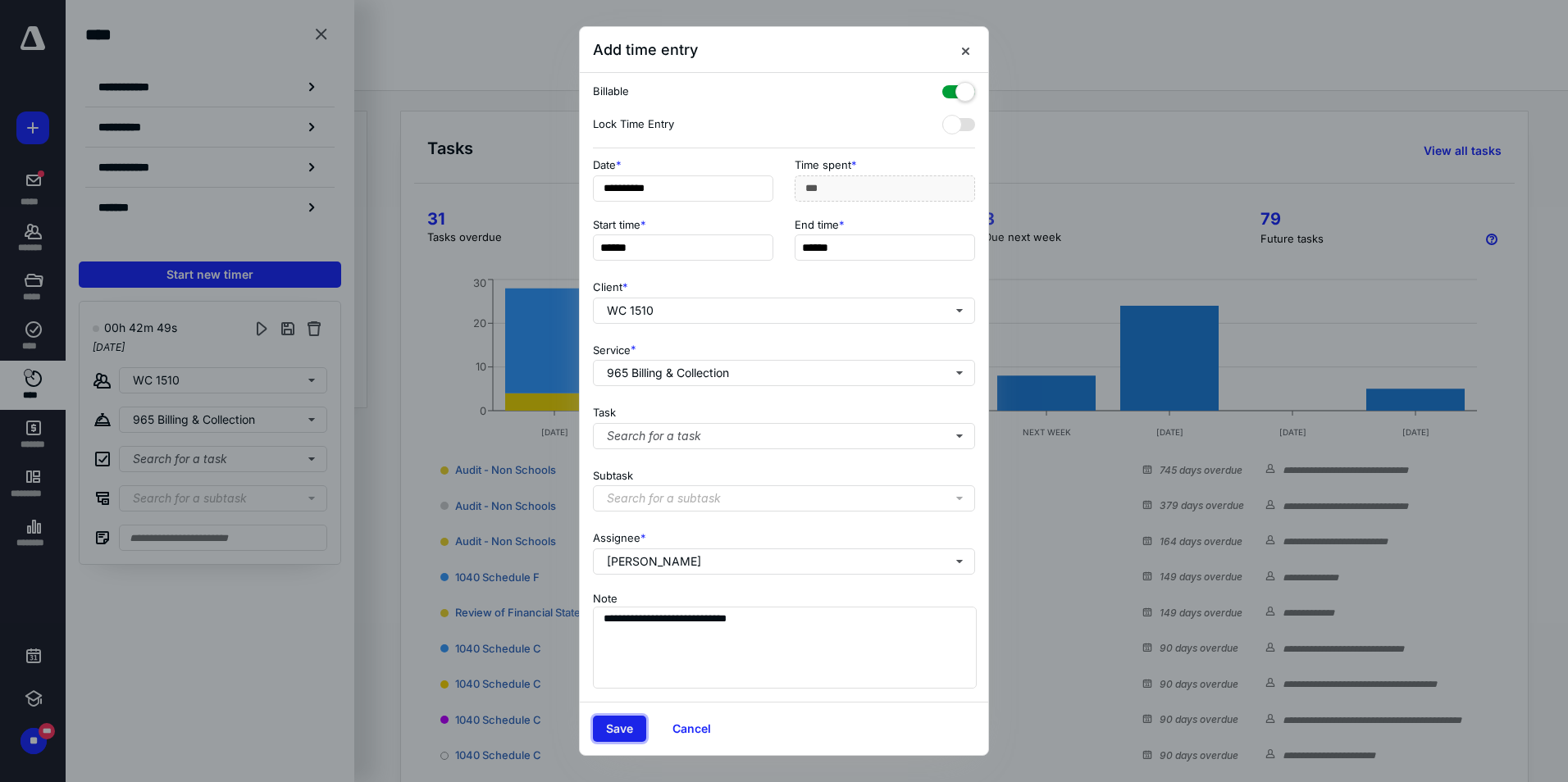 click on "Save" at bounding box center [619, 729] 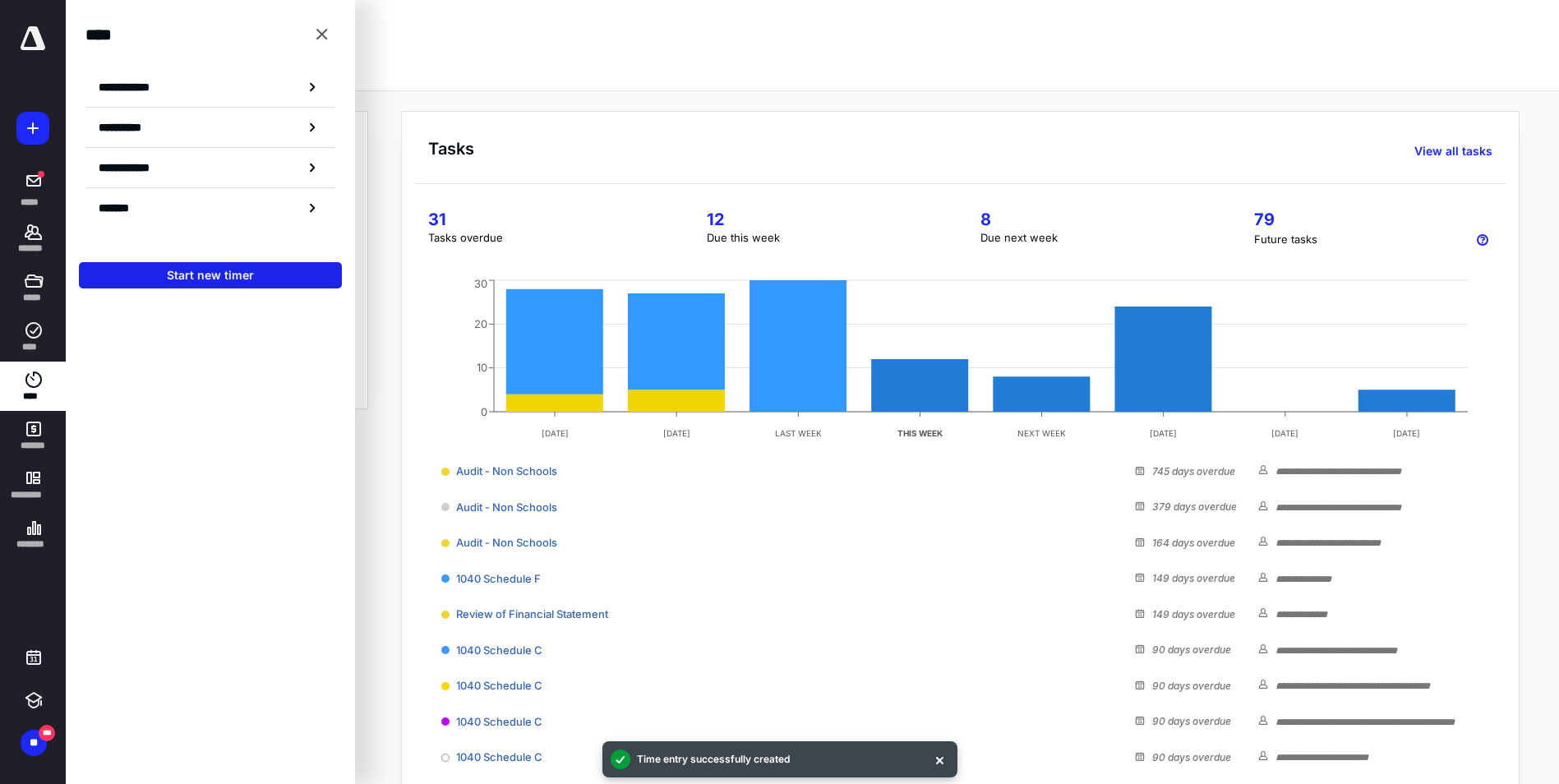 click on "Start new timer" at bounding box center [210, 275] 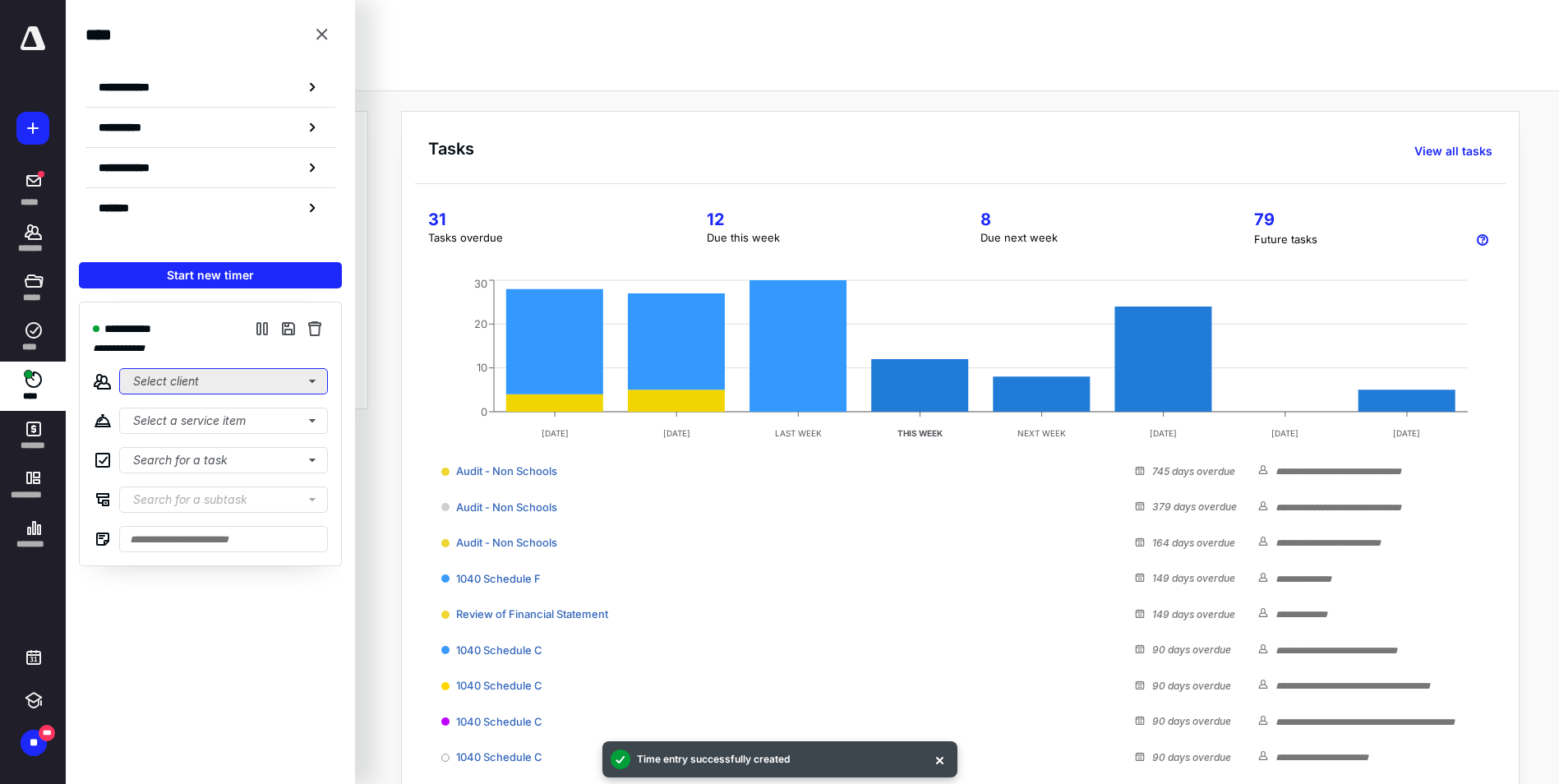 click on "Select client" at bounding box center [224, 381] 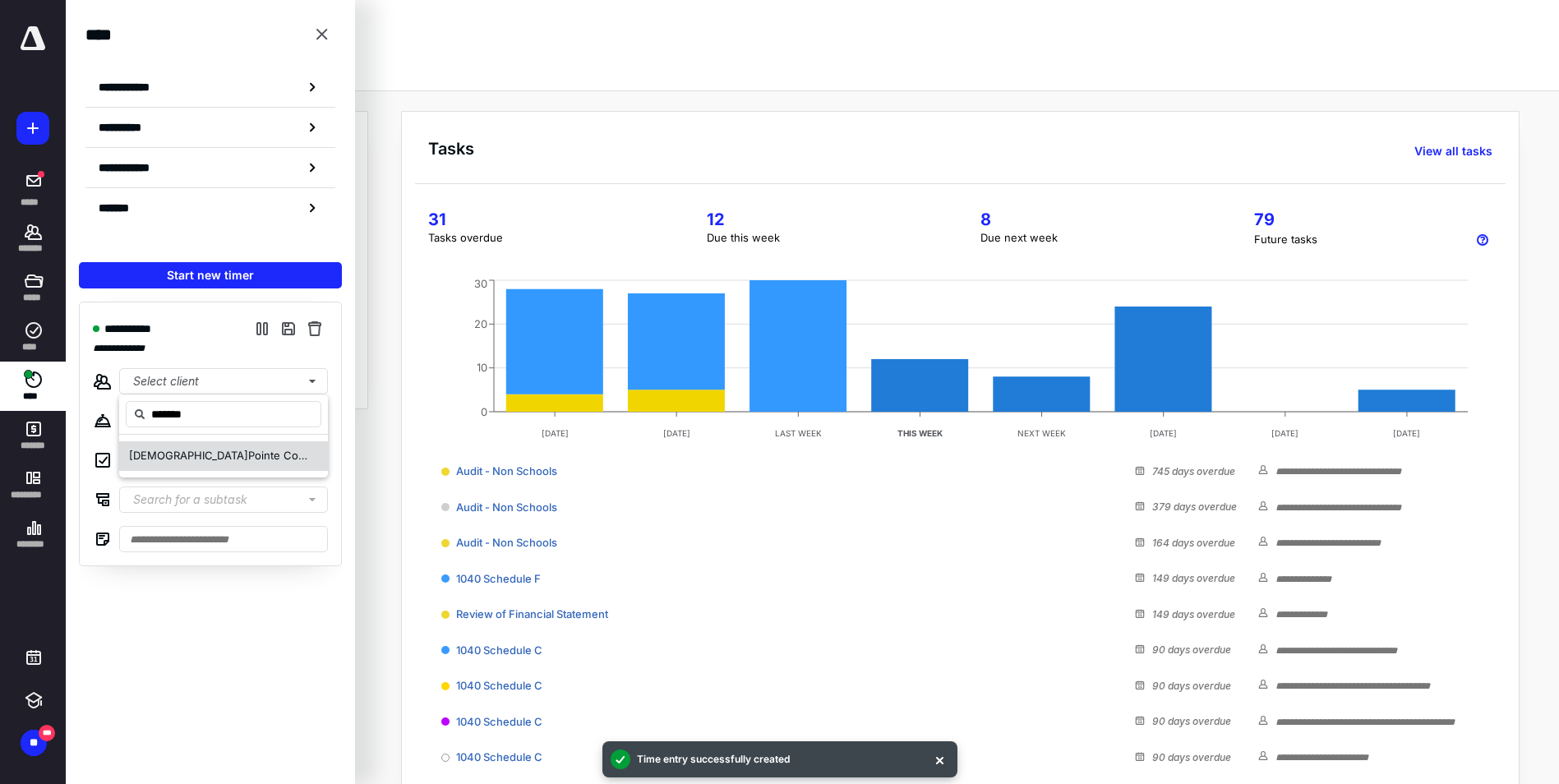 click on "Pointe Condominium Owner's Association, Inc." at bounding box center (367, 455) 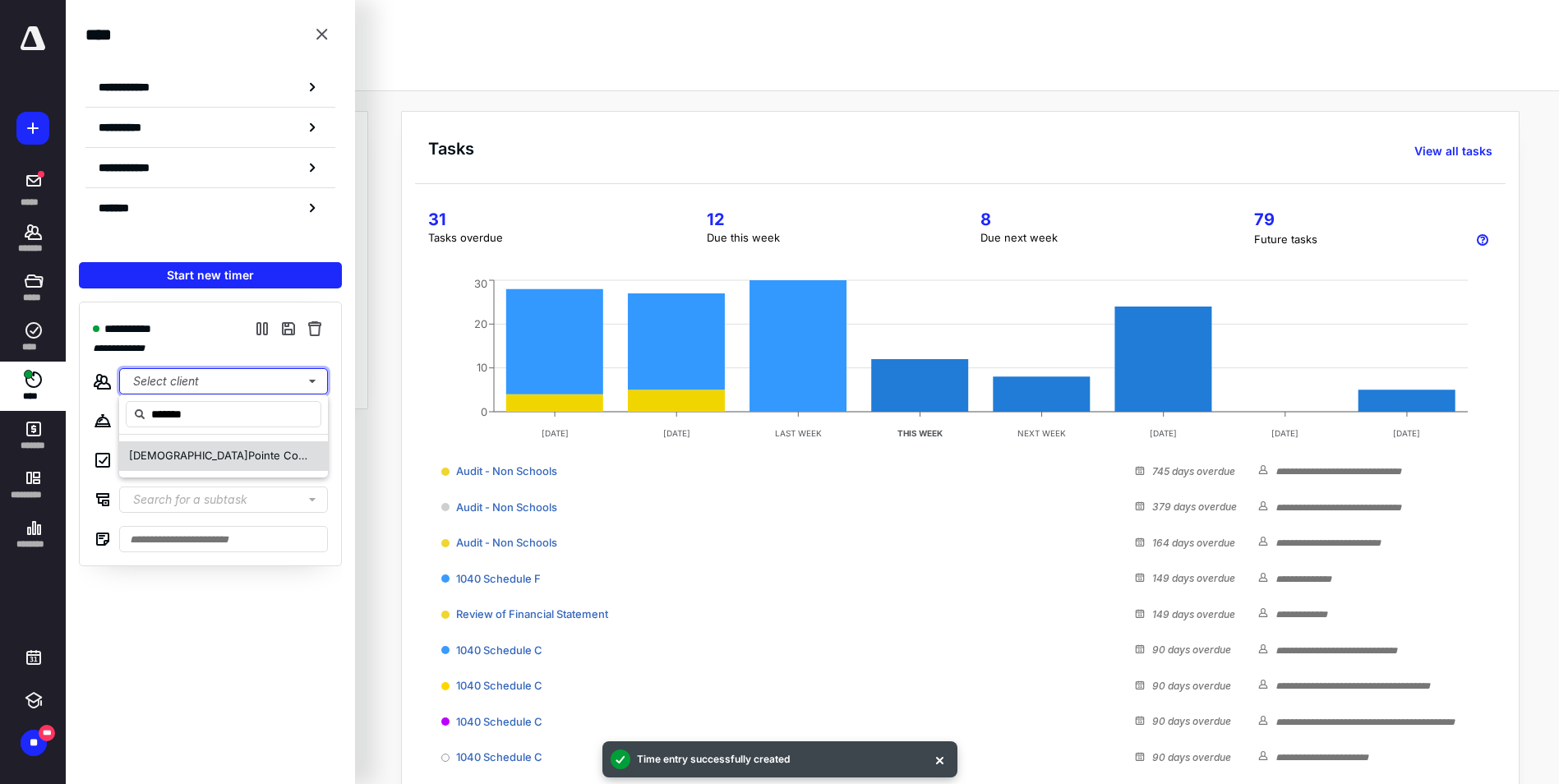 type 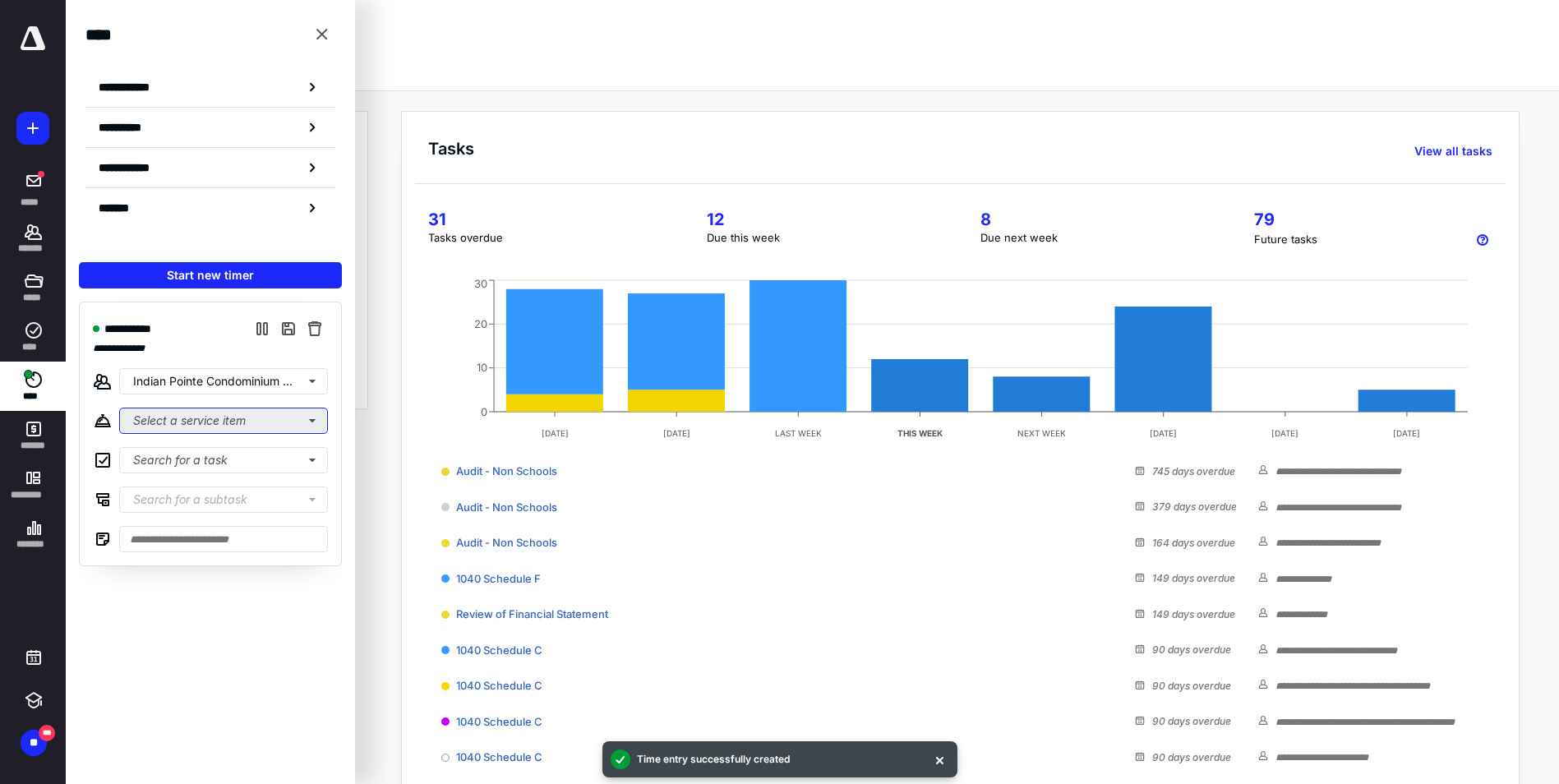 click on "Select a service item" at bounding box center [224, 421] 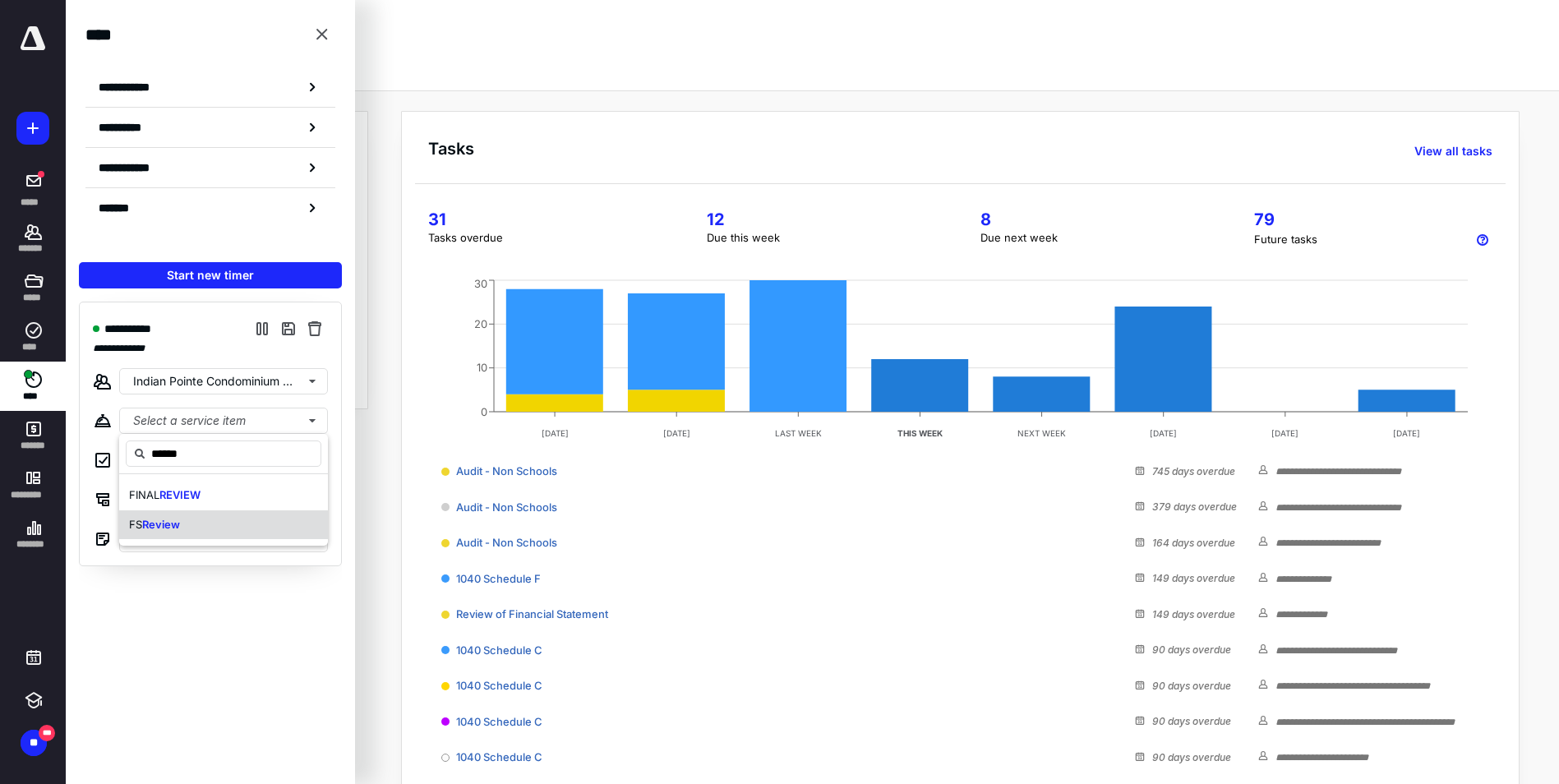 click on "Review" at bounding box center (161, 524) 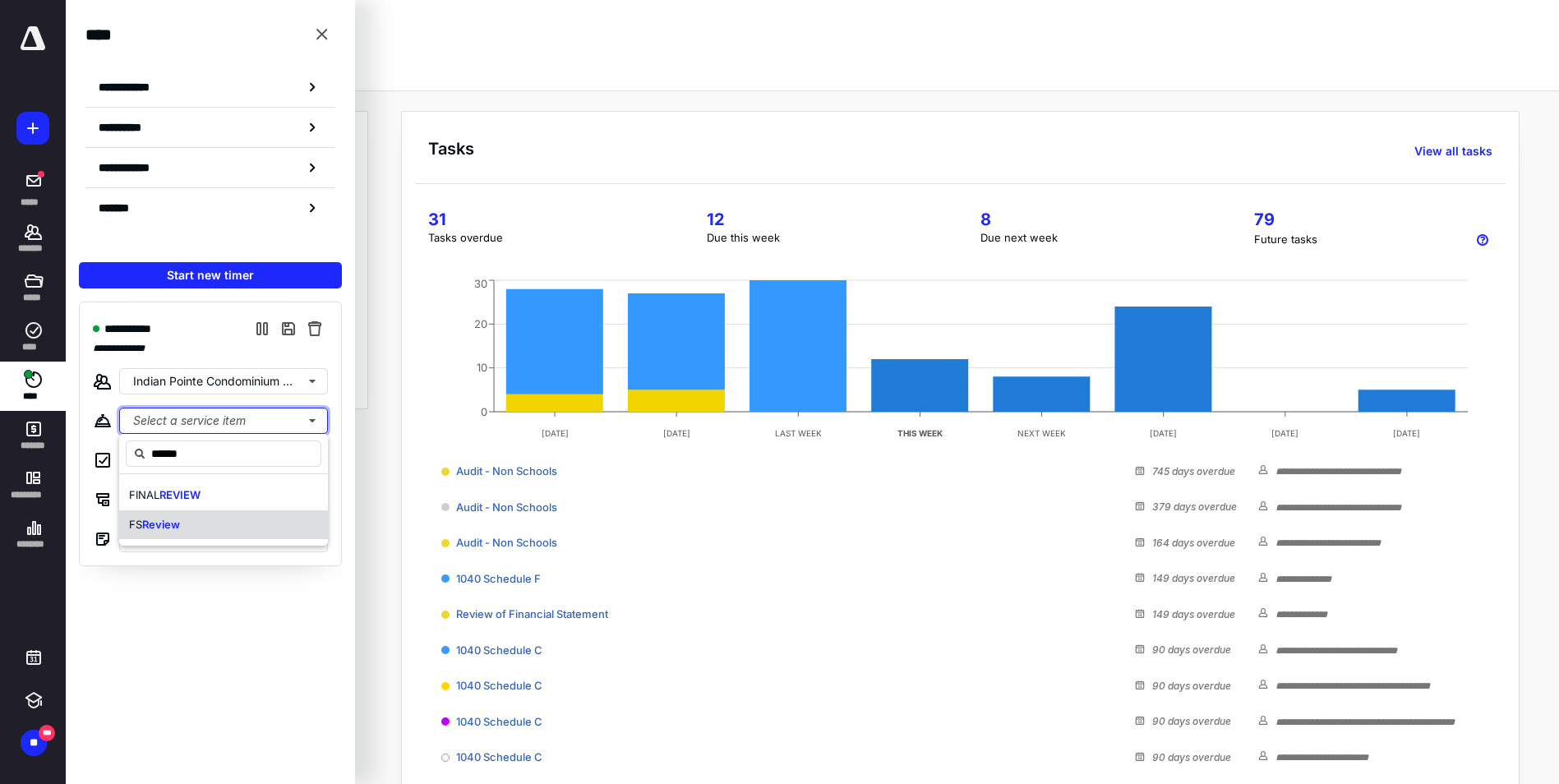type 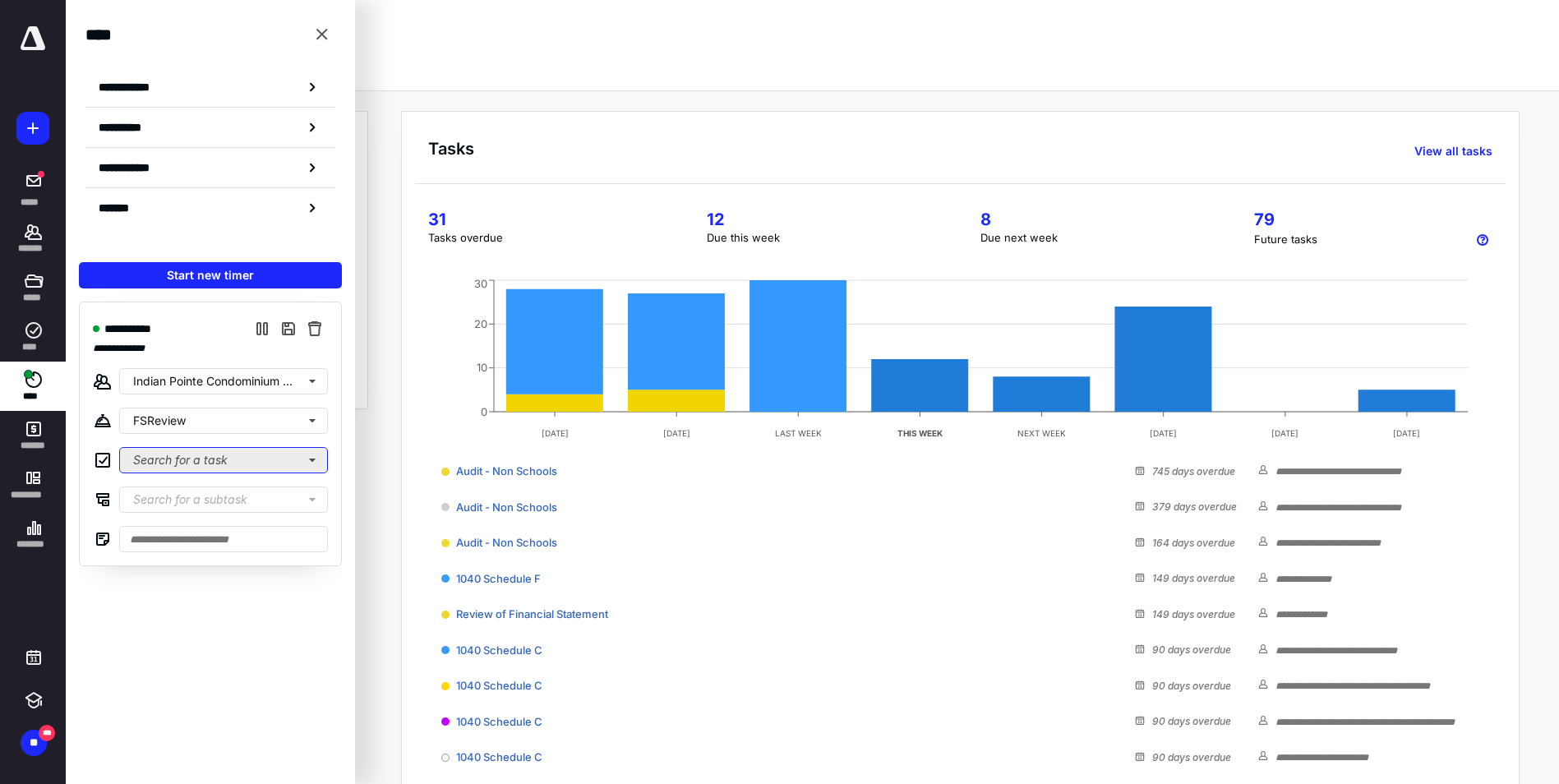 click on "Search for a task" at bounding box center (224, 460) 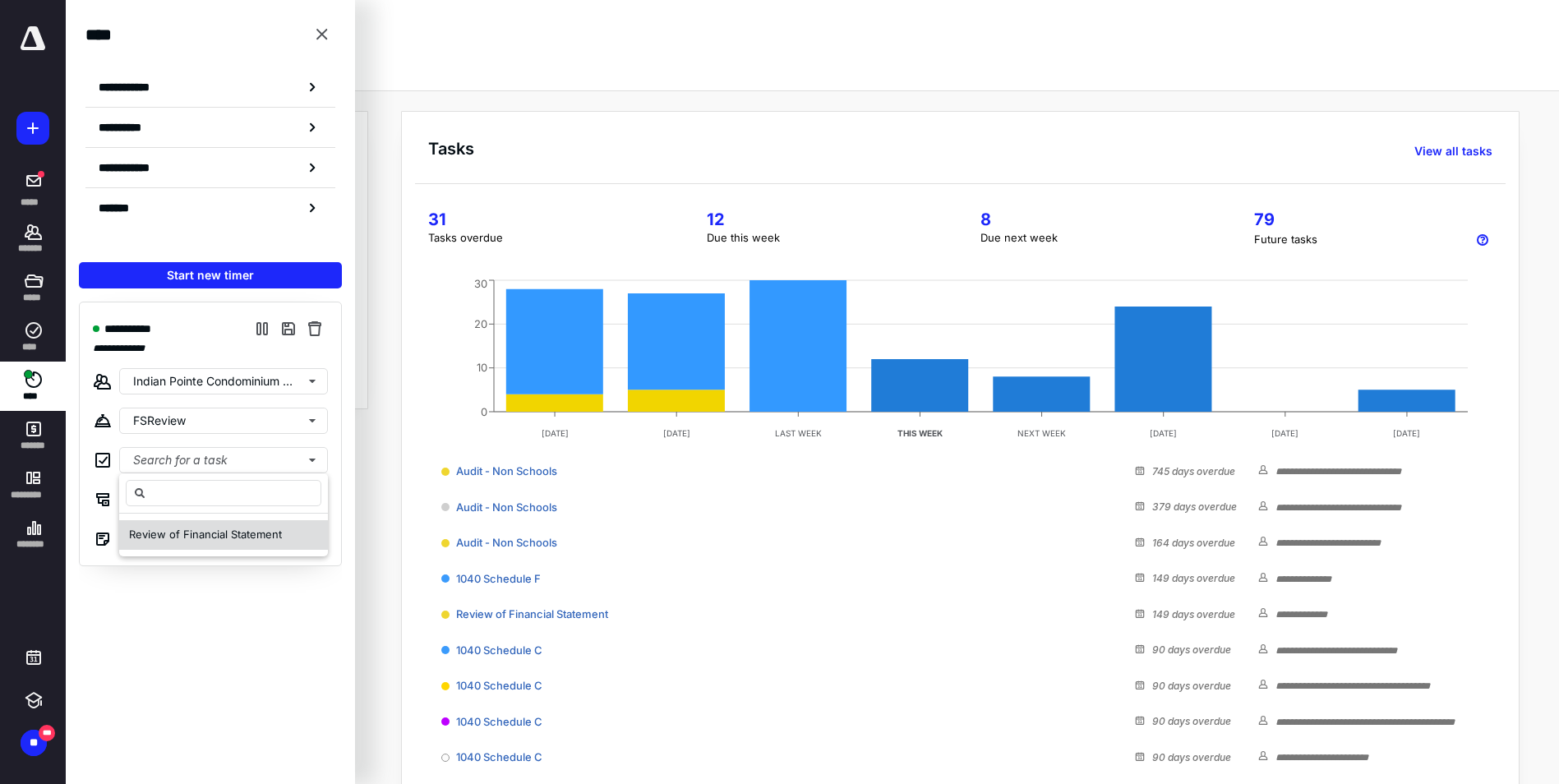 click on "Review of Financial Statement" at bounding box center (205, 534) 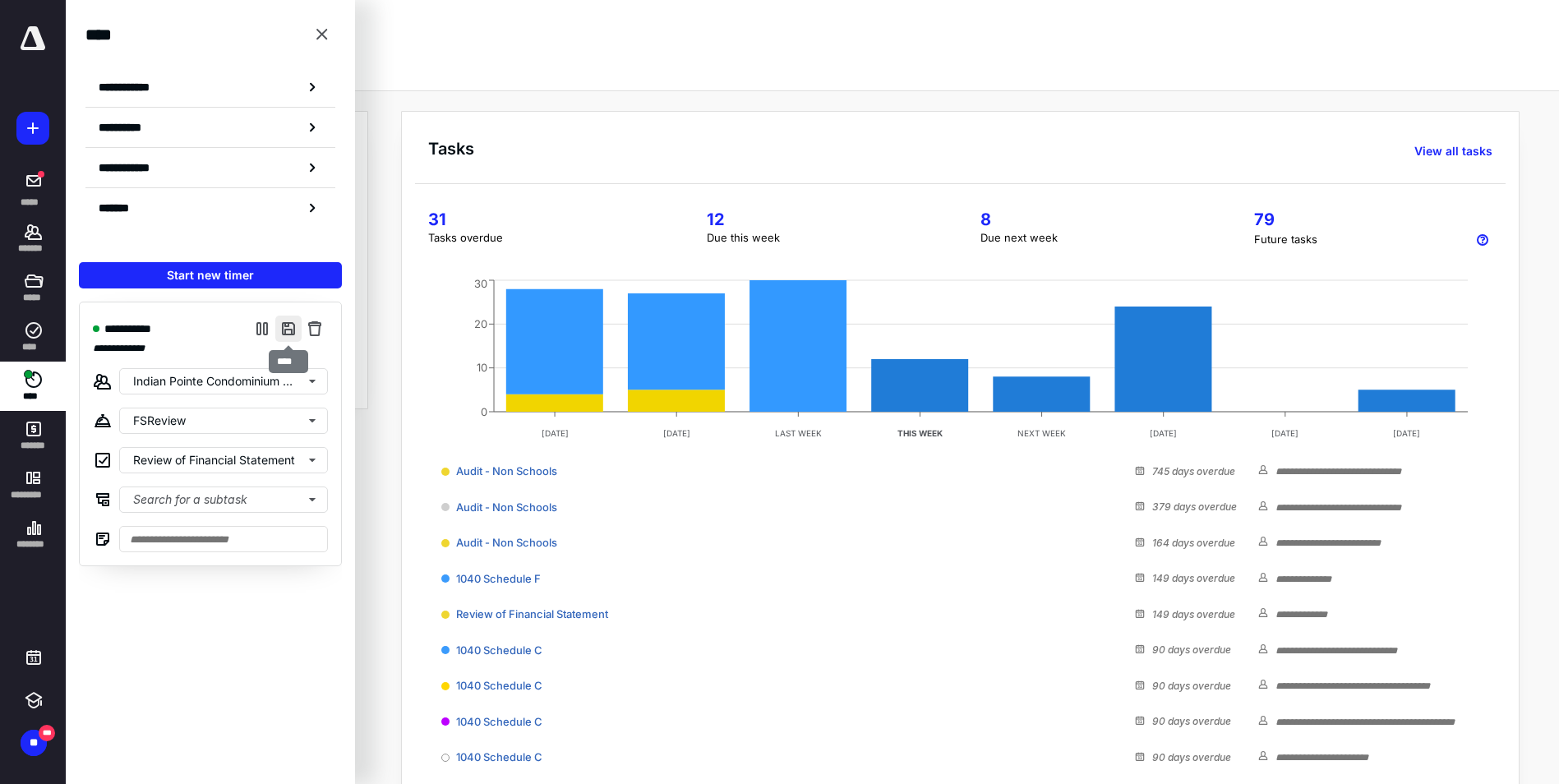 click at bounding box center (288, 329) 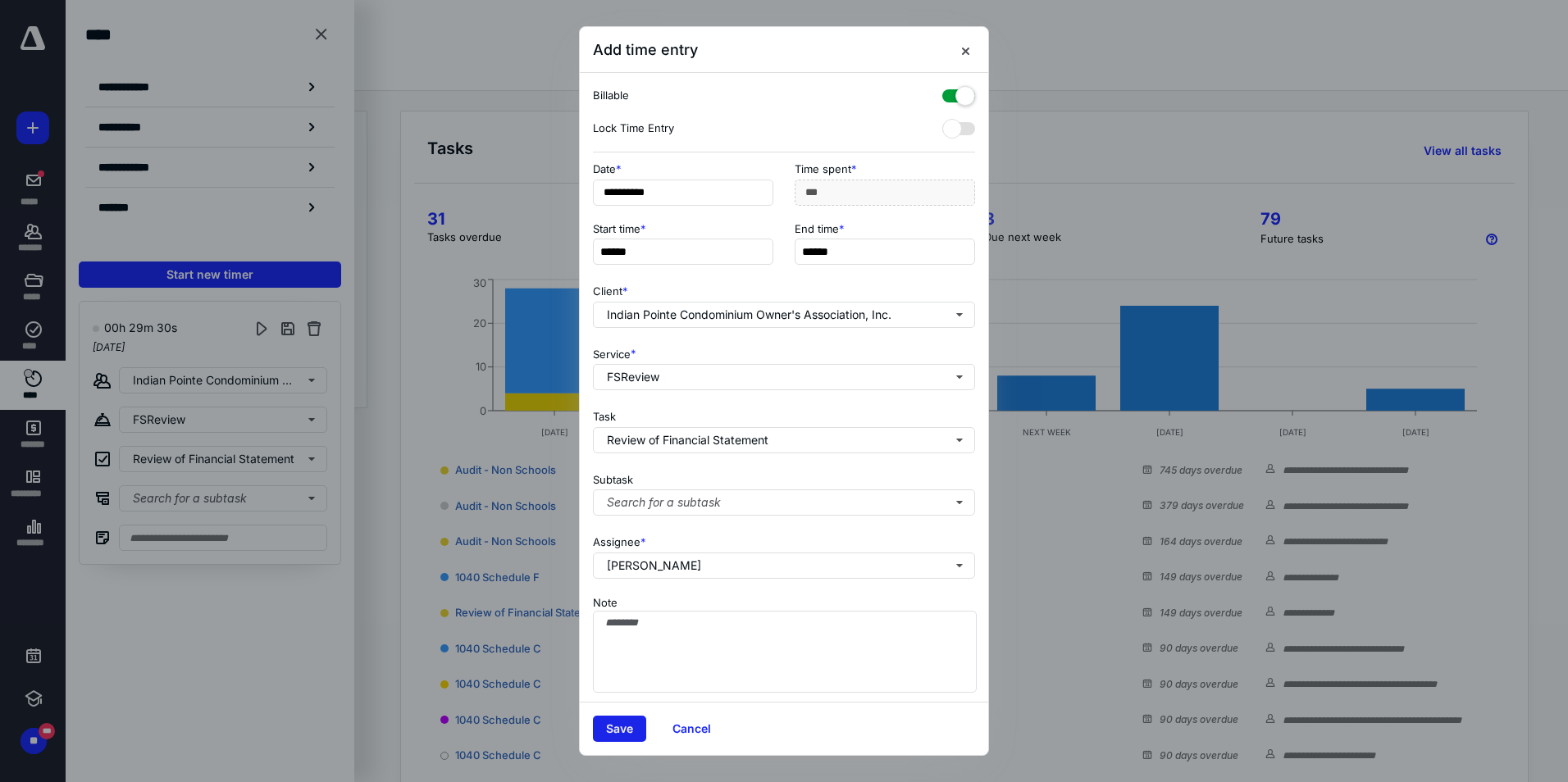 click on "Save" at bounding box center [619, 729] 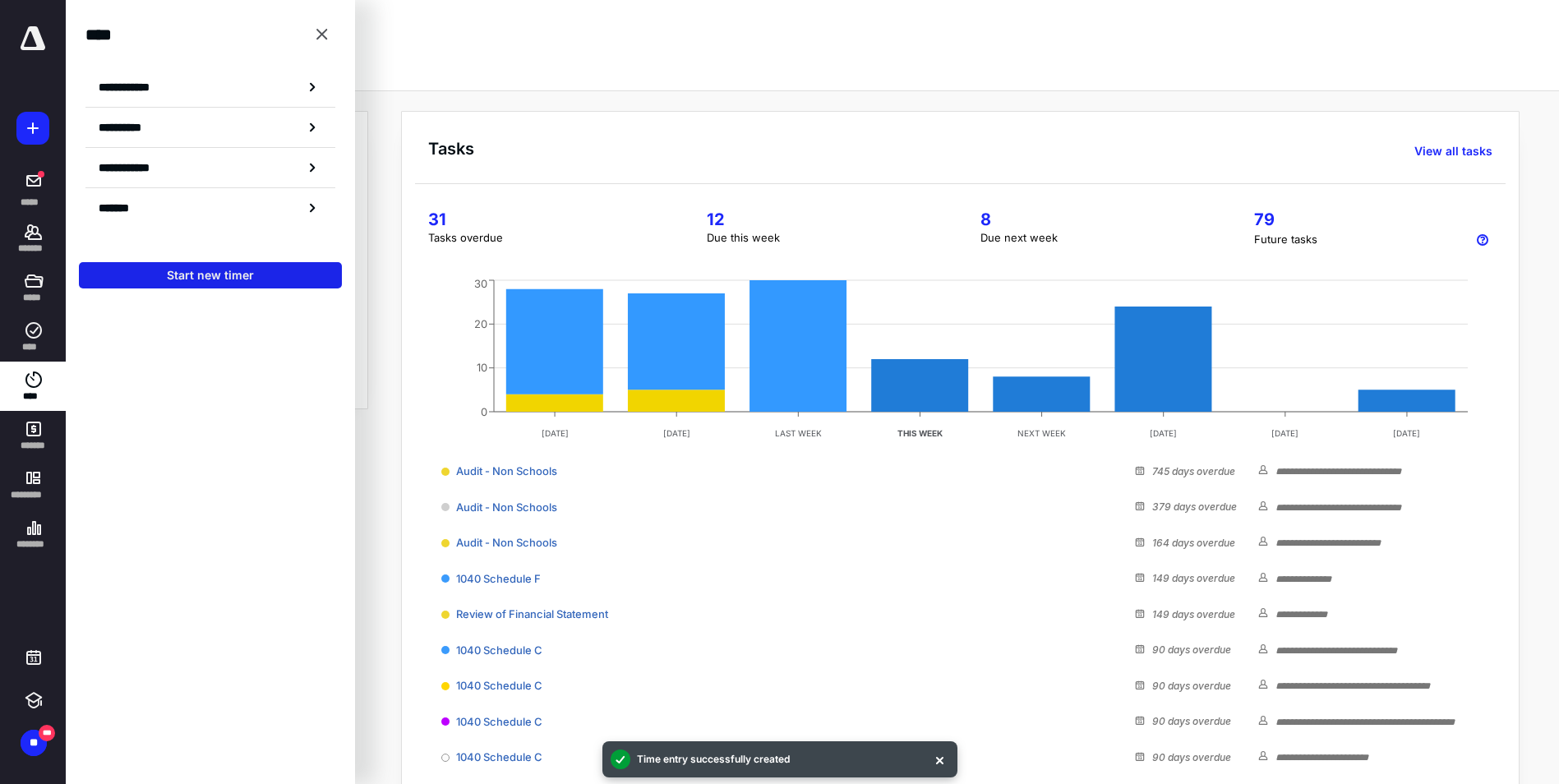 click on "Start new timer" at bounding box center (210, 275) 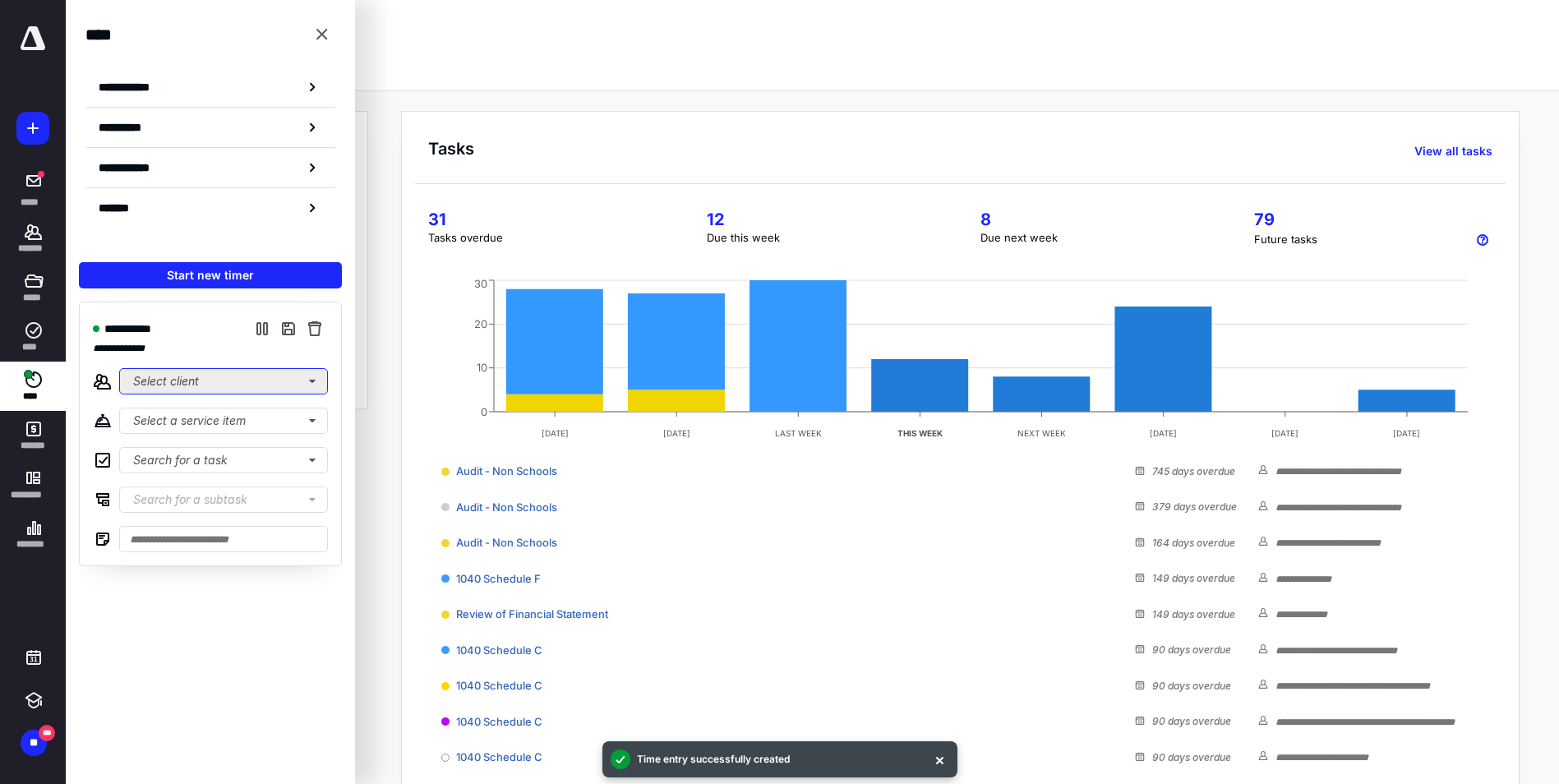 click on "Select client" at bounding box center [224, 381] 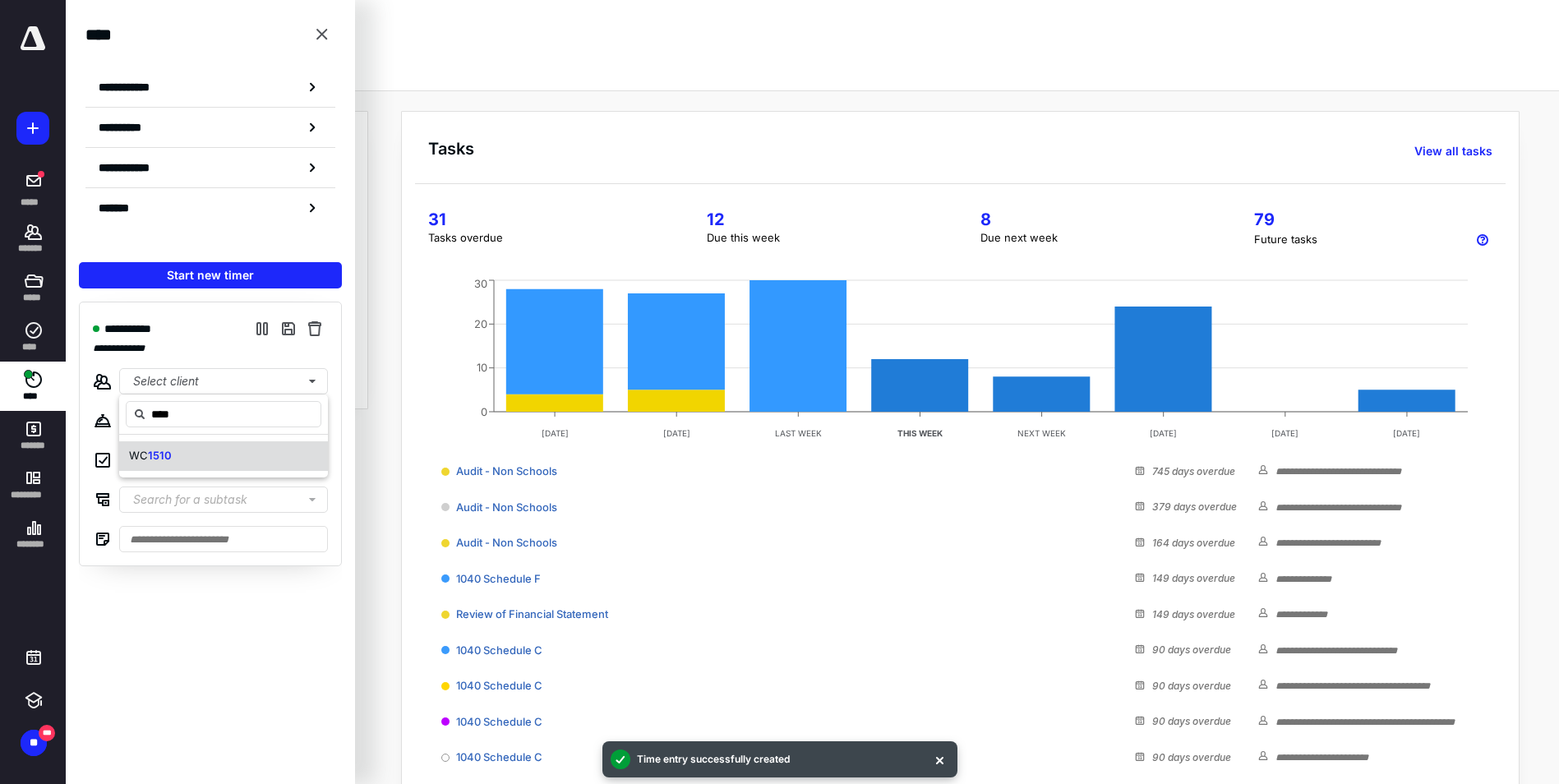 click on "WC  1510" at bounding box center (224, 456) 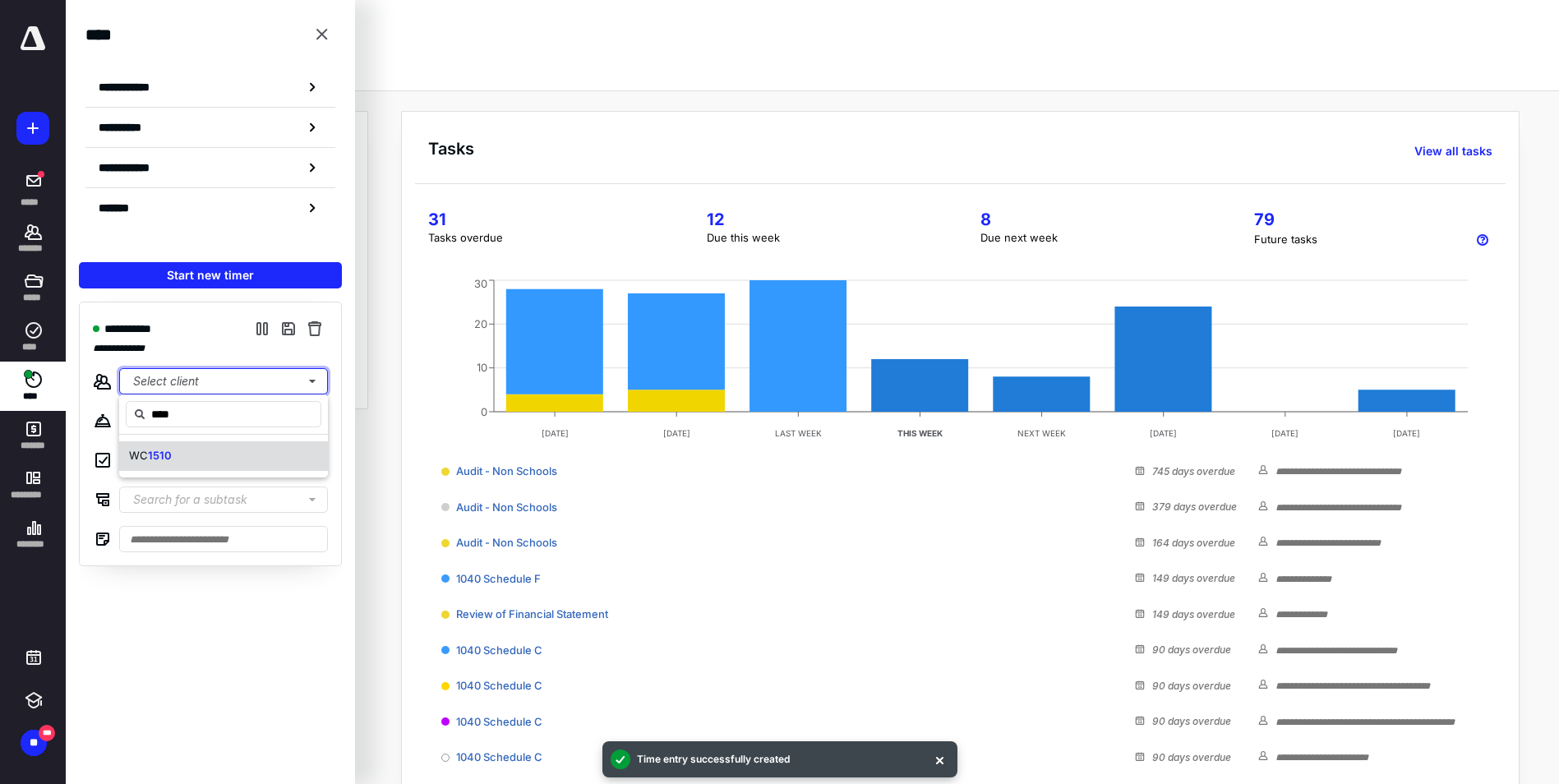 type 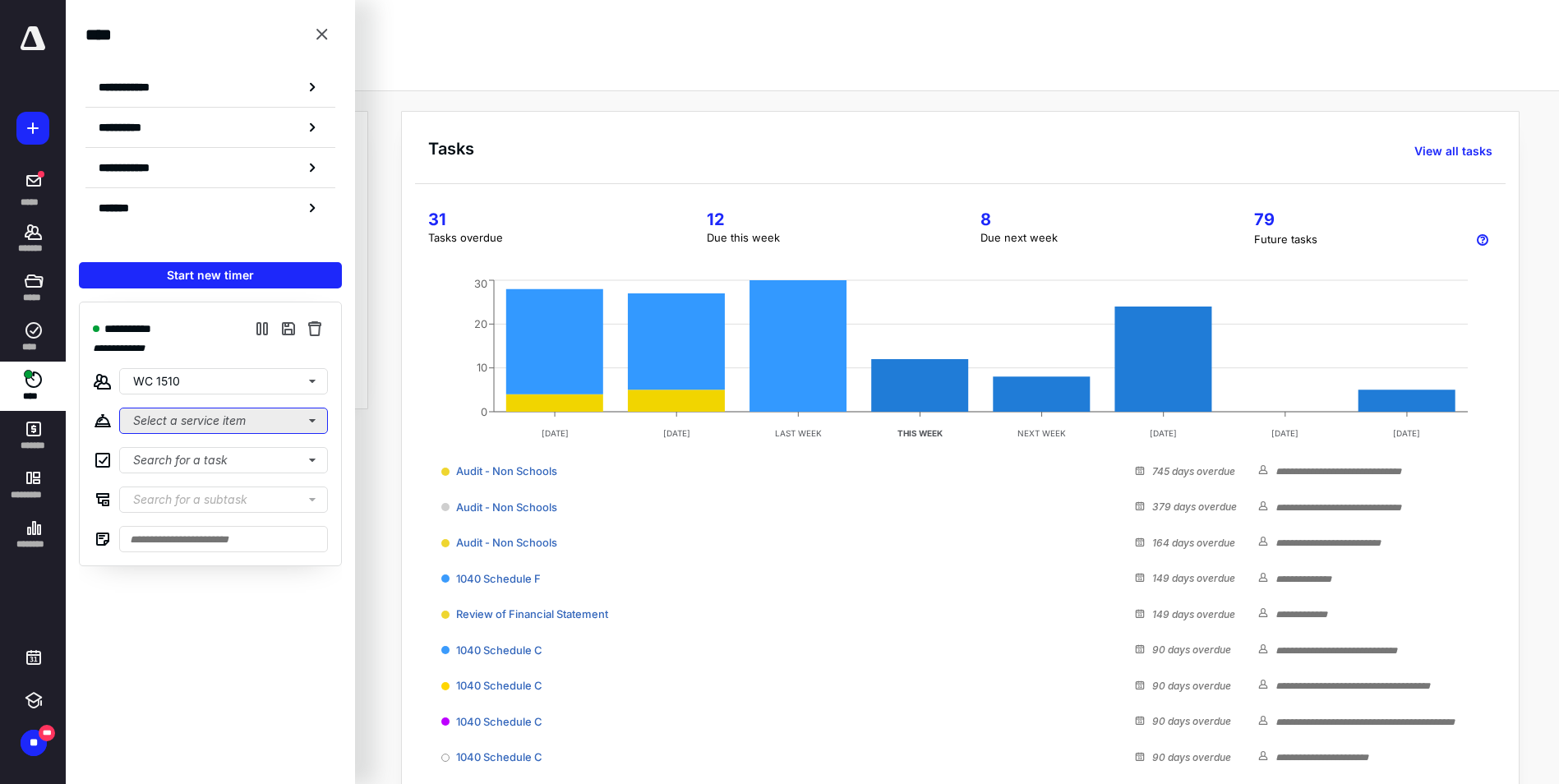 click on "Select a service item" at bounding box center (224, 421) 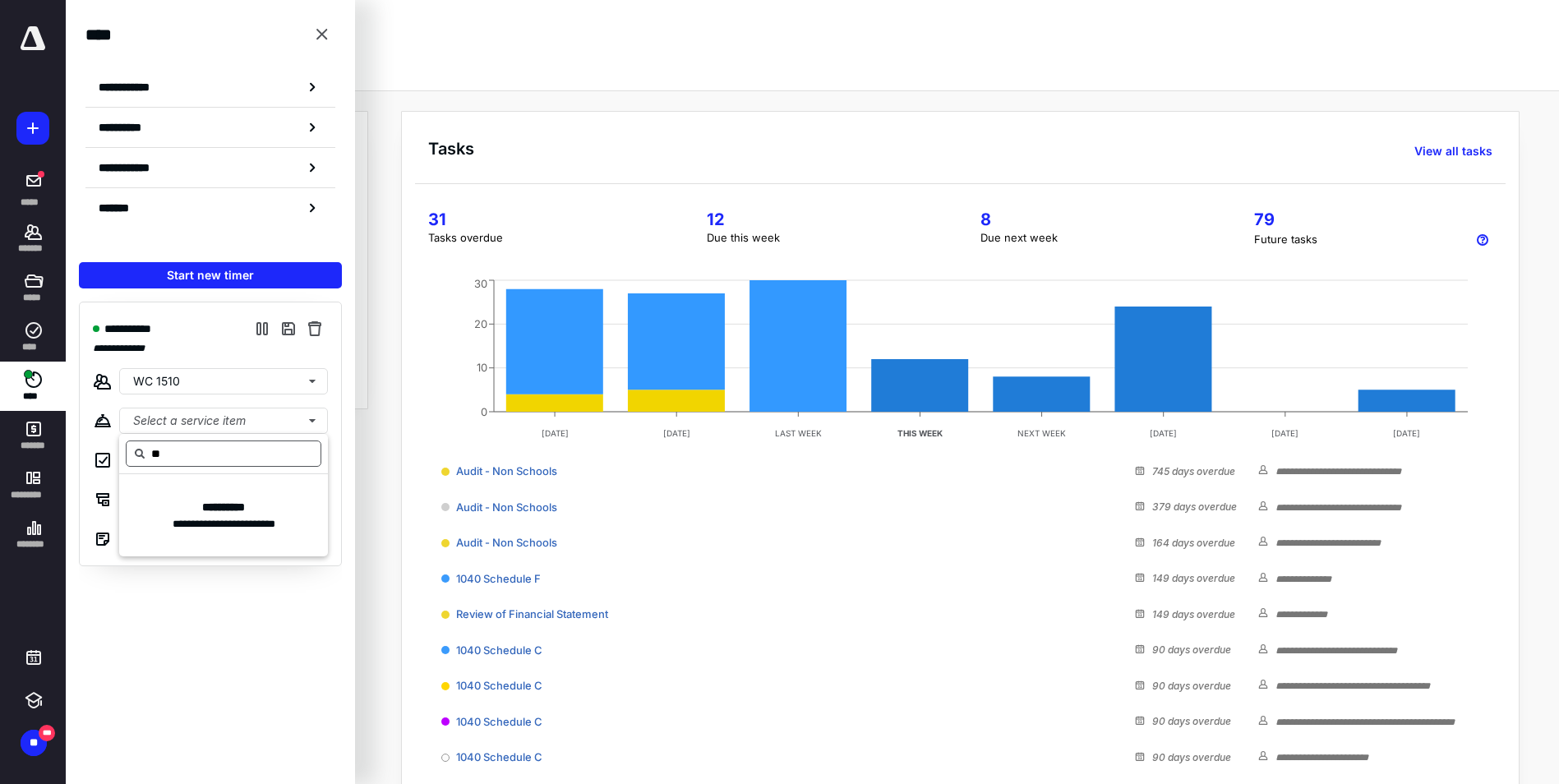 type on "*" 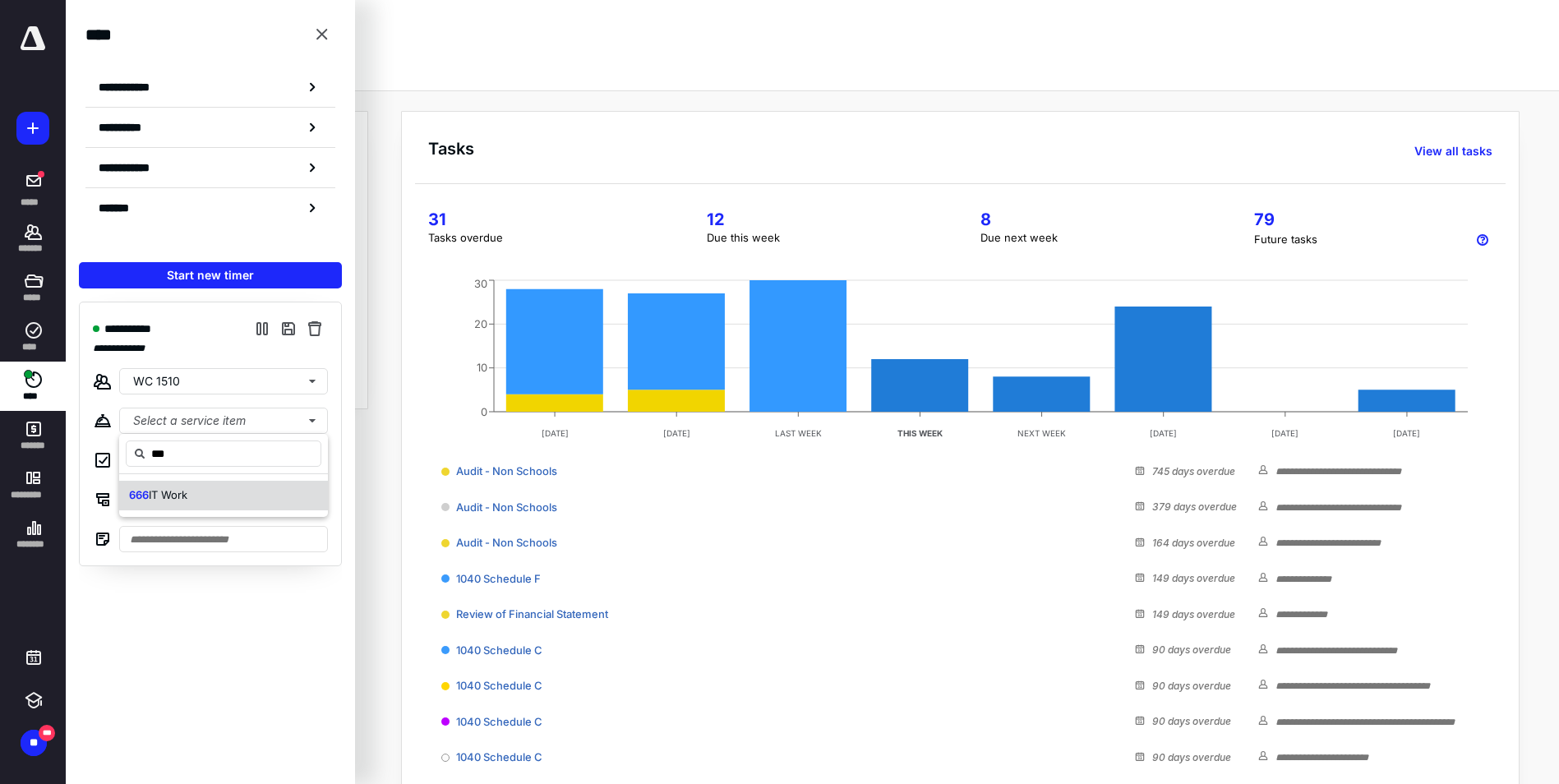 click on "666  IT Work" at bounding box center (224, 496) 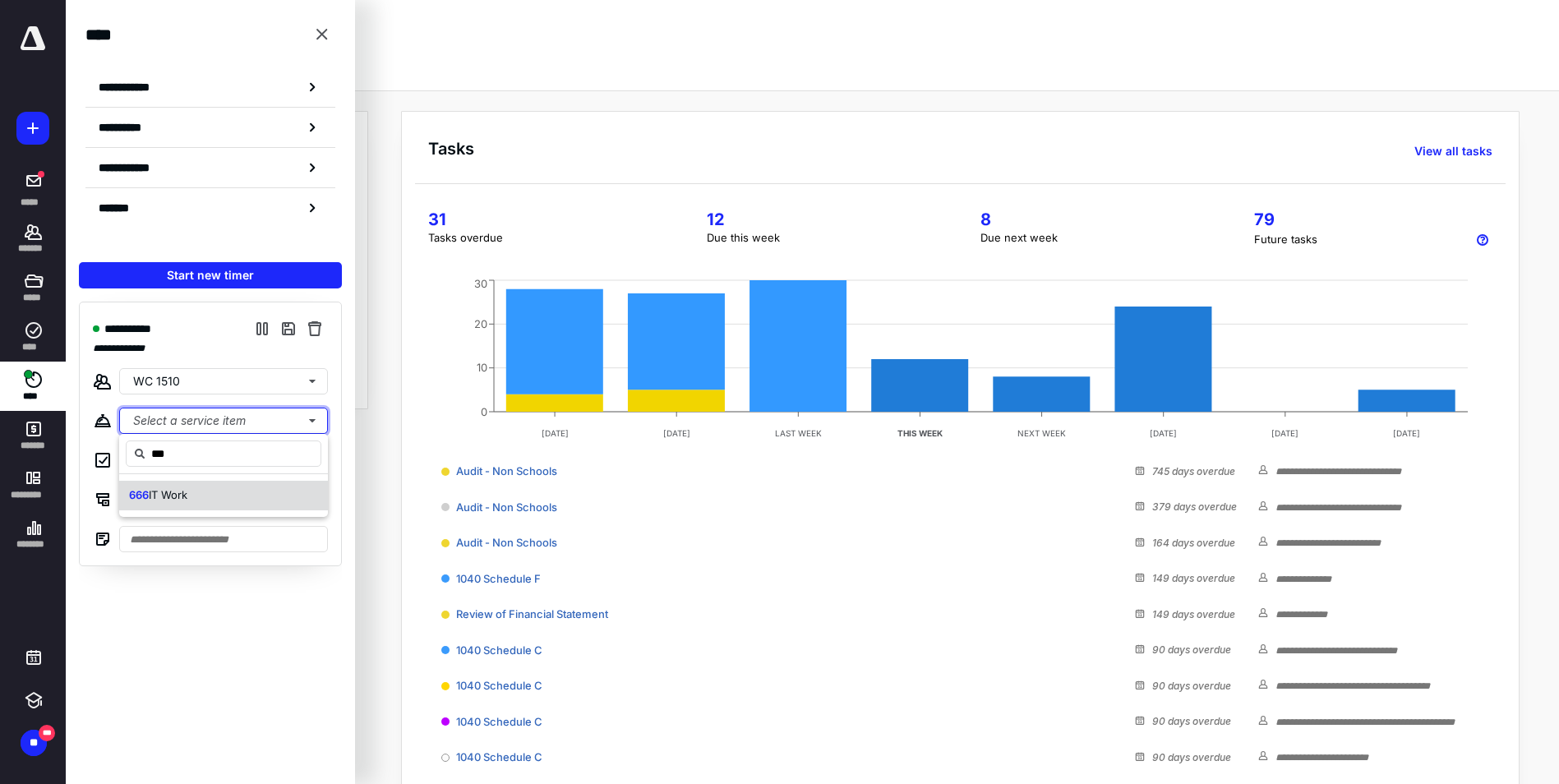 type 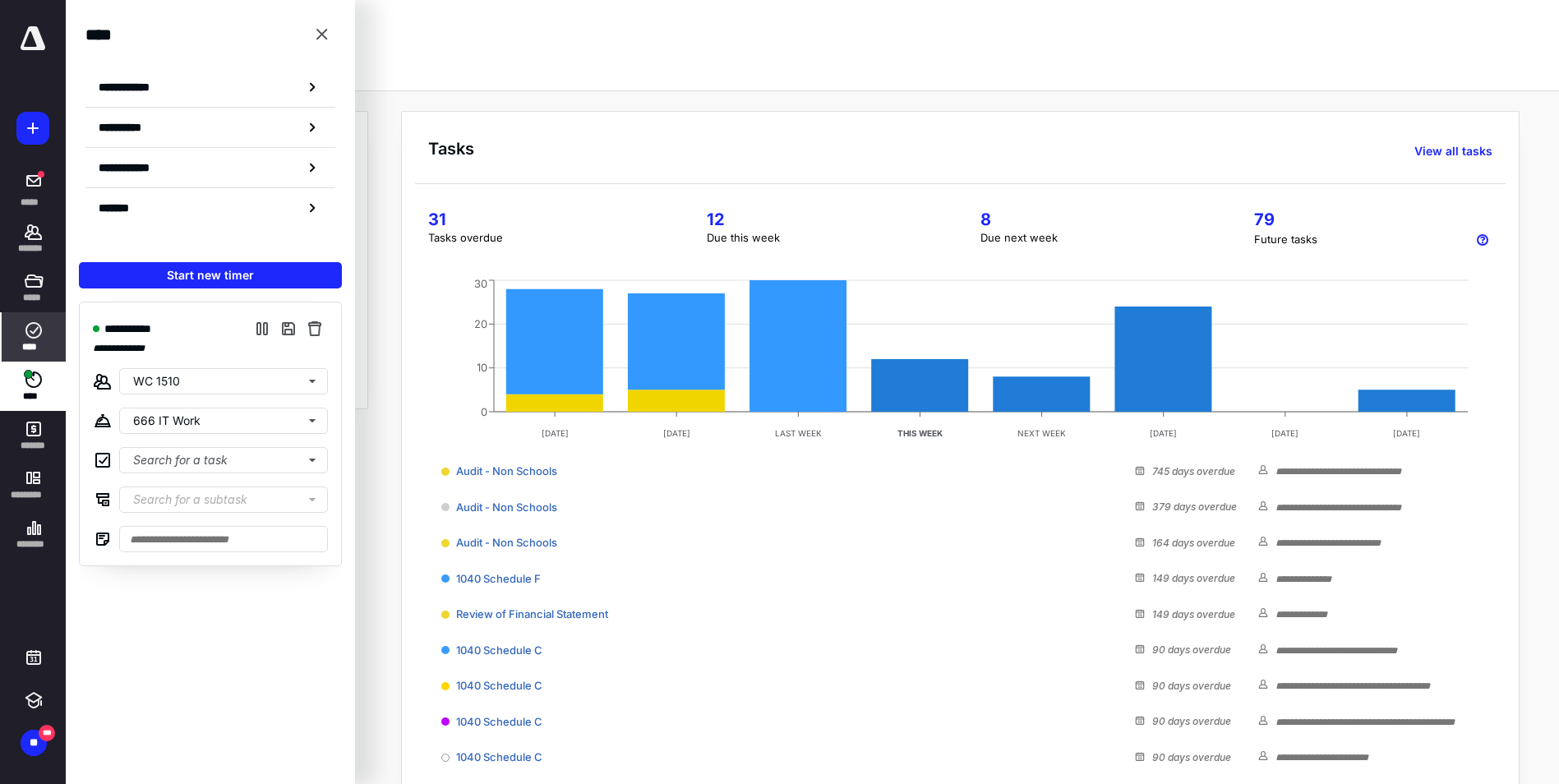 click on "****" at bounding box center [34, 337] 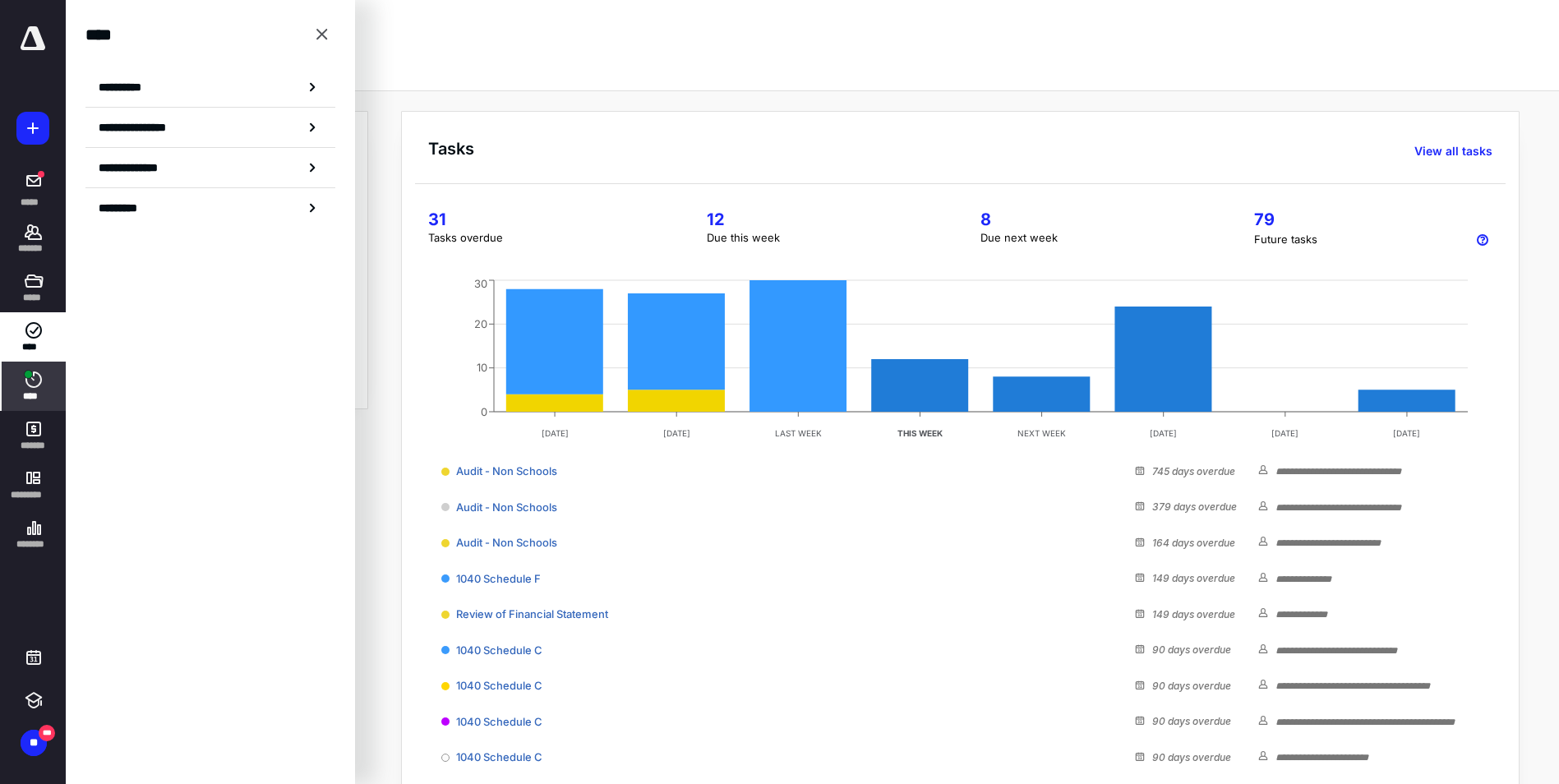 click on "****" at bounding box center (34, 386) 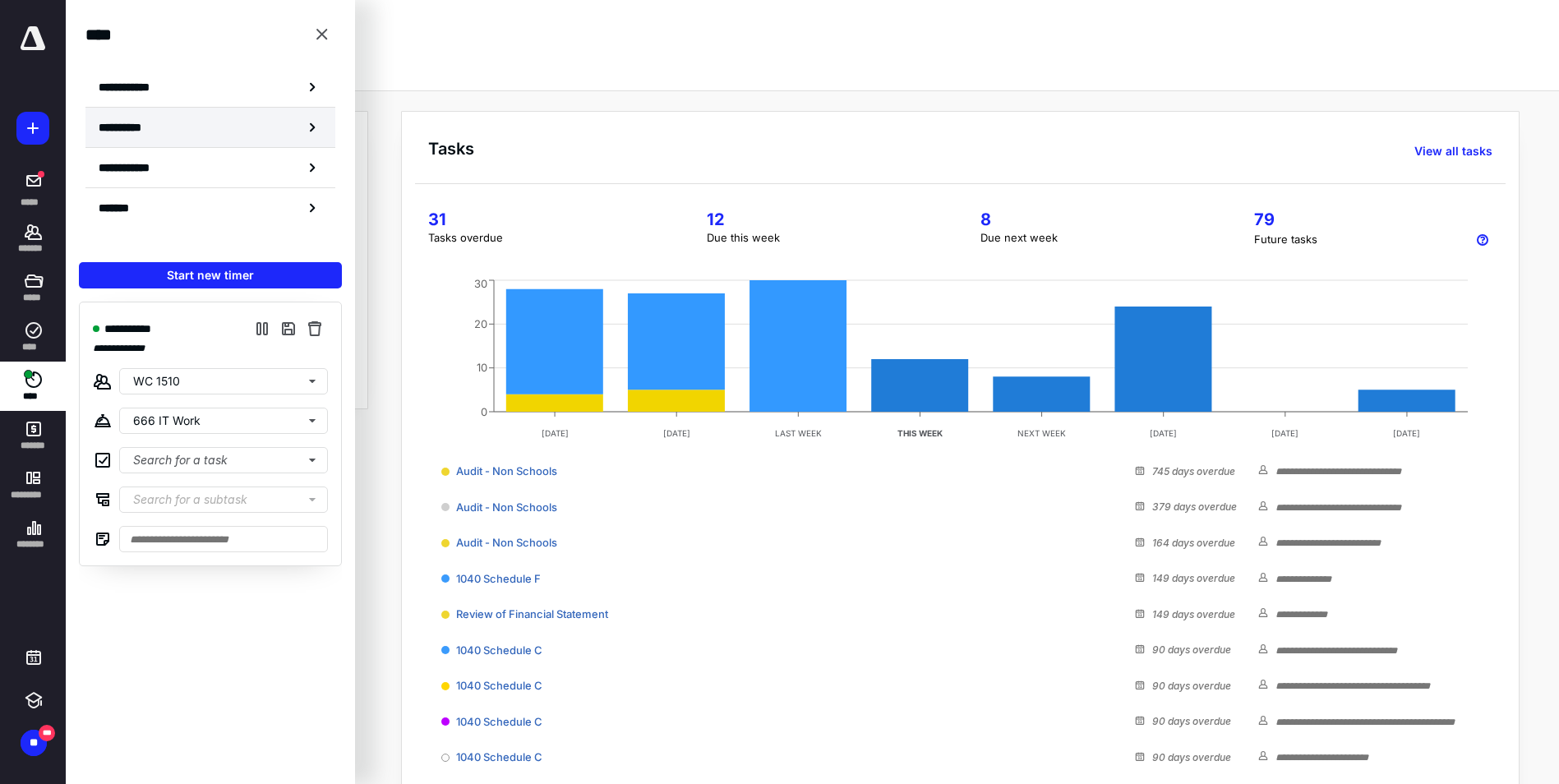 click on "**********" at bounding box center [210, 127] 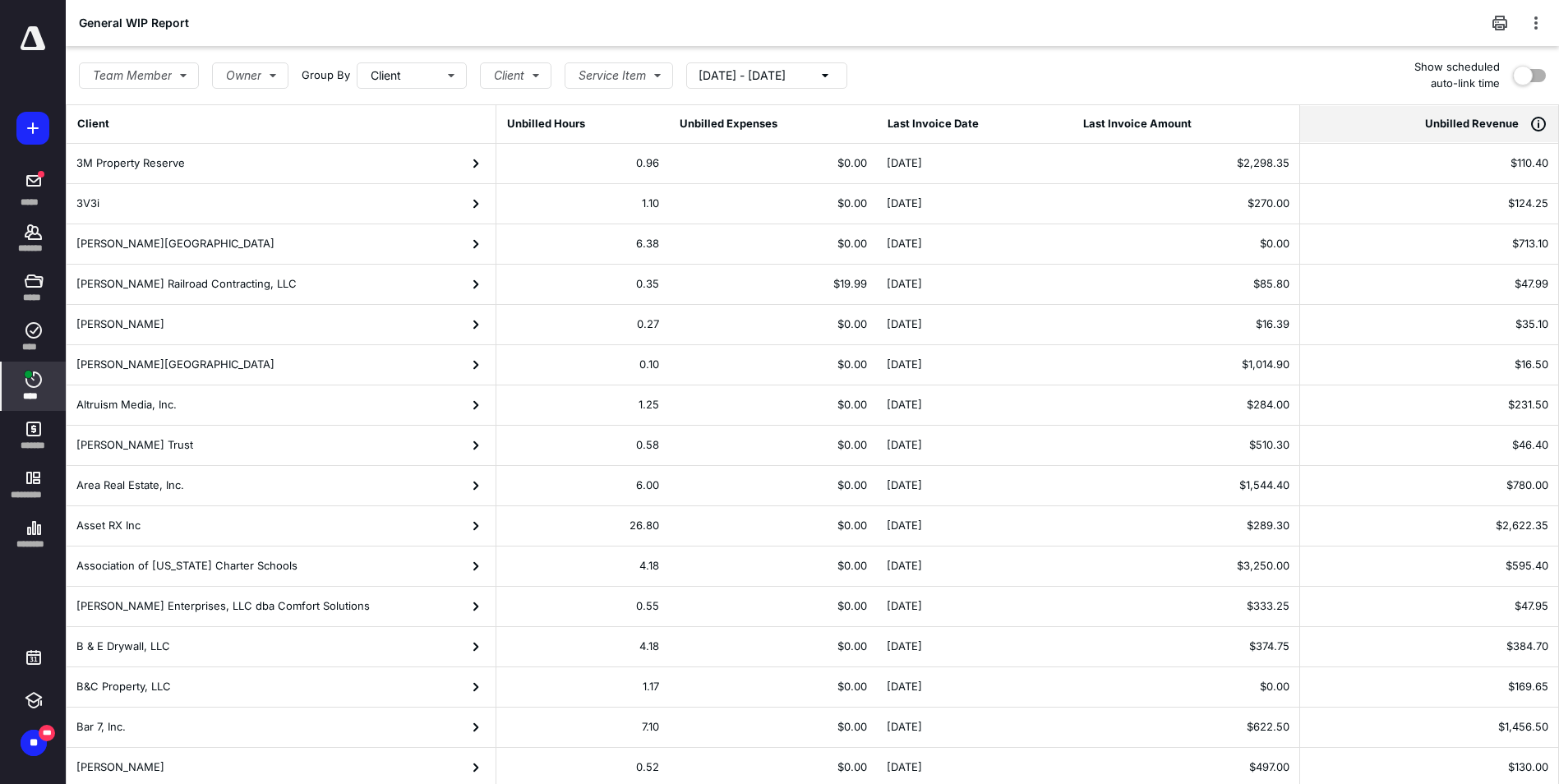 drag, startPoint x: 1419, startPoint y: 118, endPoint x: 1359, endPoint y: 82, distance: 69.97142 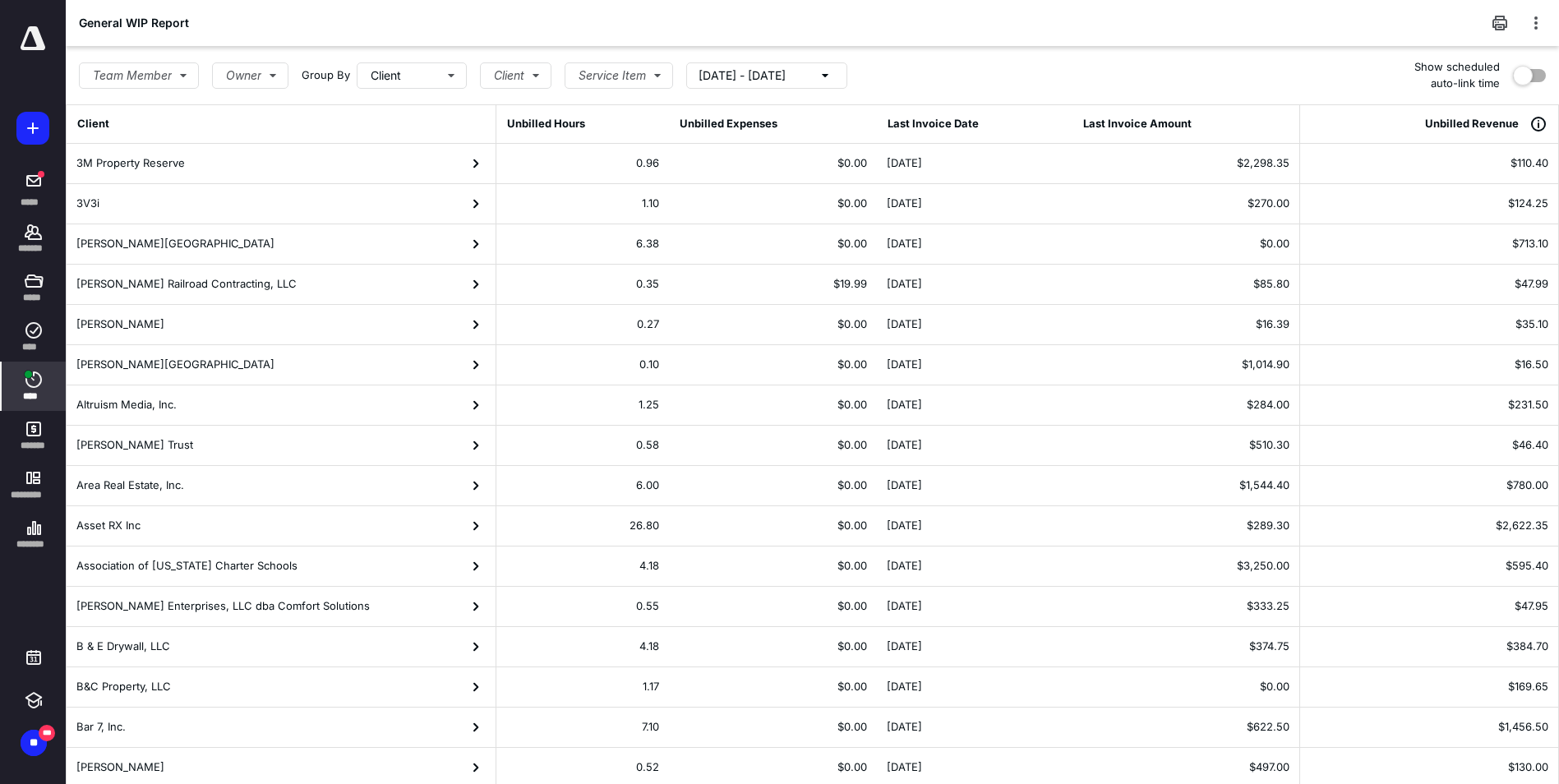 click on "Unbilled Revenue" at bounding box center [1429, 124] 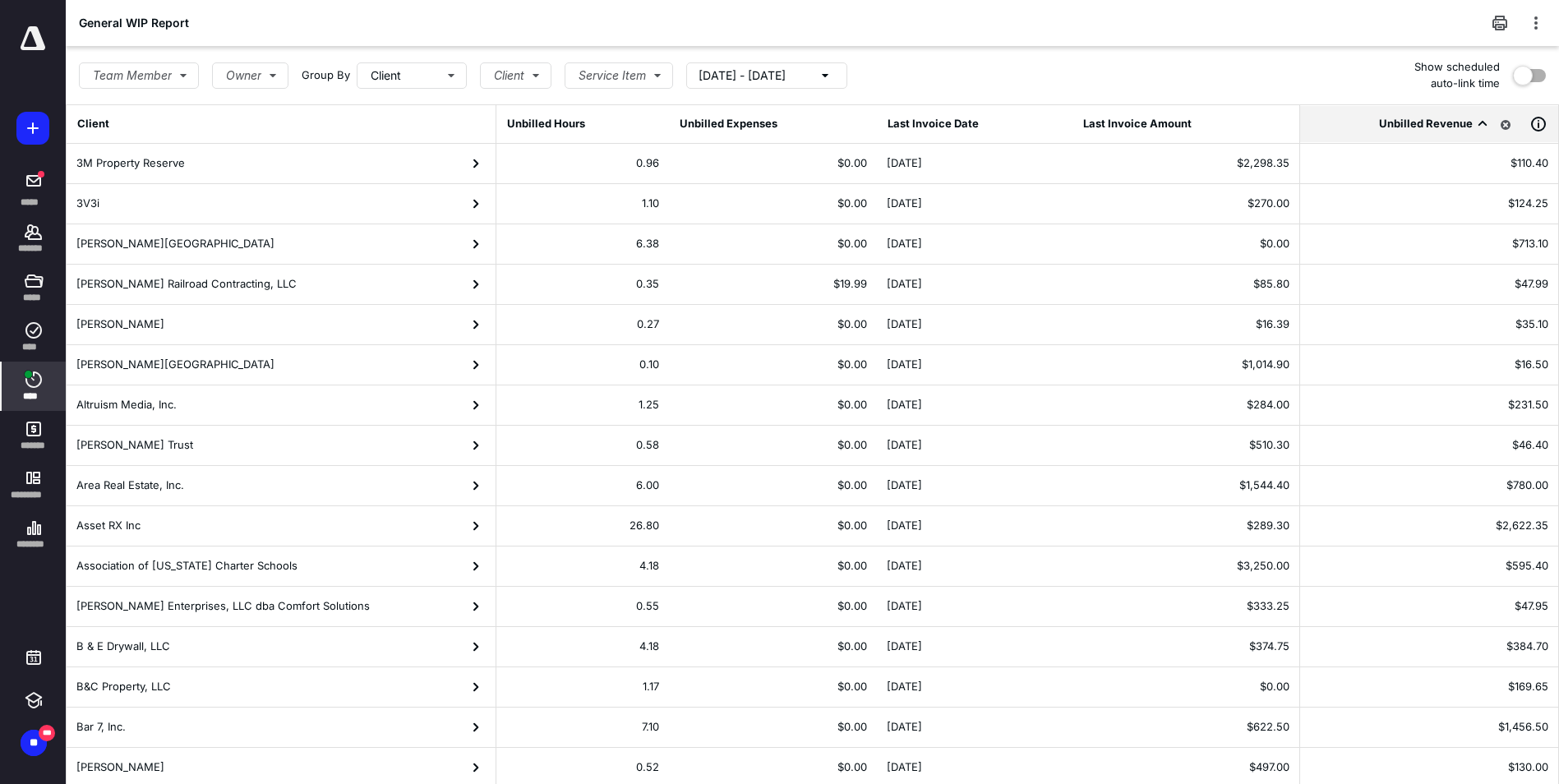 click on "Team Member Owner Group By Client Client Service Item 6/14/2025 - 7/14/2025 Show scheduled   auto-link time" at bounding box center (812, 75) 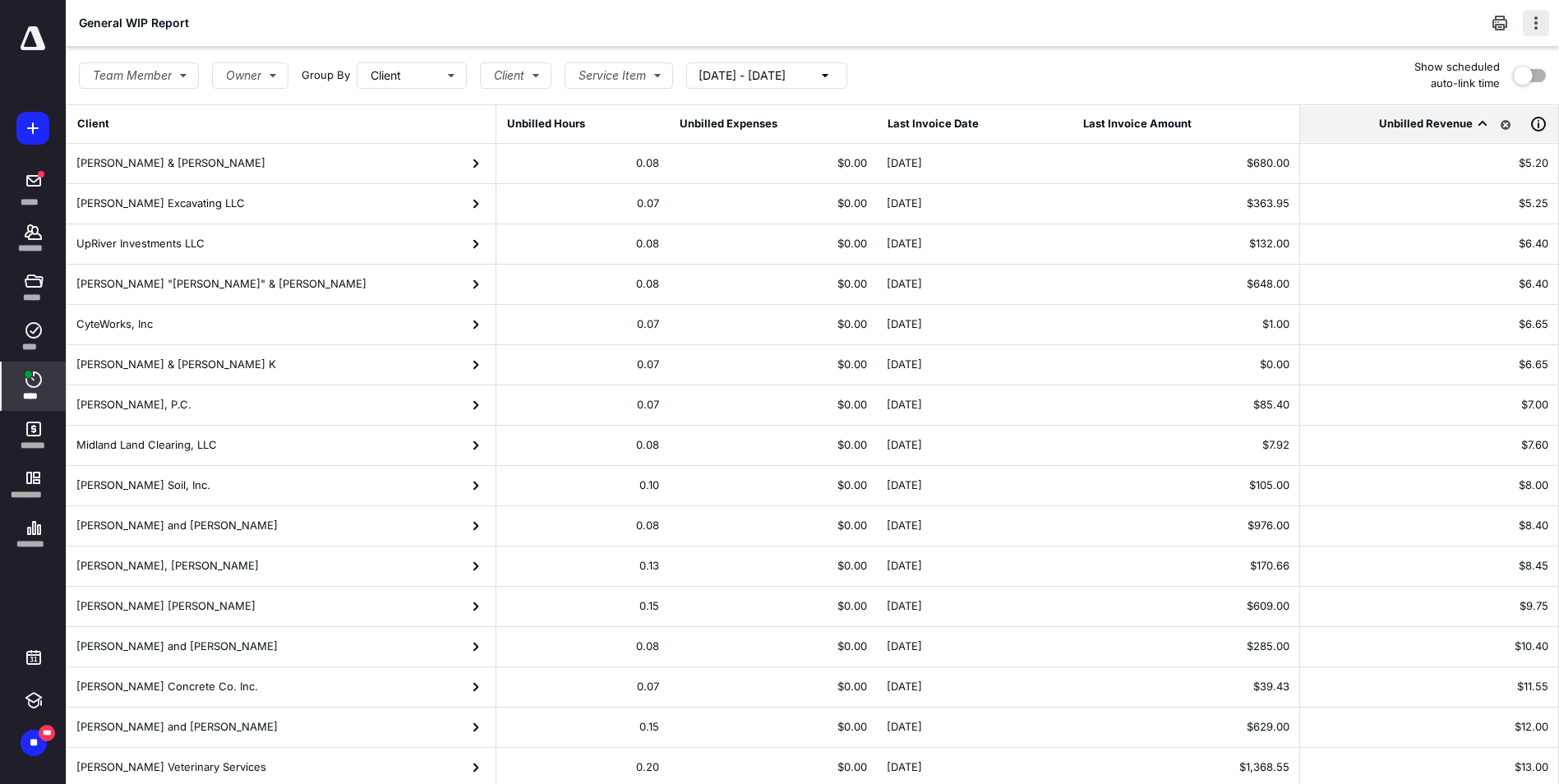 click at bounding box center (1536, 23) 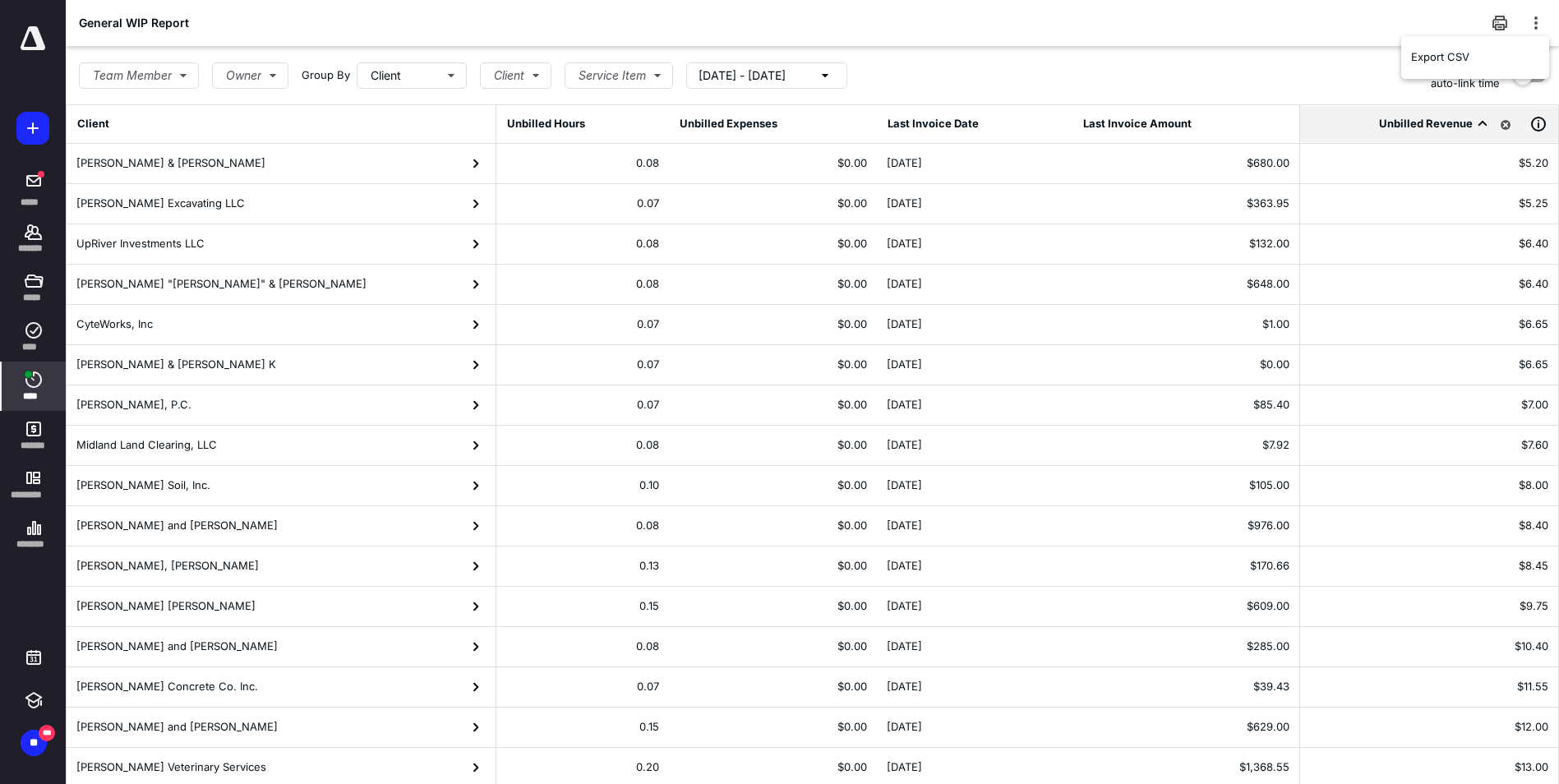 click on "Team Member Owner Group By Client Client Service Item 6/14/2025 - 7/14/2025 Show scheduled   auto-link time" at bounding box center (812, 75) 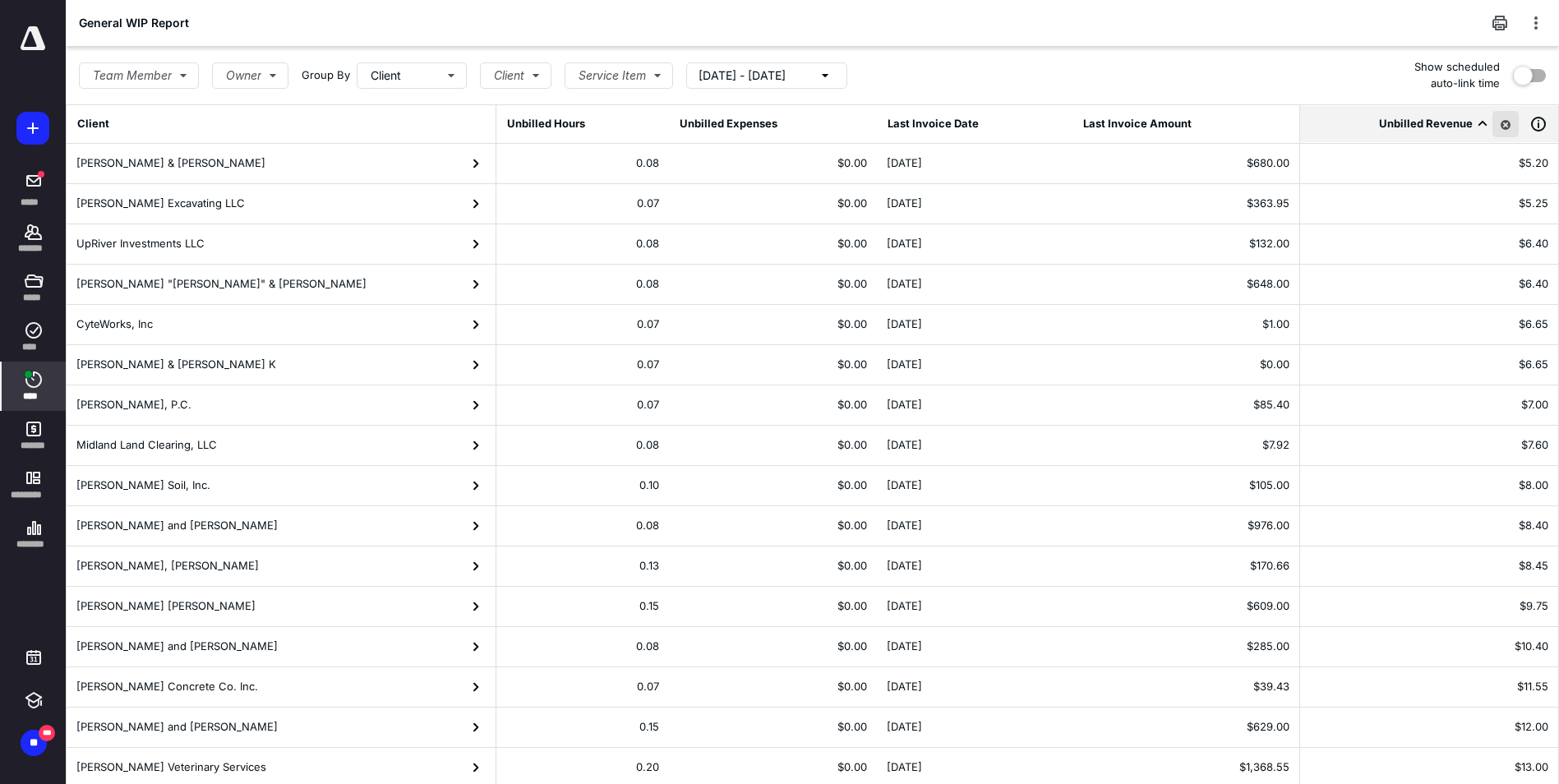 click at bounding box center [1506, 124] 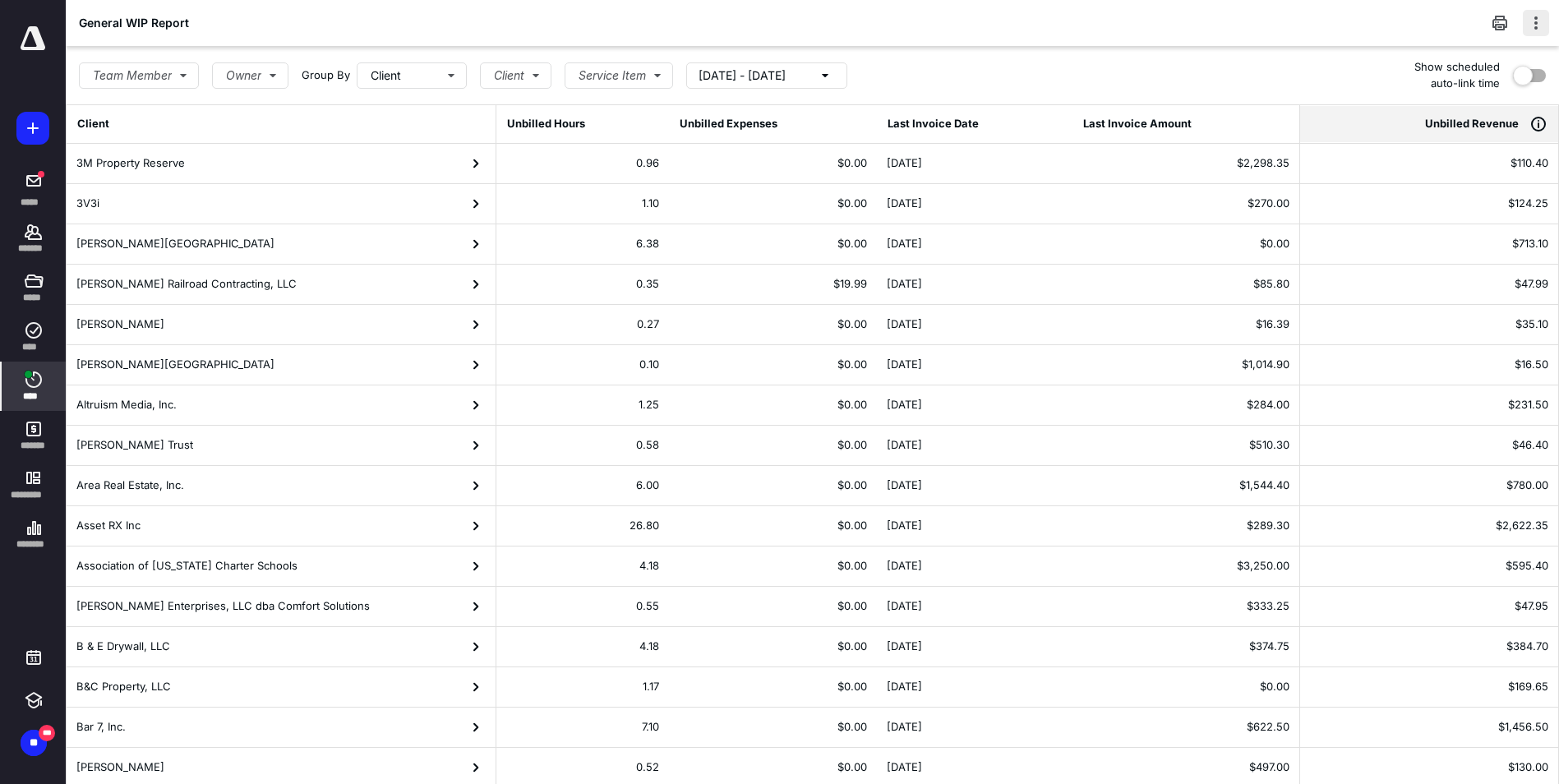 click at bounding box center [1536, 23] 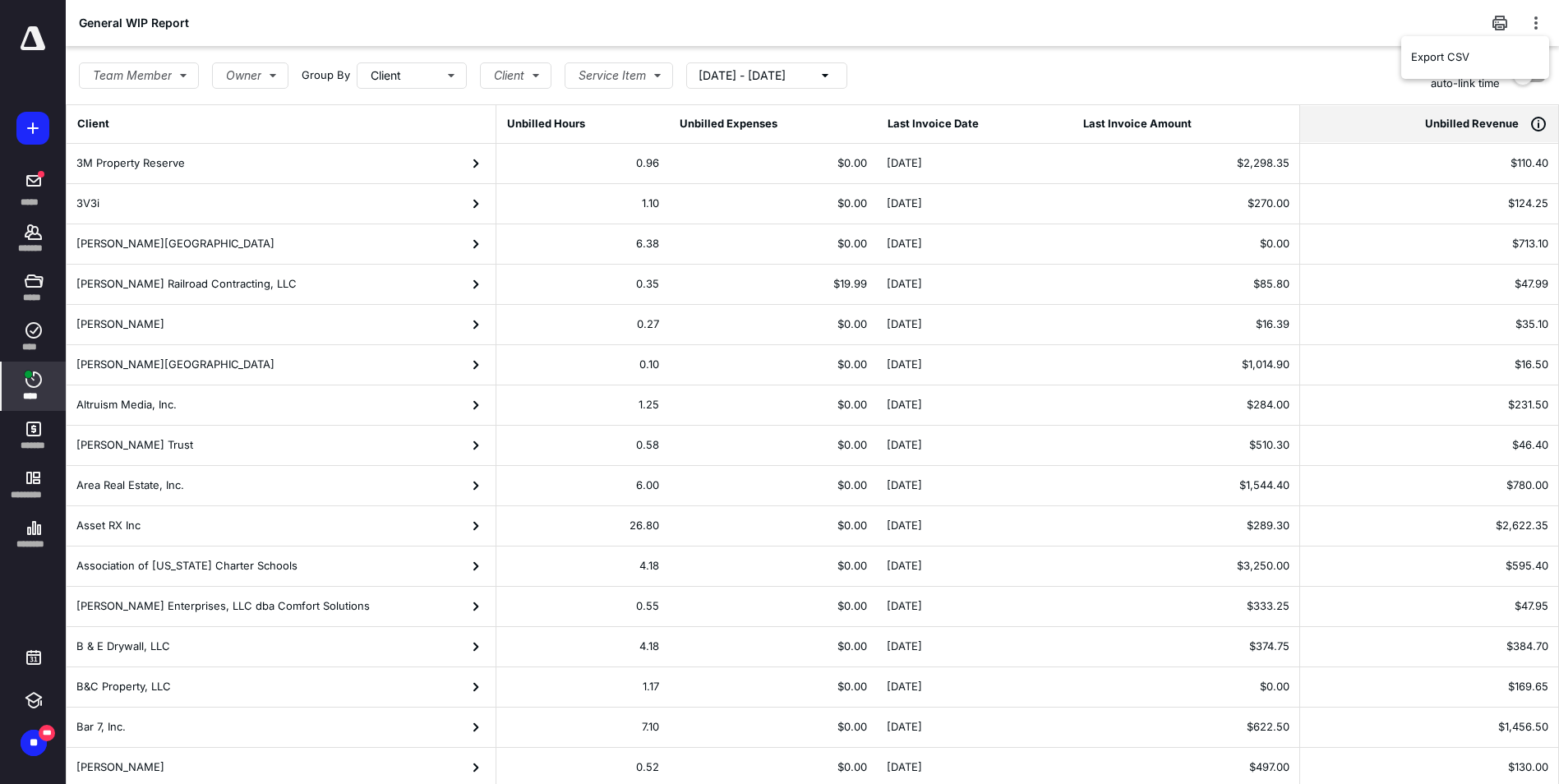 click on "Team Member Owner Group By Client Client Service Item 6/14/2025 - 7/14/2025 Show scheduled   auto-link time" at bounding box center (812, 75) 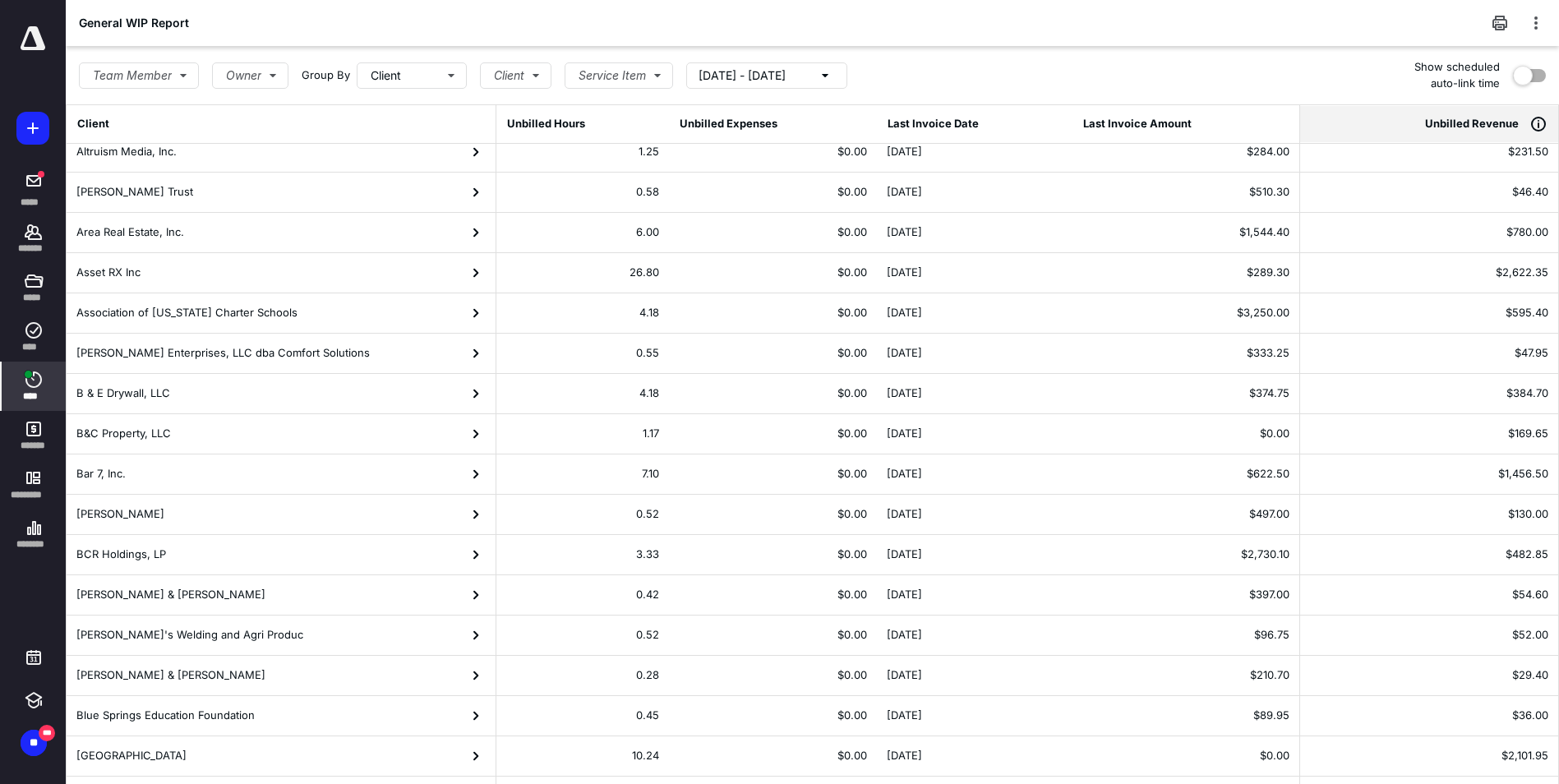 scroll, scrollTop: 0, scrollLeft: 0, axis: both 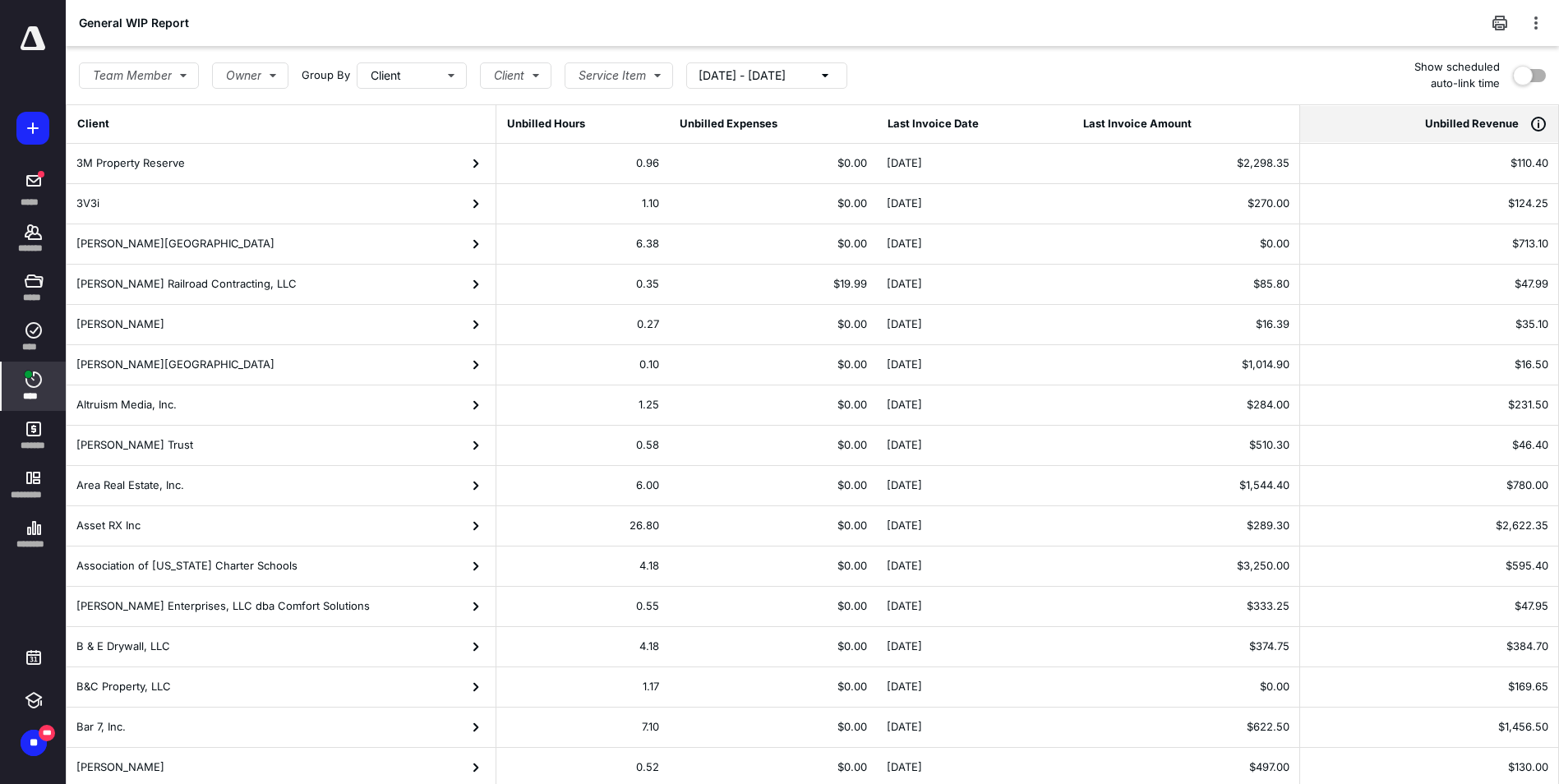 click on "****" at bounding box center (34, 396) 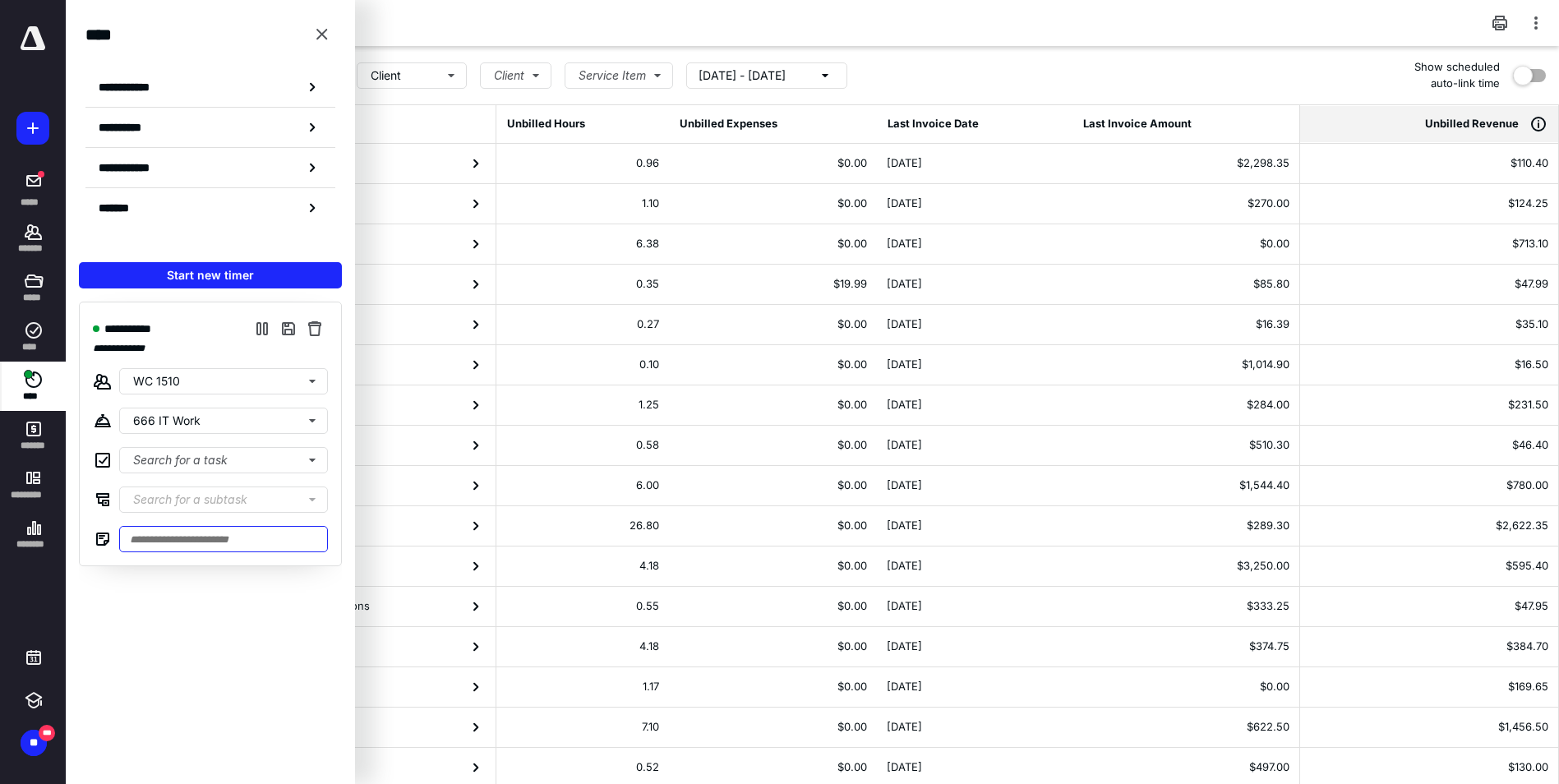 click at bounding box center [224, 539] 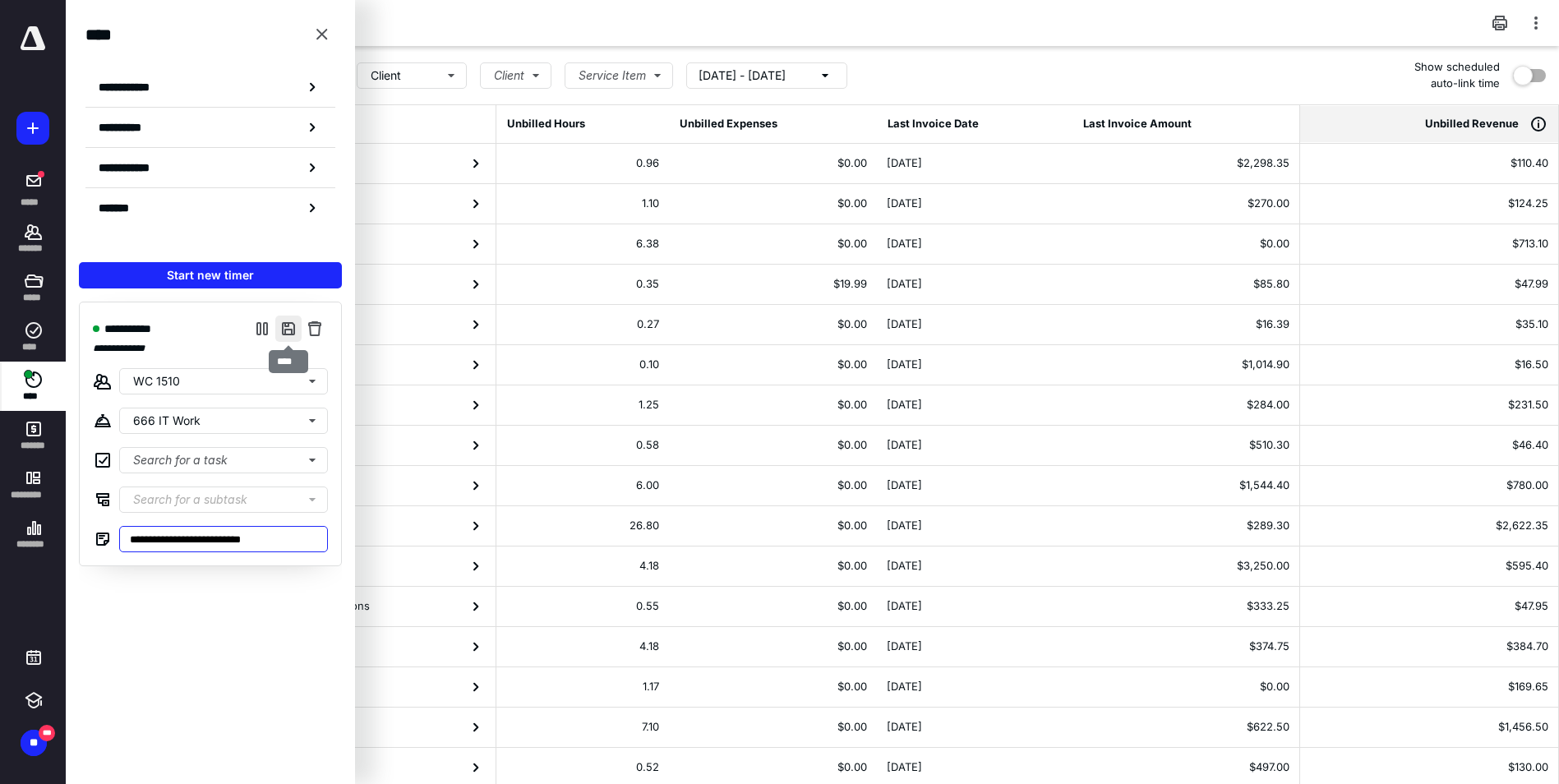 type on "**********" 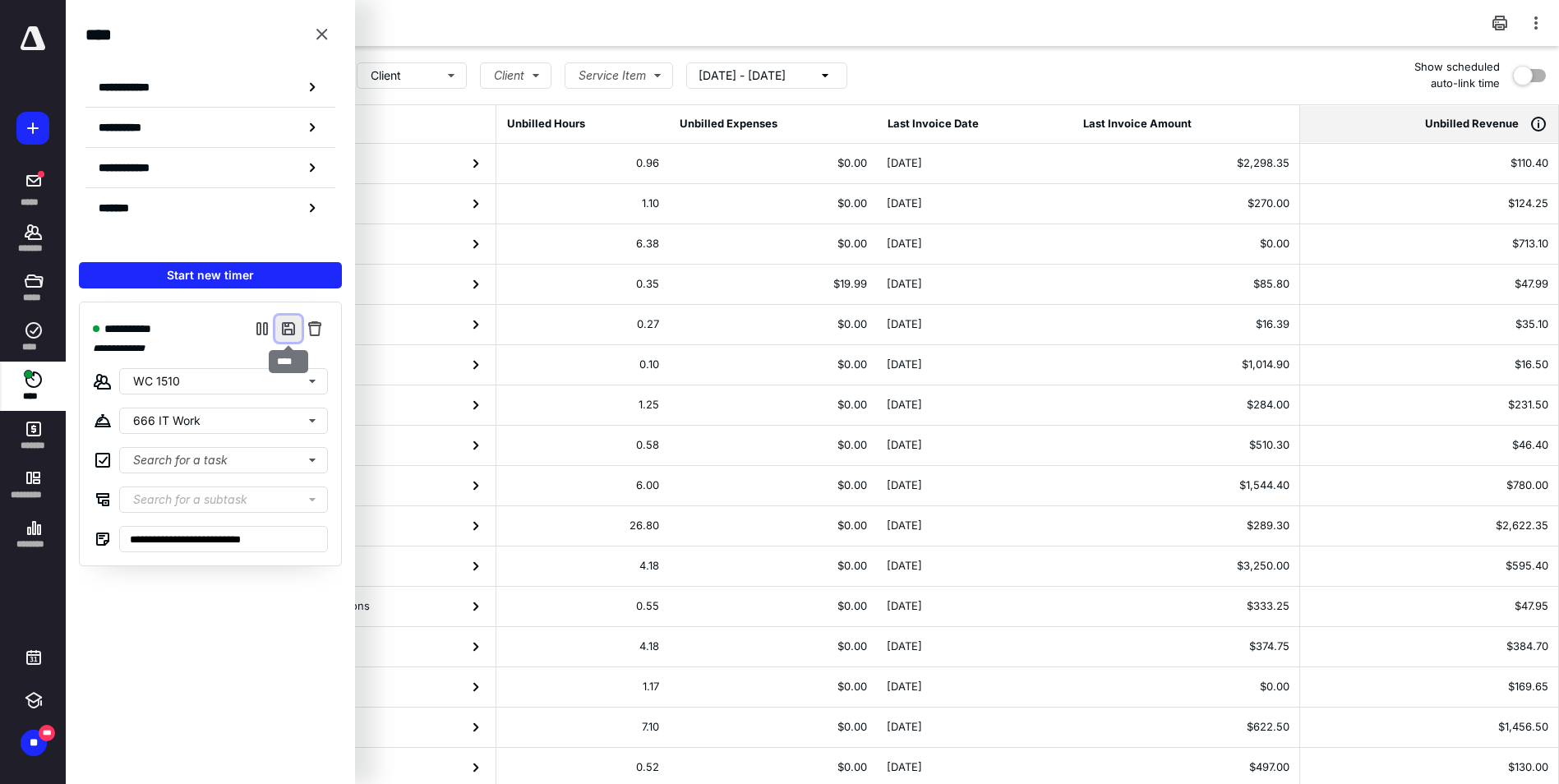 click at bounding box center [288, 329] 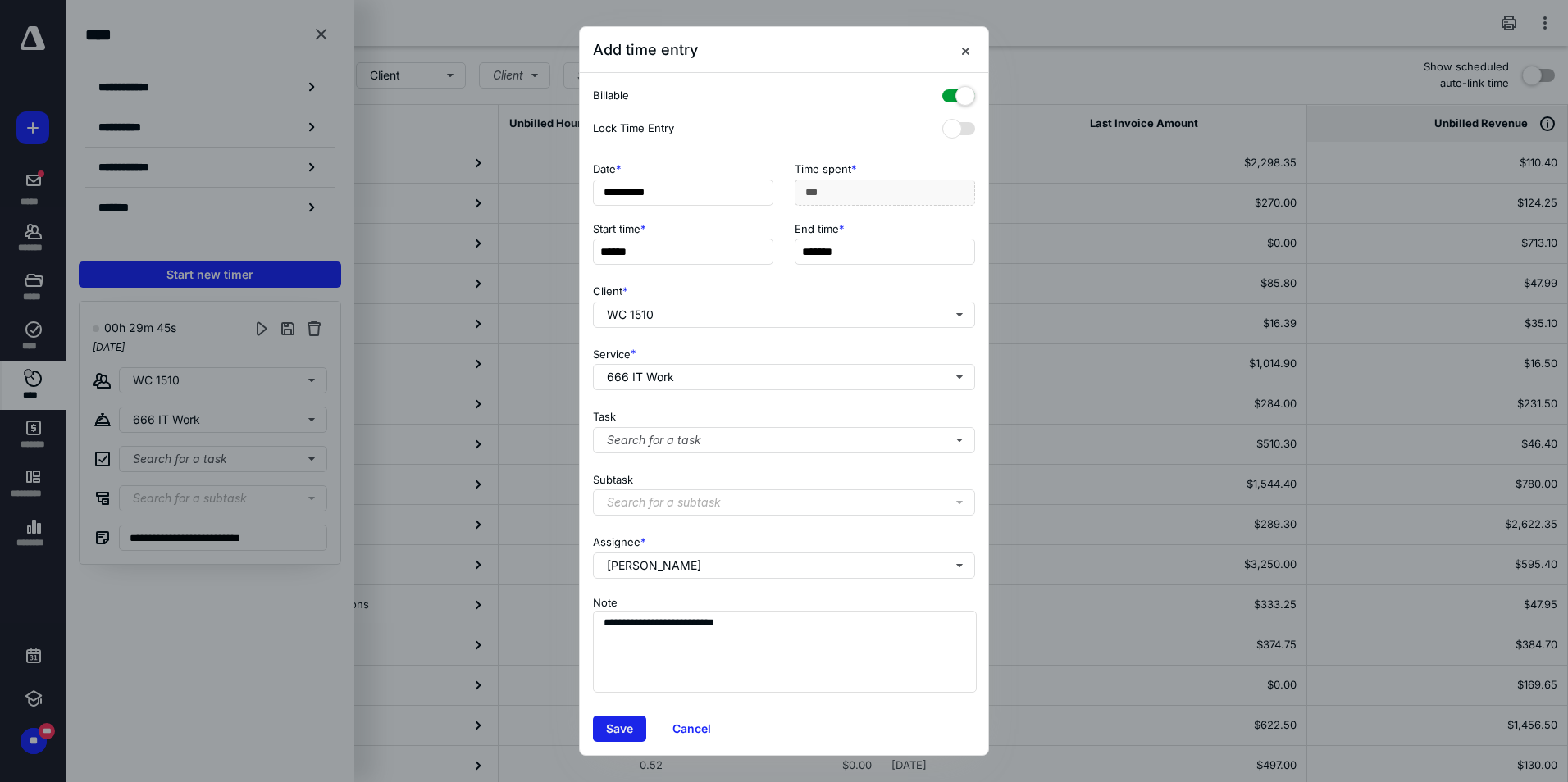 click on "Save" at bounding box center (619, 729) 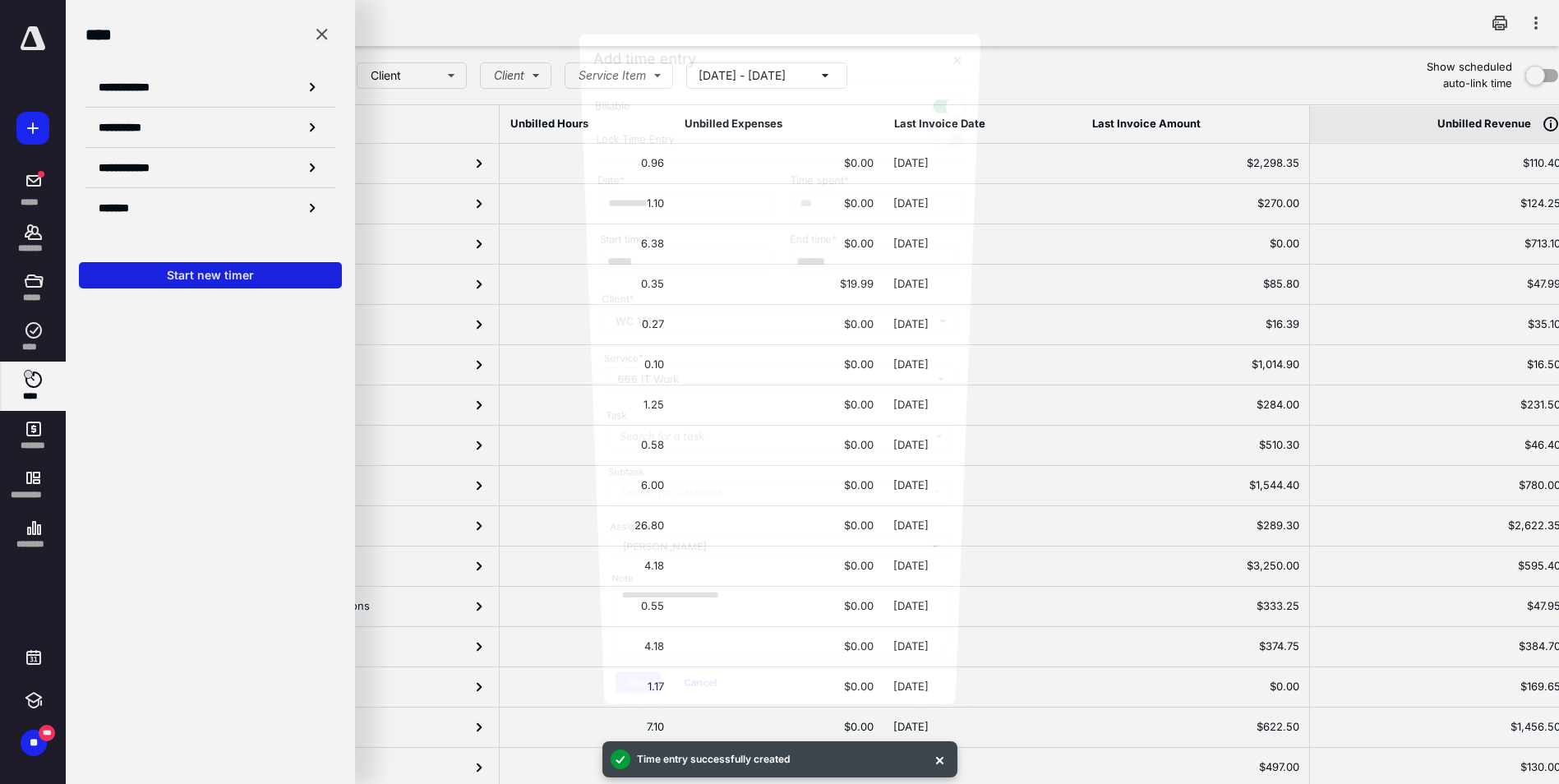 click on "Start new timer" at bounding box center (210, 275) 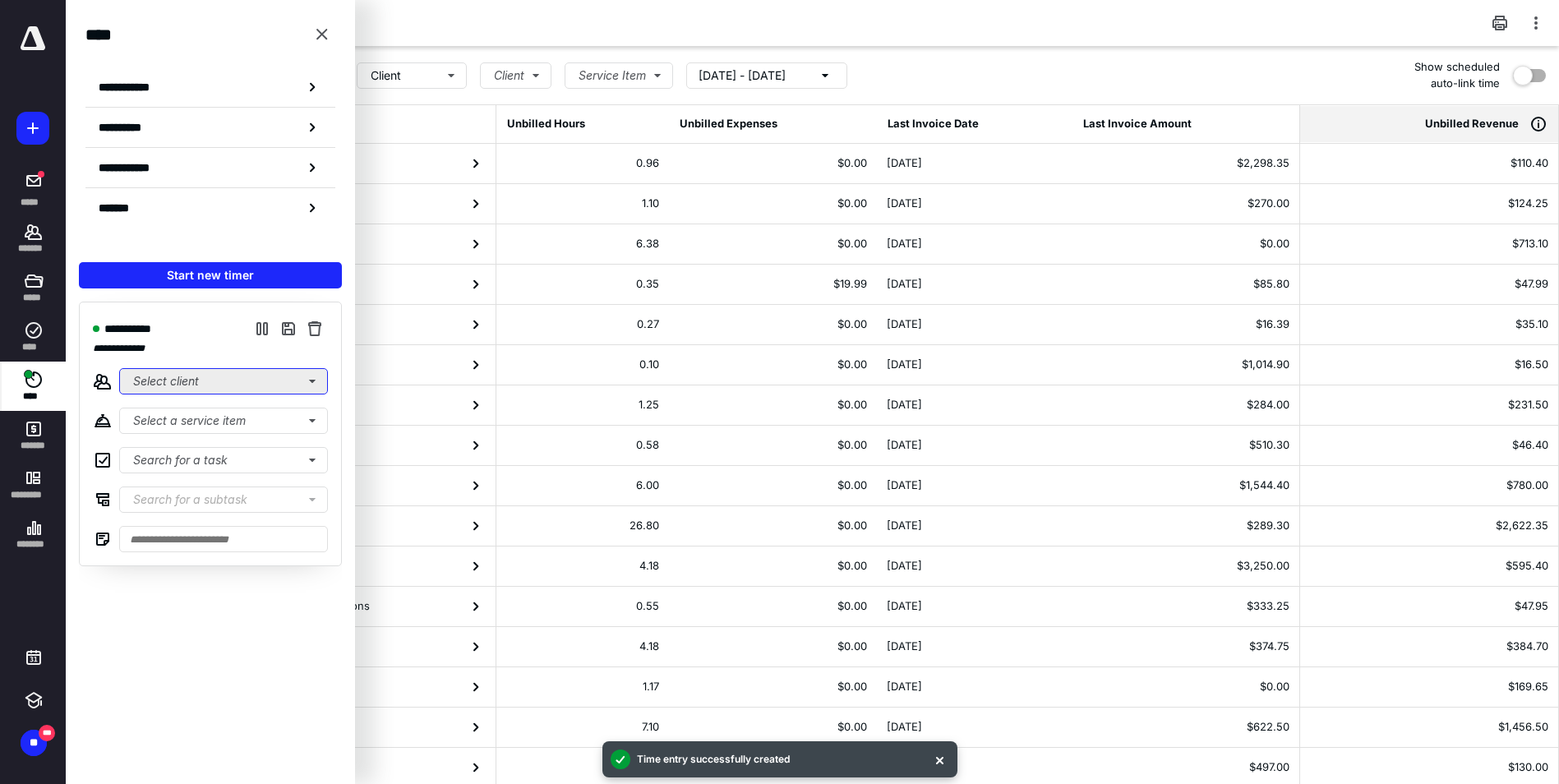 click on "Select client" at bounding box center (224, 381) 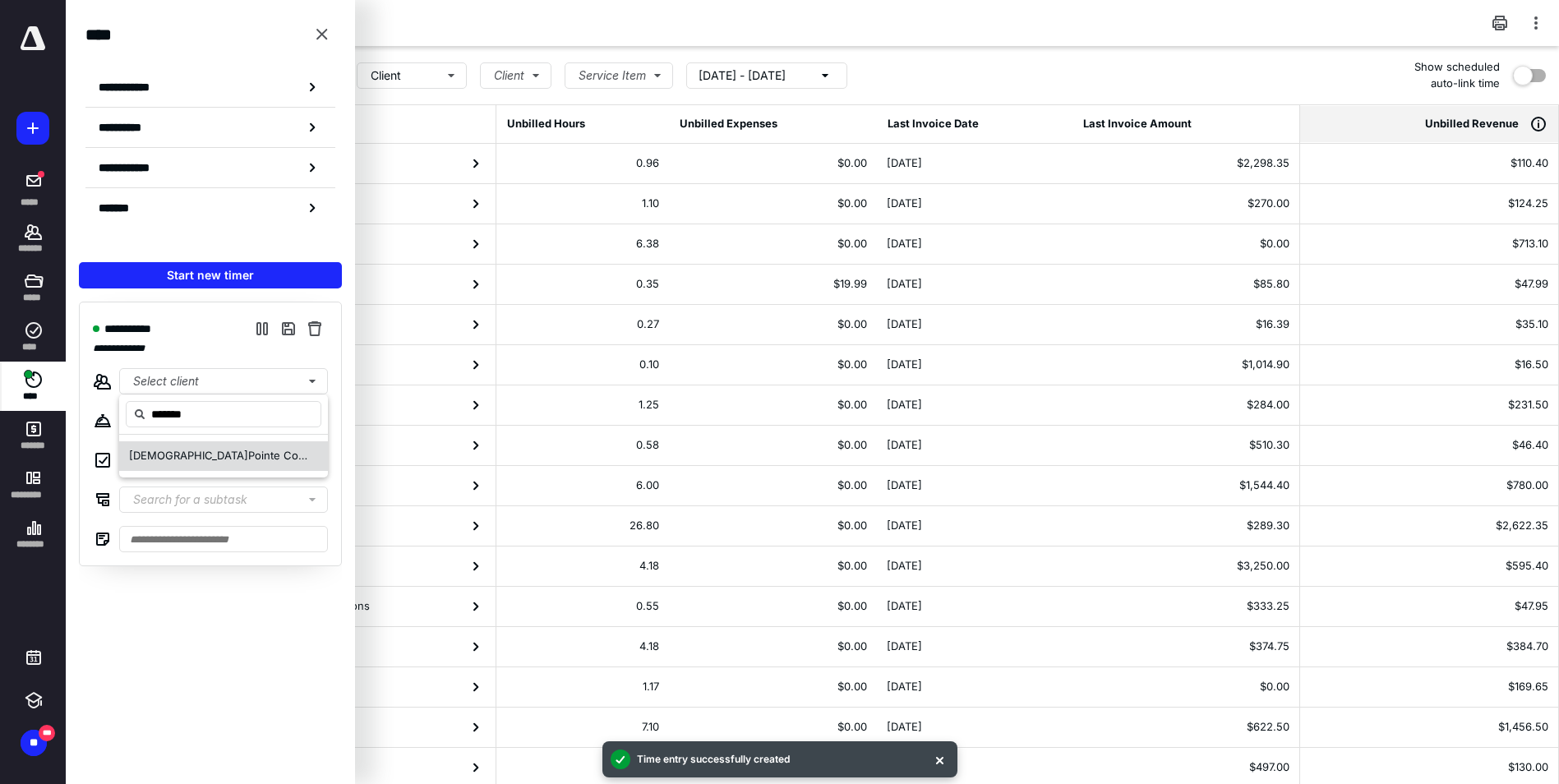 click on "Indian  Pointe Condominium Owner's Association, Inc." at bounding box center (220, 456) 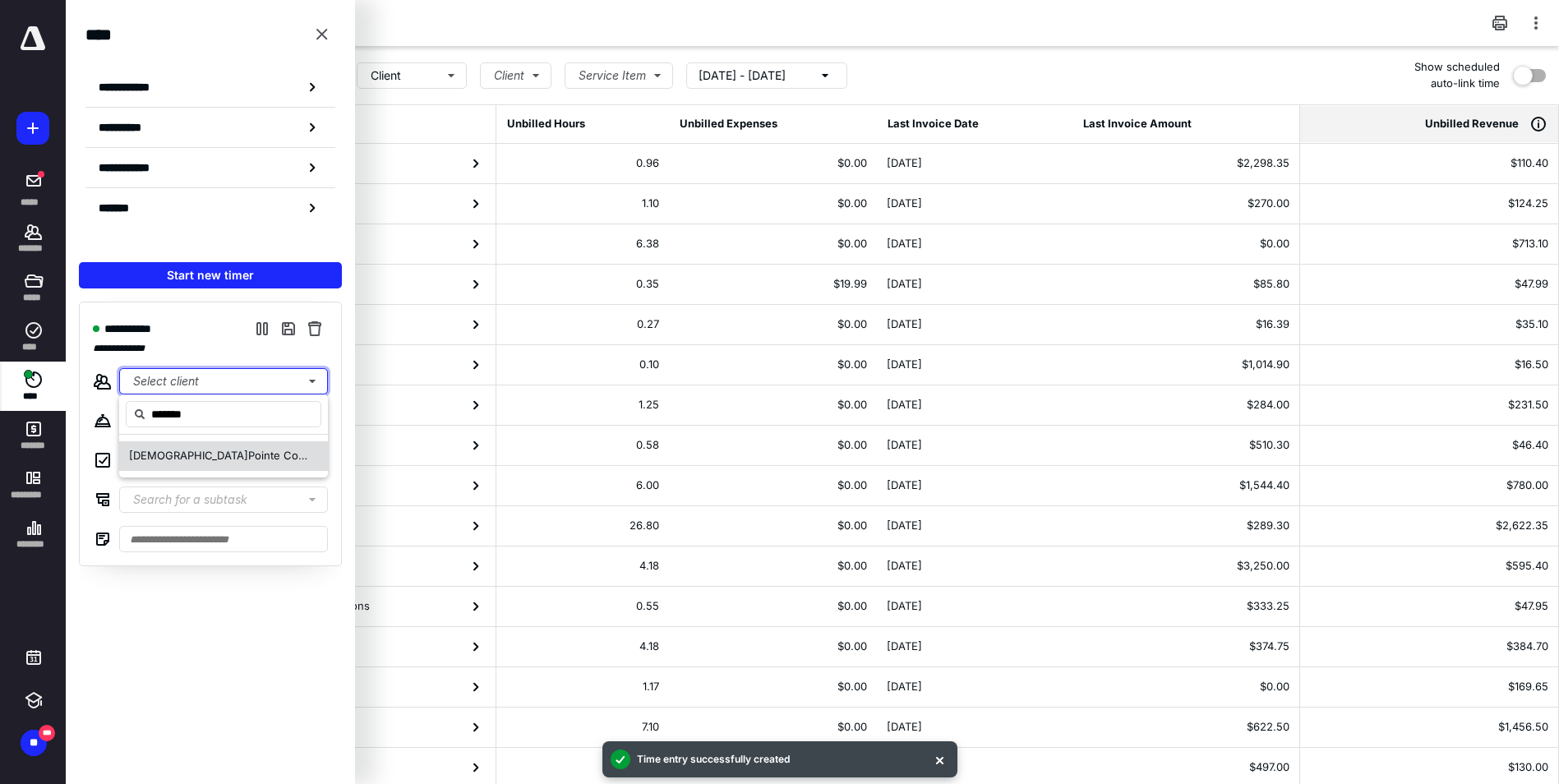 type 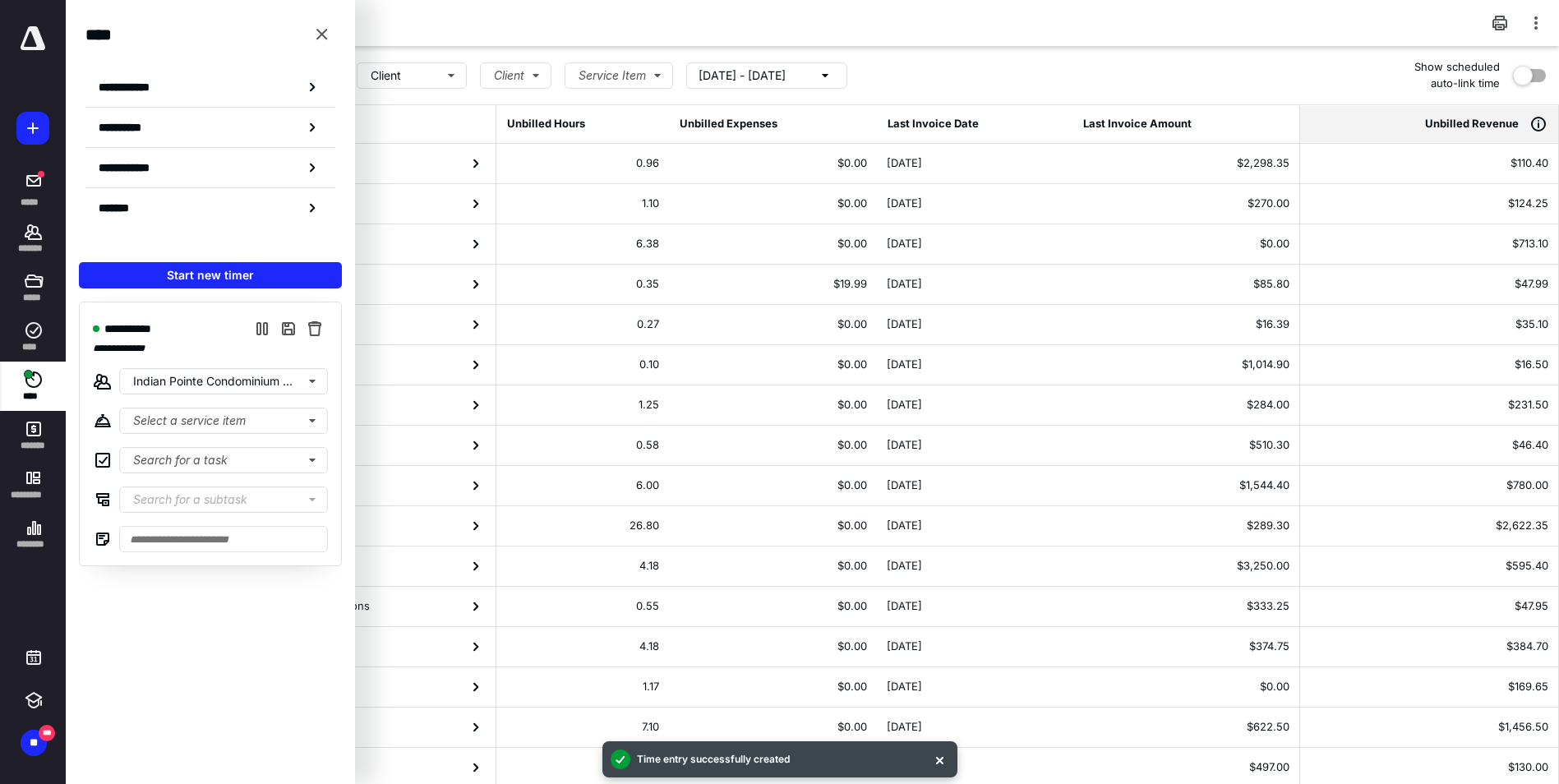 click on "**********" at bounding box center [210, 434] 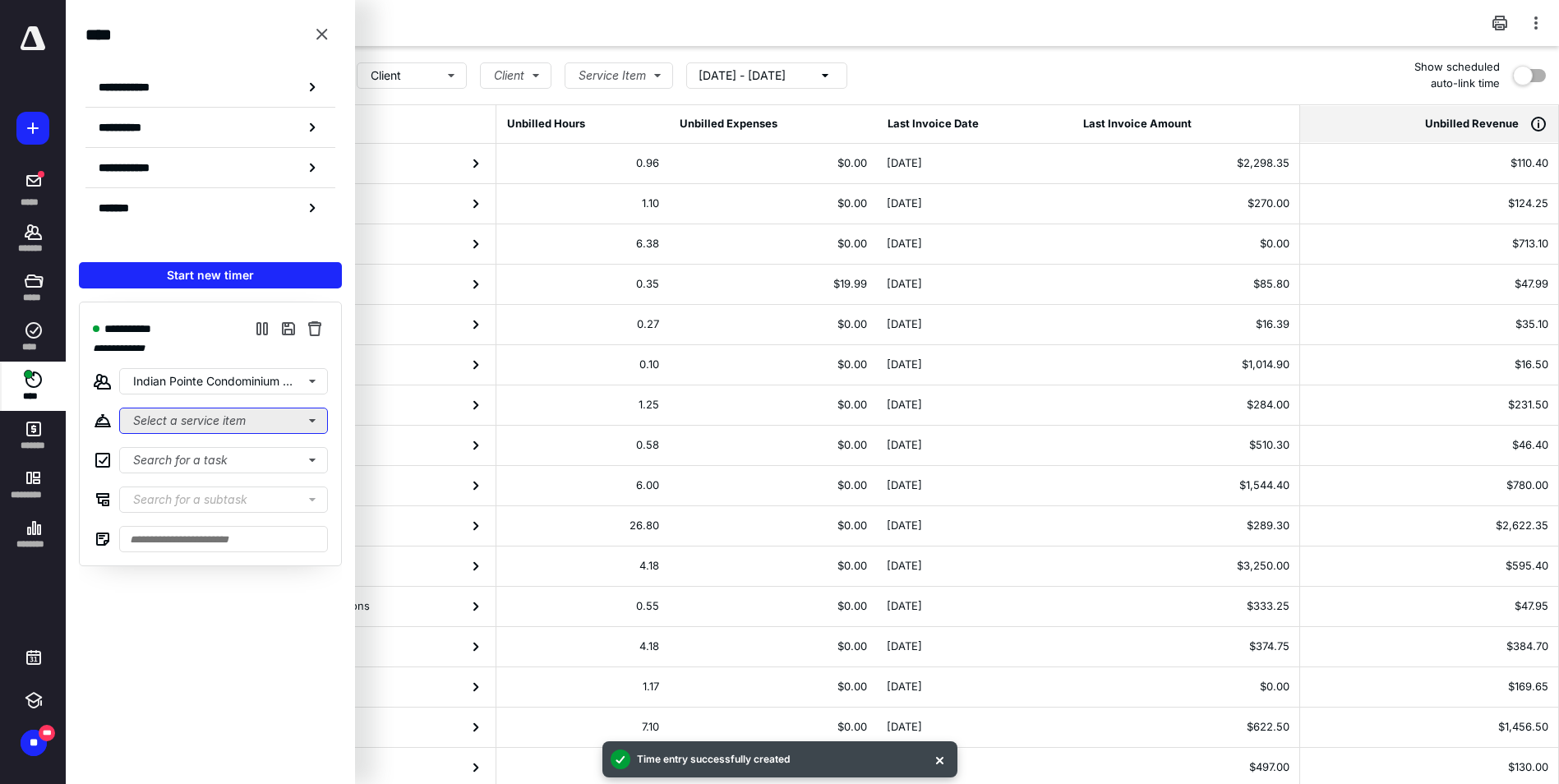 click on "Select a service item" at bounding box center (224, 421) 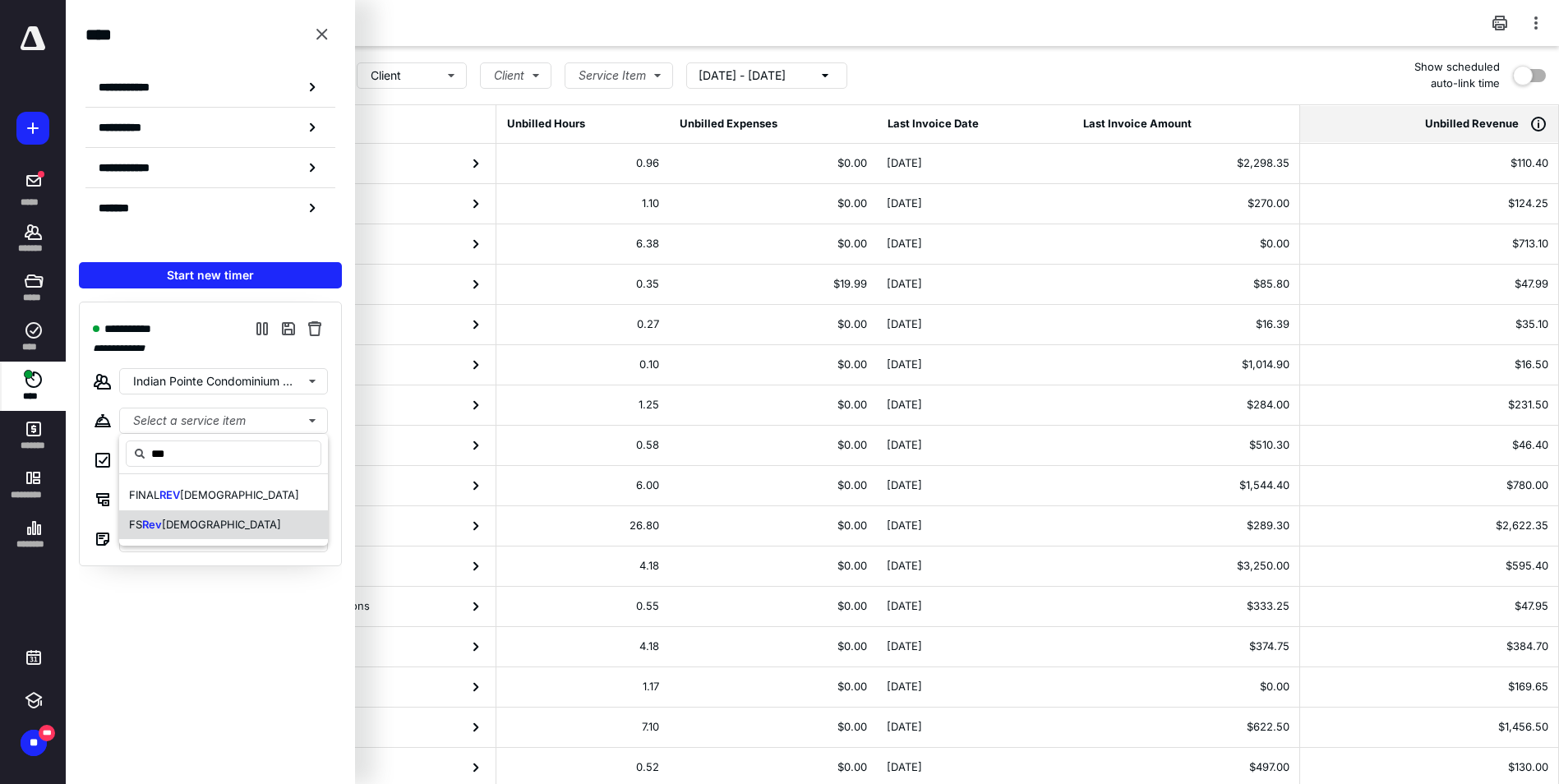 click on "iew" at bounding box center (221, 524) 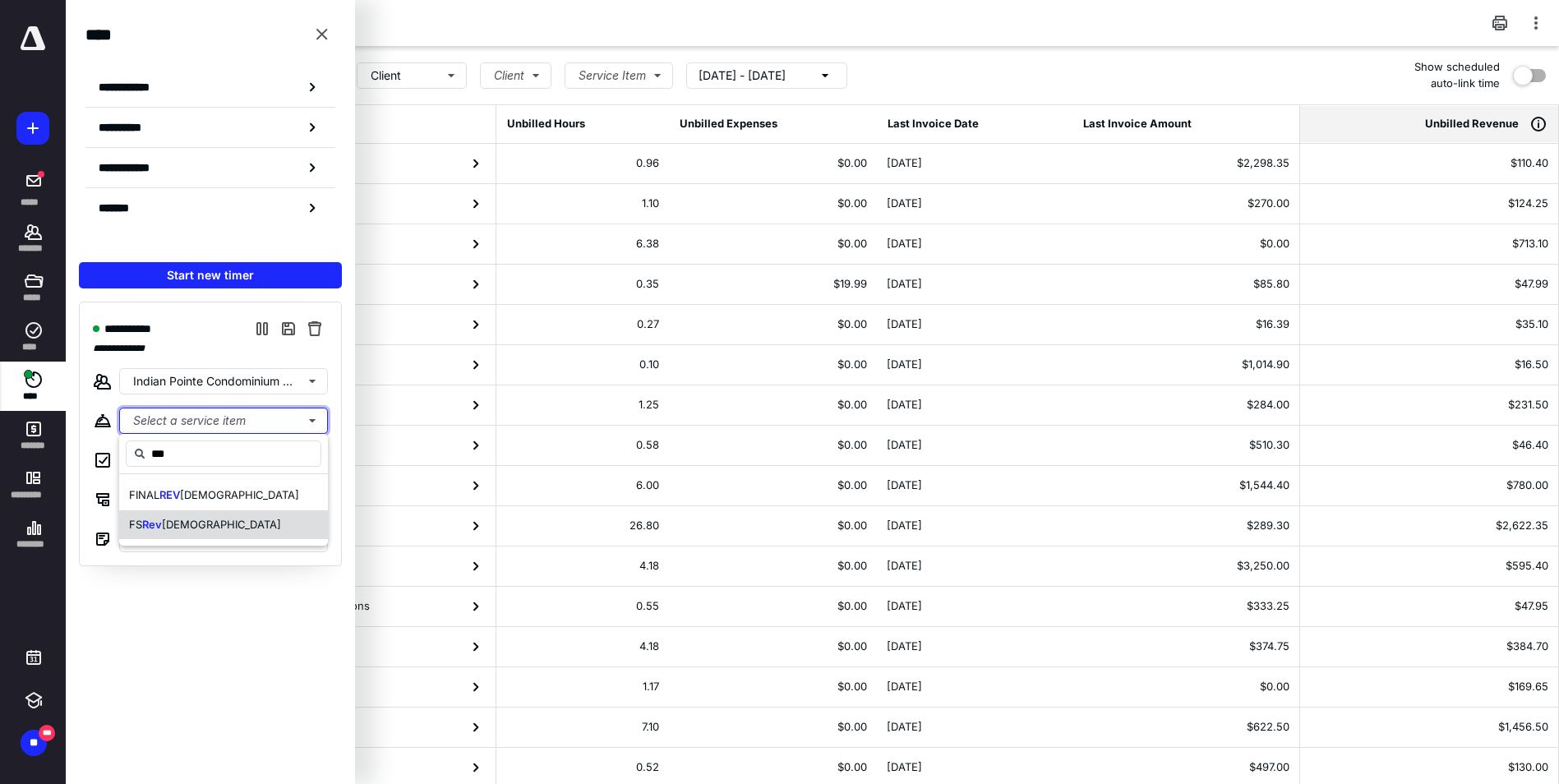 type 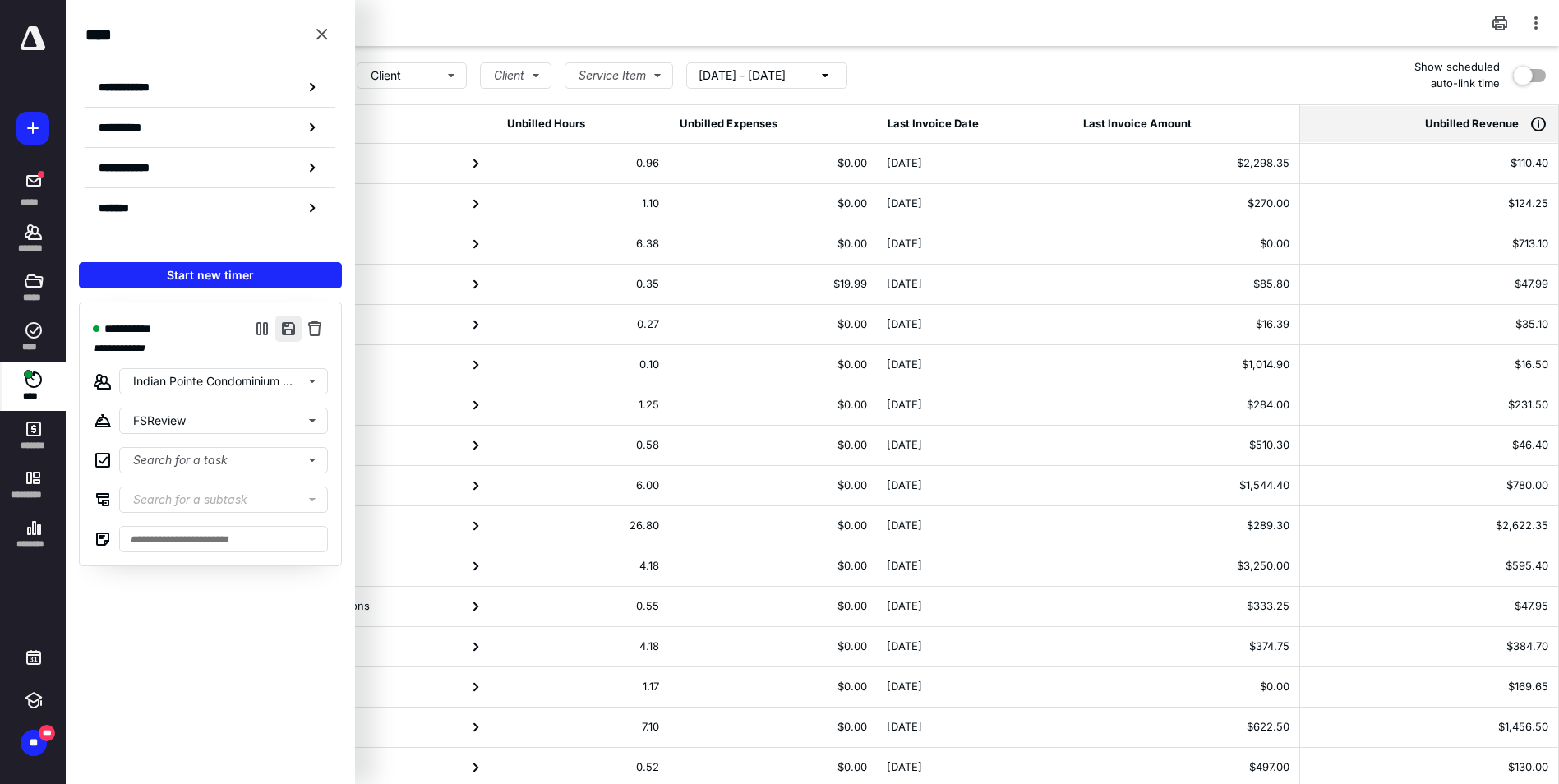 click at bounding box center (288, 329) 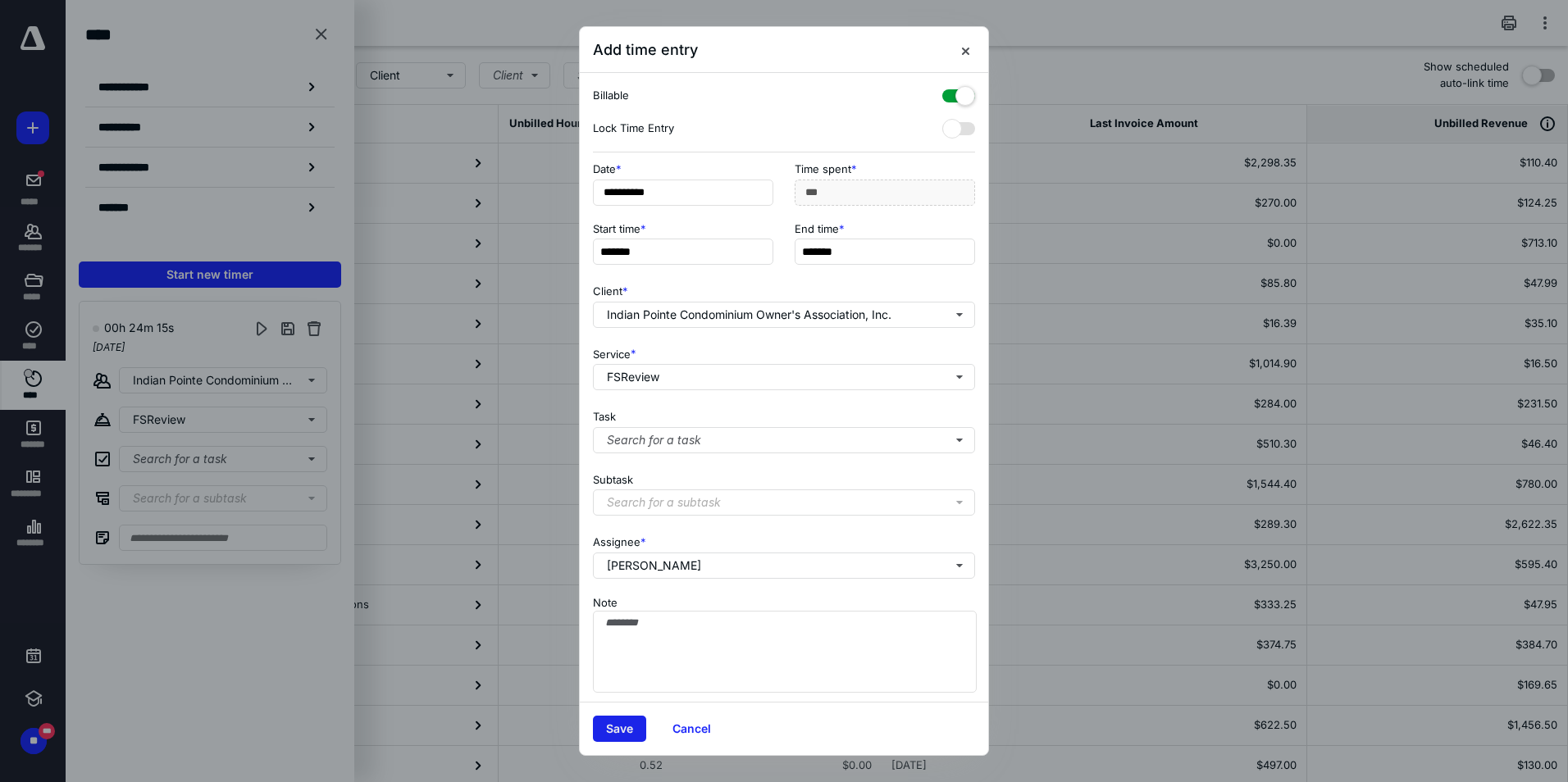click on "Save" at bounding box center [619, 729] 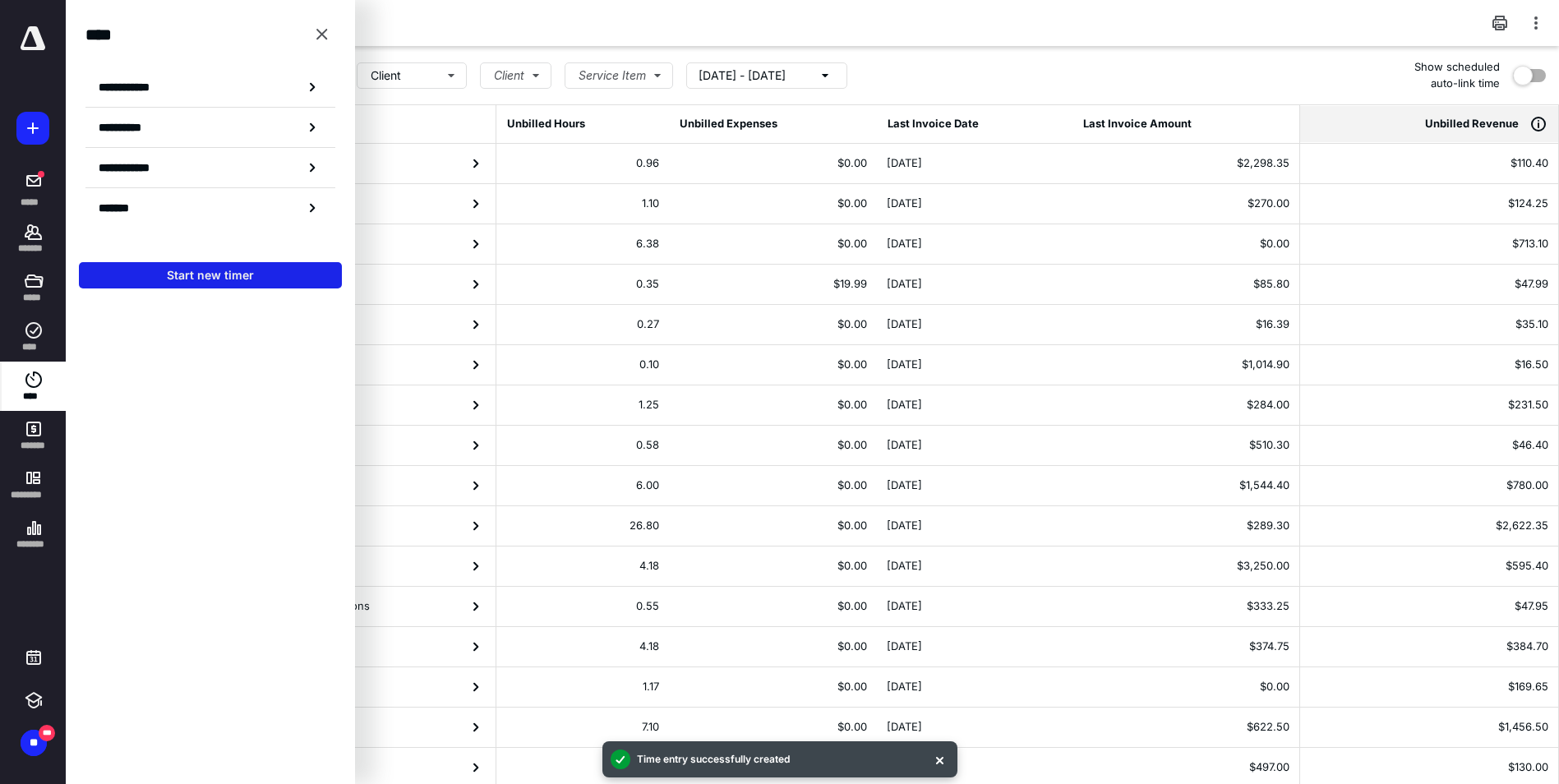 click on "Start new timer" at bounding box center (210, 275) 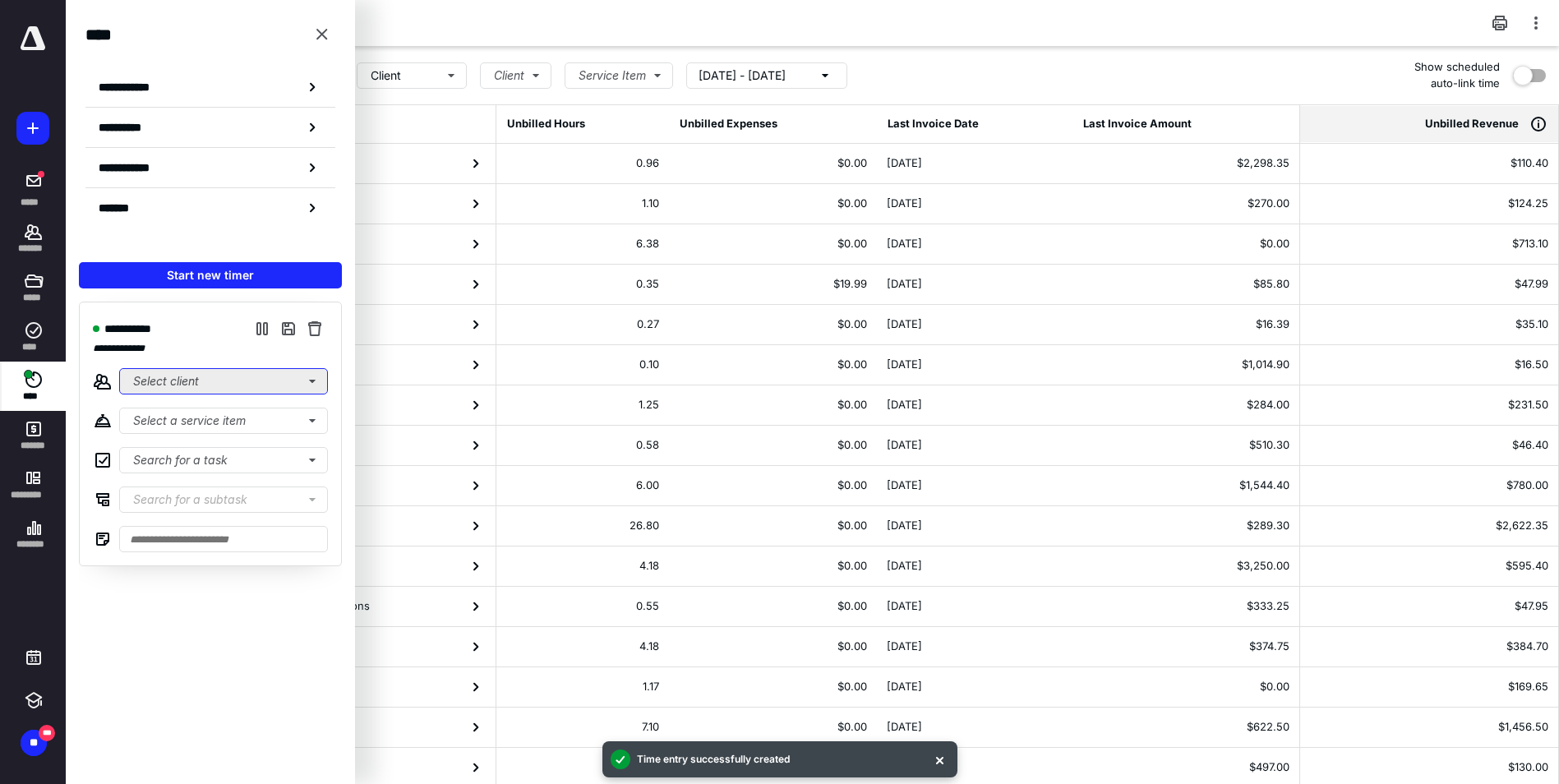 click on "Select client" at bounding box center (224, 381) 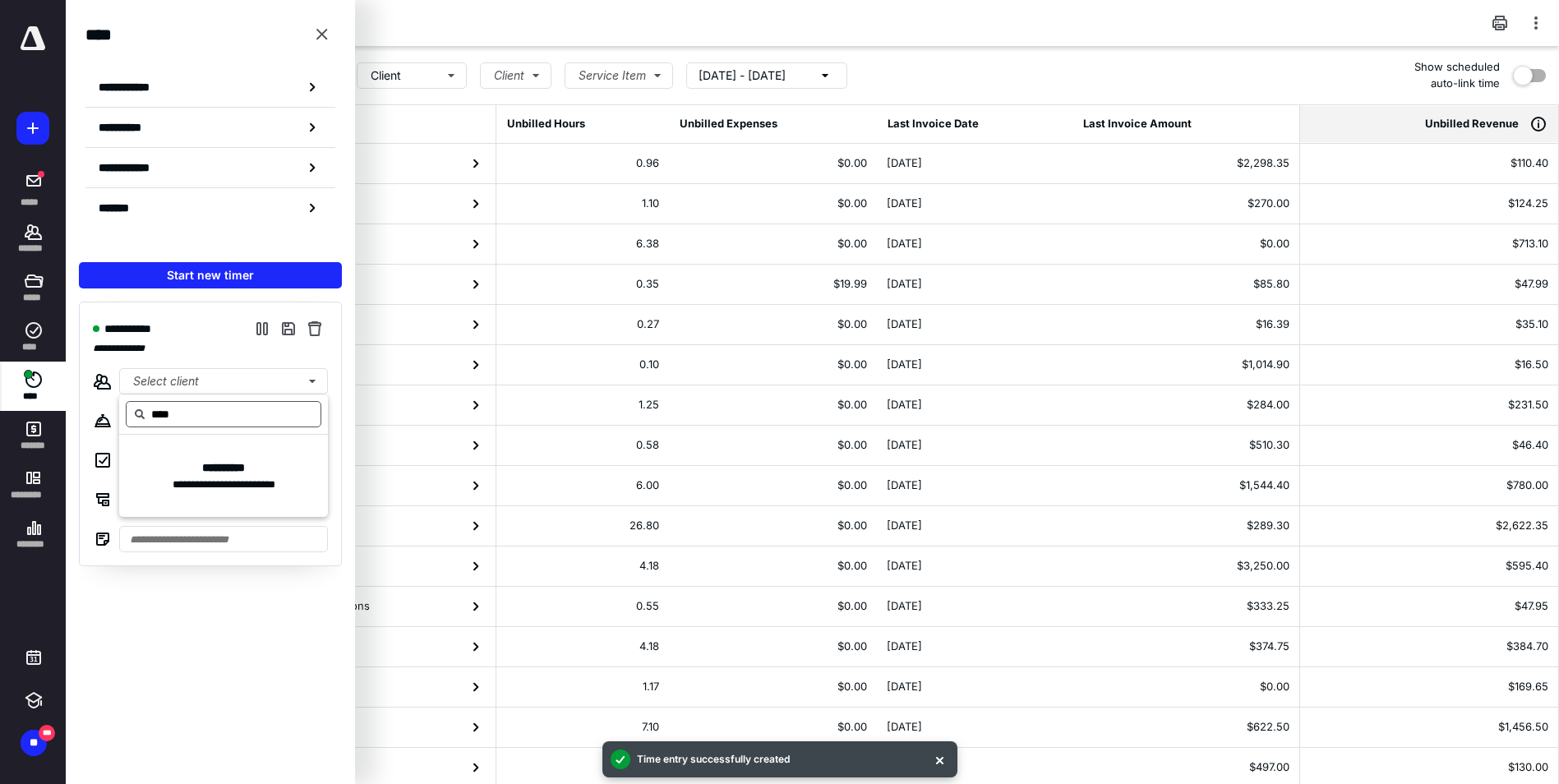 type on "****" 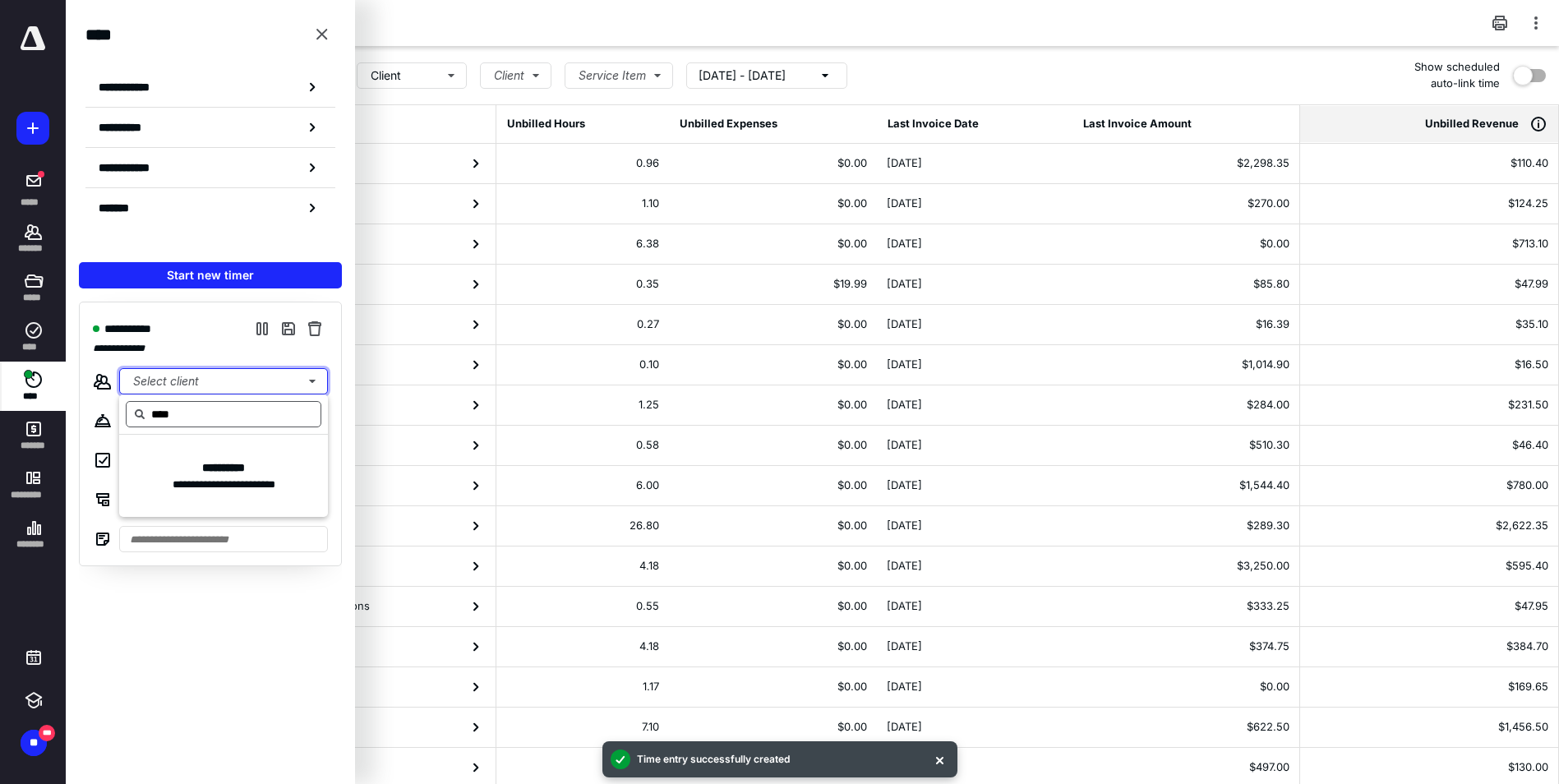 type 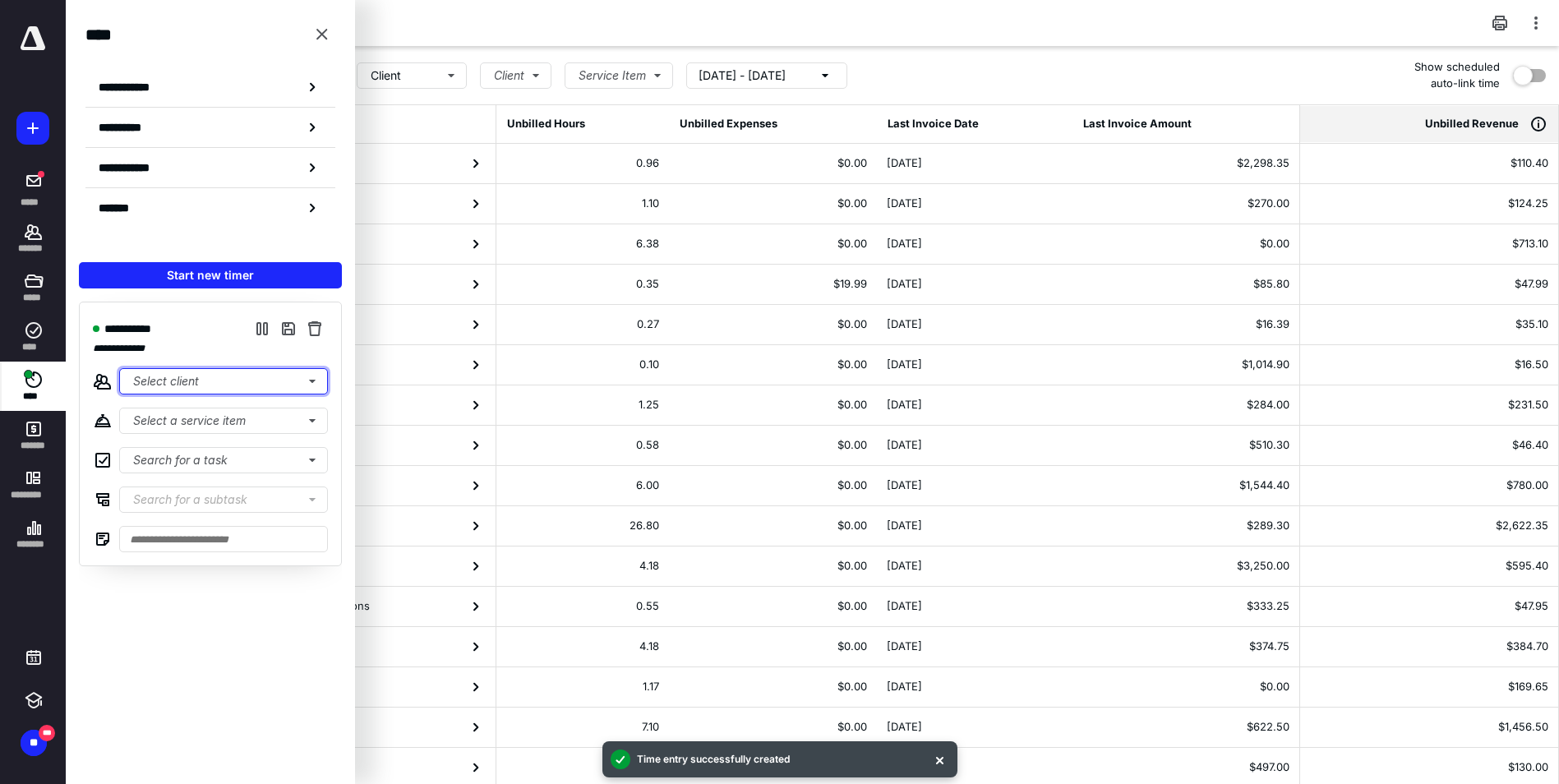 type 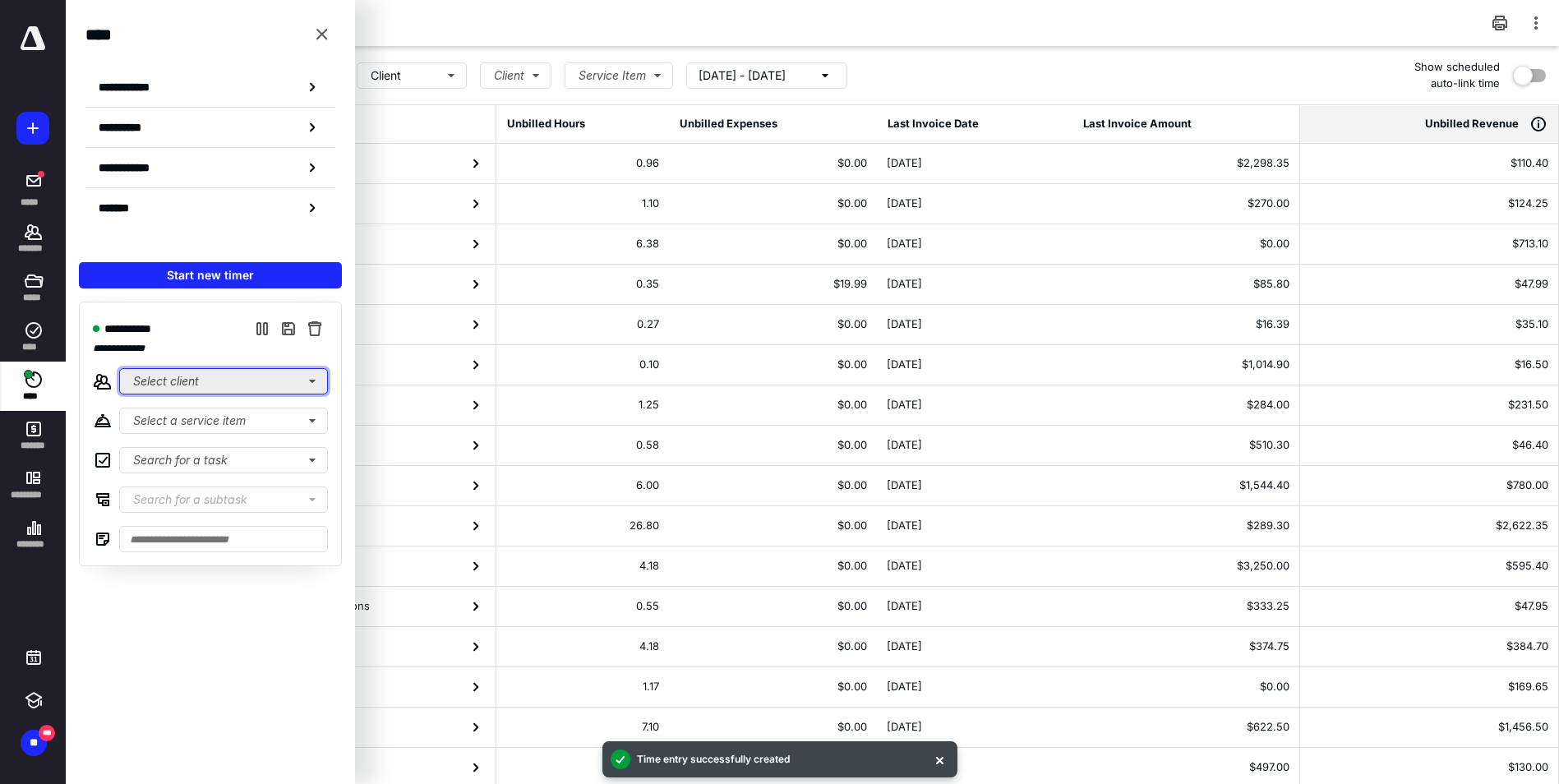 click on "Select client" at bounding box center [224, 381] 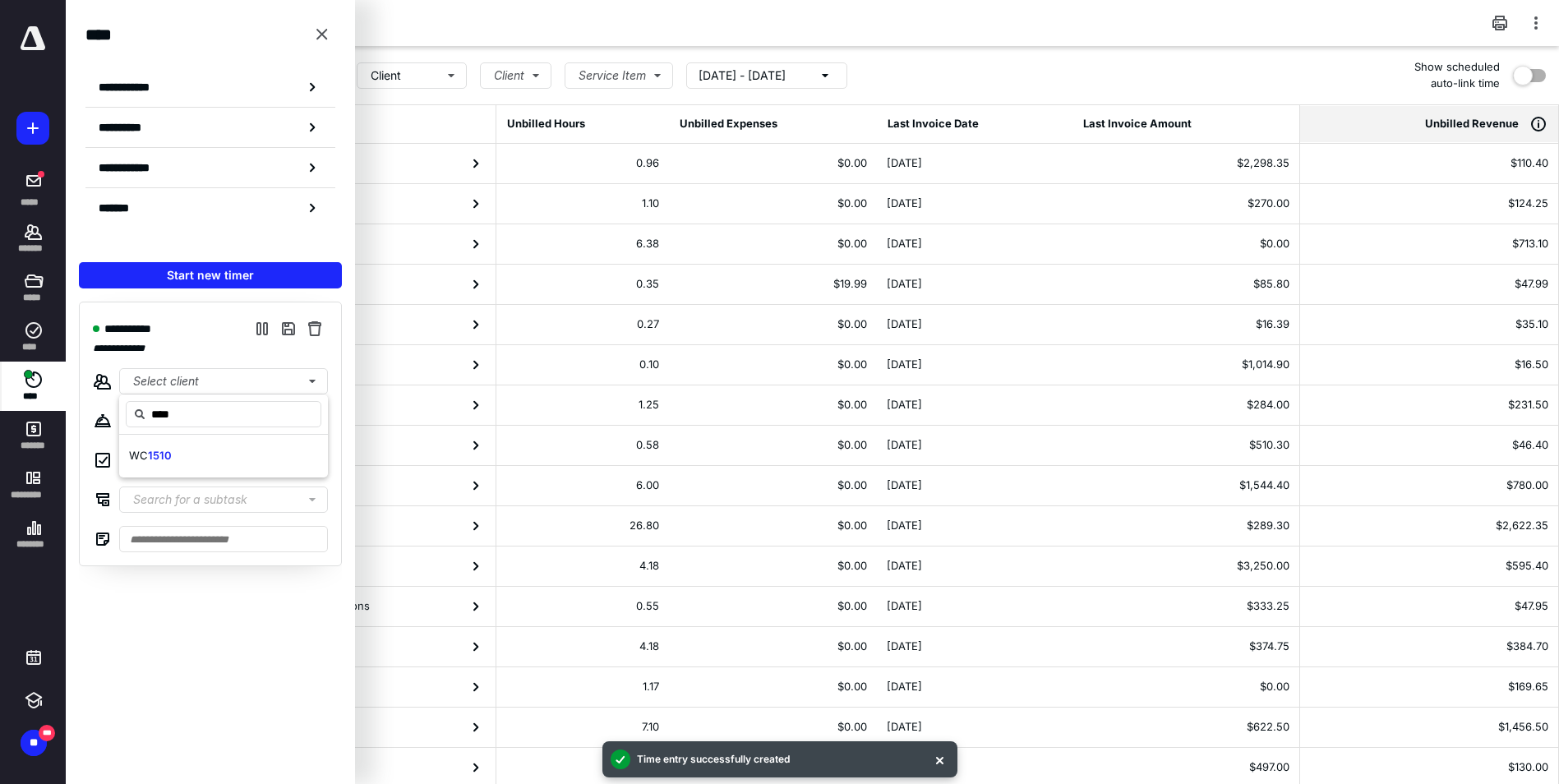 click on "WC  1510" at bounding box center (224, 456) 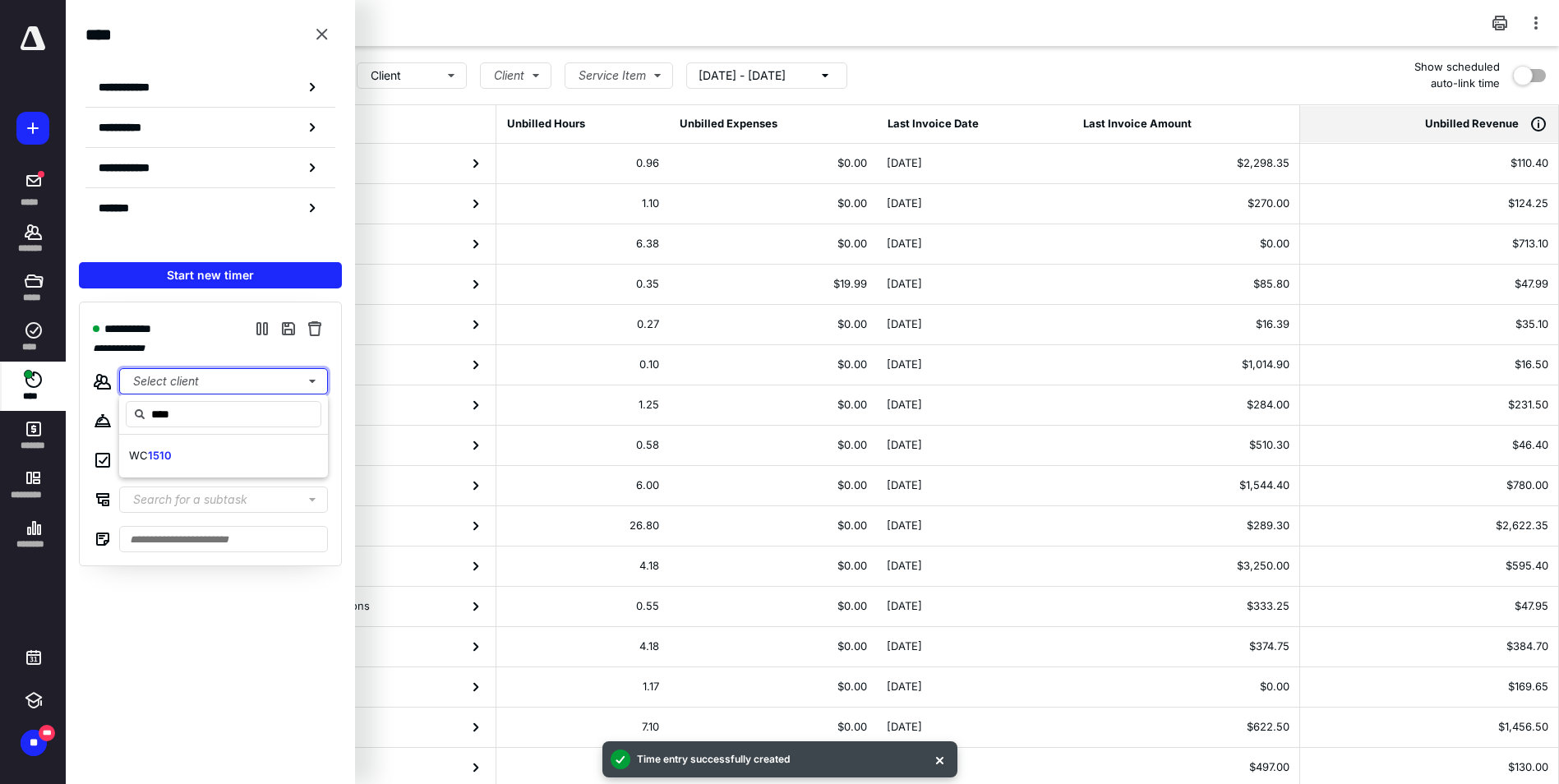 type 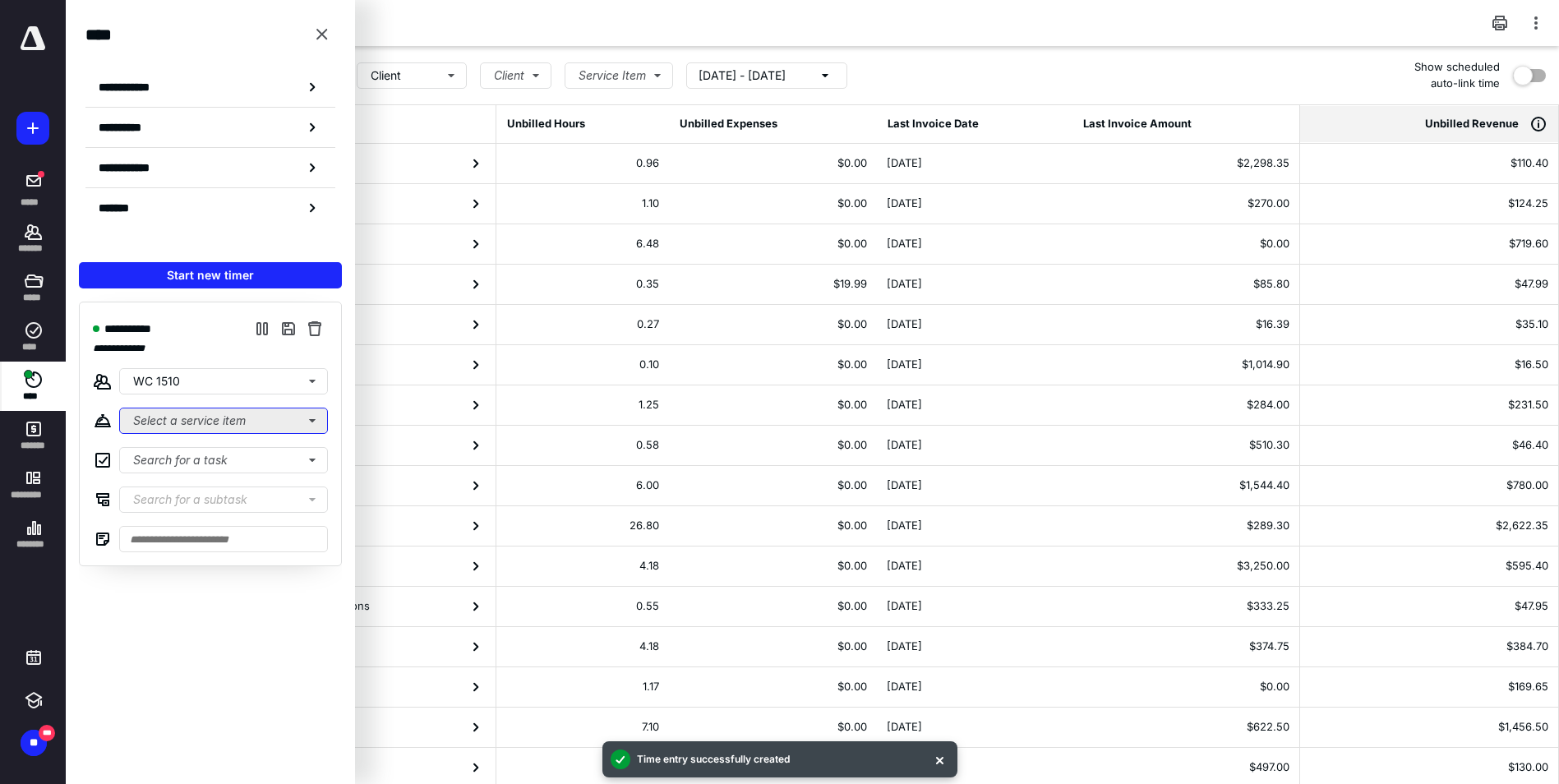 click on "Select a service item" at bounding box center (224, 421) 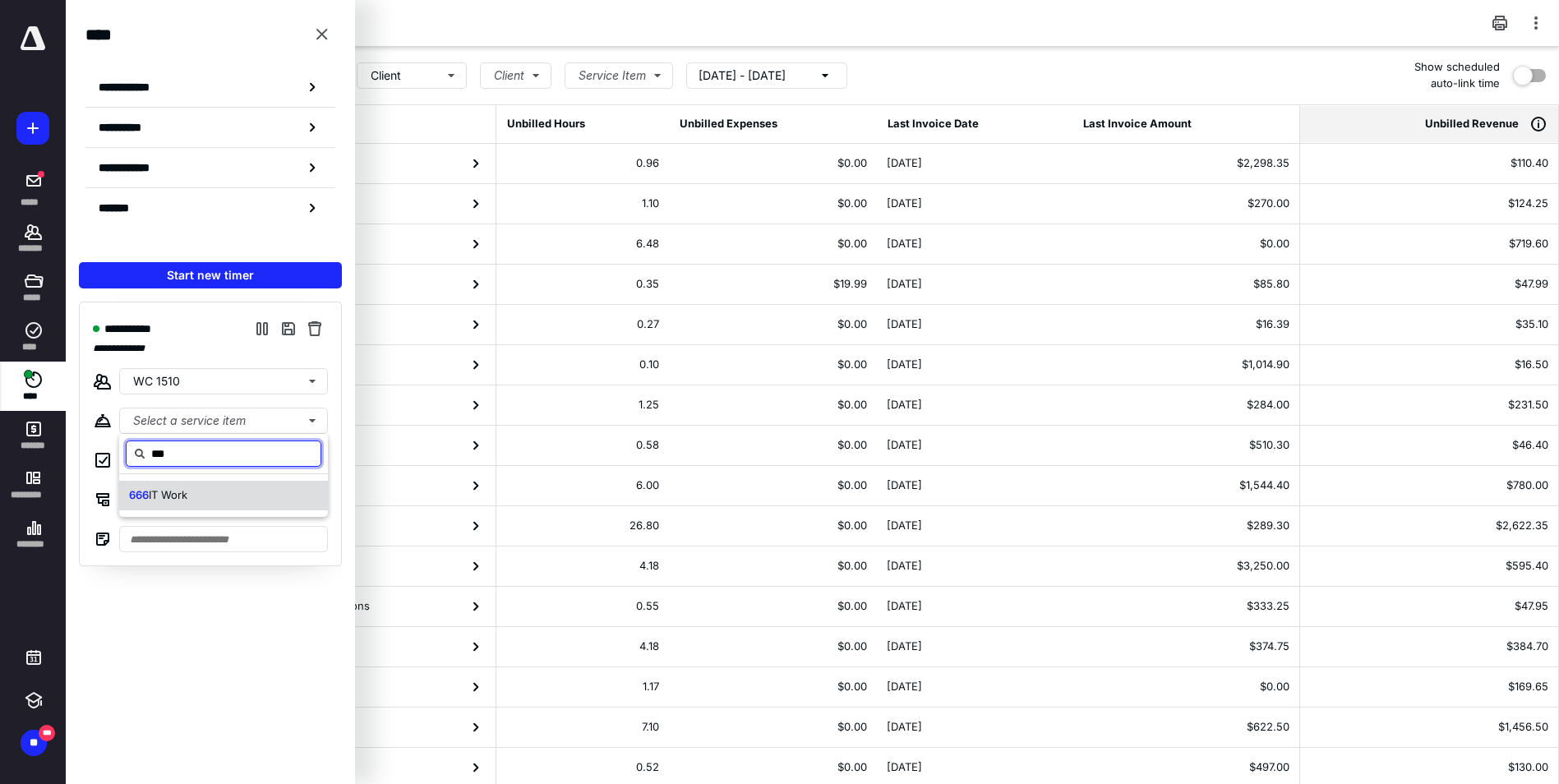 click on "IT Work" at bounding box center (168, 495) 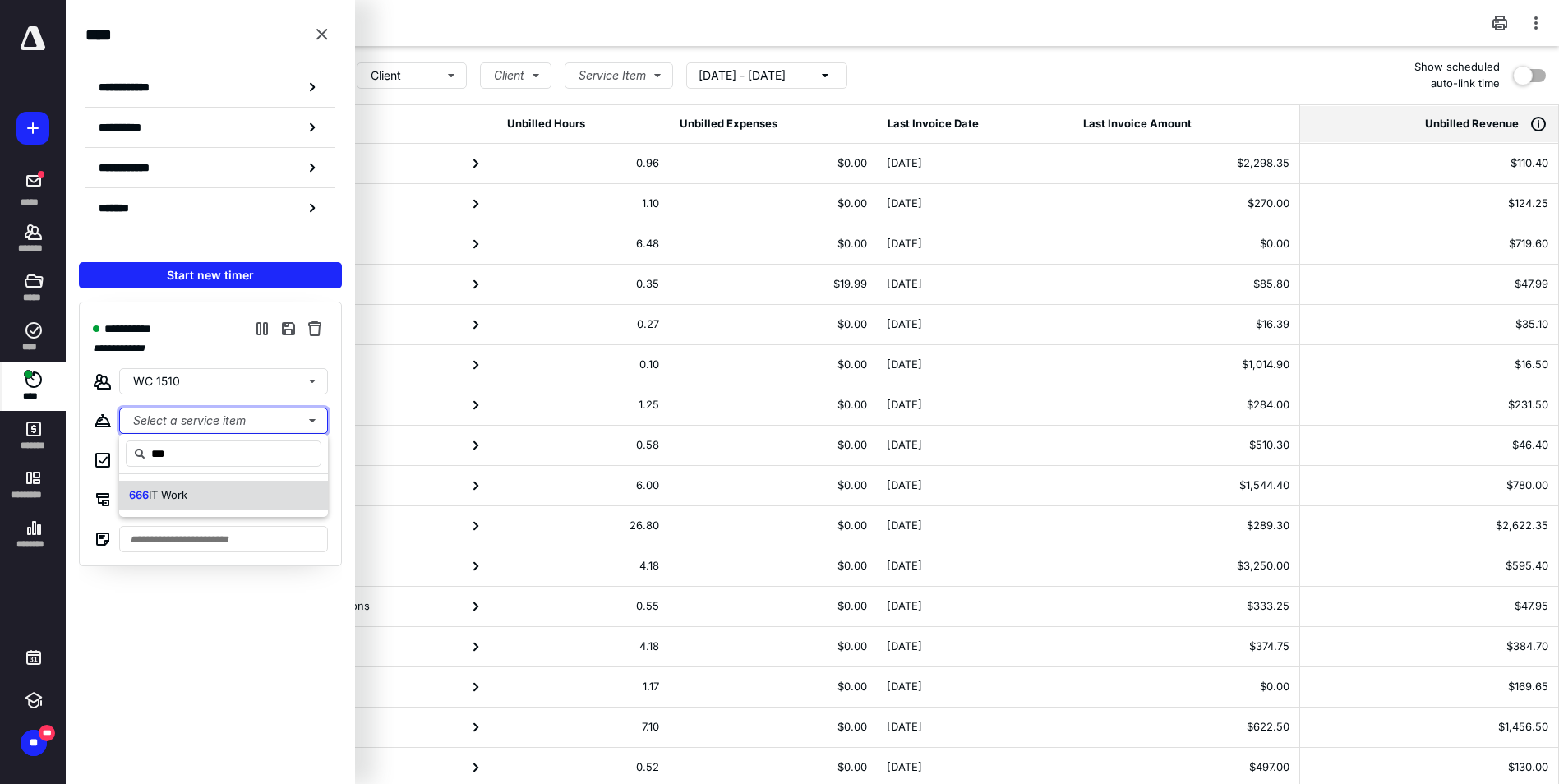 type 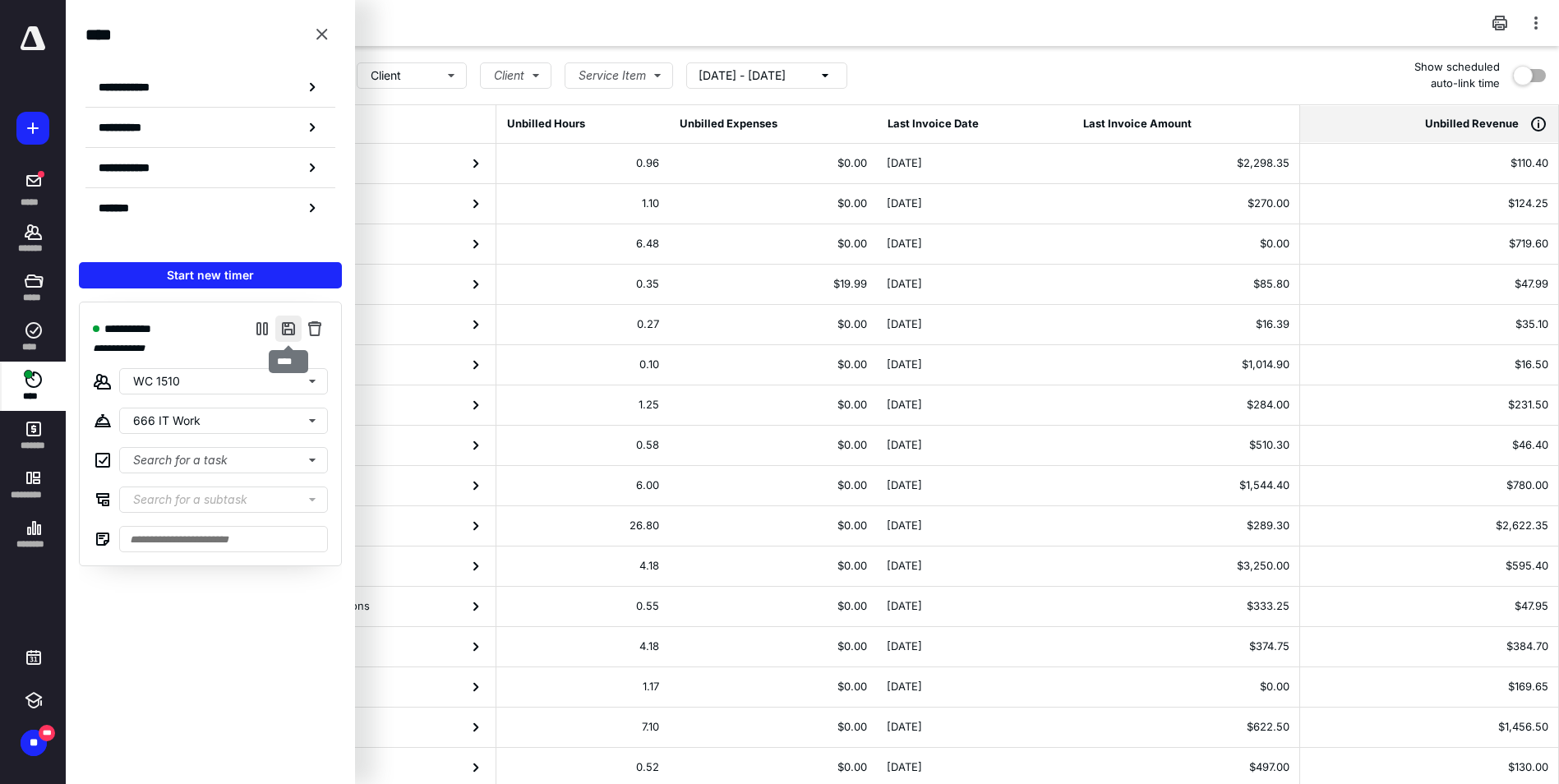 click at bounding box center [288, 329] 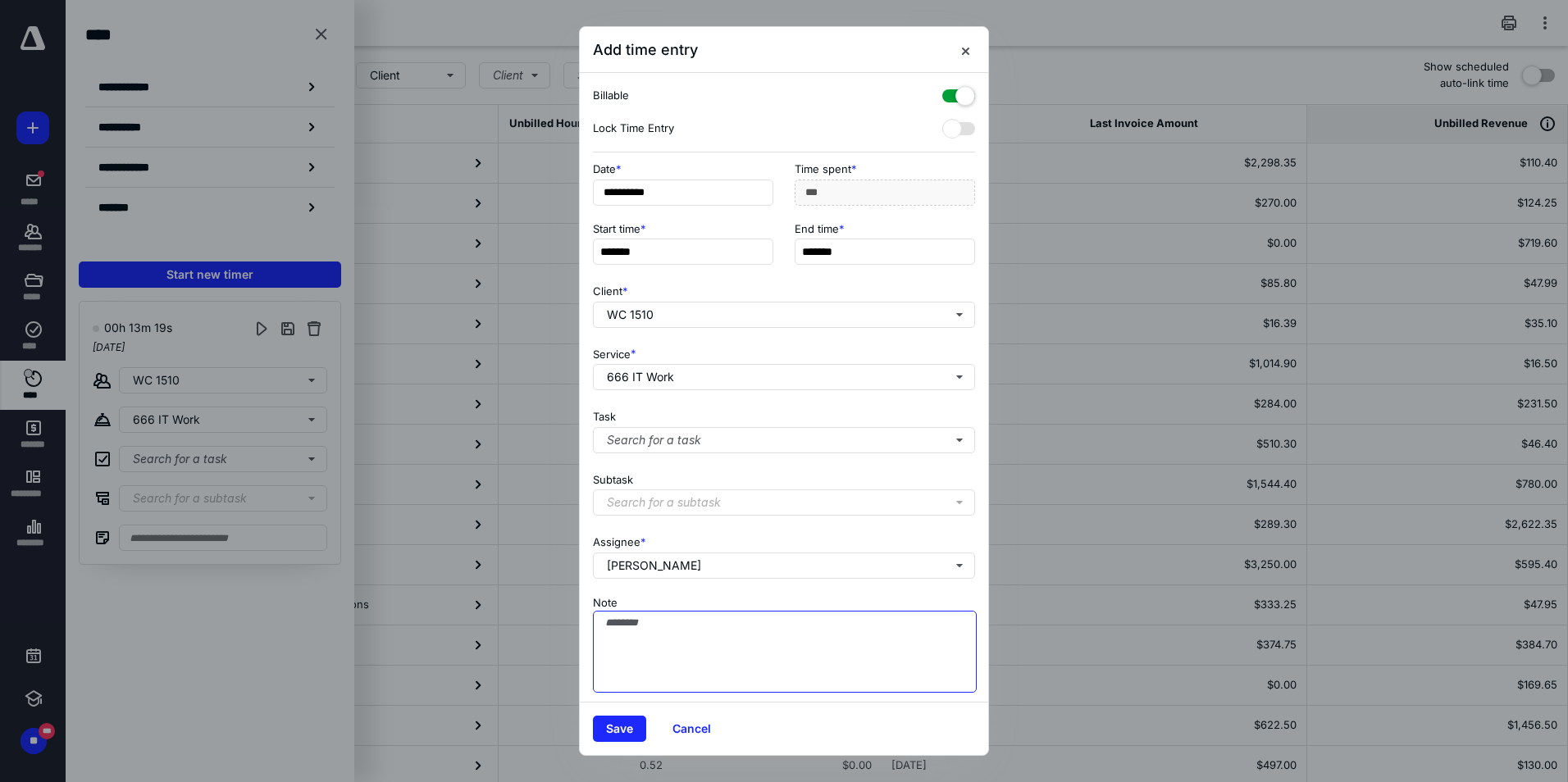 click on "Note" at bounding box center [785, 652] 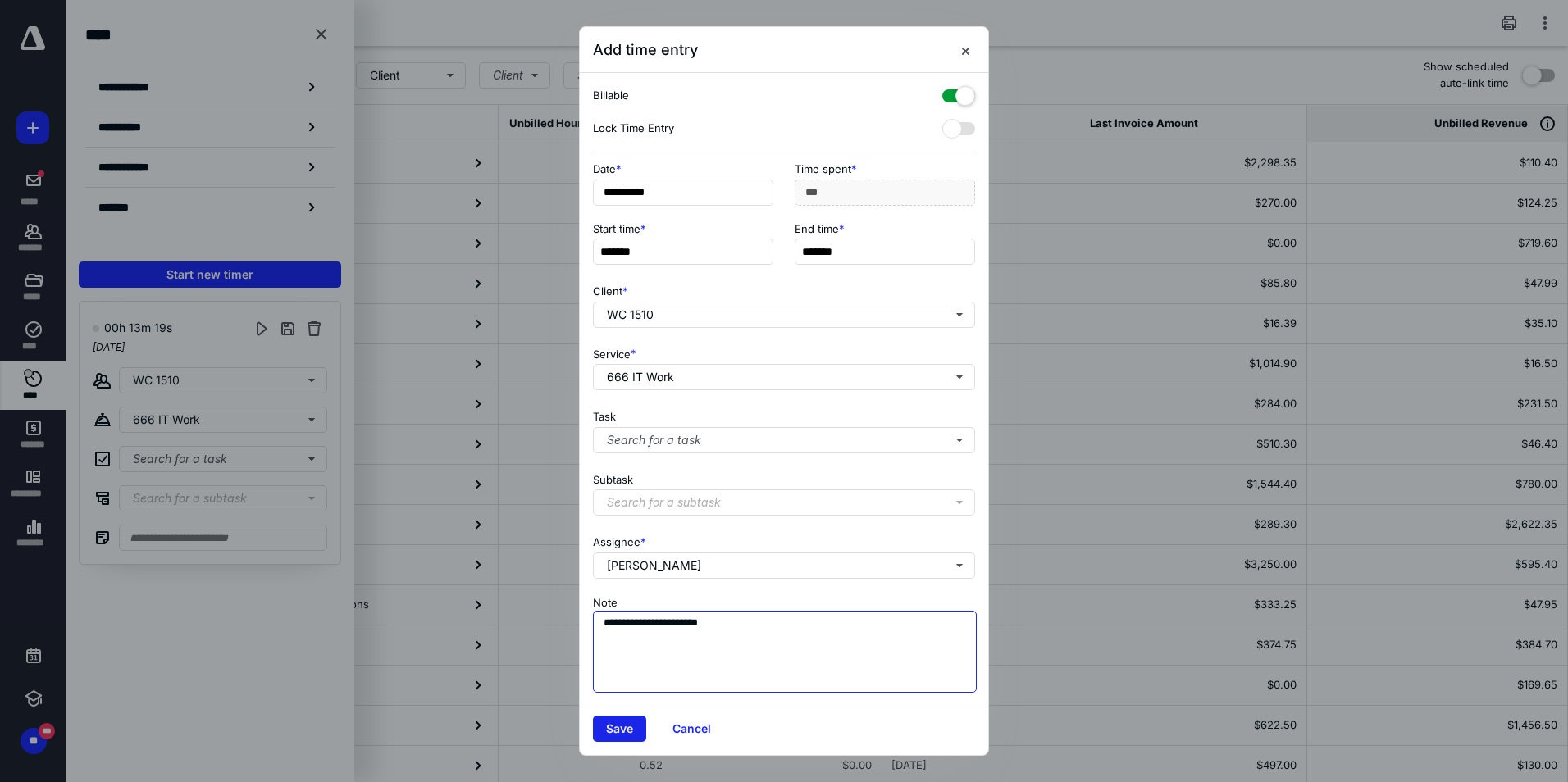 type on "**********" 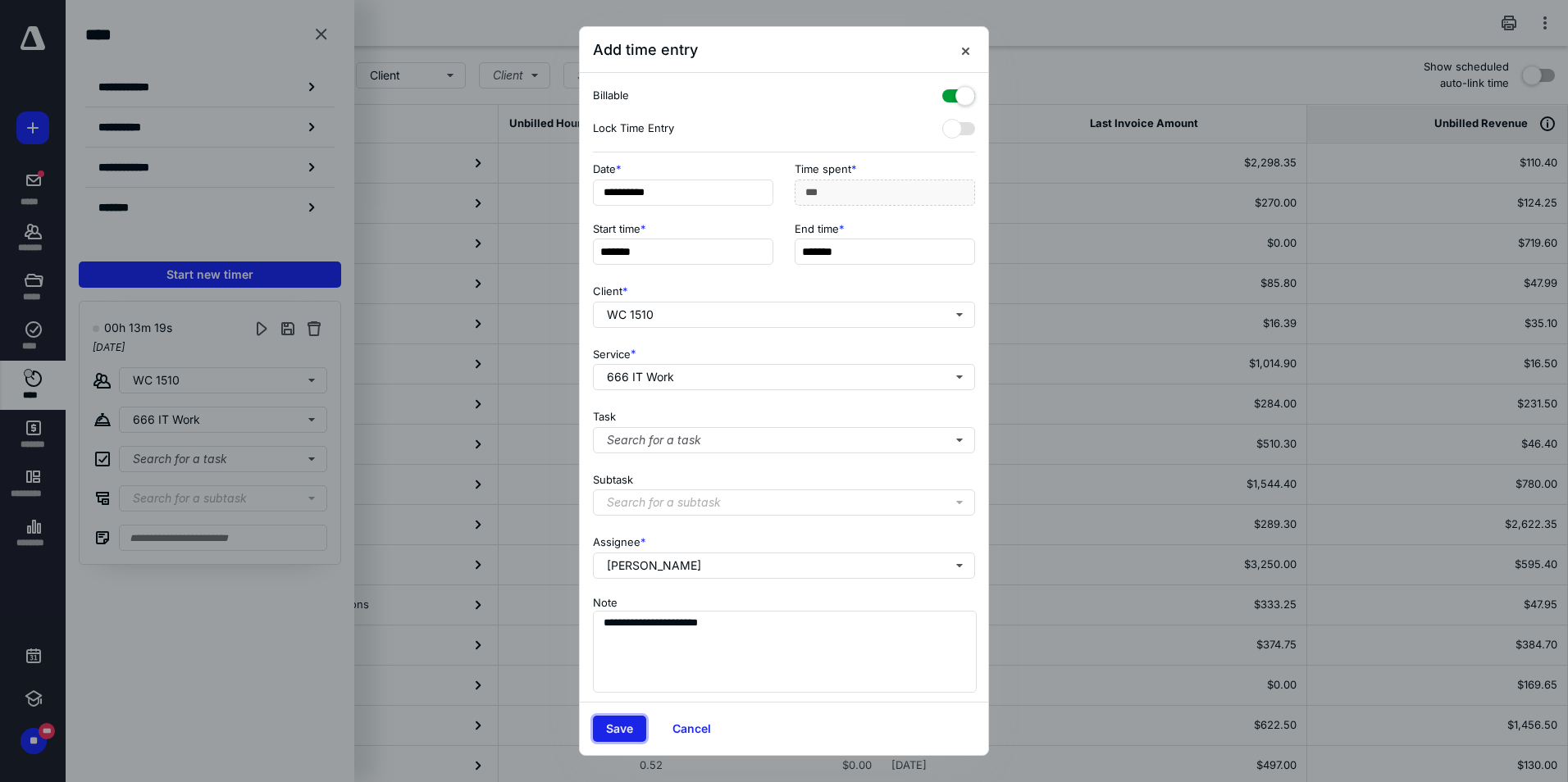 click on "Save" at bounding box center (619, 729) 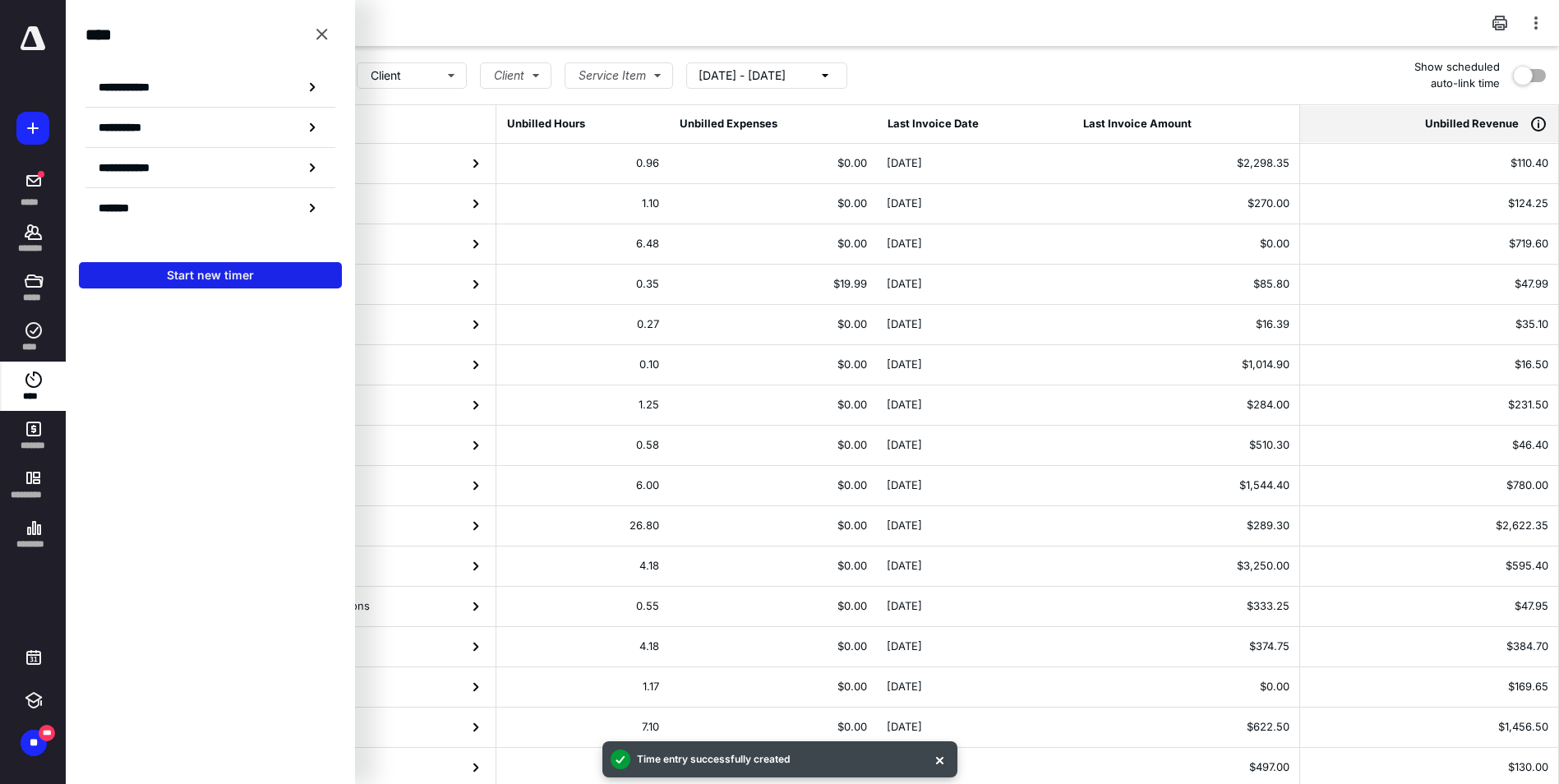 click on "Start new timer" at bounding box center [210, 275] 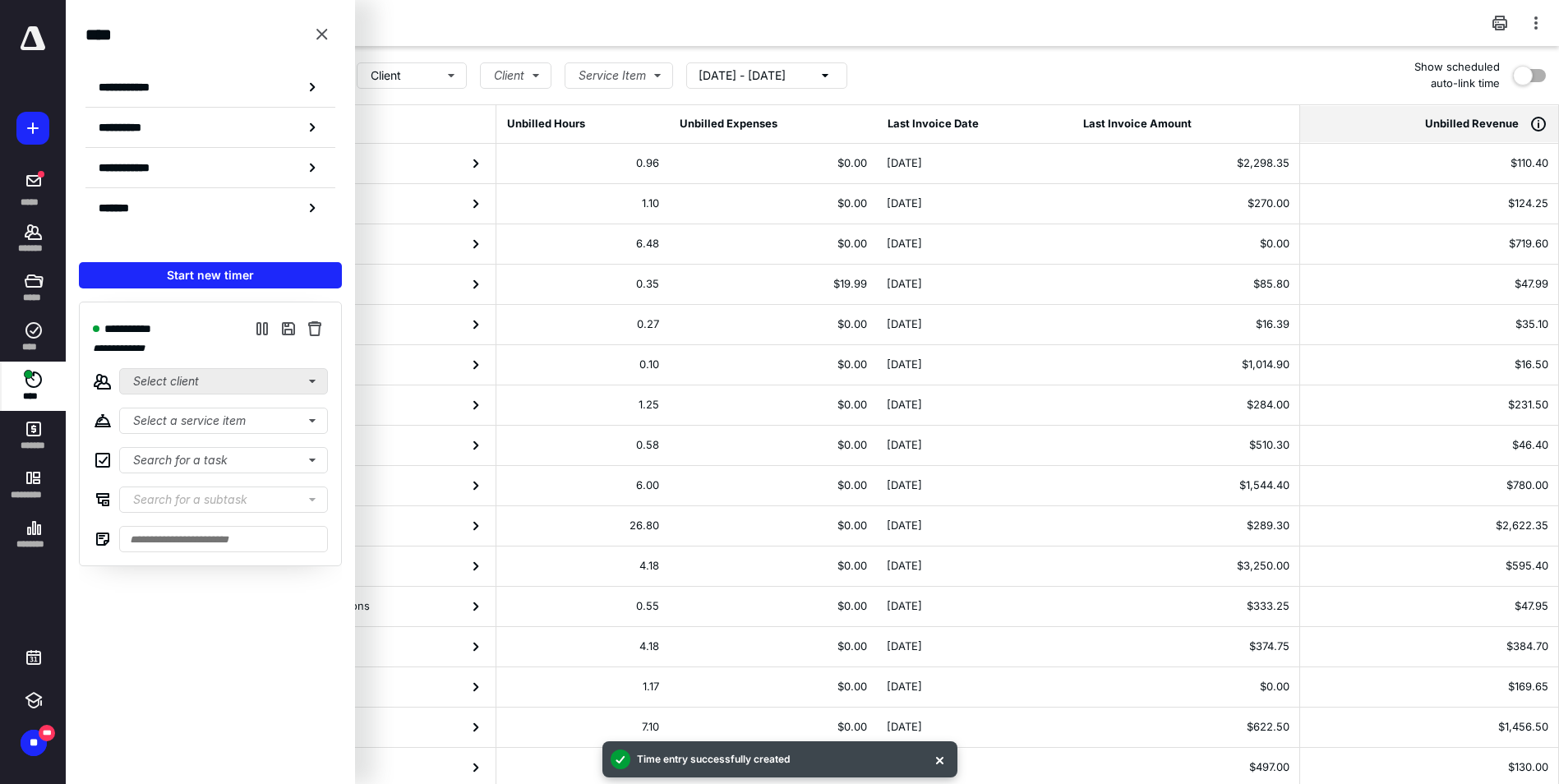 click on "**********" at bounding box center [210, 434] 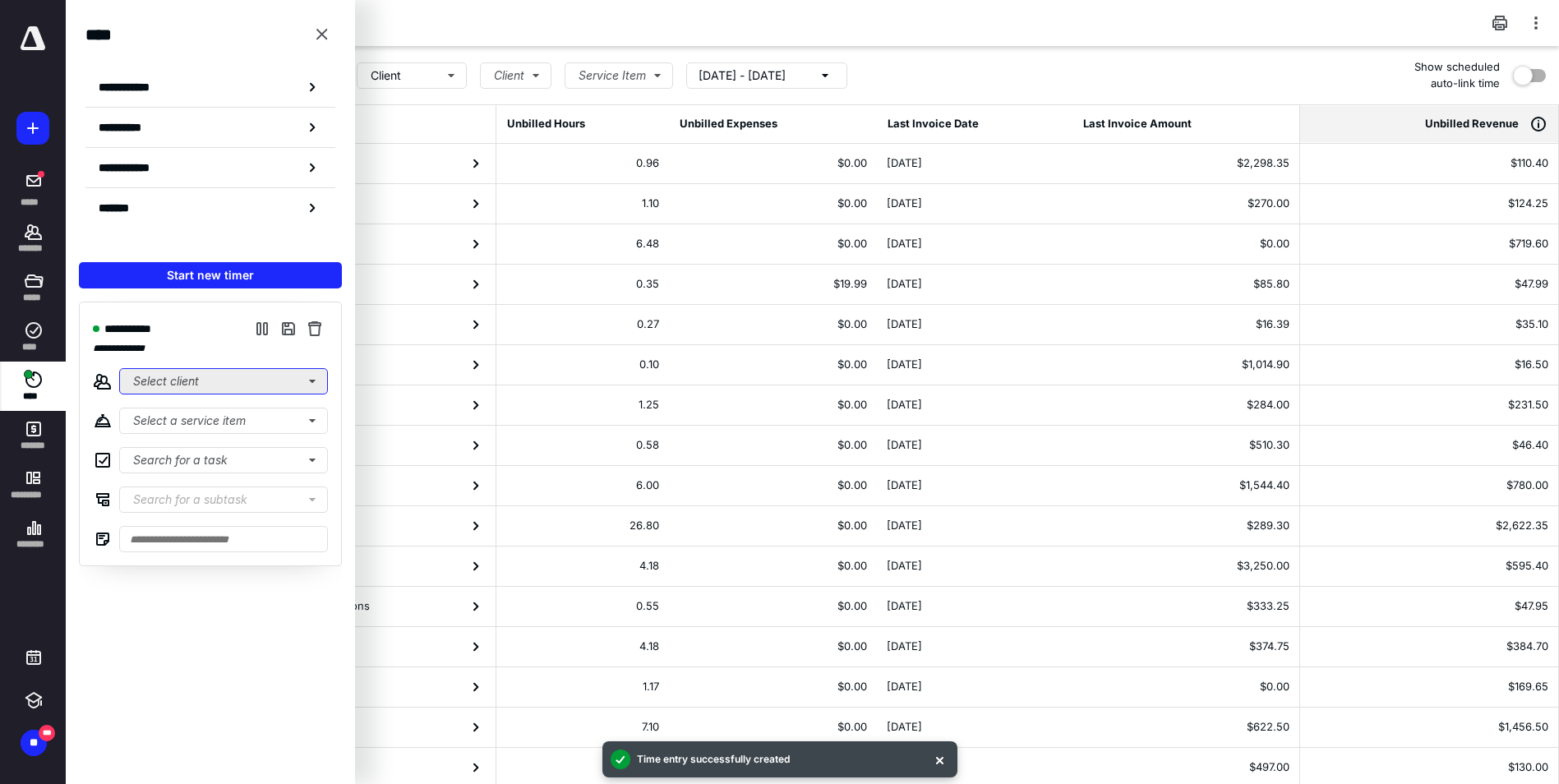 click on "Select client" at bounding box center [224, 381] 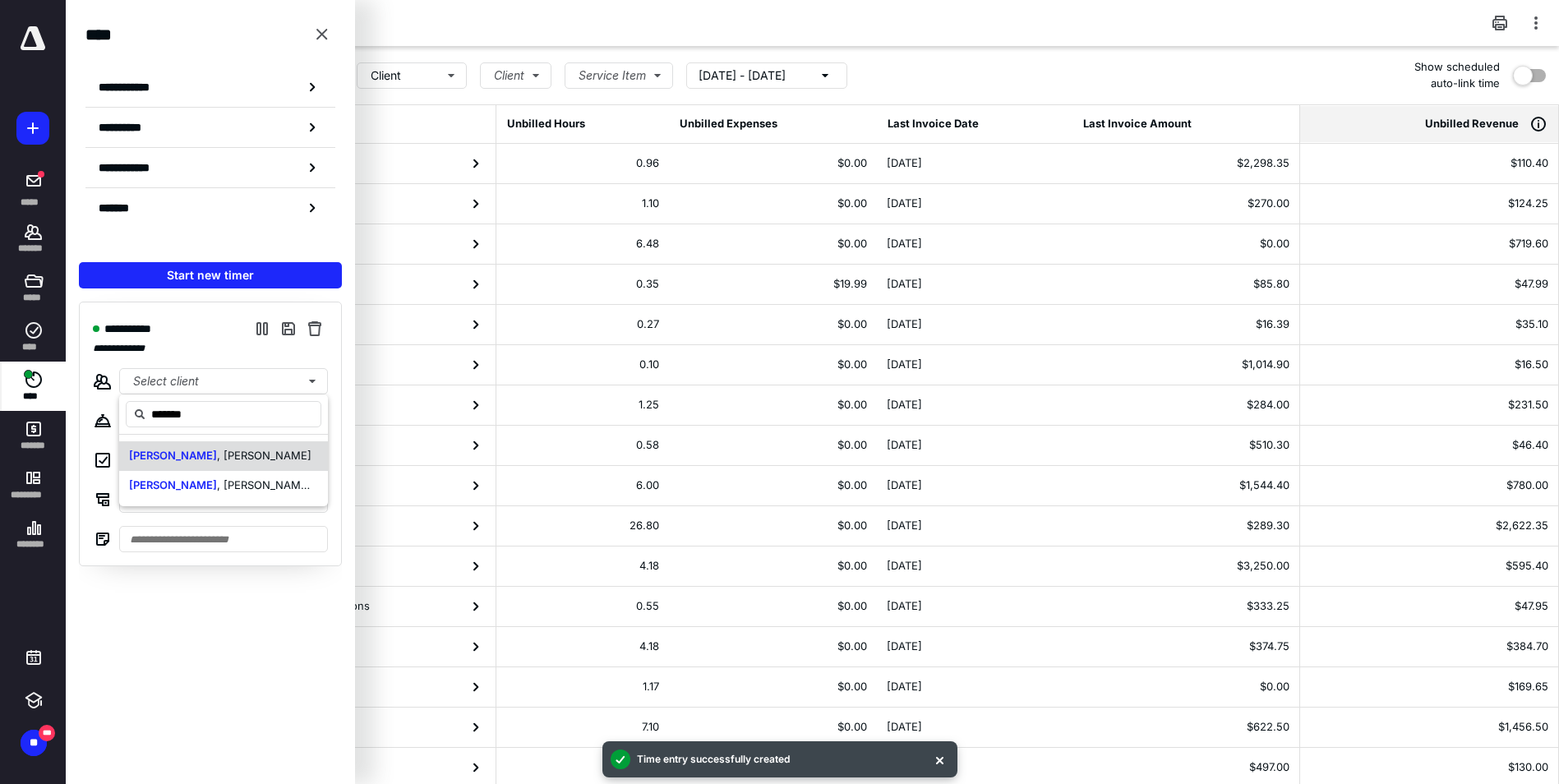 click on "DeSpain , Rebecca" at bounding box center (224, 456) 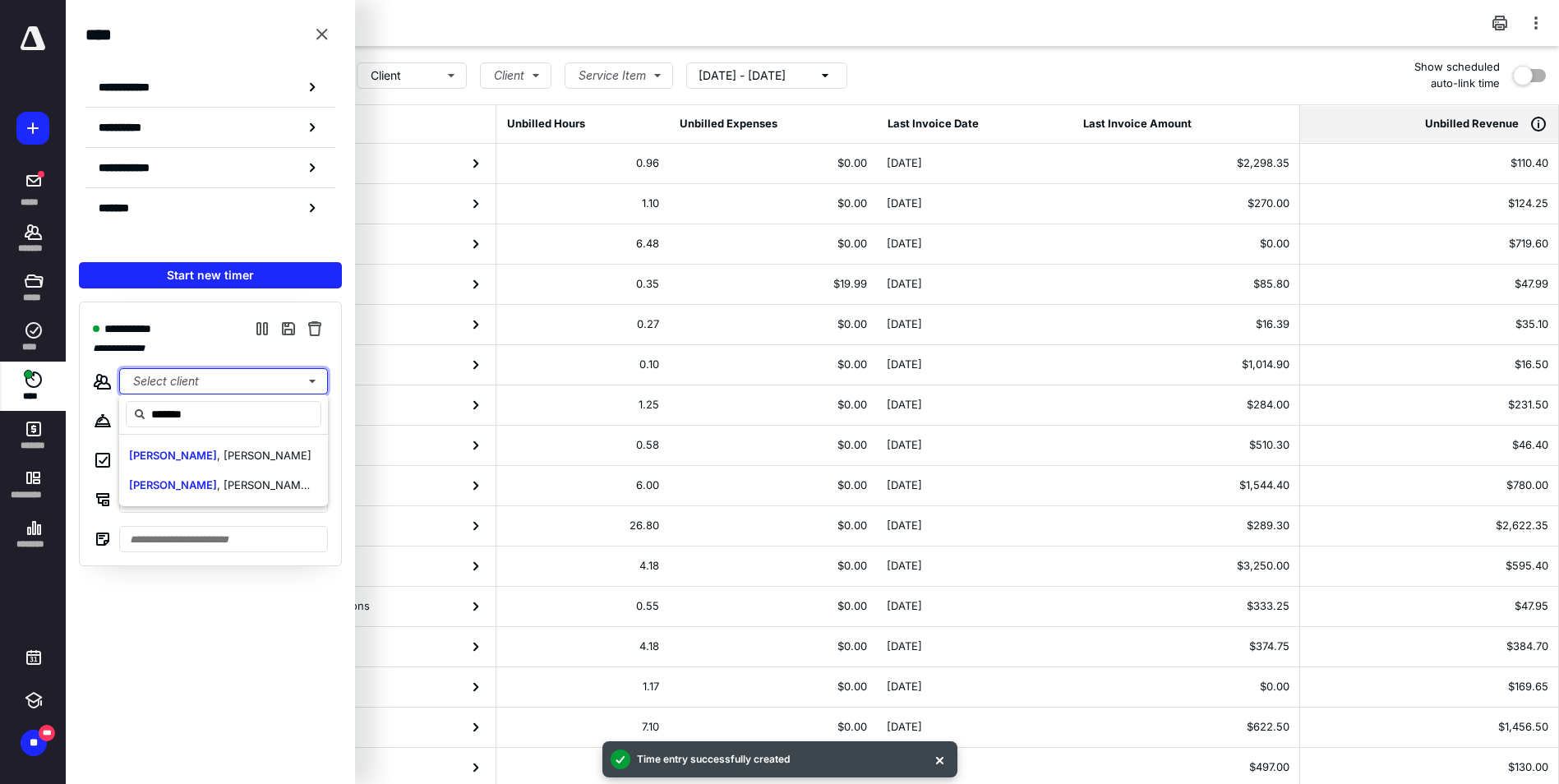 type 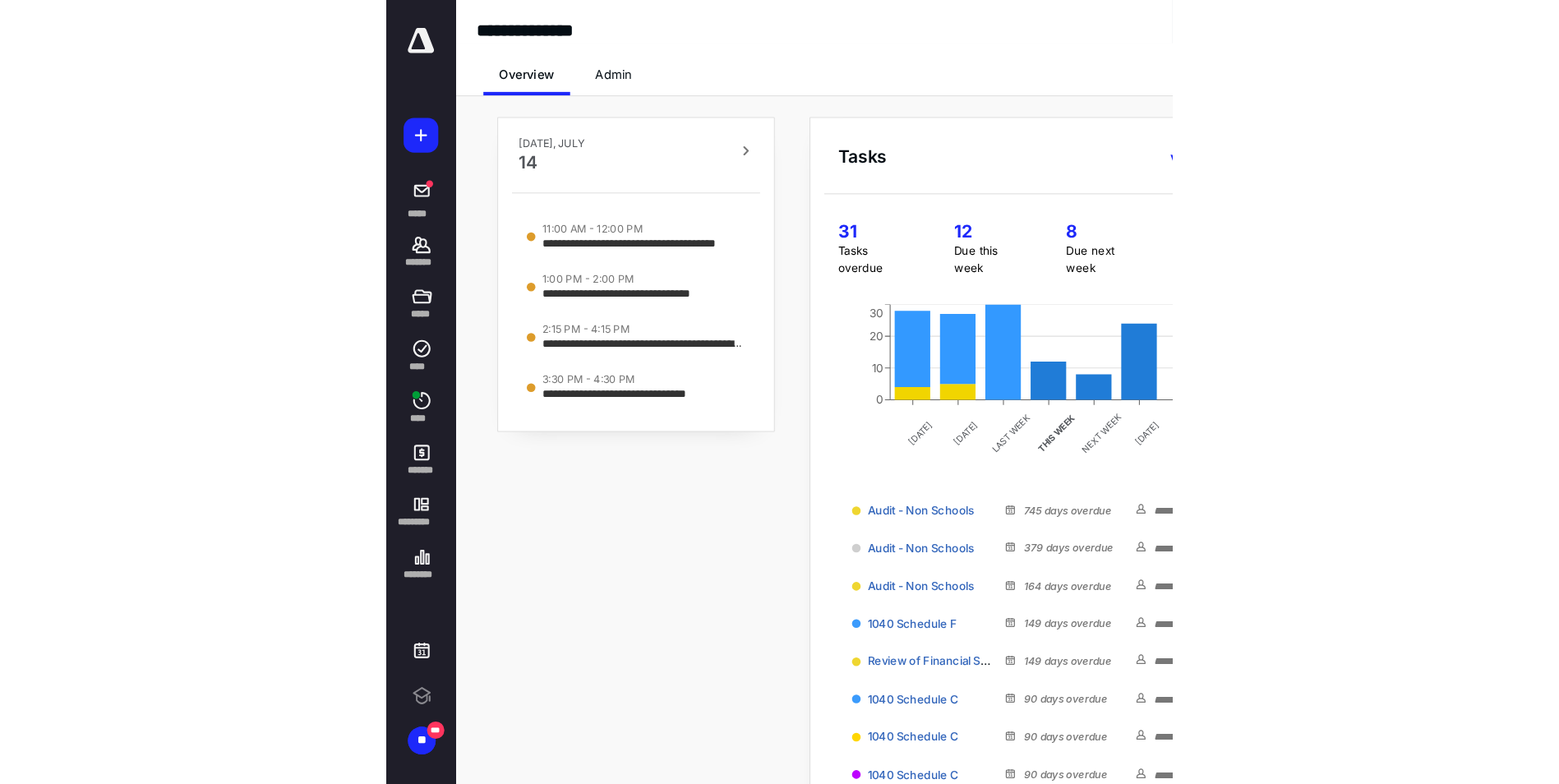 scroll, scrollTop: 0, scrollLeft: 0, axis: both 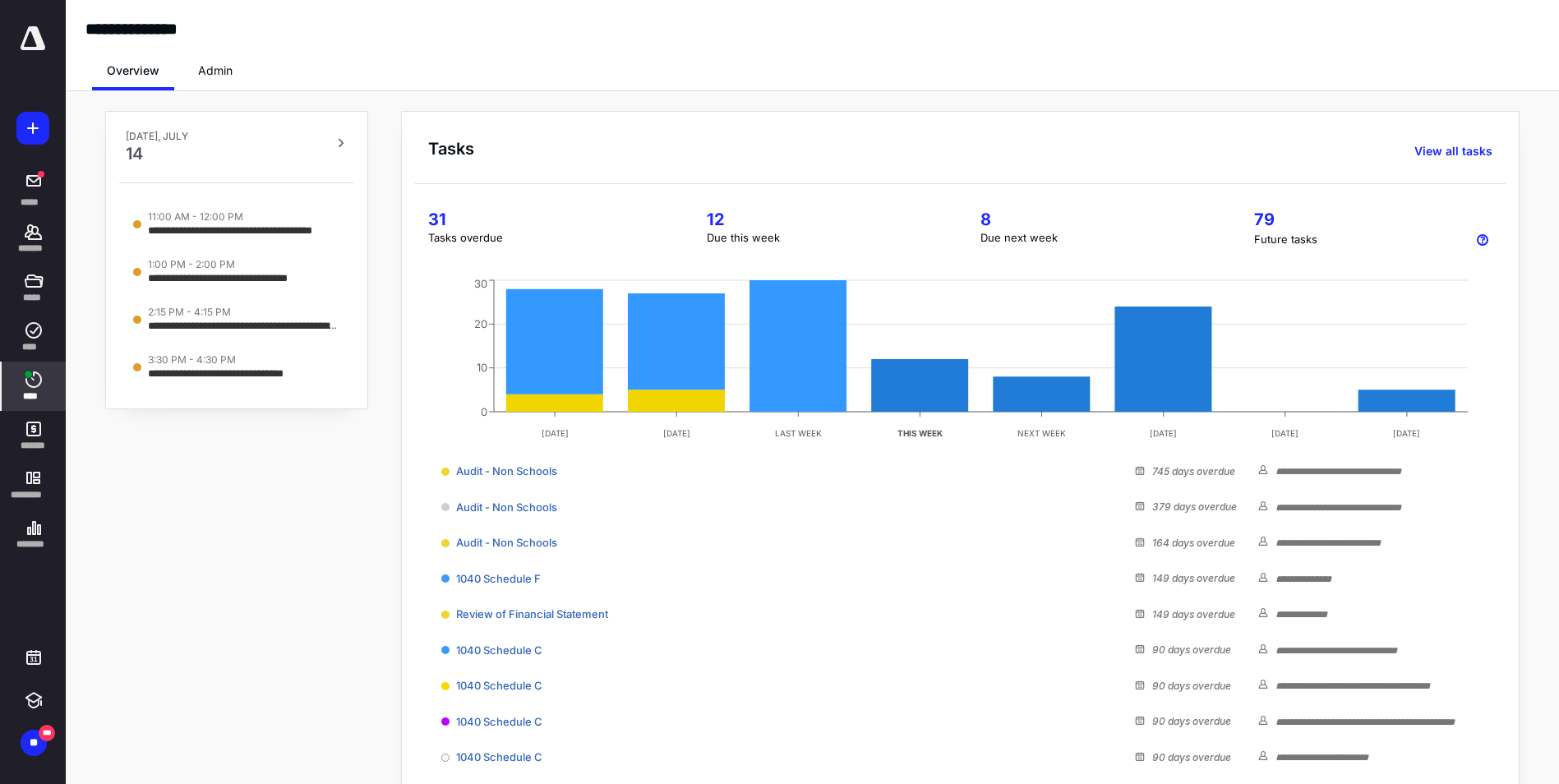 click on "****" at bounding box center [34, 396] 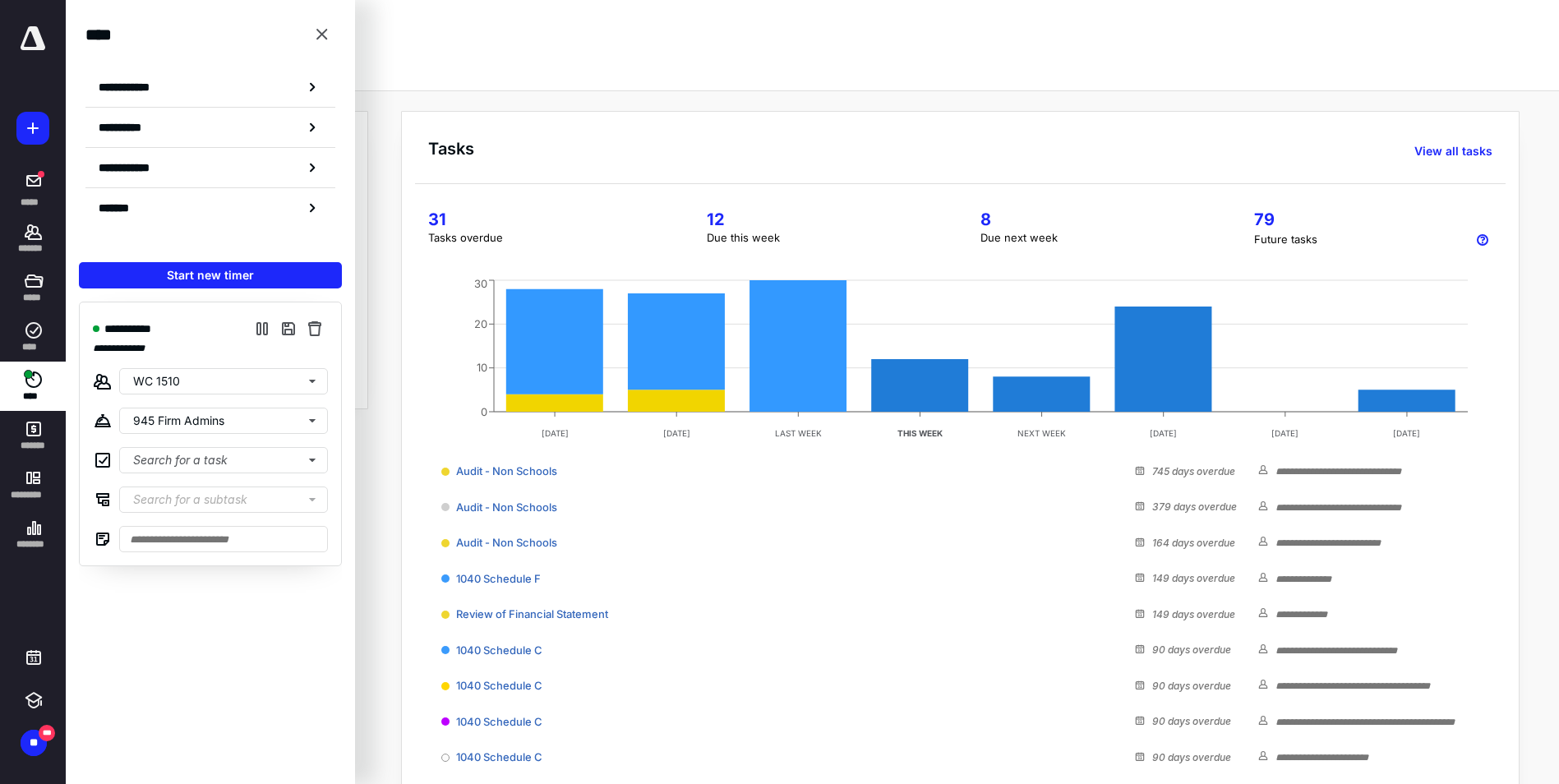 drag, startPoint x: 283, startPoint y: 335, endPoint x: 242, endPoint y: 580, distance: 248.40692 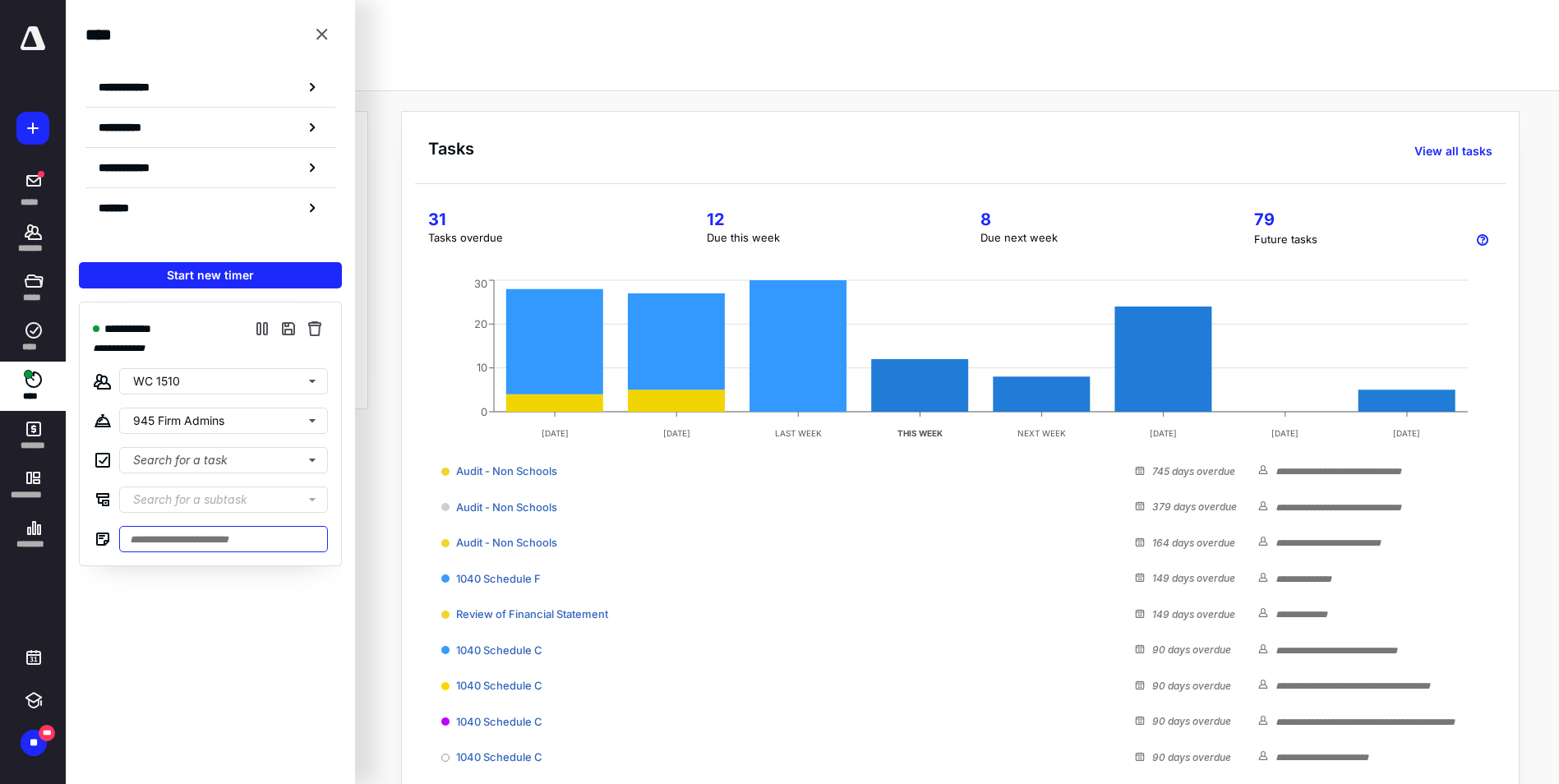 click at bounding box center (224, 539) 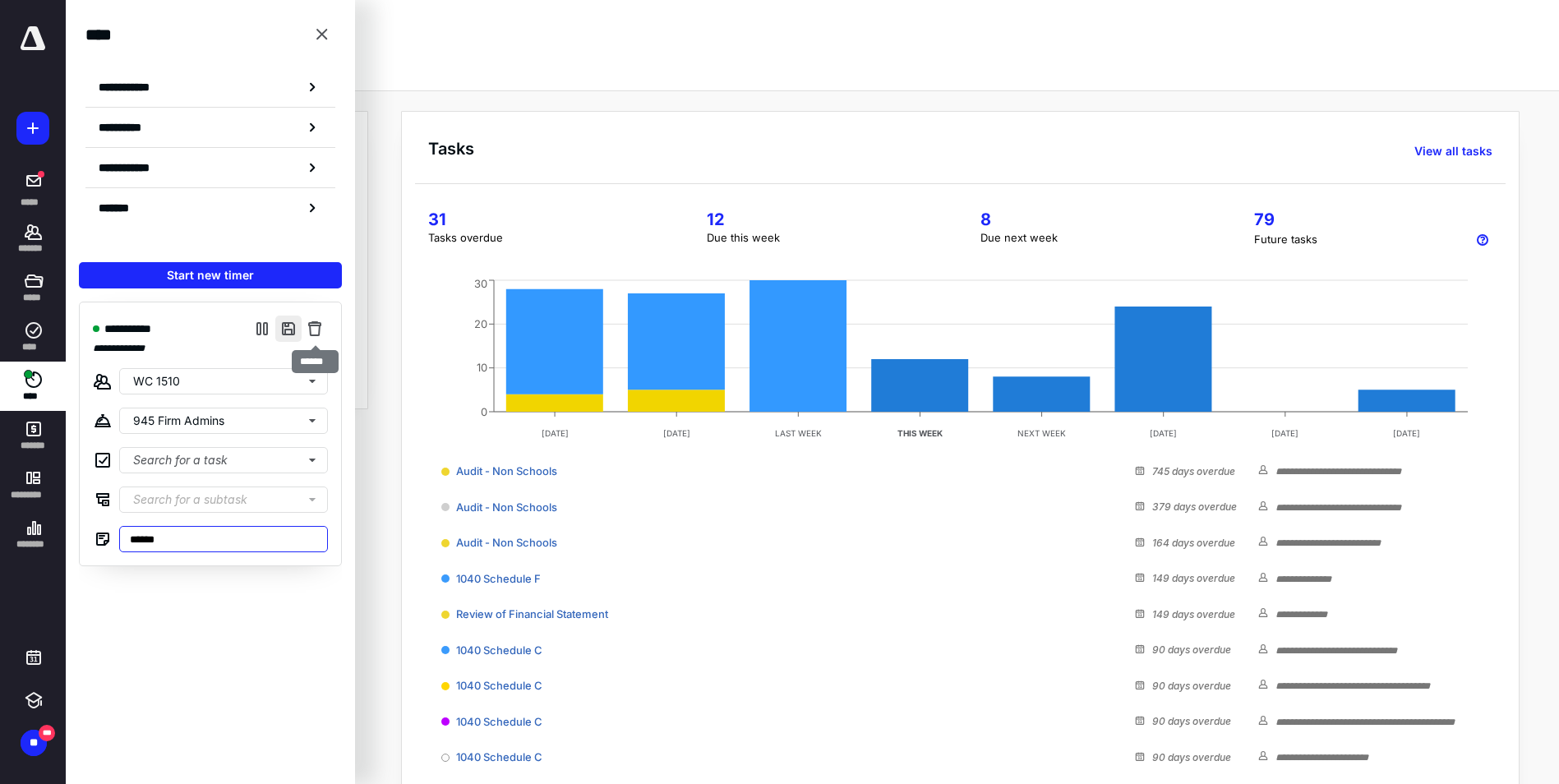 type on "******" 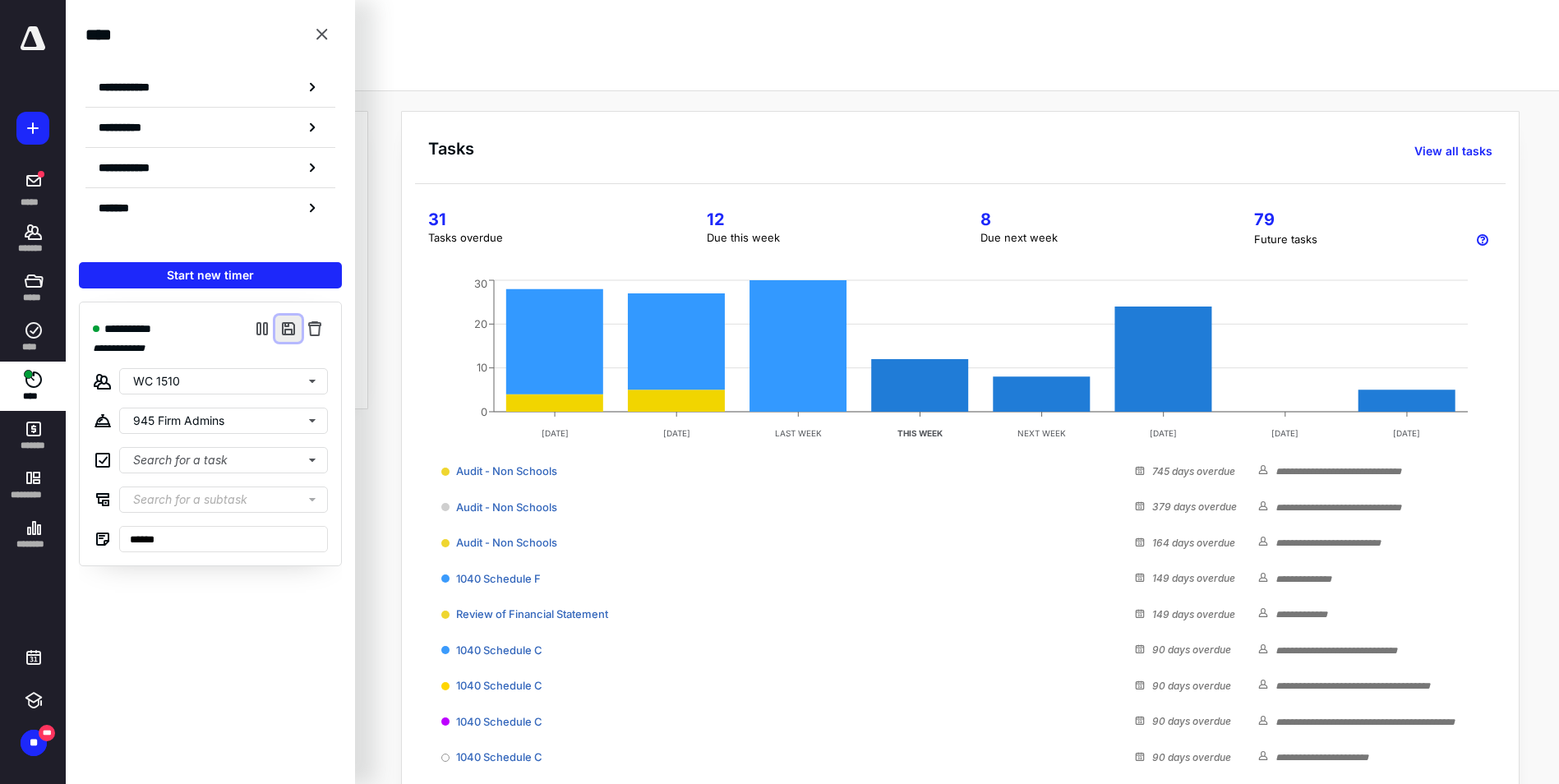 click at bounding box center [288, 329] 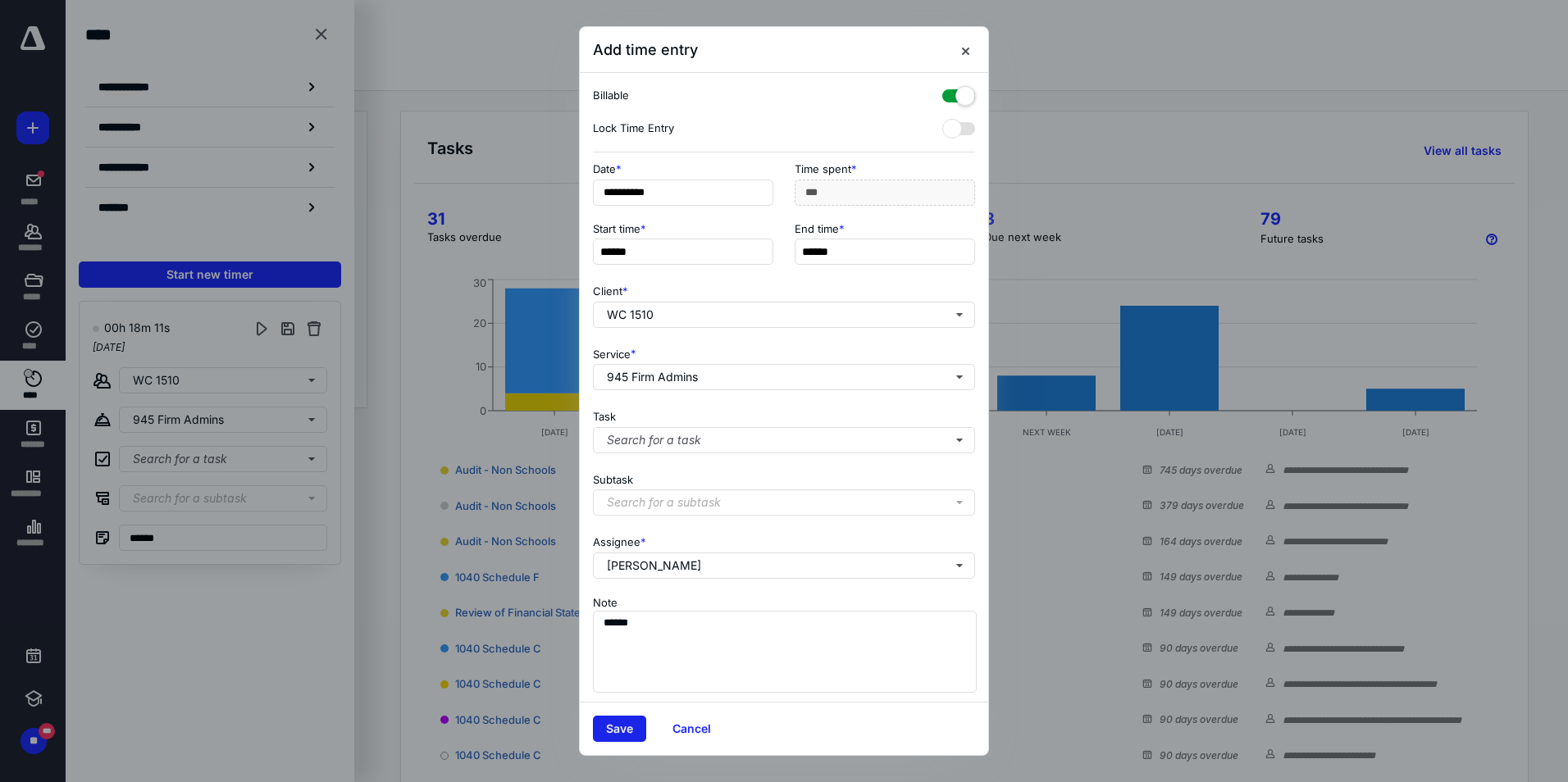 click on "Save" at bounding box center (619, 729) 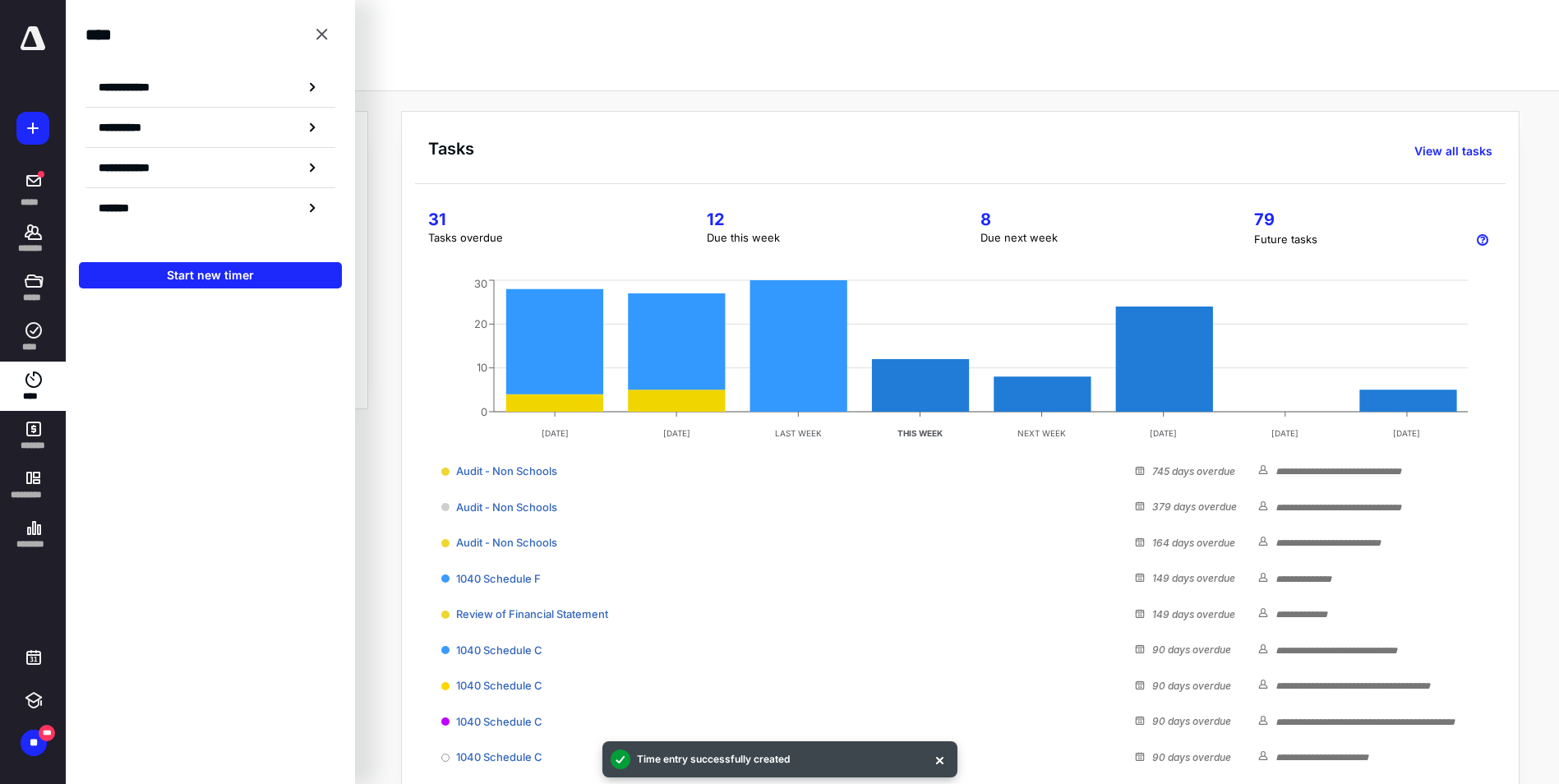 click on "Start new timer" at bounding box center (210, 275) 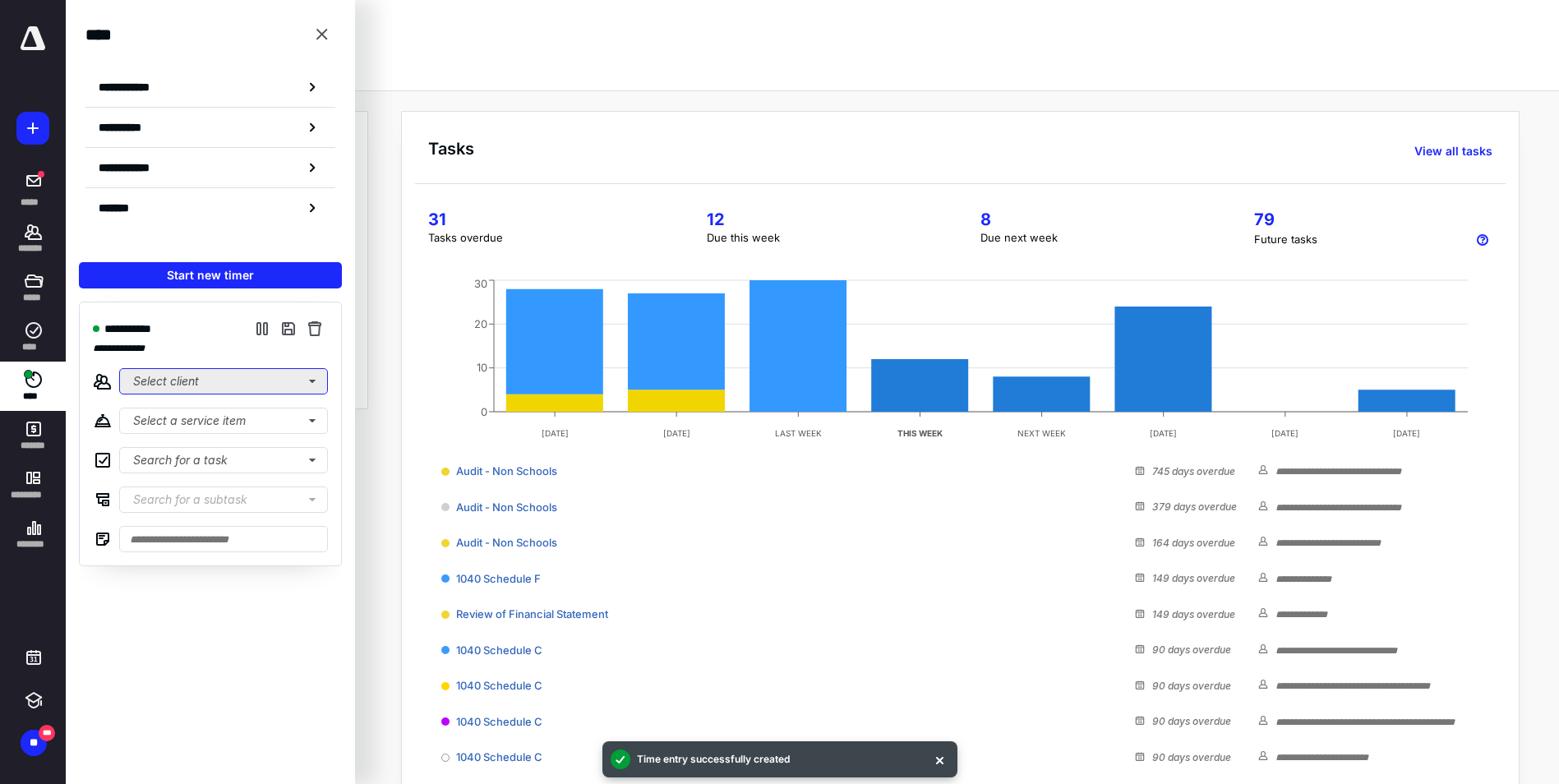 click on "Select client" at bounding box center [224, 381] 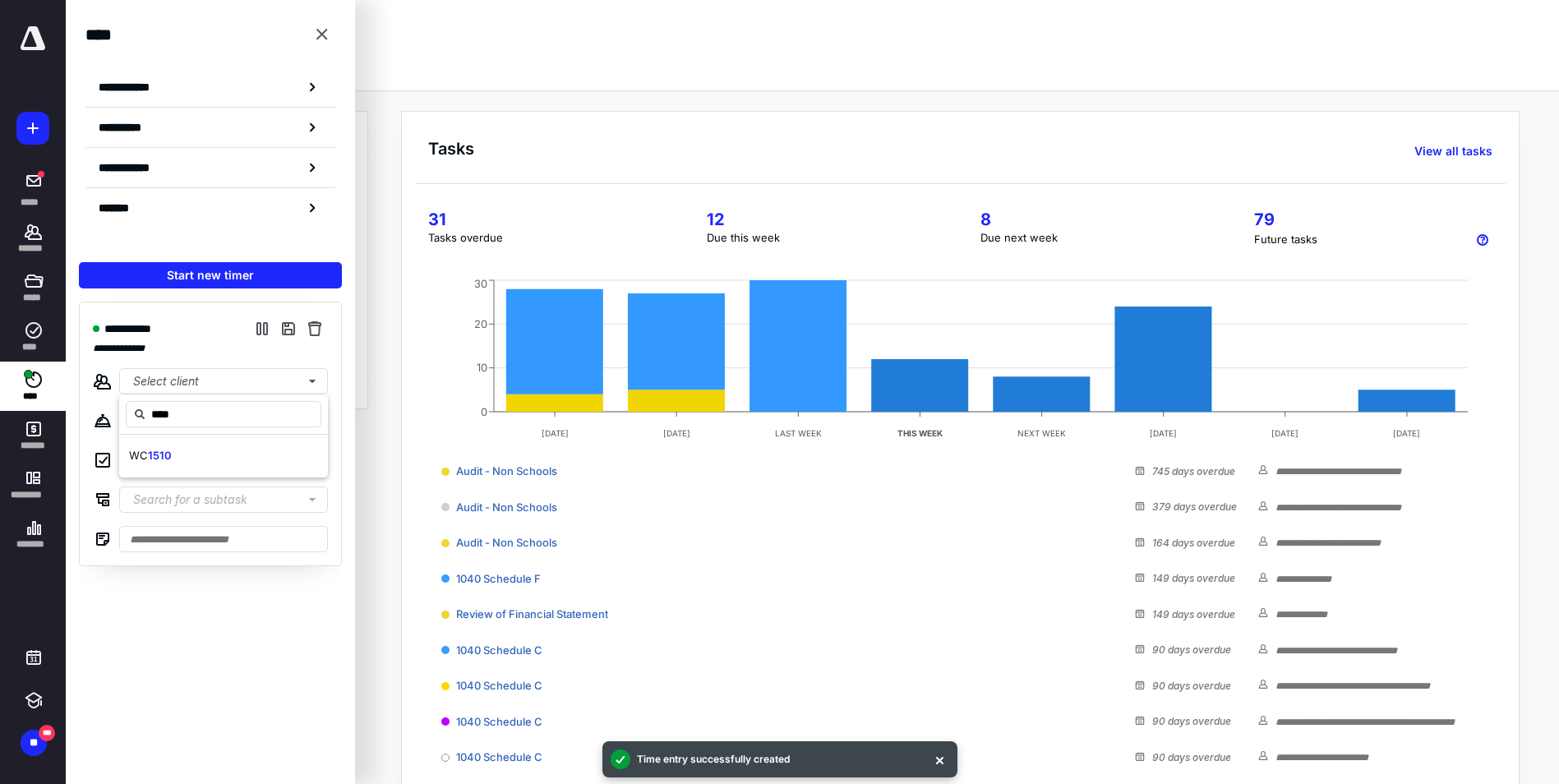 type on "****" 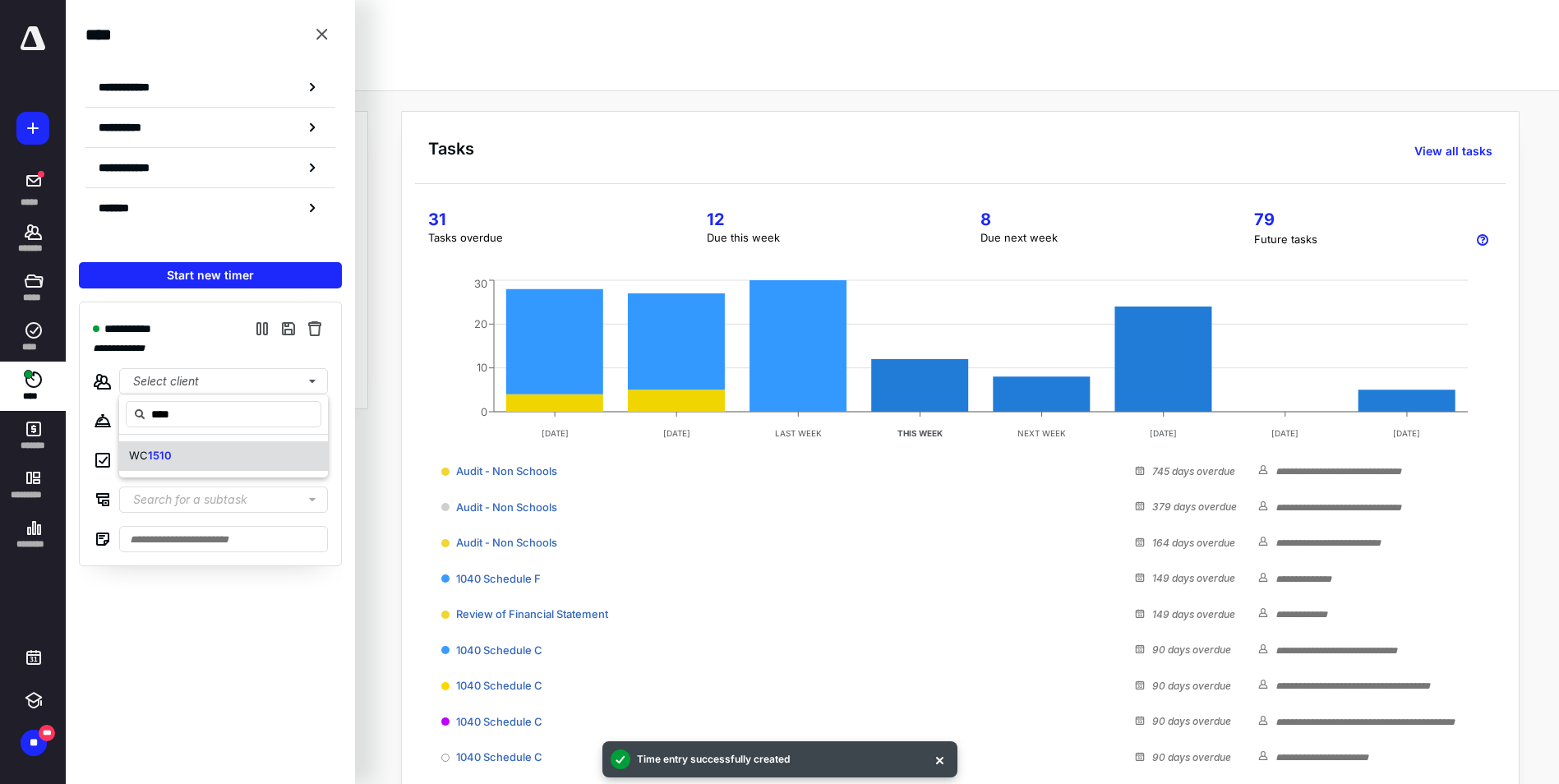 drag, startPoint x: 191, startPoint y: 430, endPoint x: 177, endPoint y: 450, distance: 24 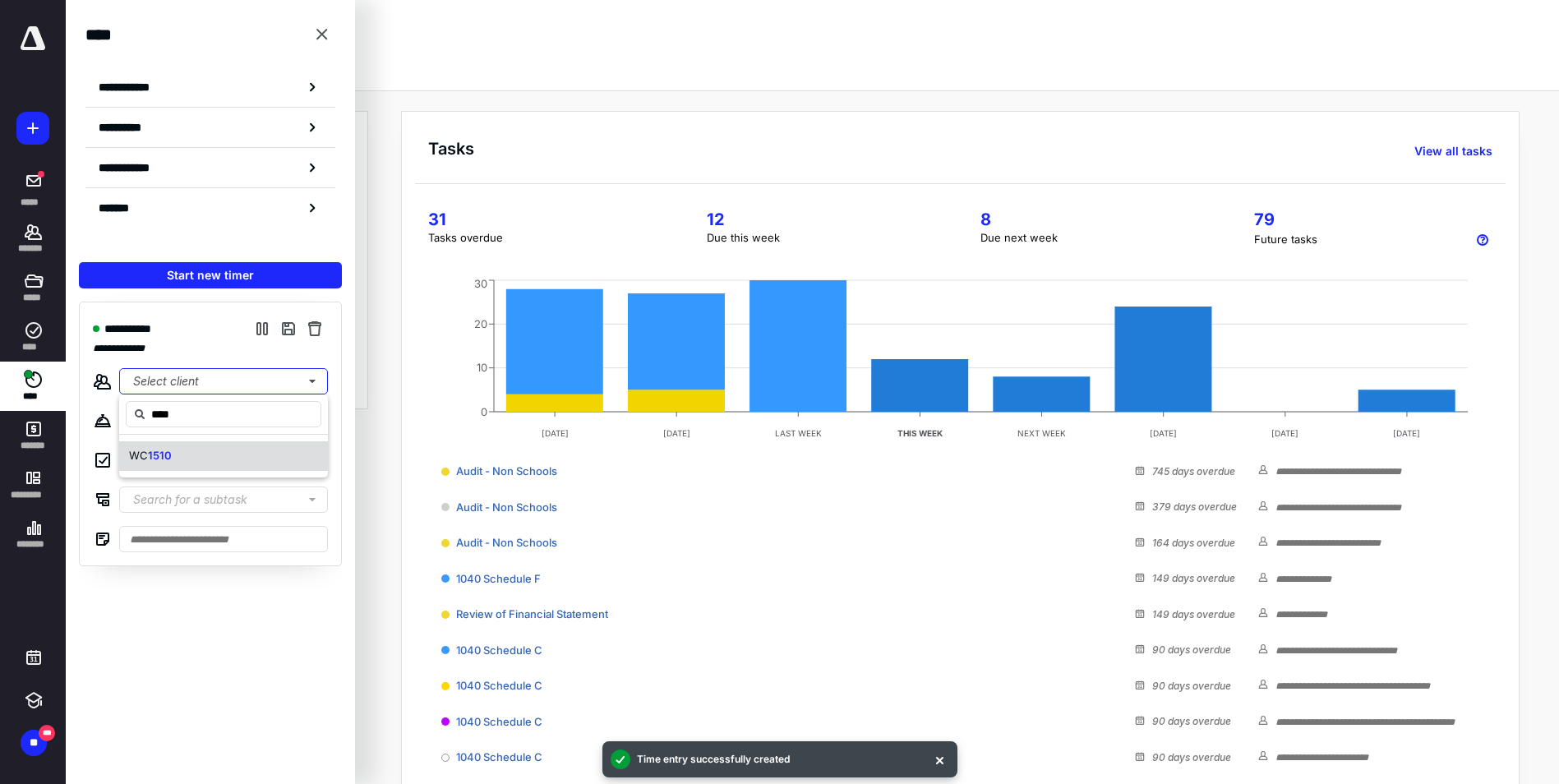 type 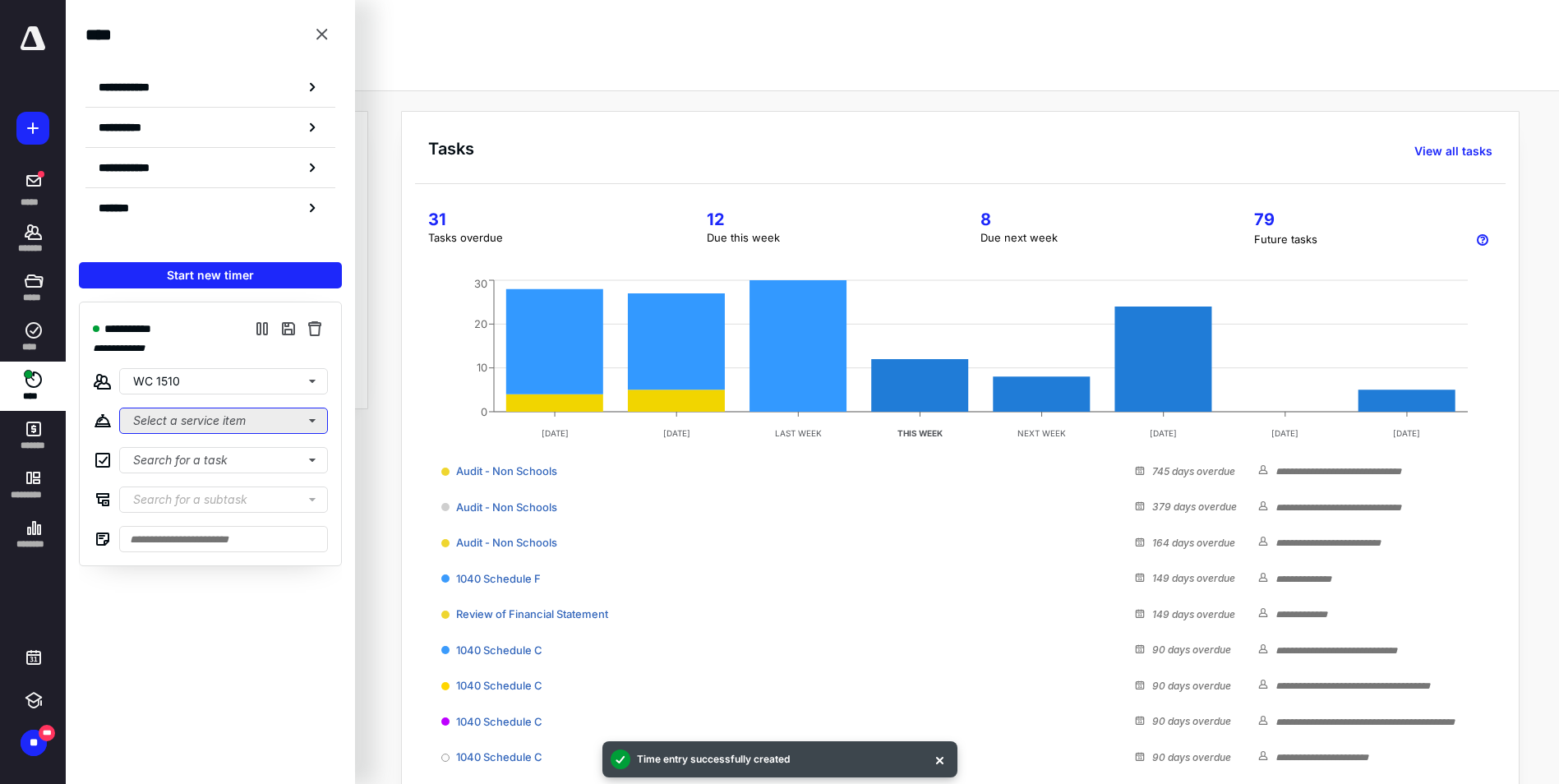 click on "Select a service item" at bounding box center [224, 421] 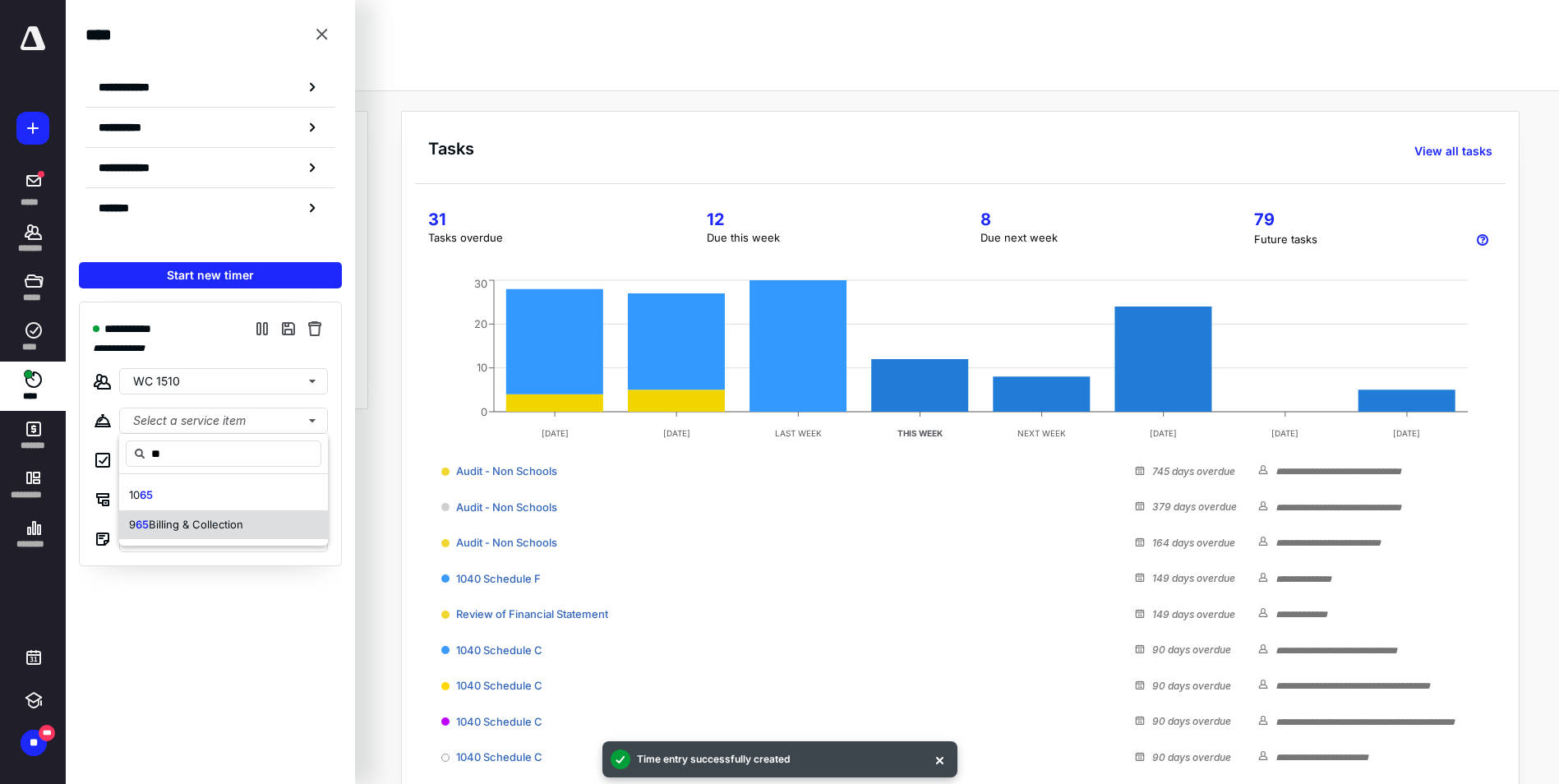 click on "Billing & Collection" at bounding box center [196, 524] 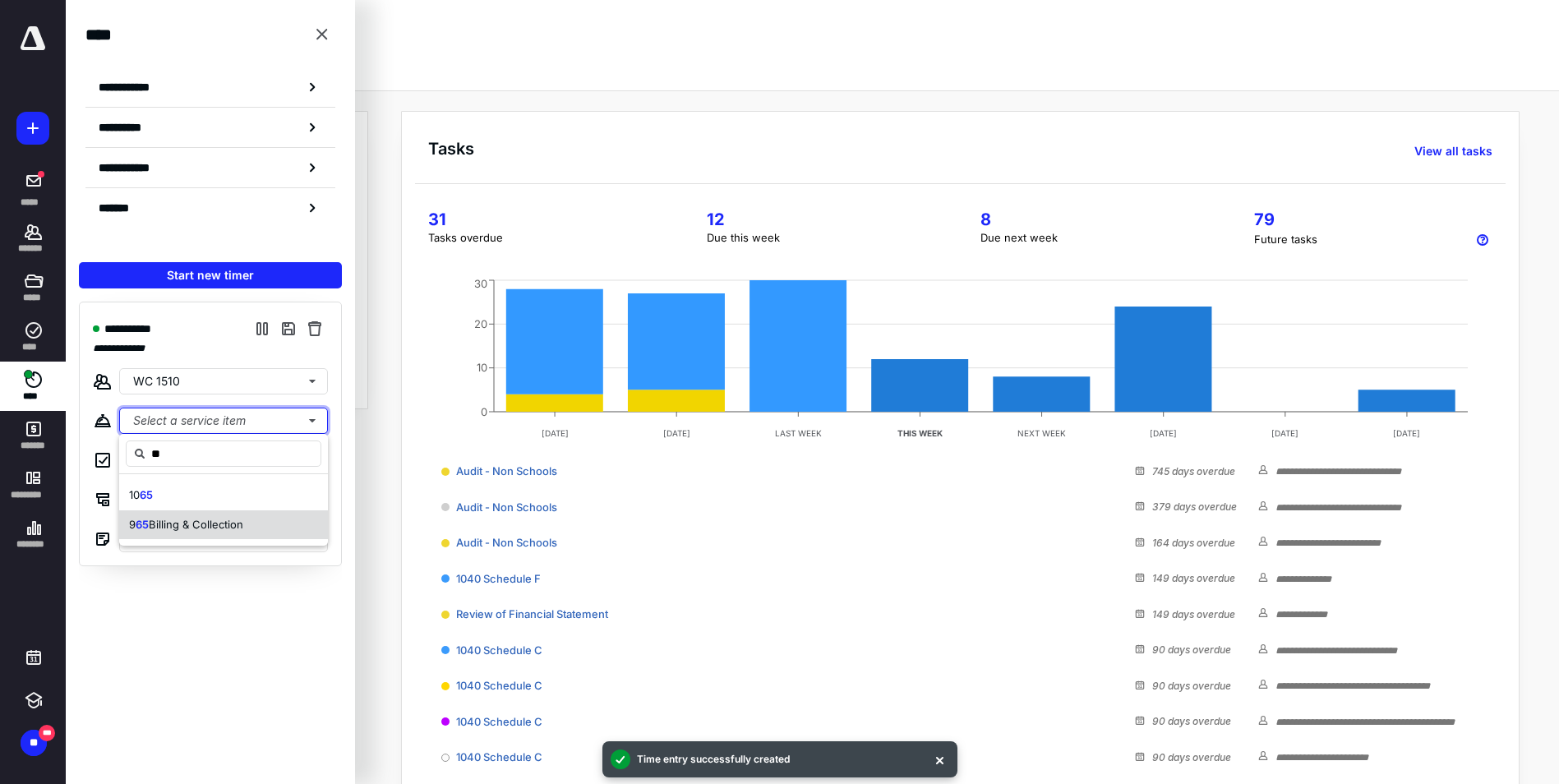 type 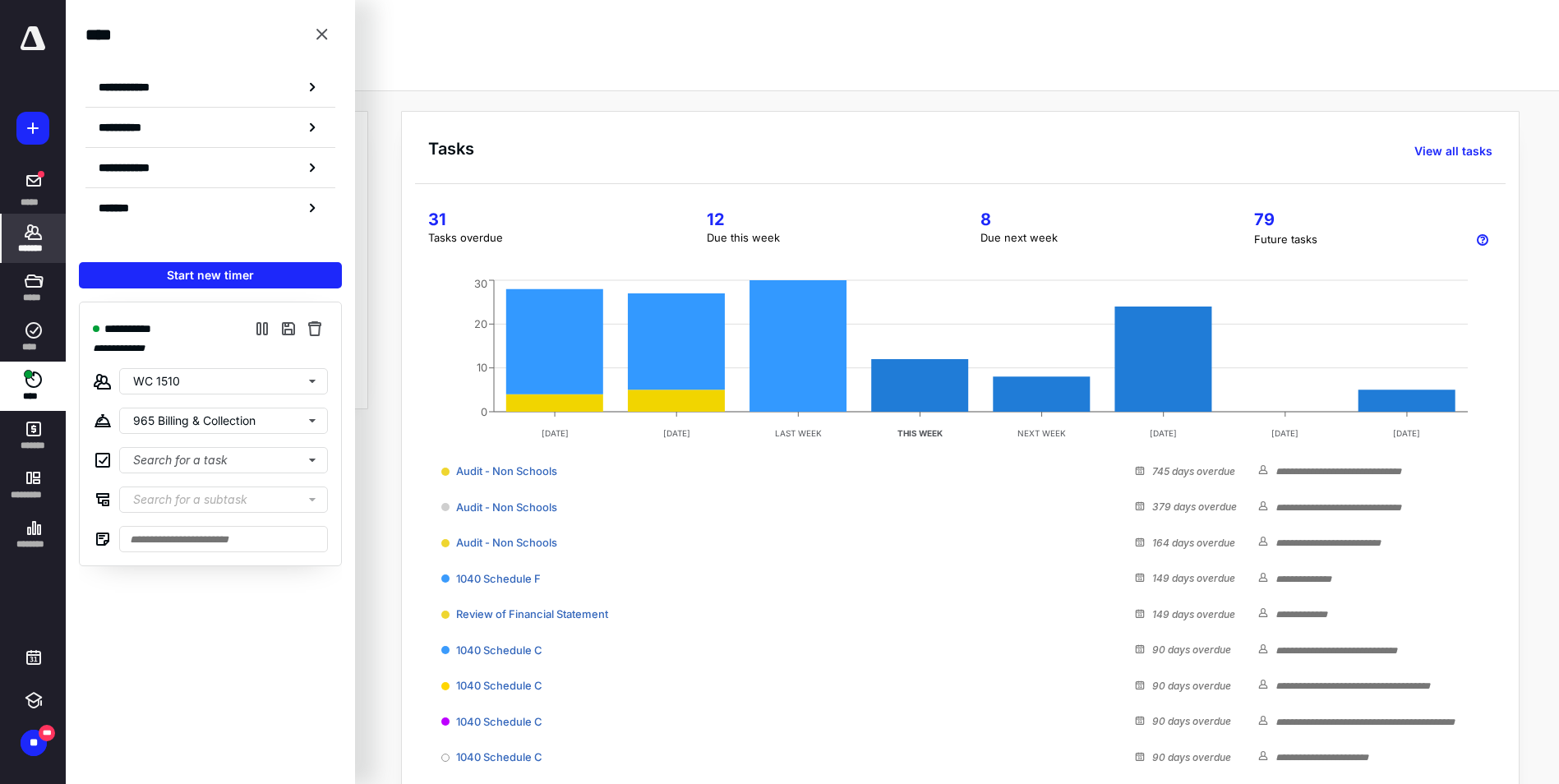 click 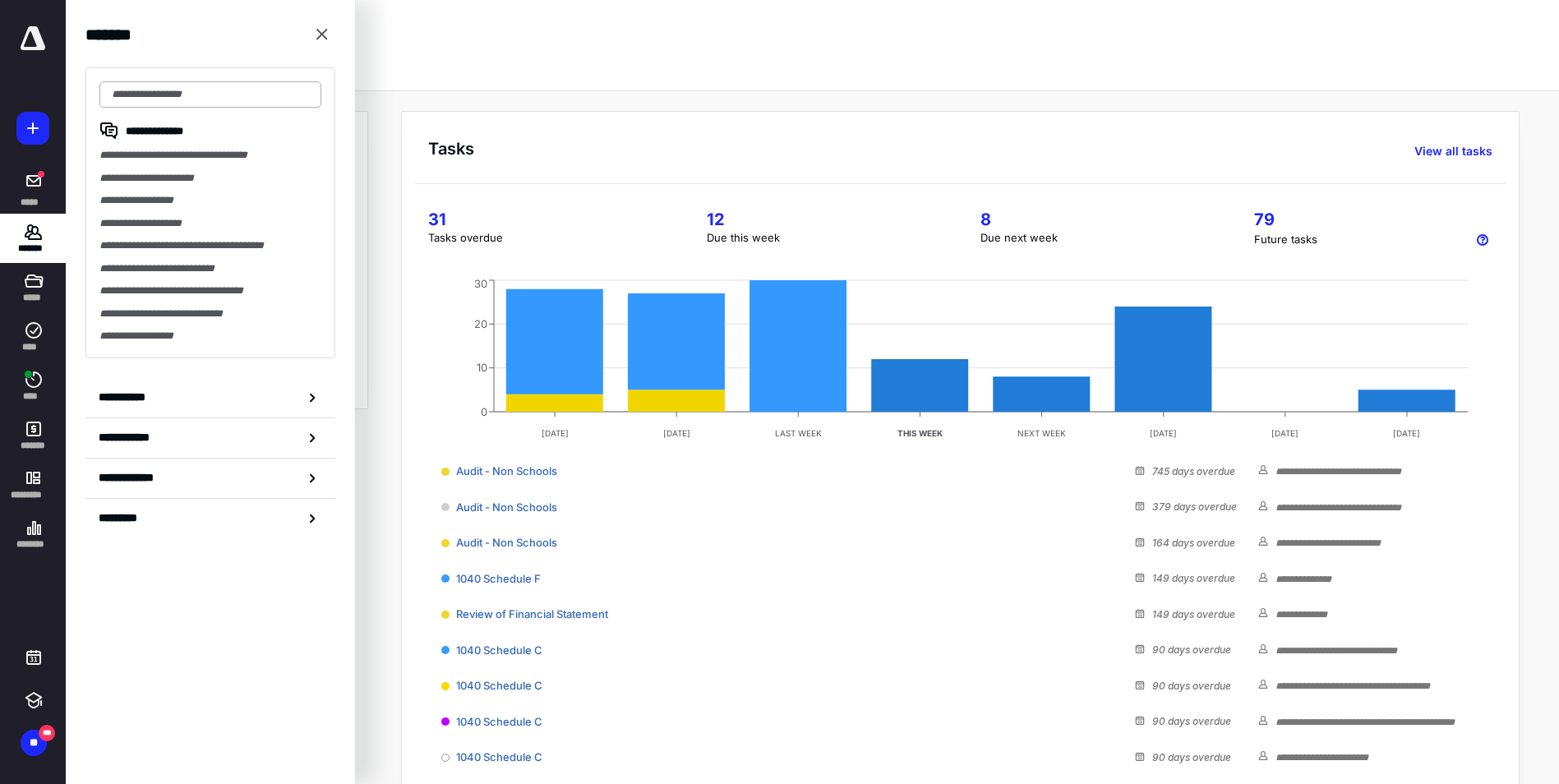 click at bounding box center (210, 95) 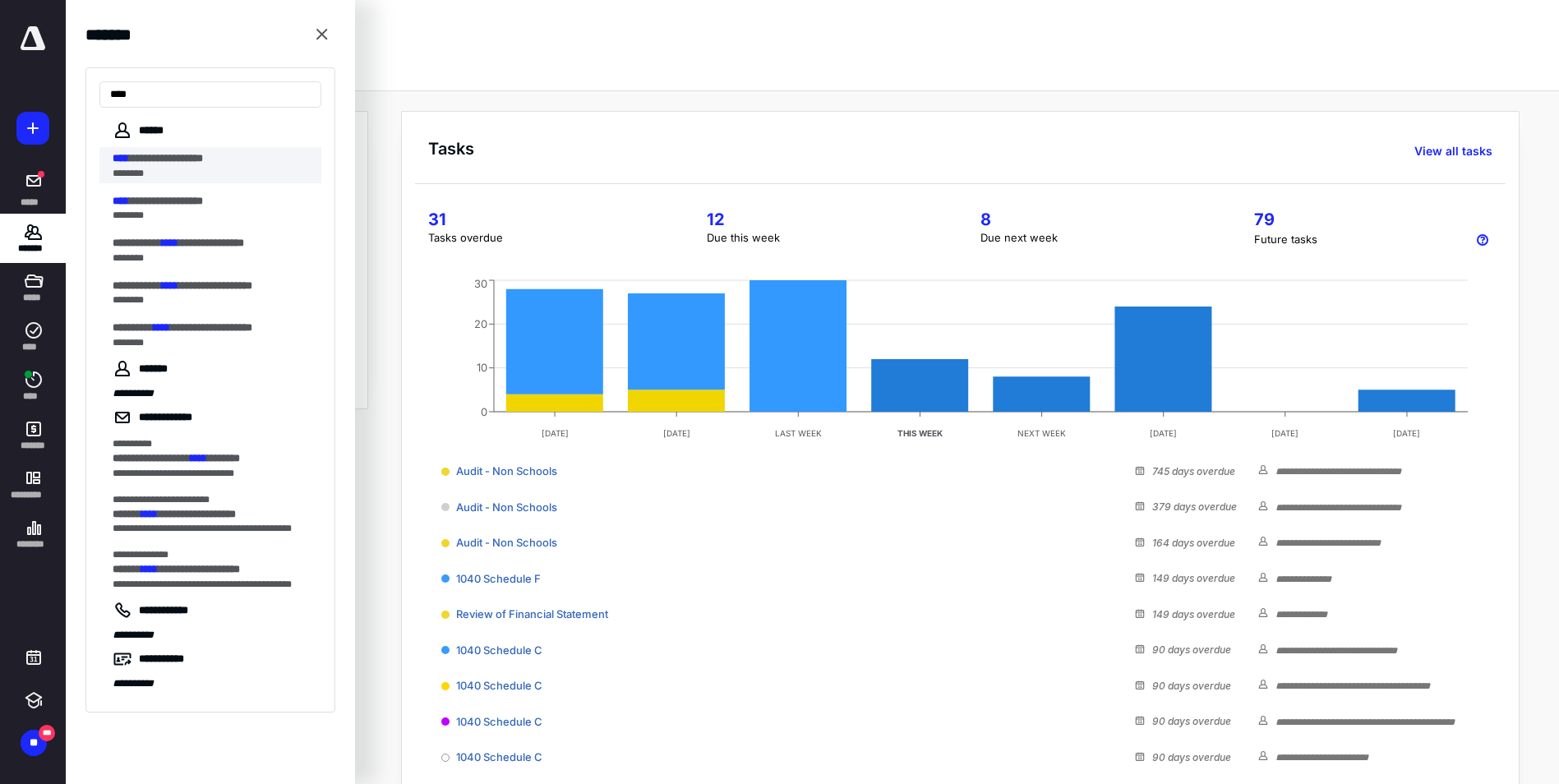 type on "****" 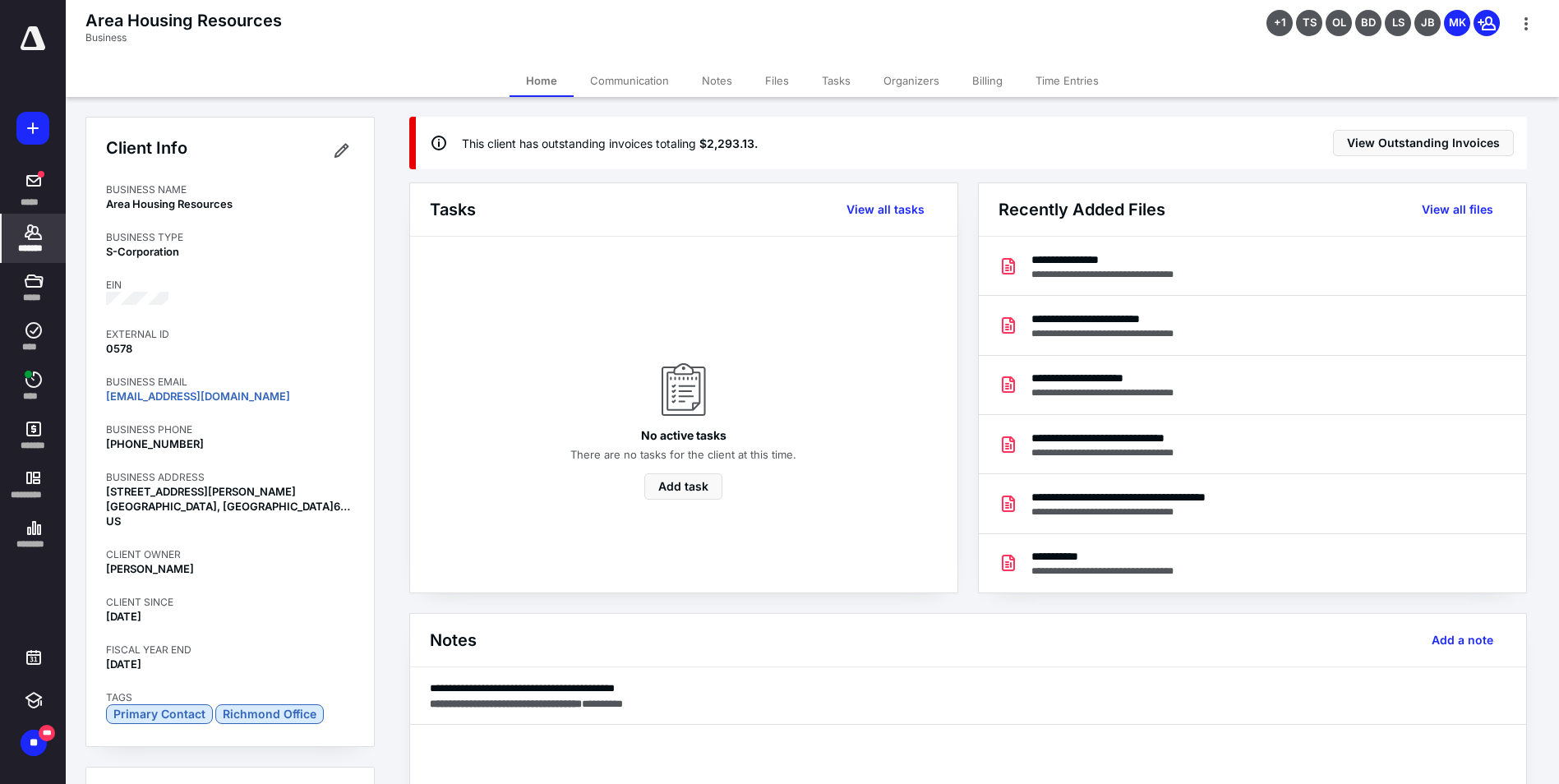 click on "Billing" at bounding box center [987, 81] 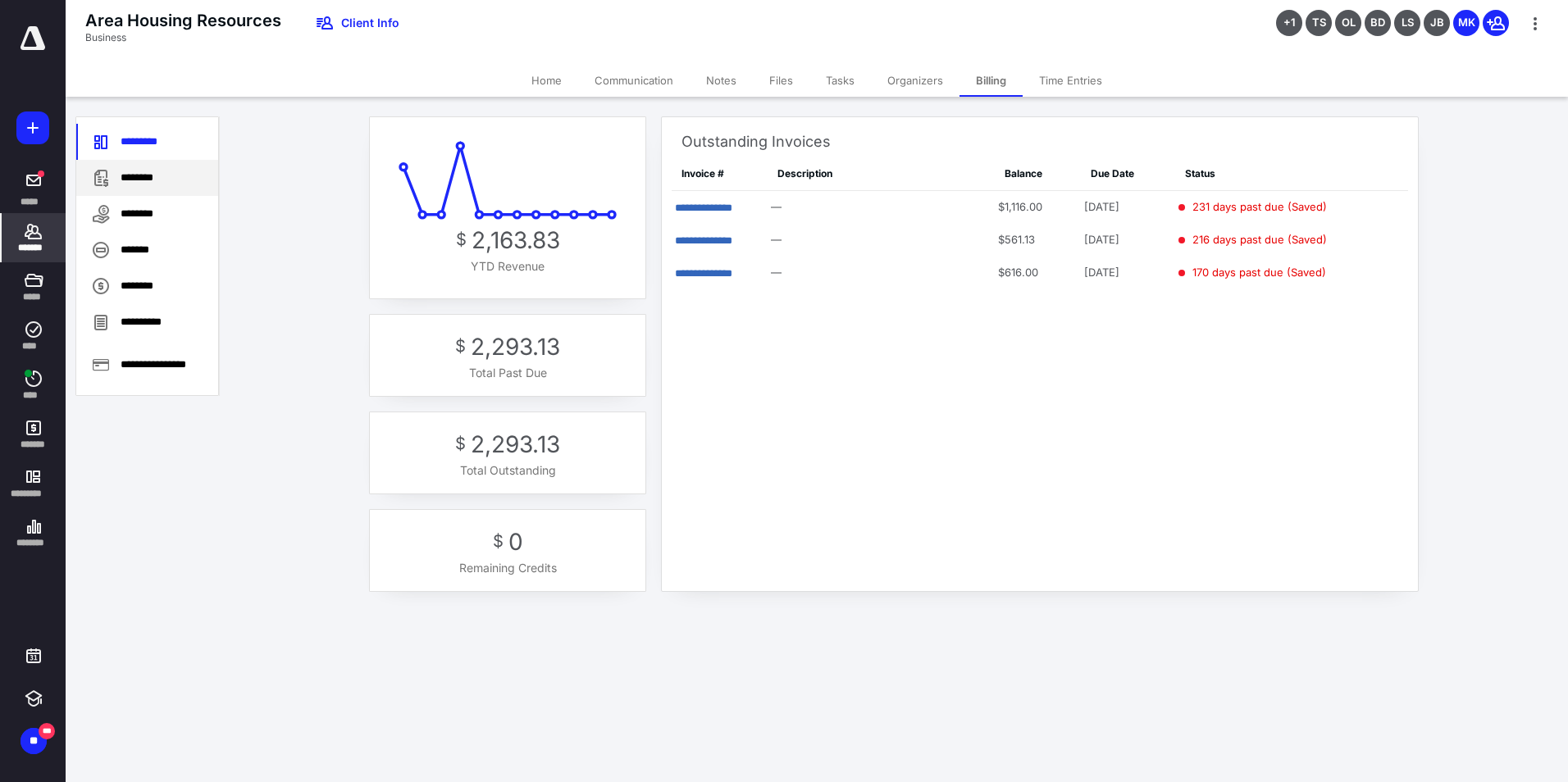 click on "********" at bounding box center (147, 178) 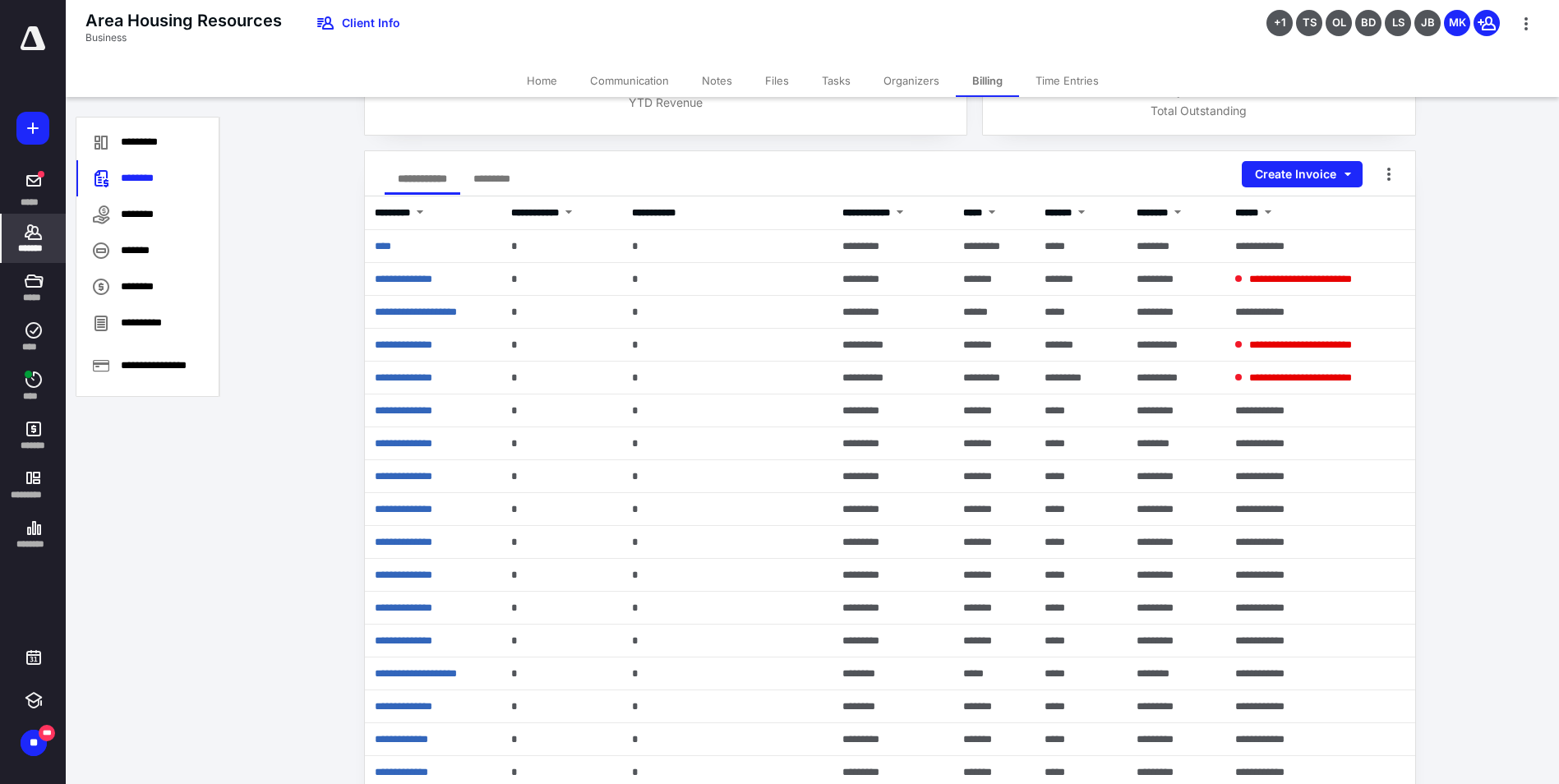 scroll, scrollTop: 0, scrollLeft: 0, axis: both 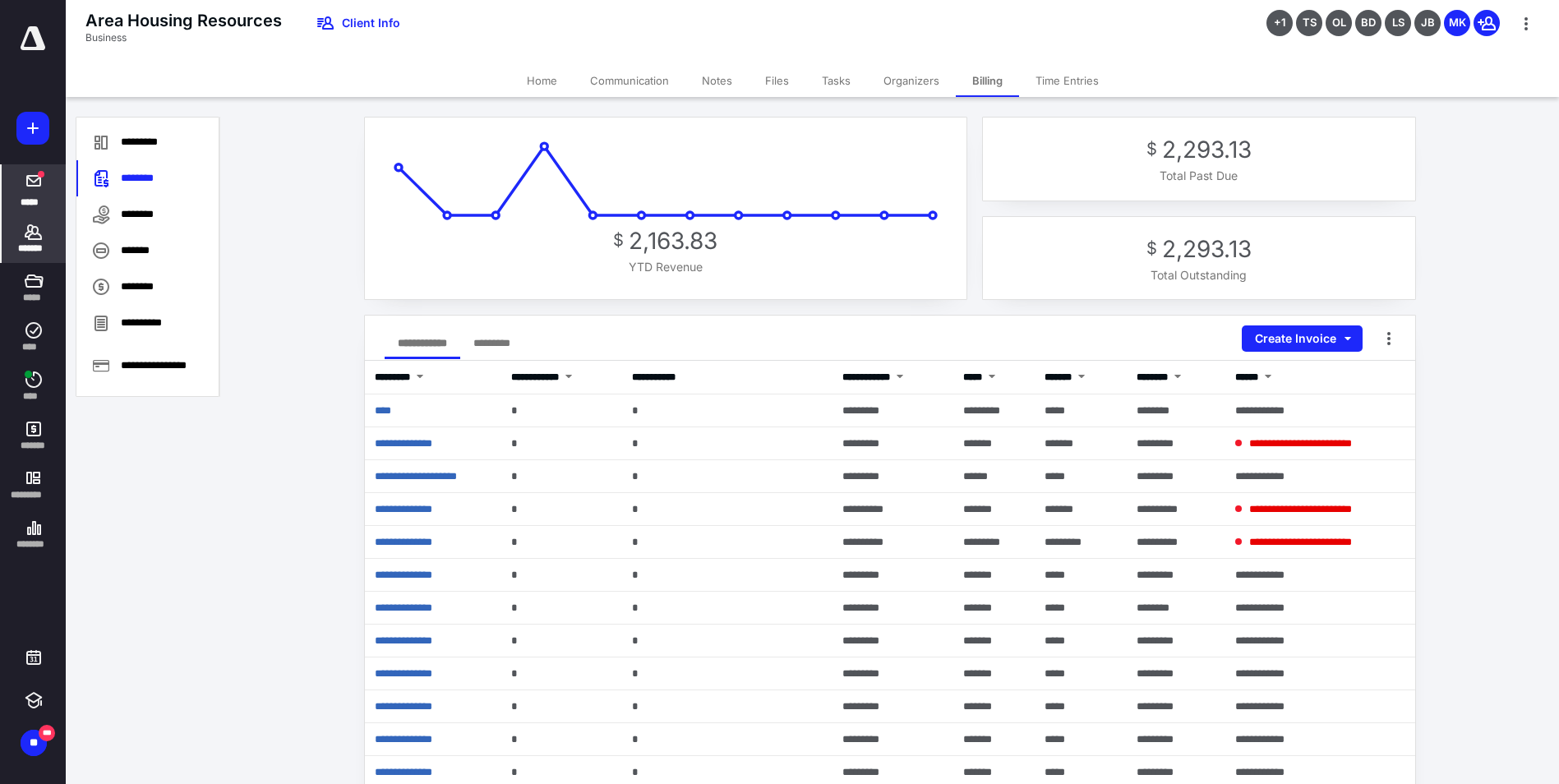 click on "*****" at bounding box center [30, 201] 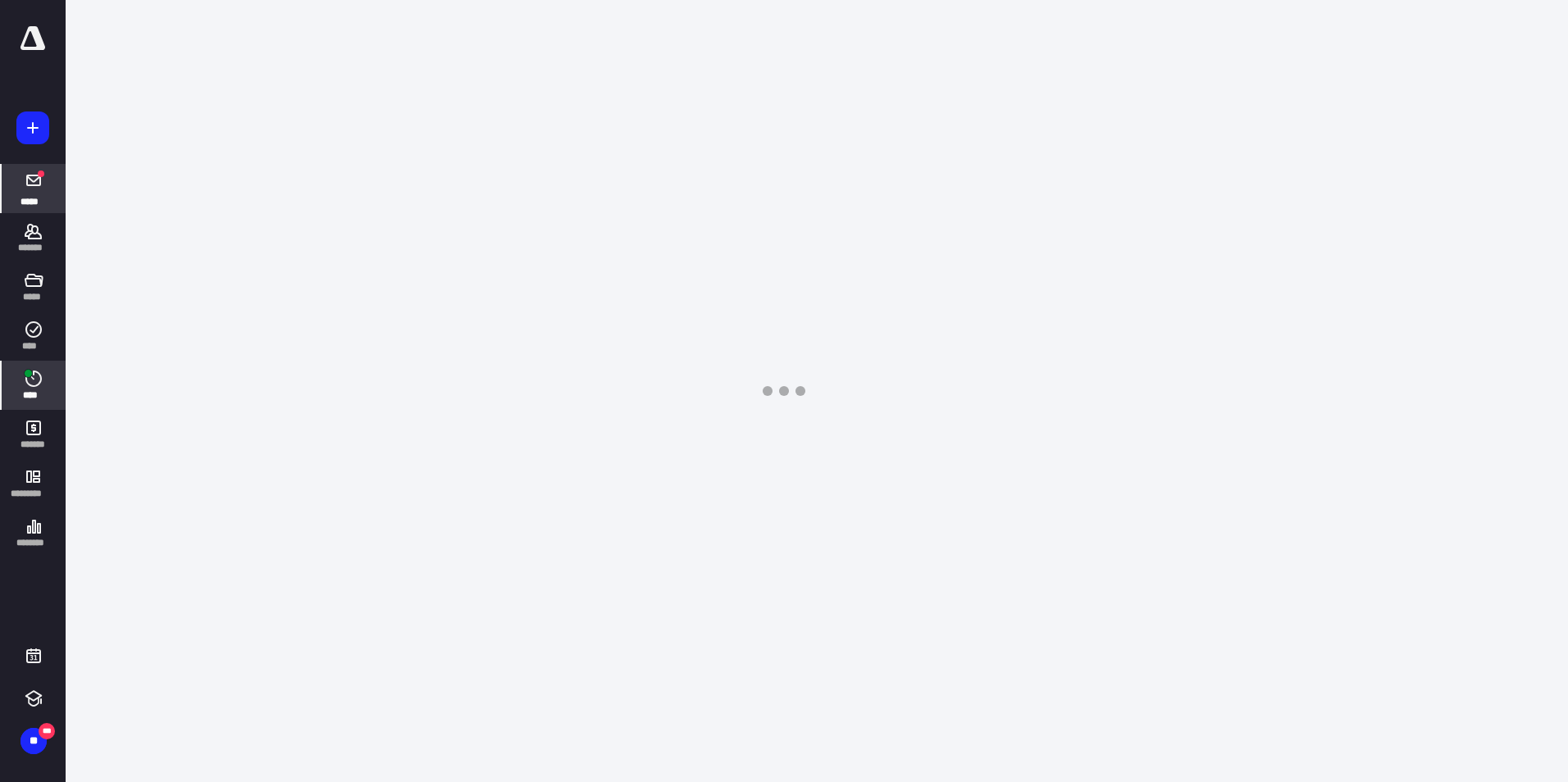 click 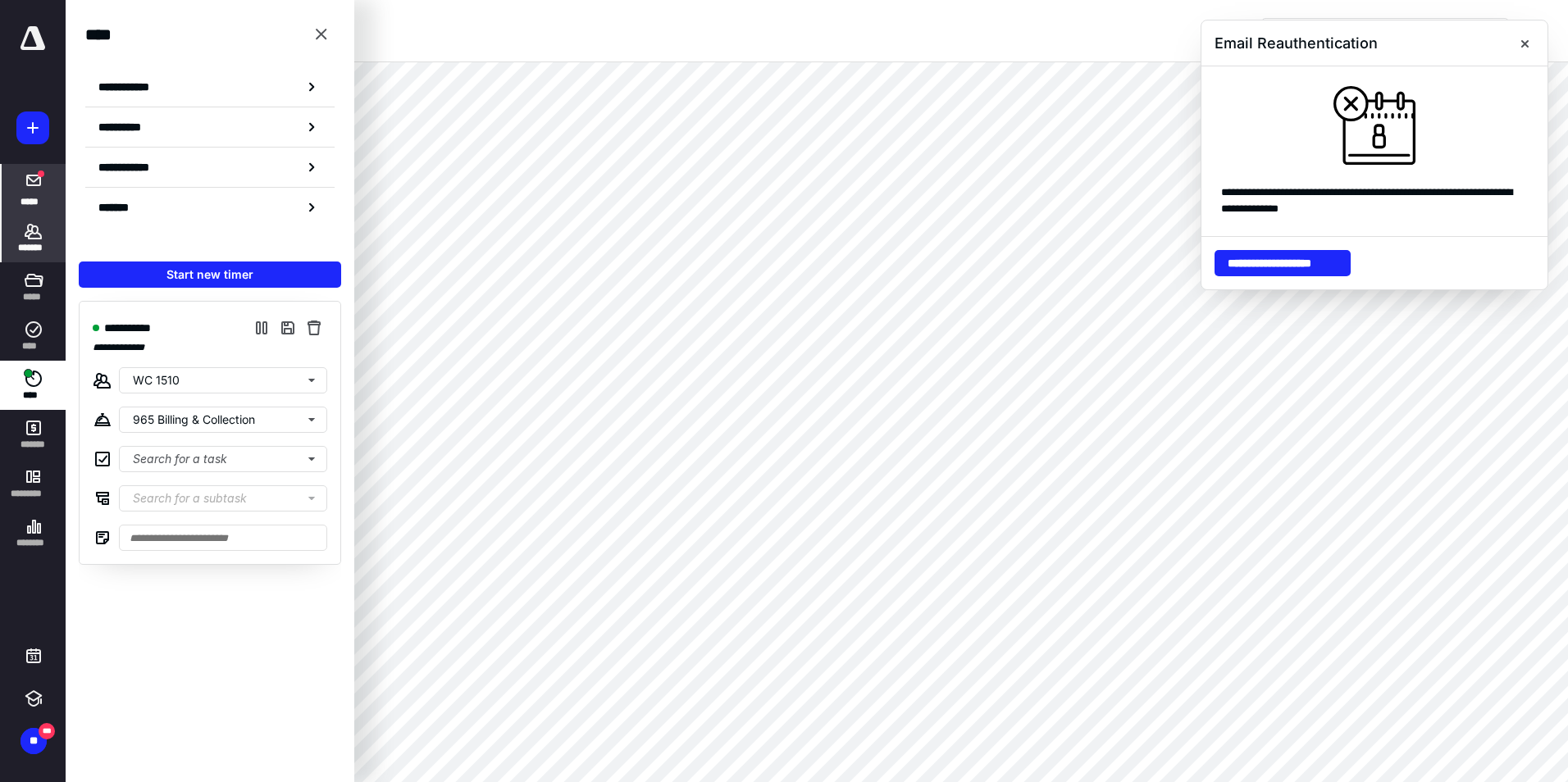 click on "*******" at bounding box center [34, 248] 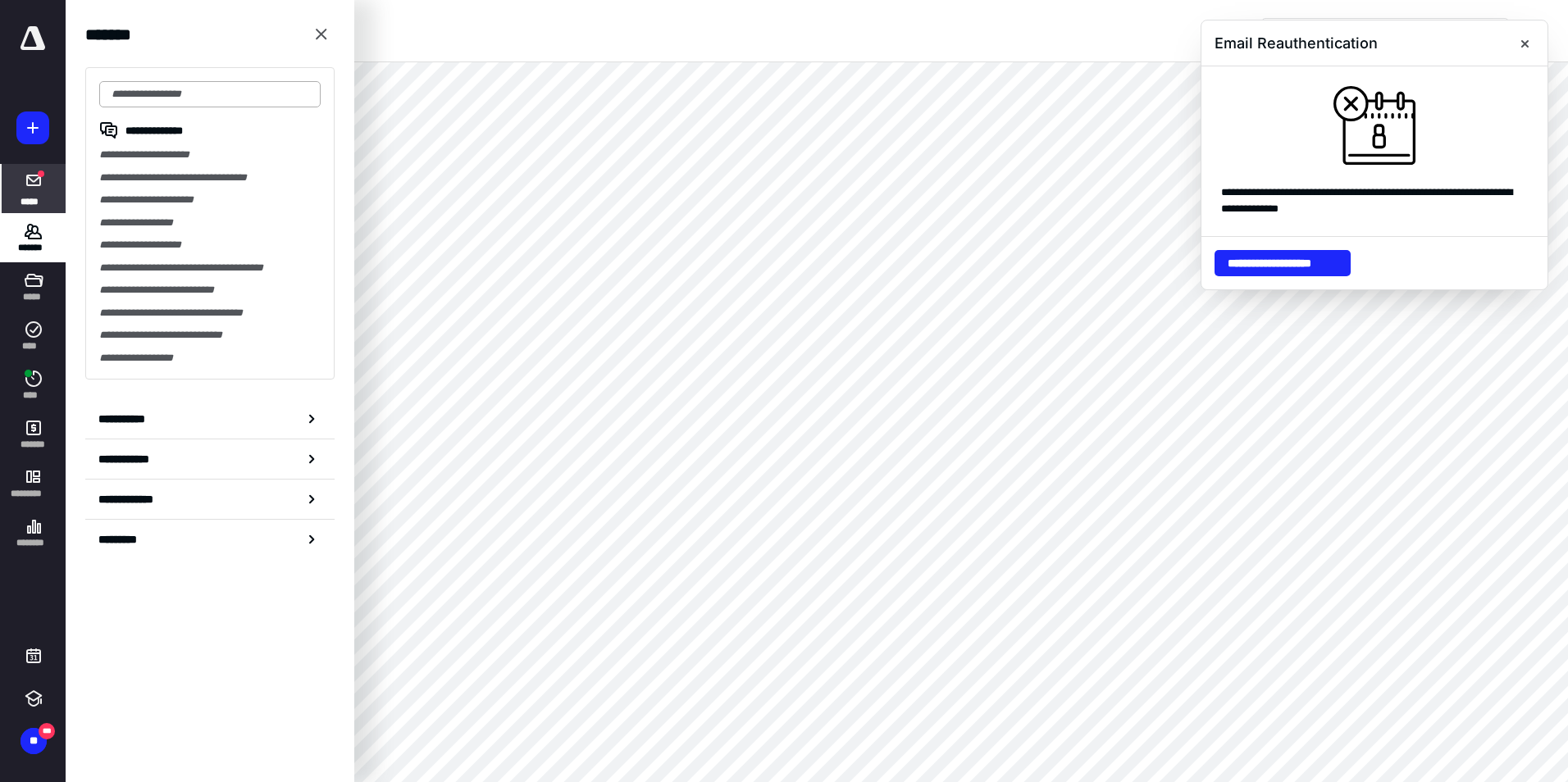 click at bounding box center [210, 94] 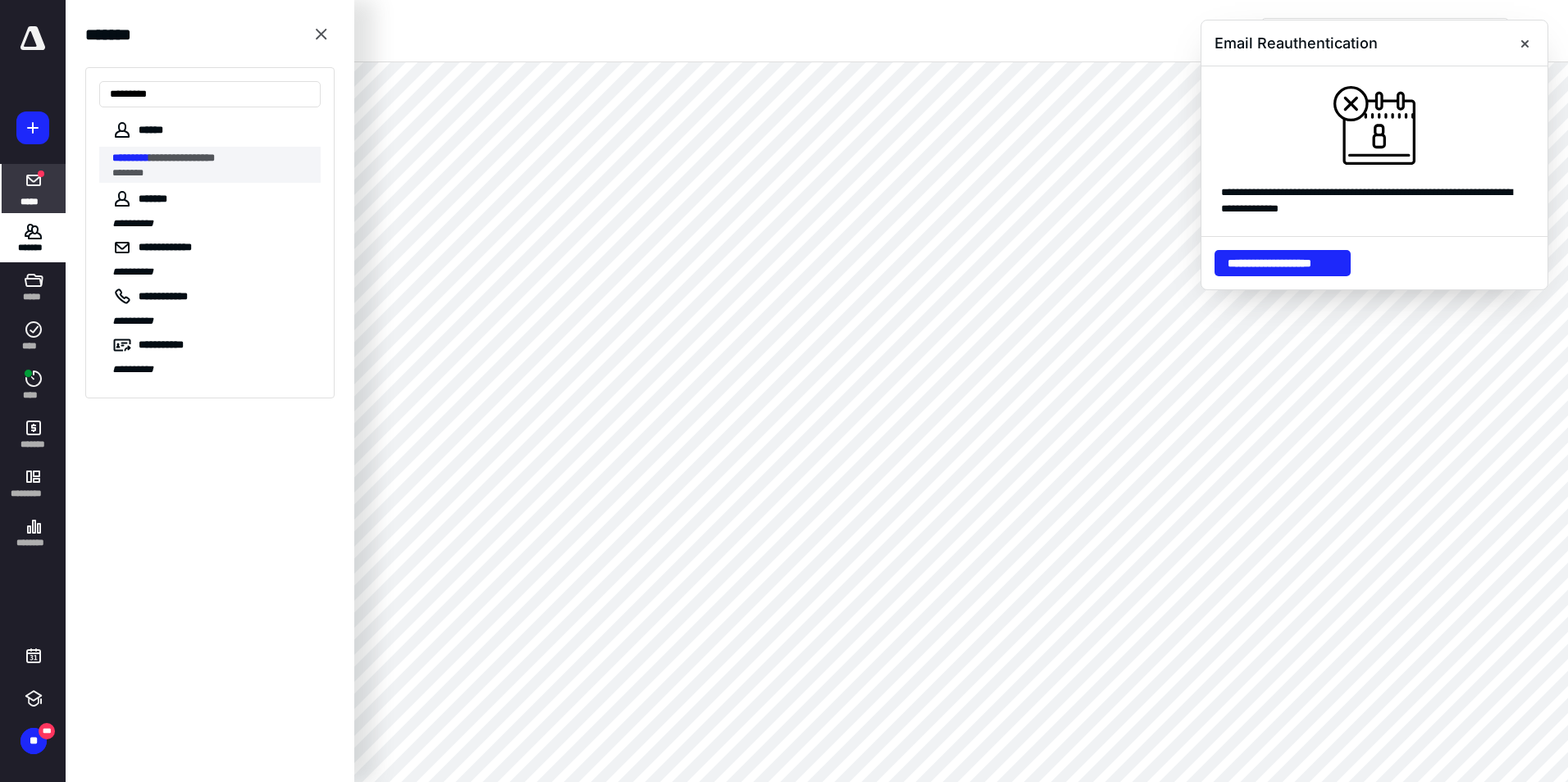 type on "*********" 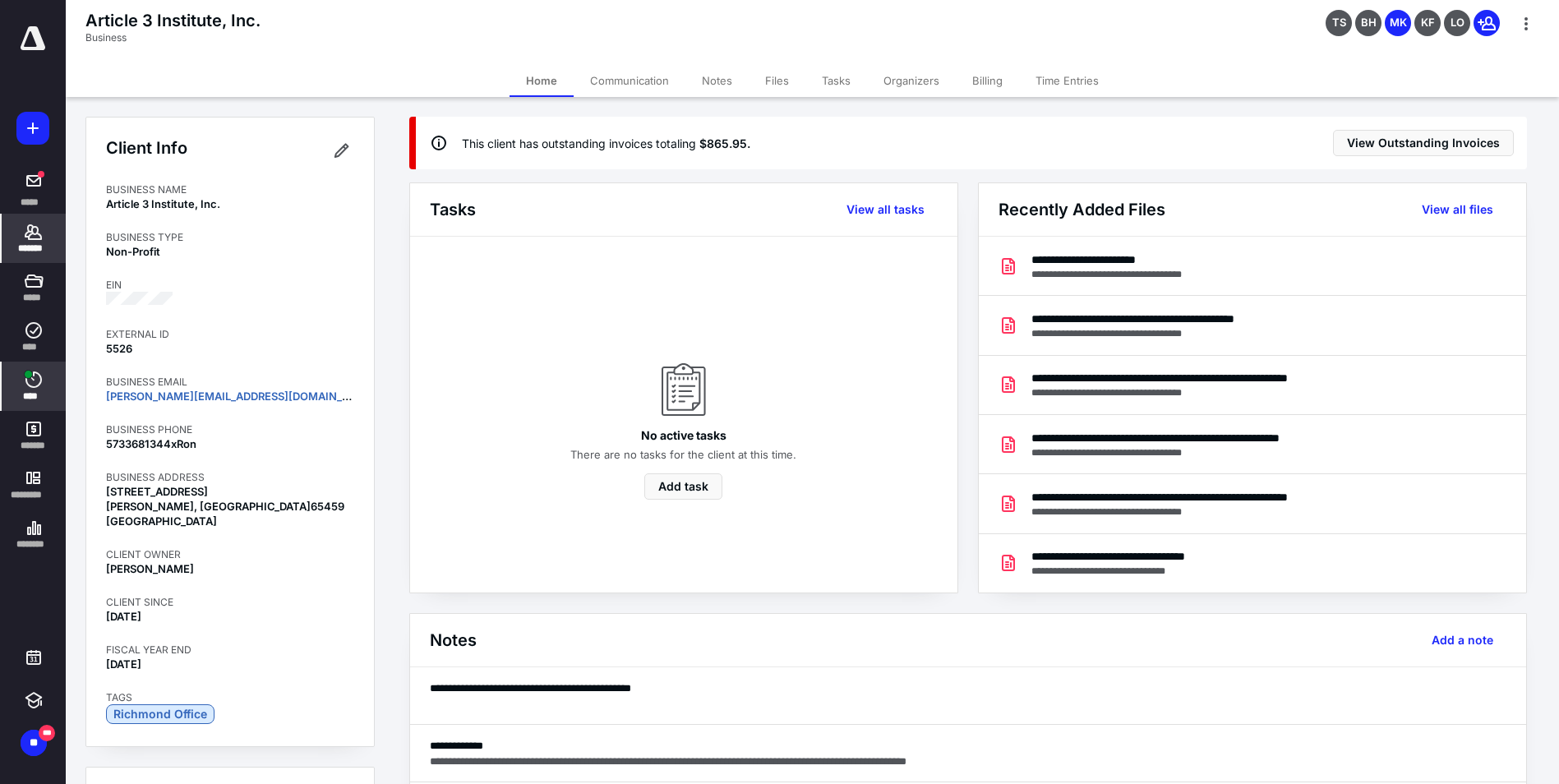 click on "****" at bounding box center [34, 386] 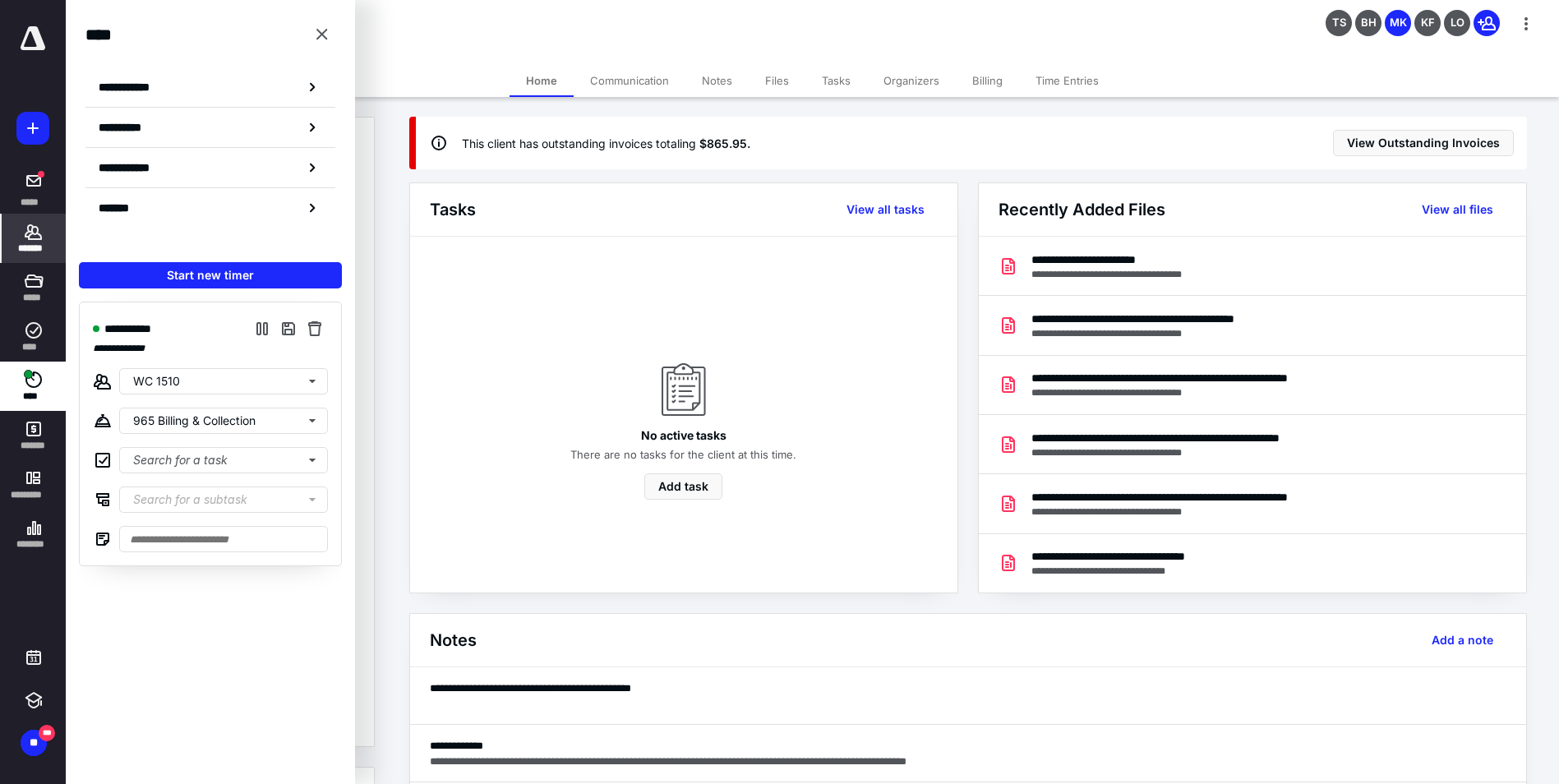 click on "*******" at bounding box center [34, 238] 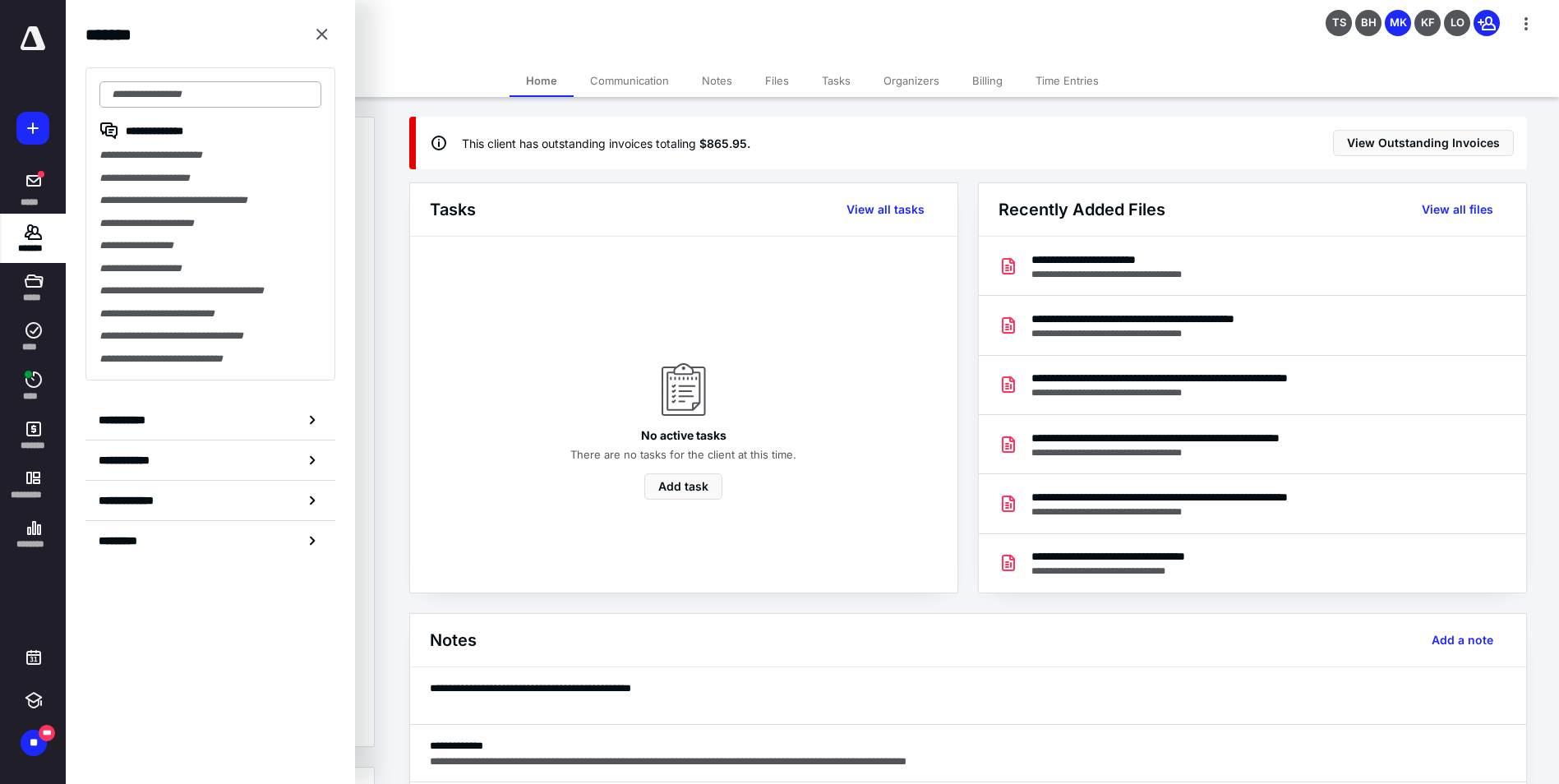 click at bounding box center [210, 95] 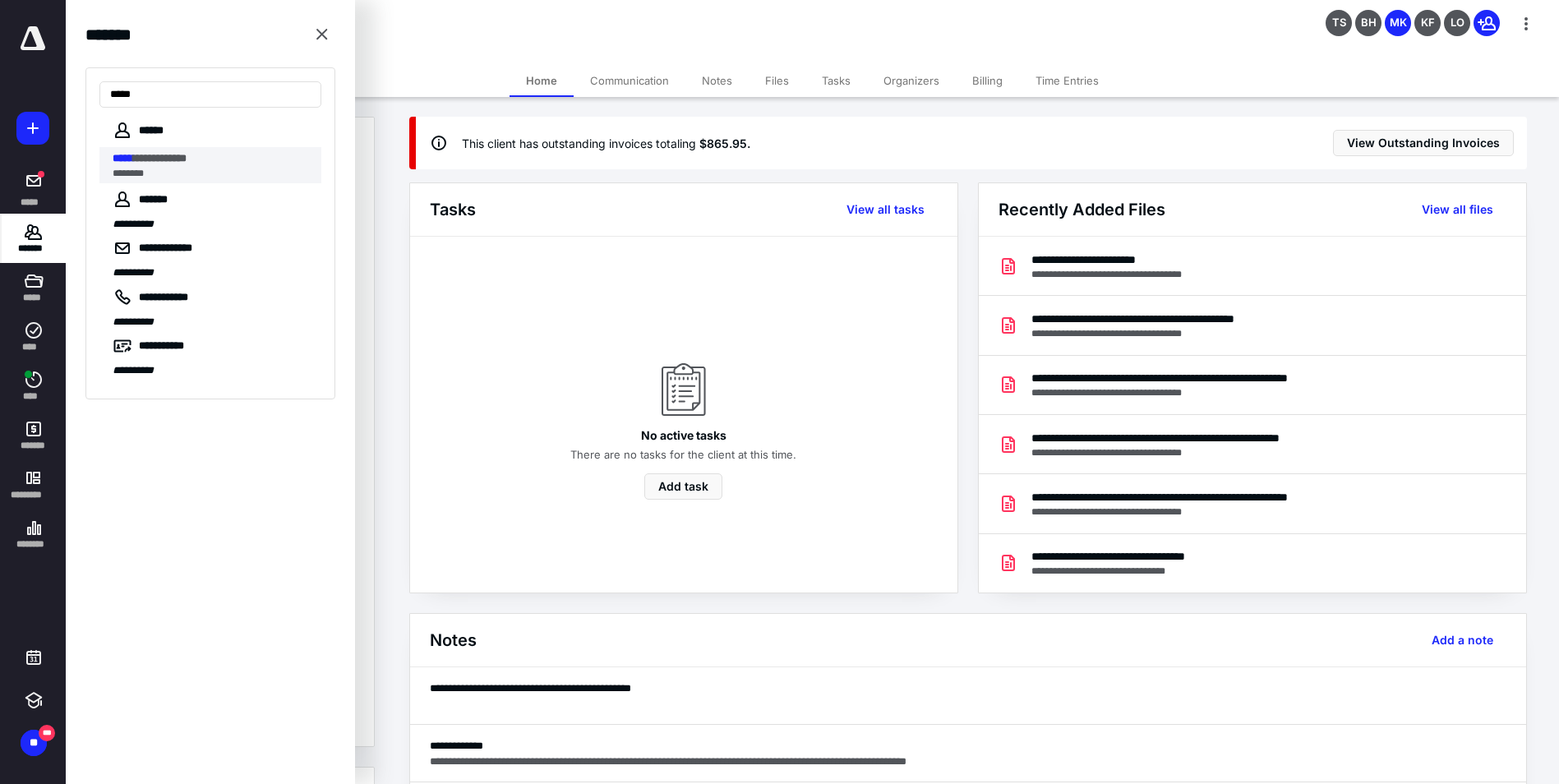 type on "*****" 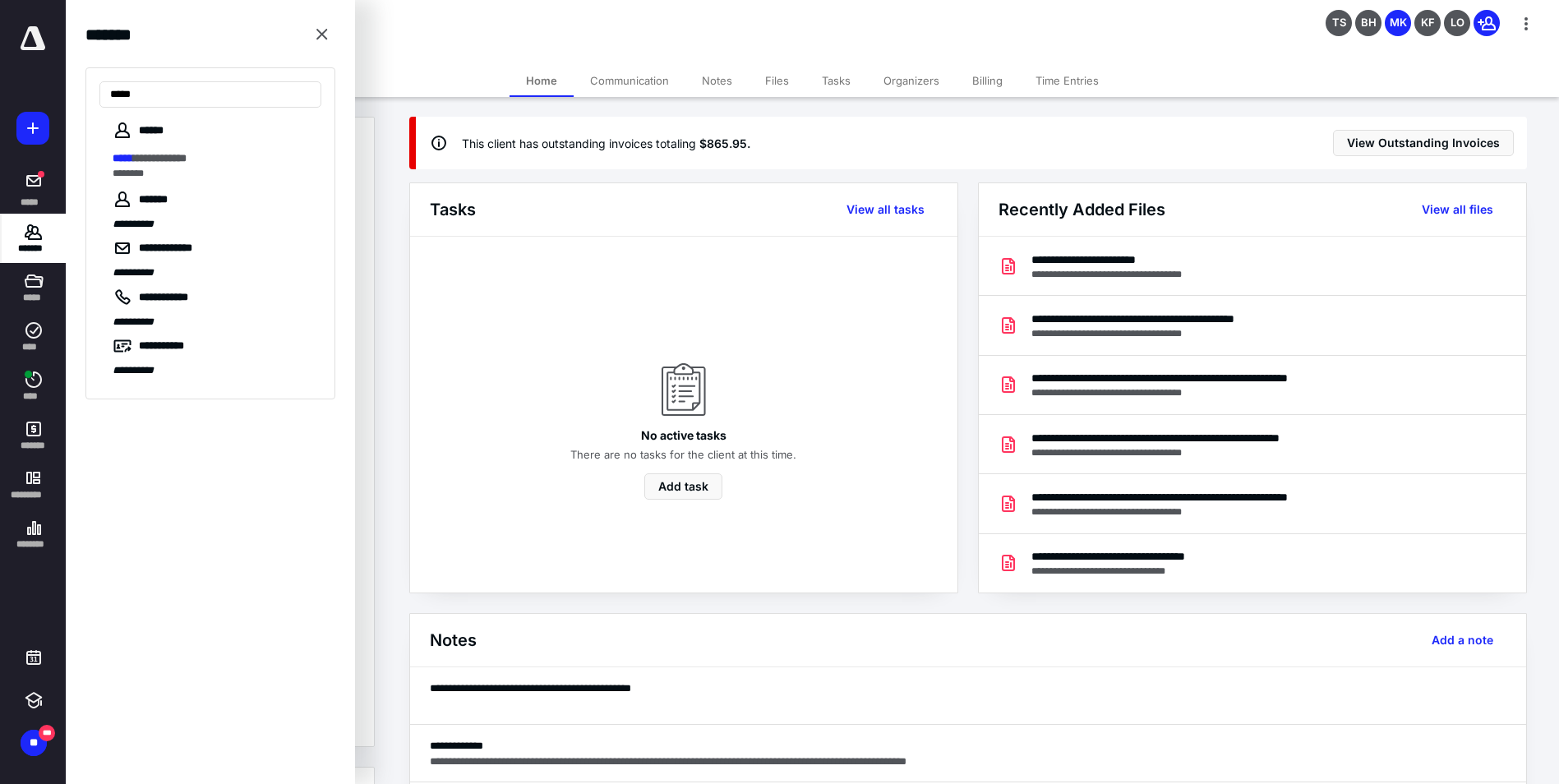 click on "**********" at bounding box center (159, 158) 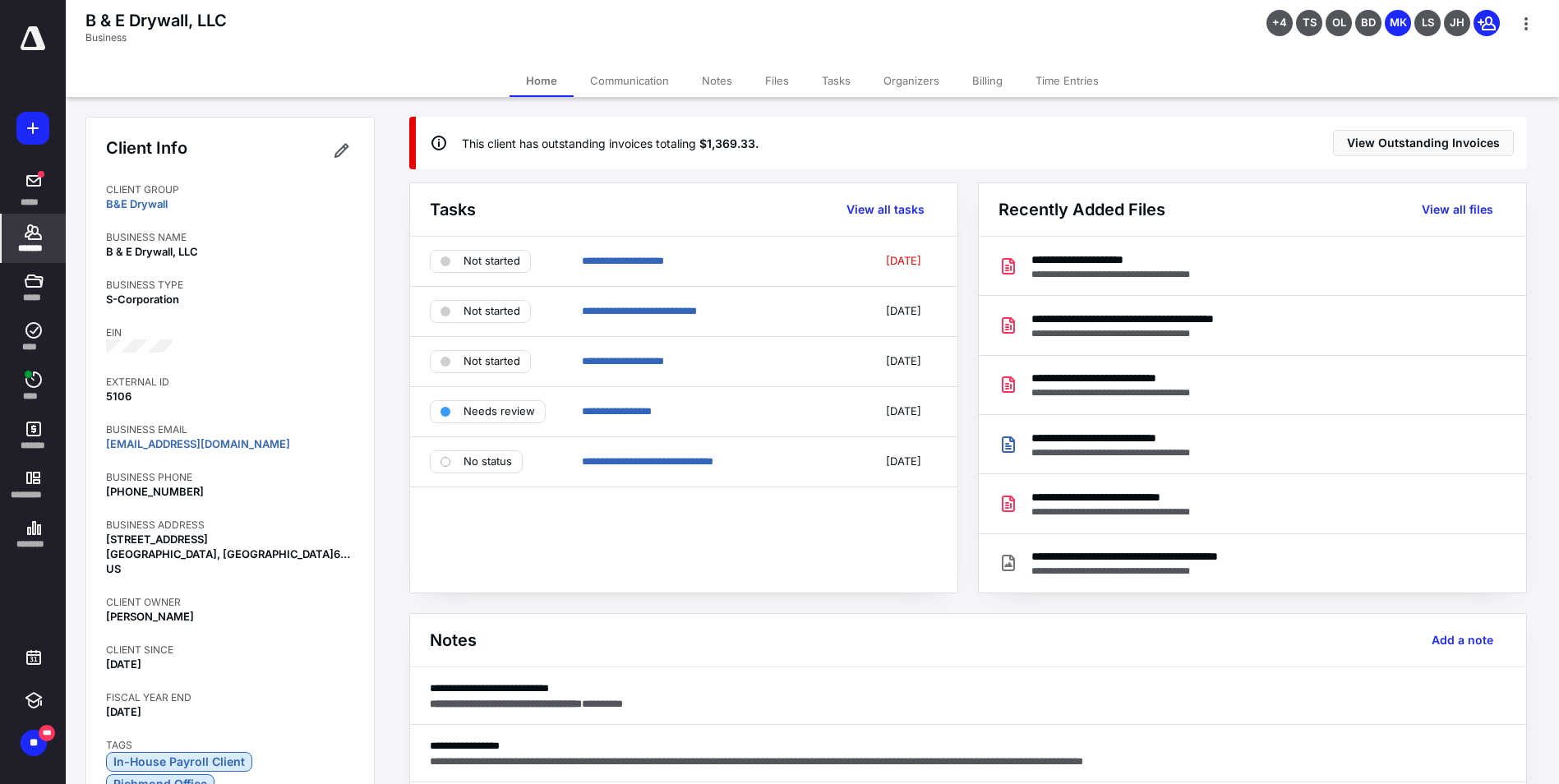 click on "*******" at bounding box center [34, 248] 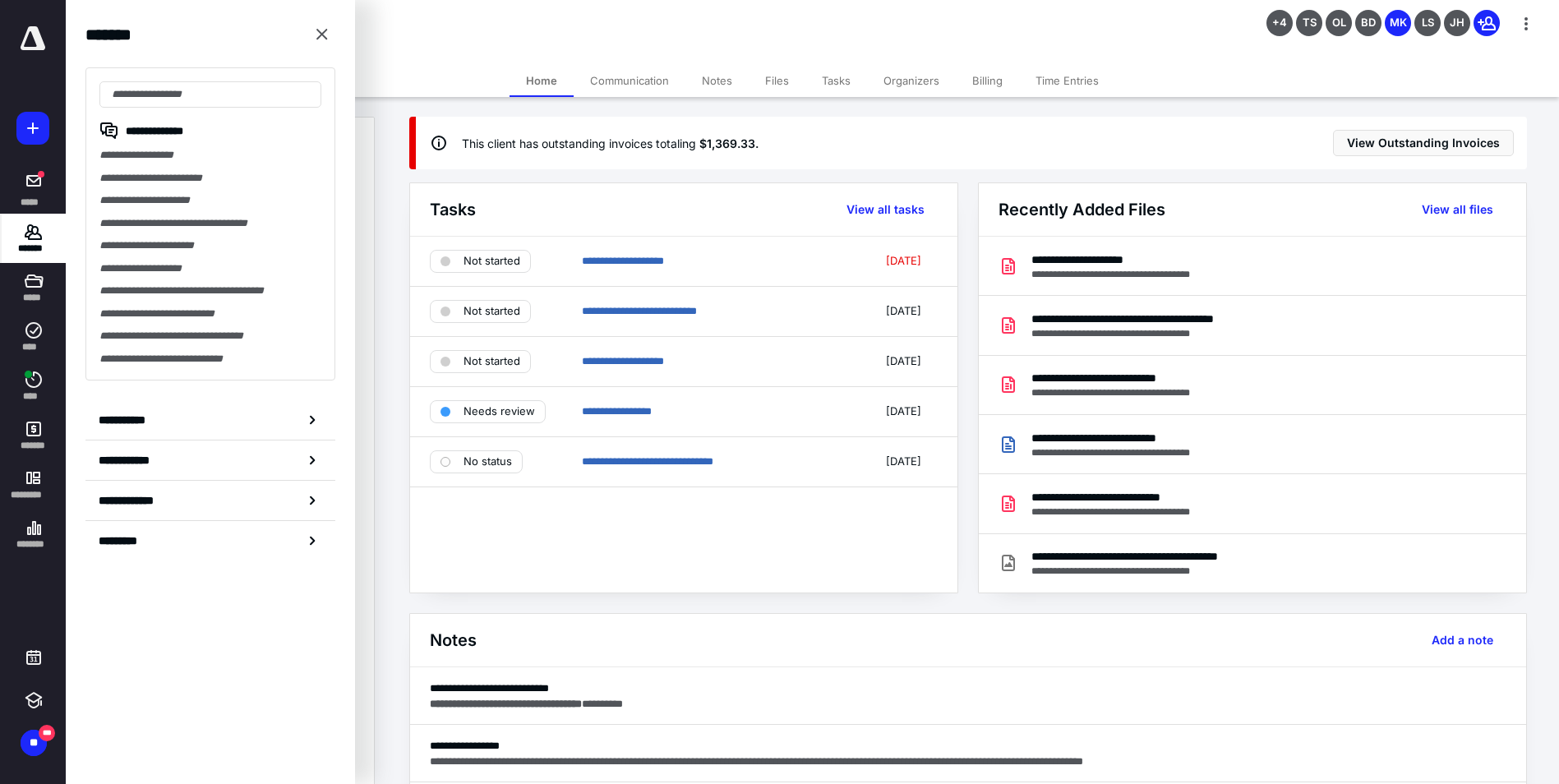 click on "**********" at bounding box center (210, 224) 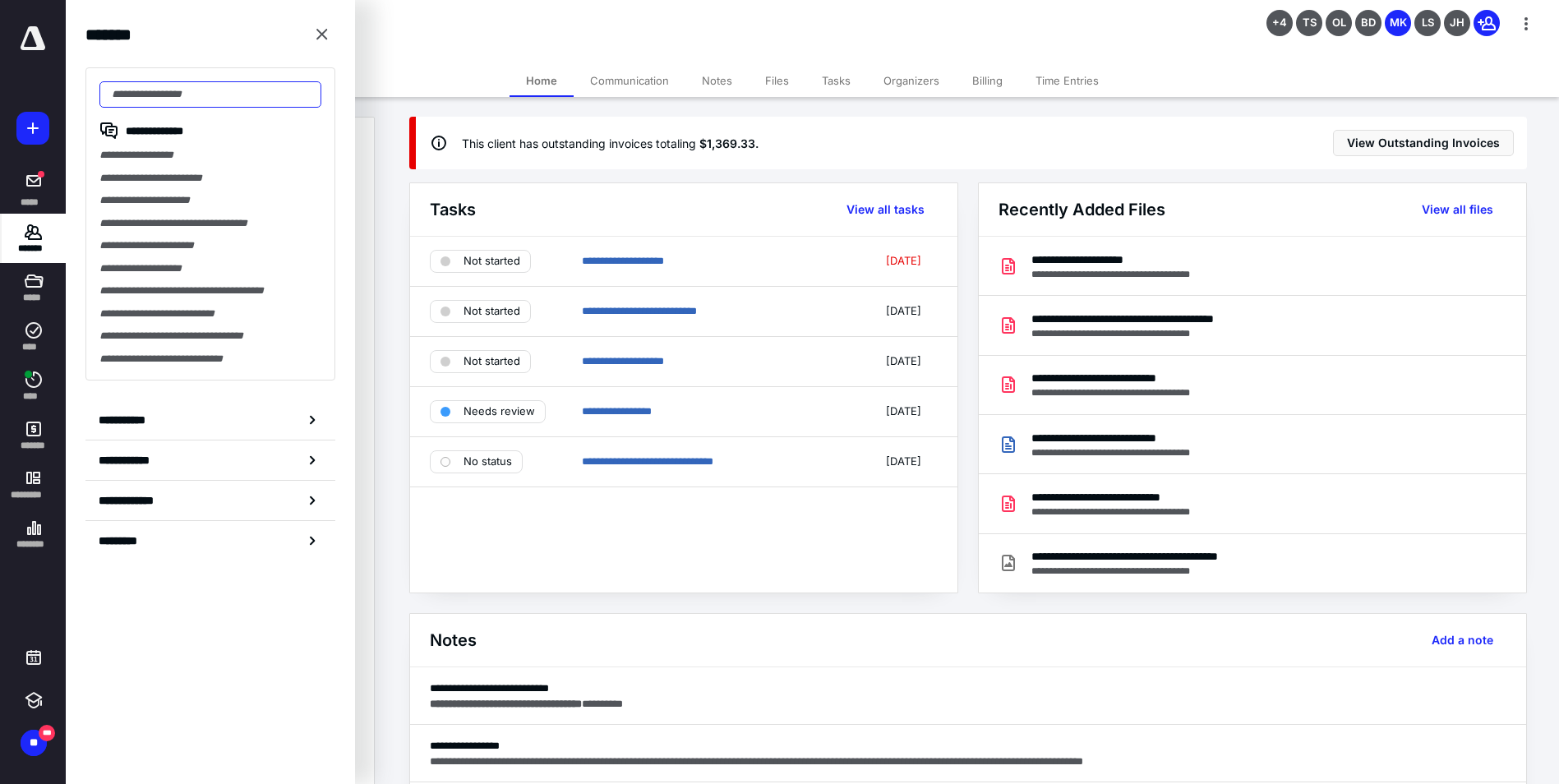click at bounding box center (210, 95) 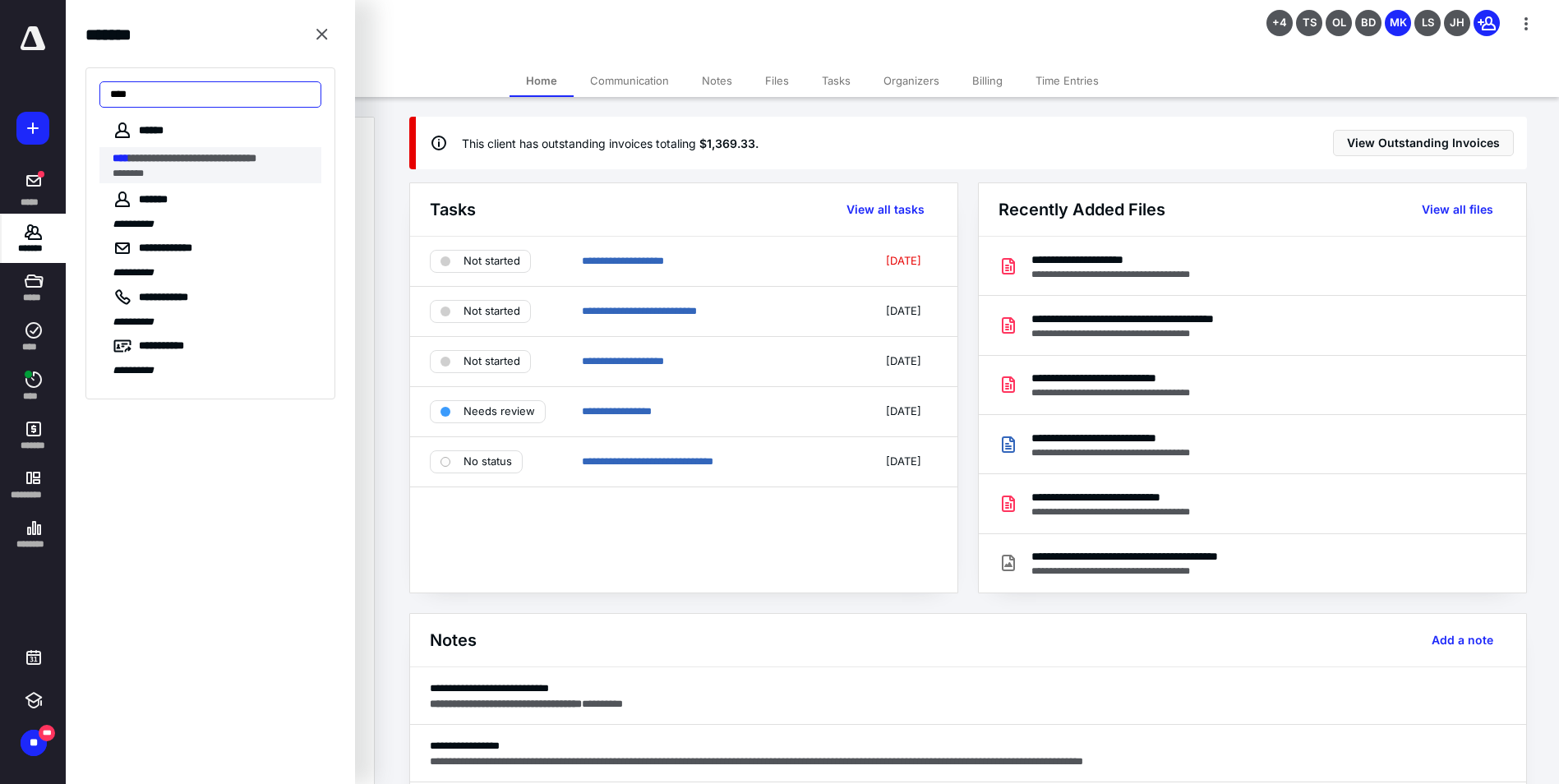 type on "****" 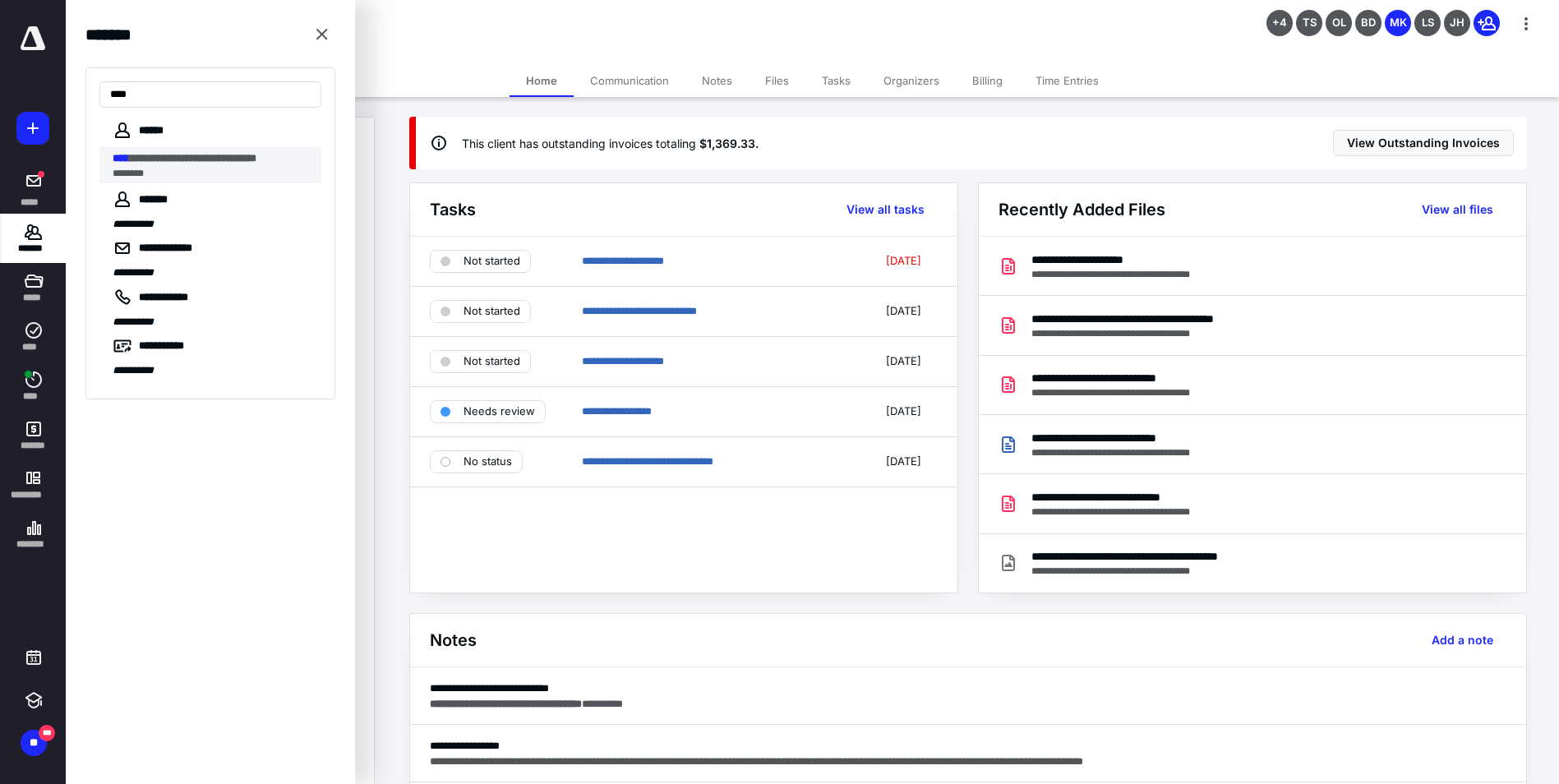click on "********" at bounding box center [212, 173] 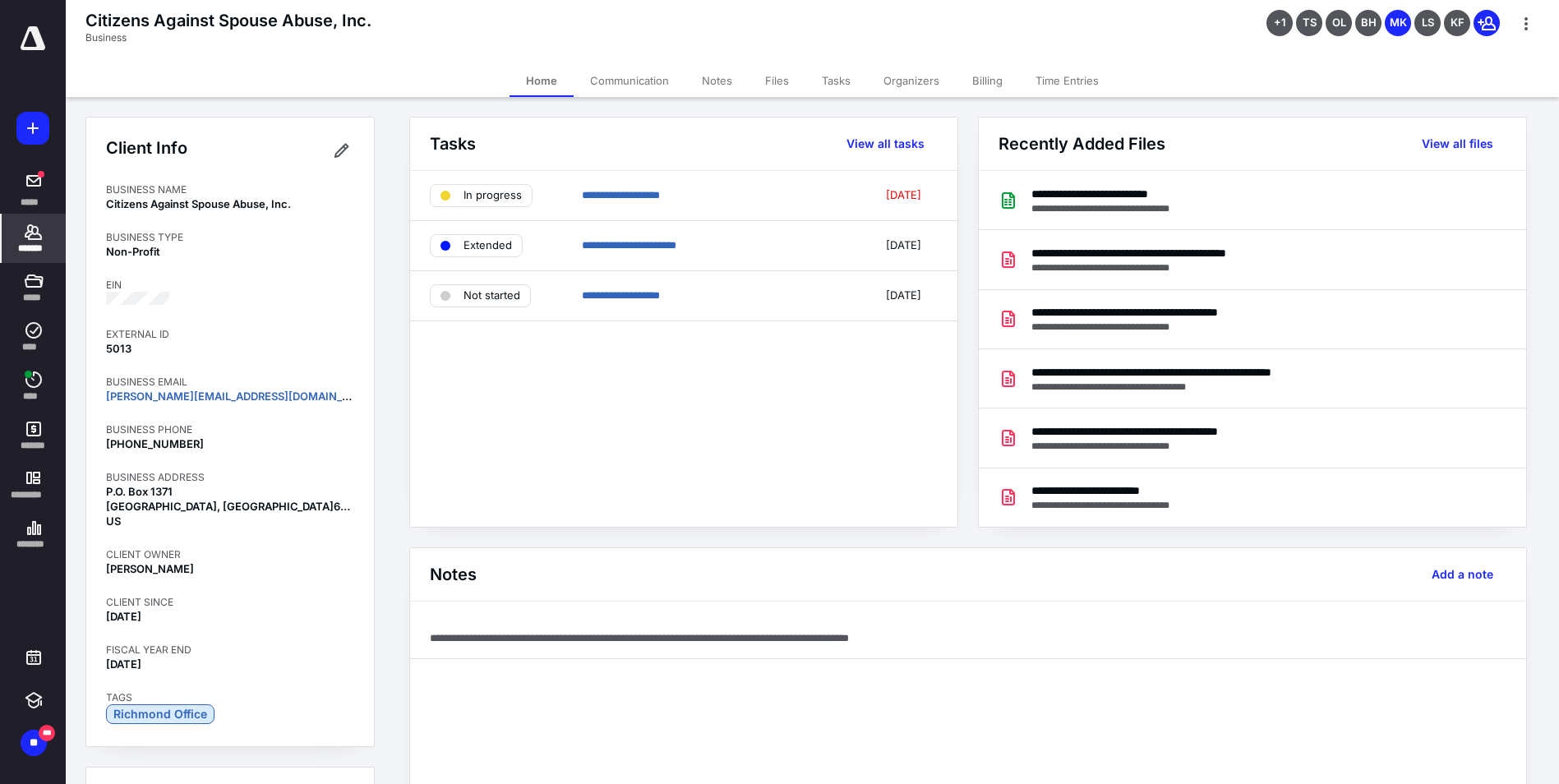 click on "Billing" at bounding box center [987, 81] 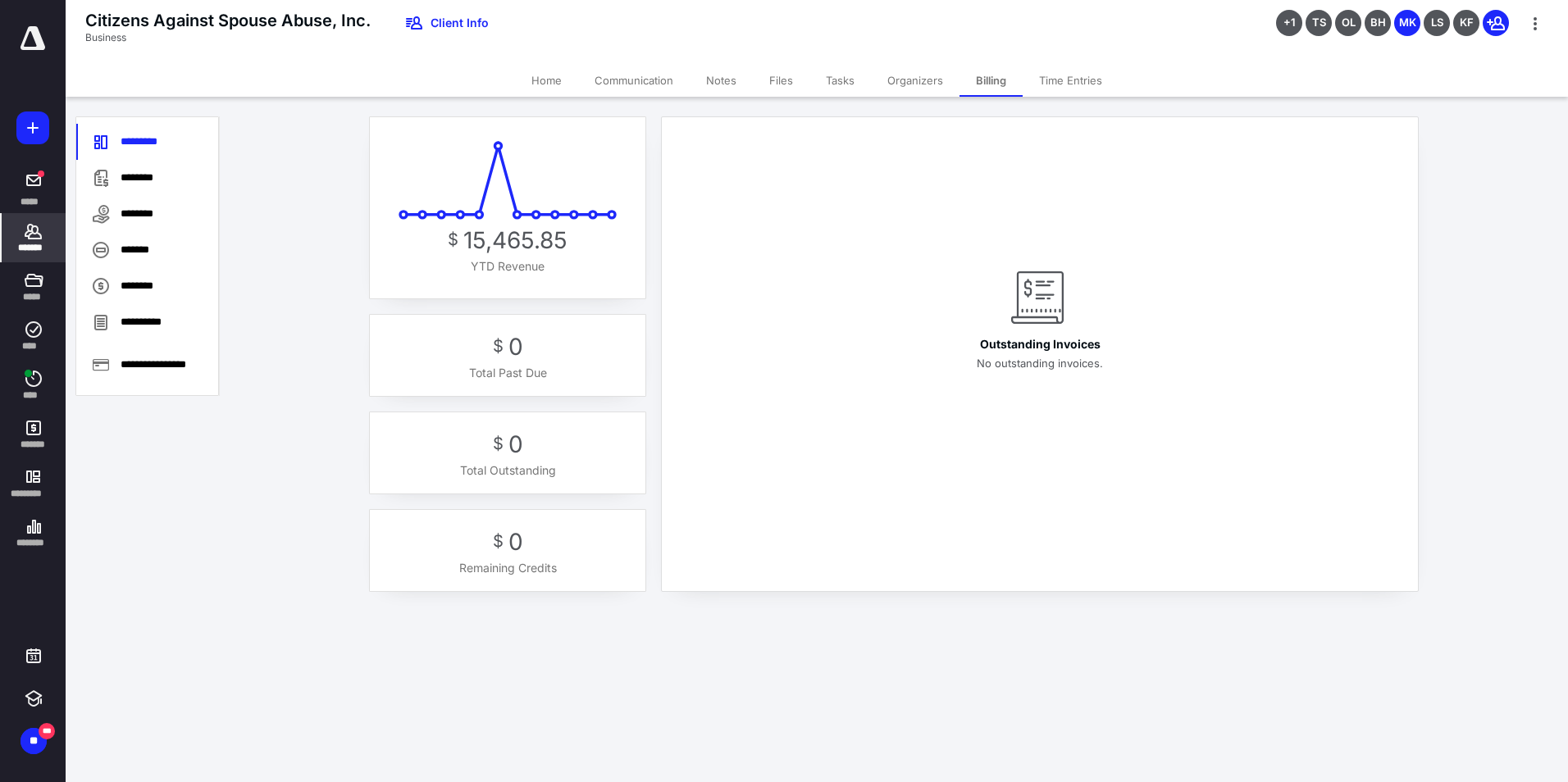 click on "*******" at bounding box center [34, 248] 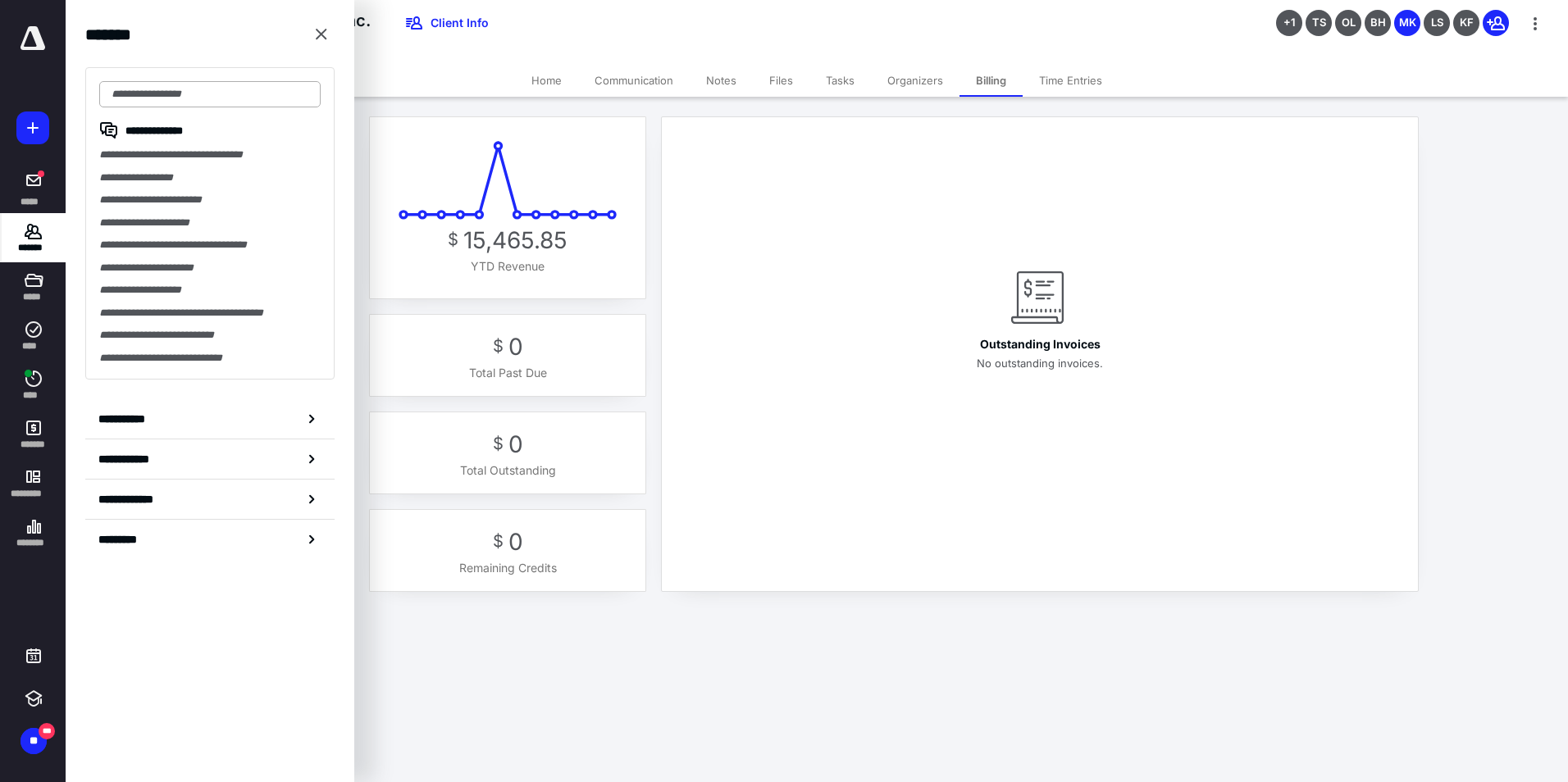 click at bounding box center (210, 94) 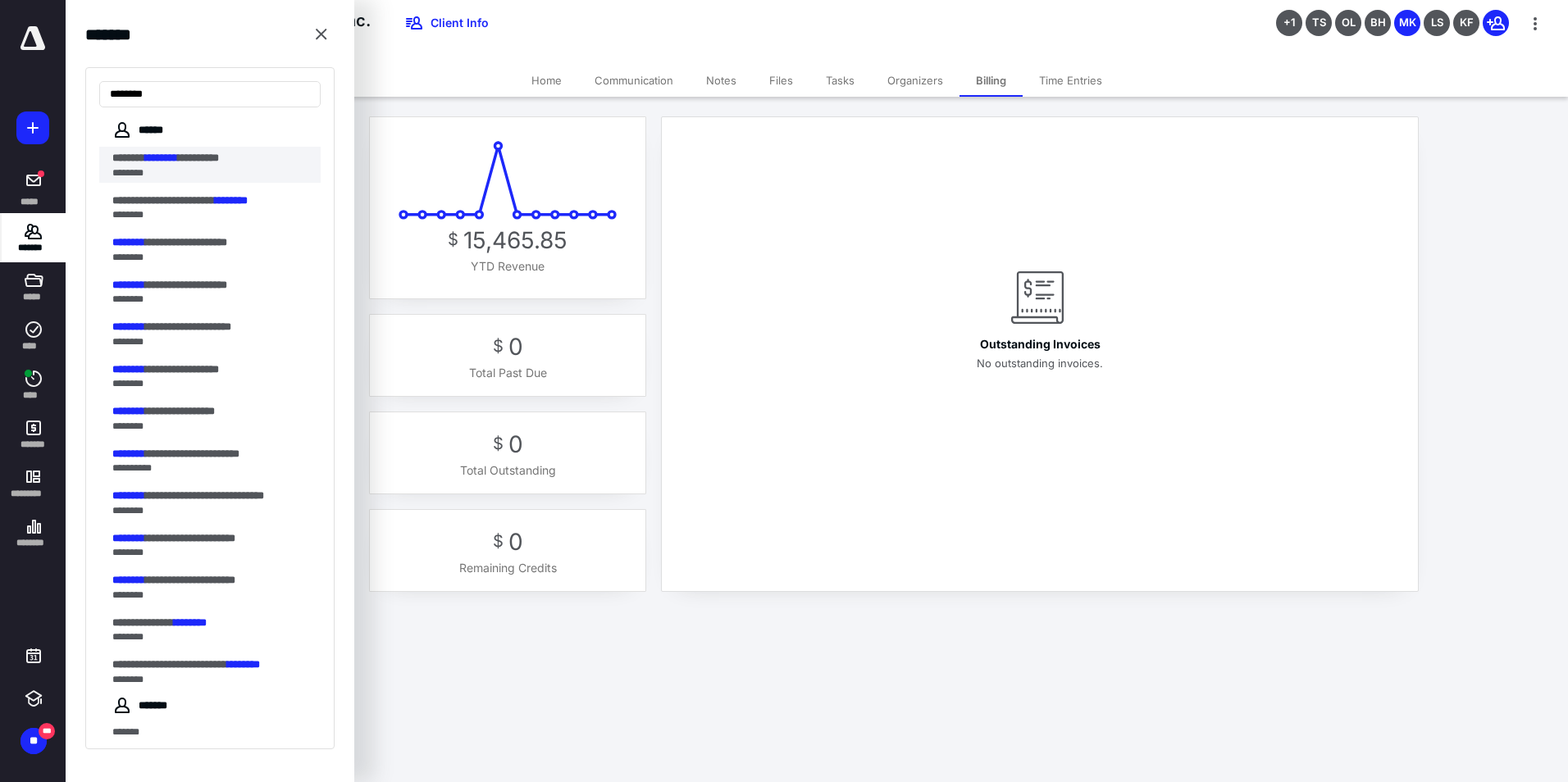 type on "********" 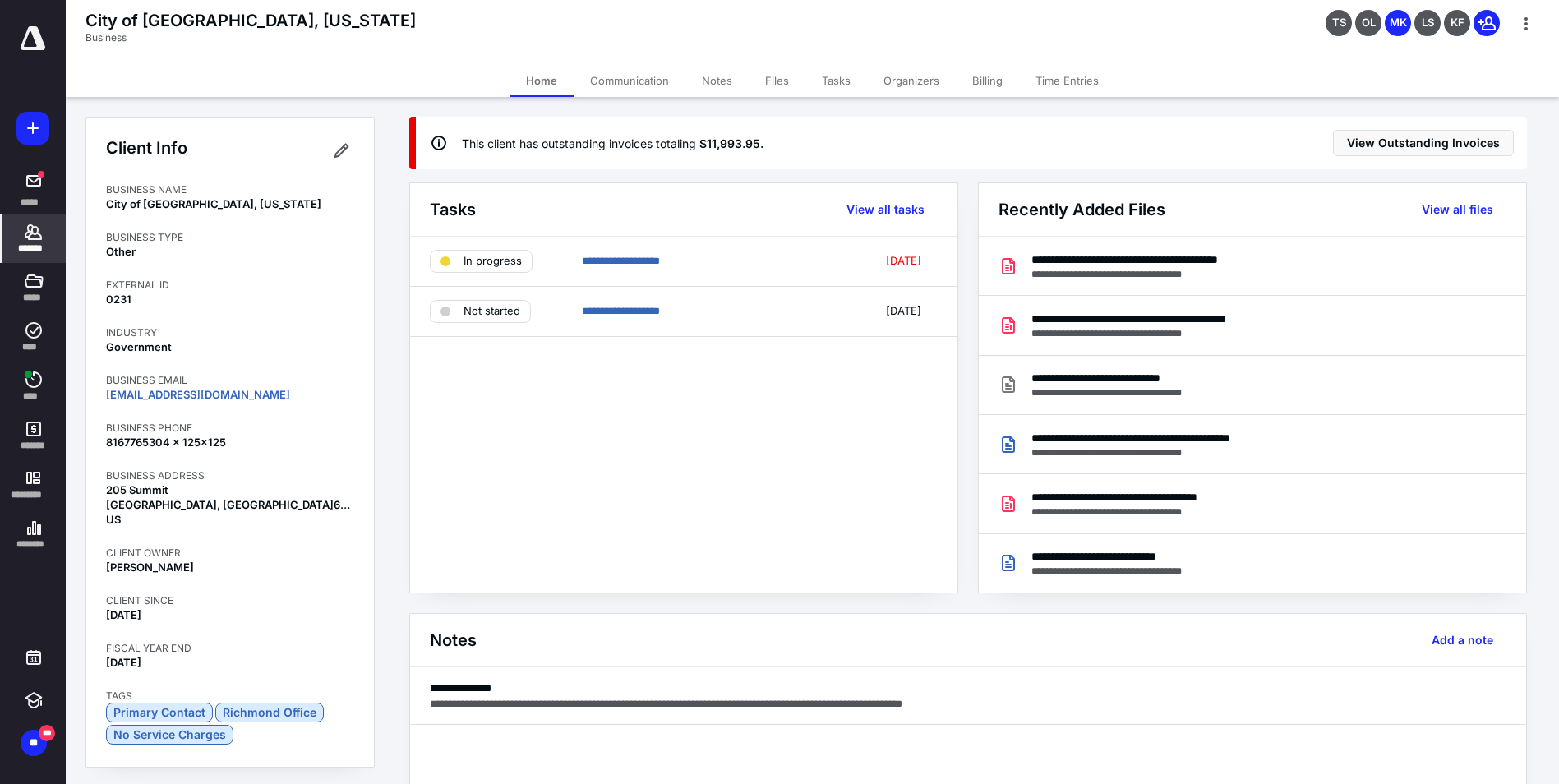 click on "Files" at bounding box center (777, 81) 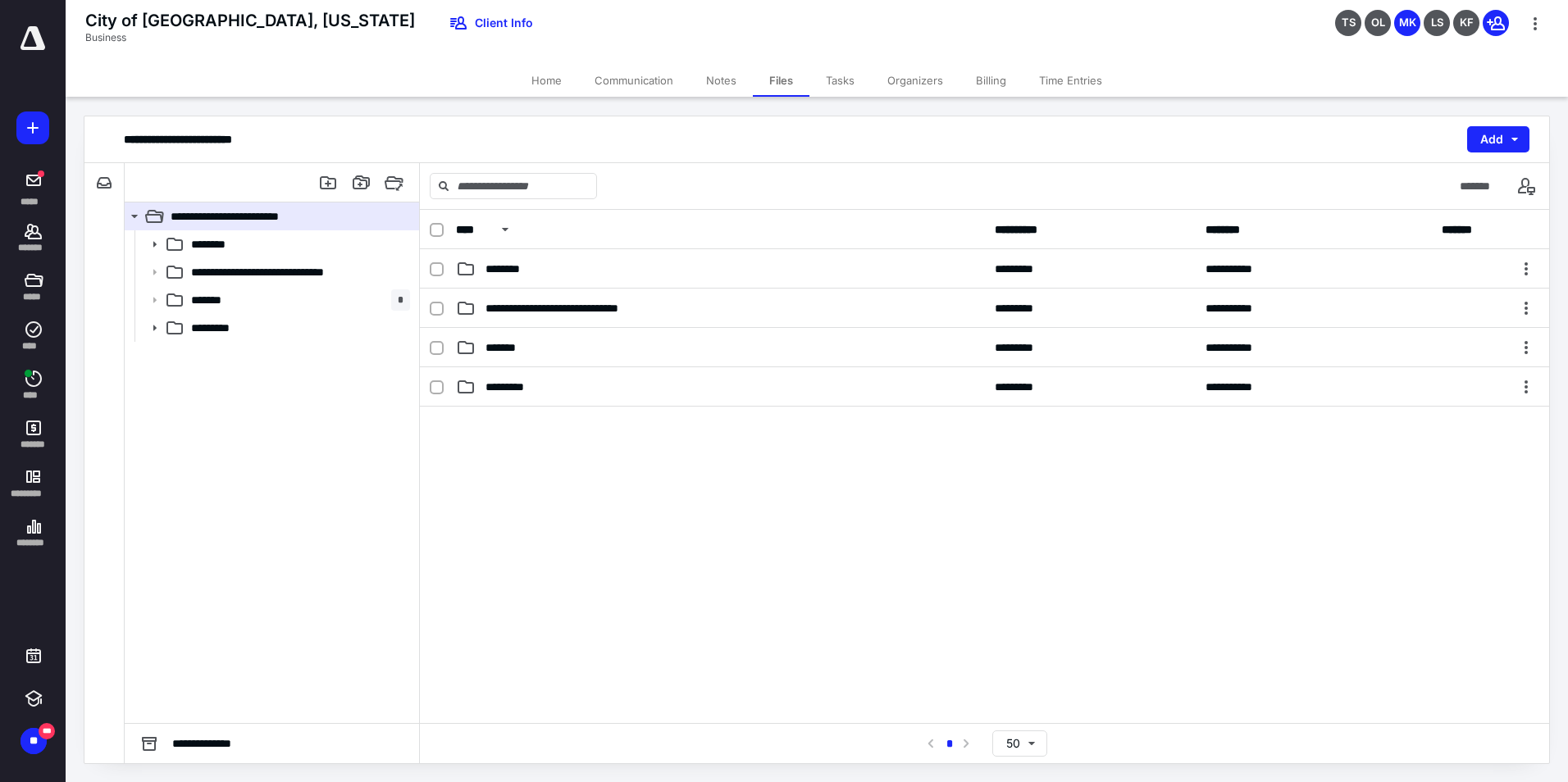 click on "Billing" at bounding box center [991, 80] 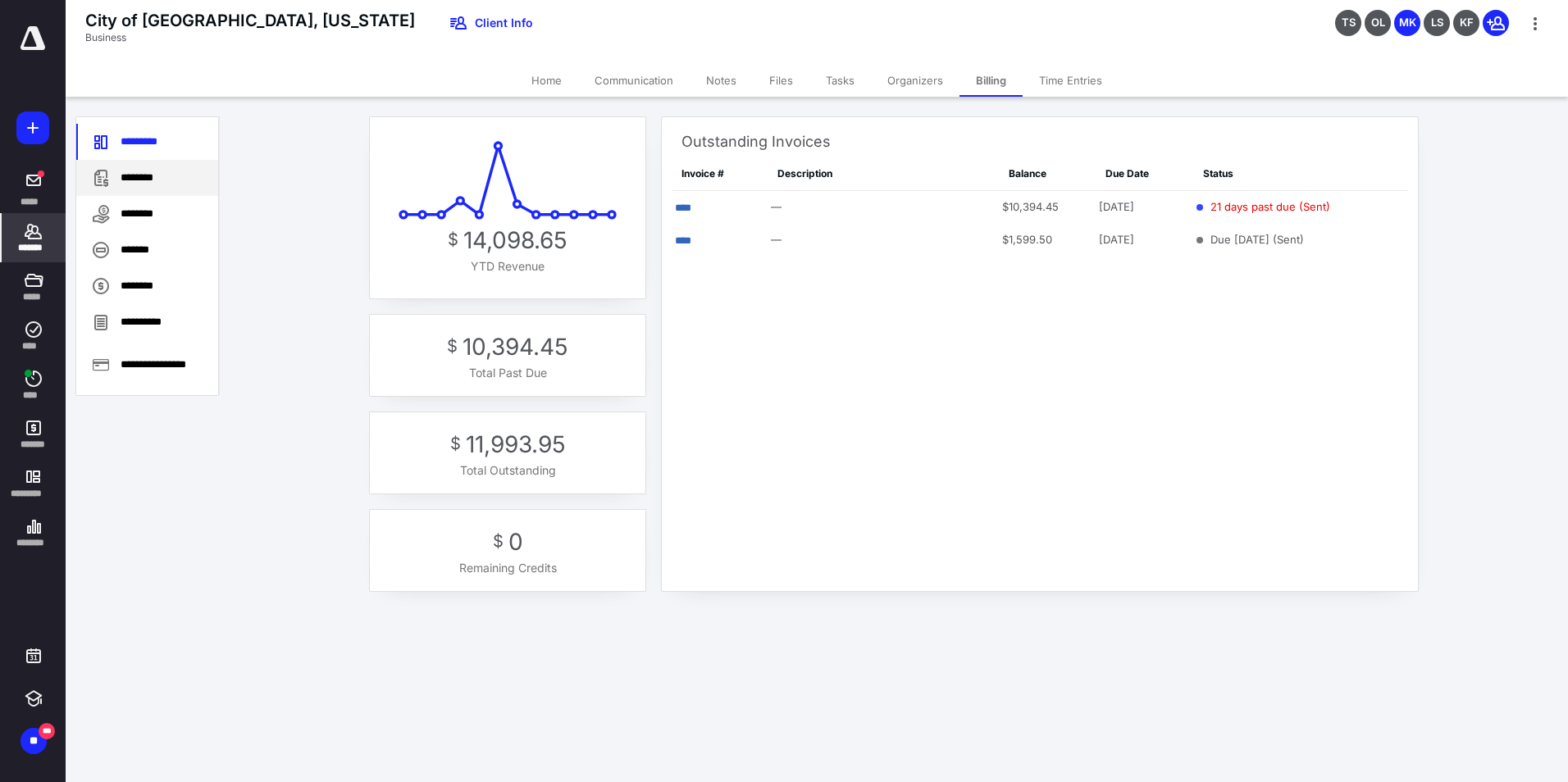 click on "********" at bounding box center [147, 178] 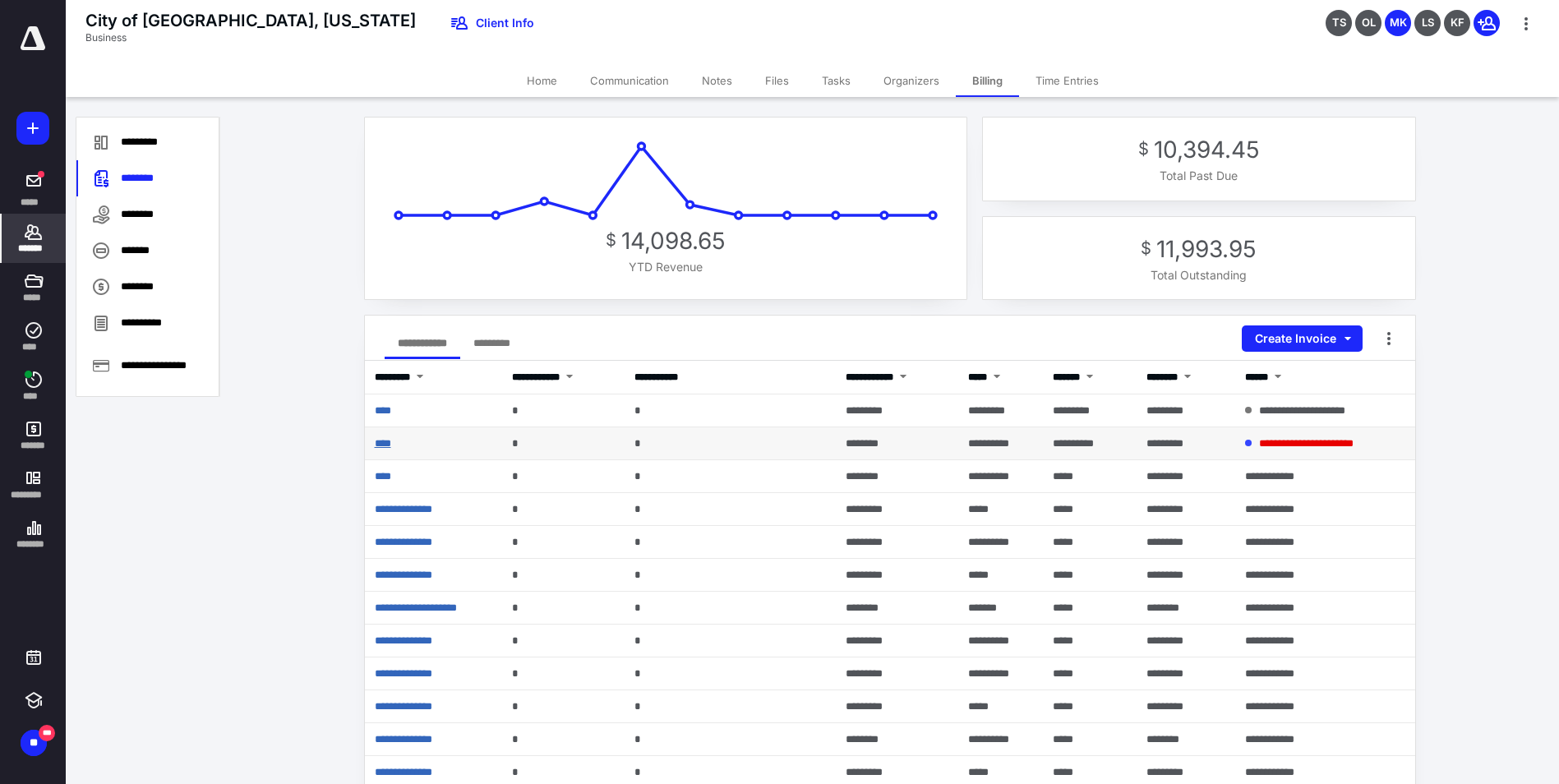 click on "****" at bounding box center [383, 443] 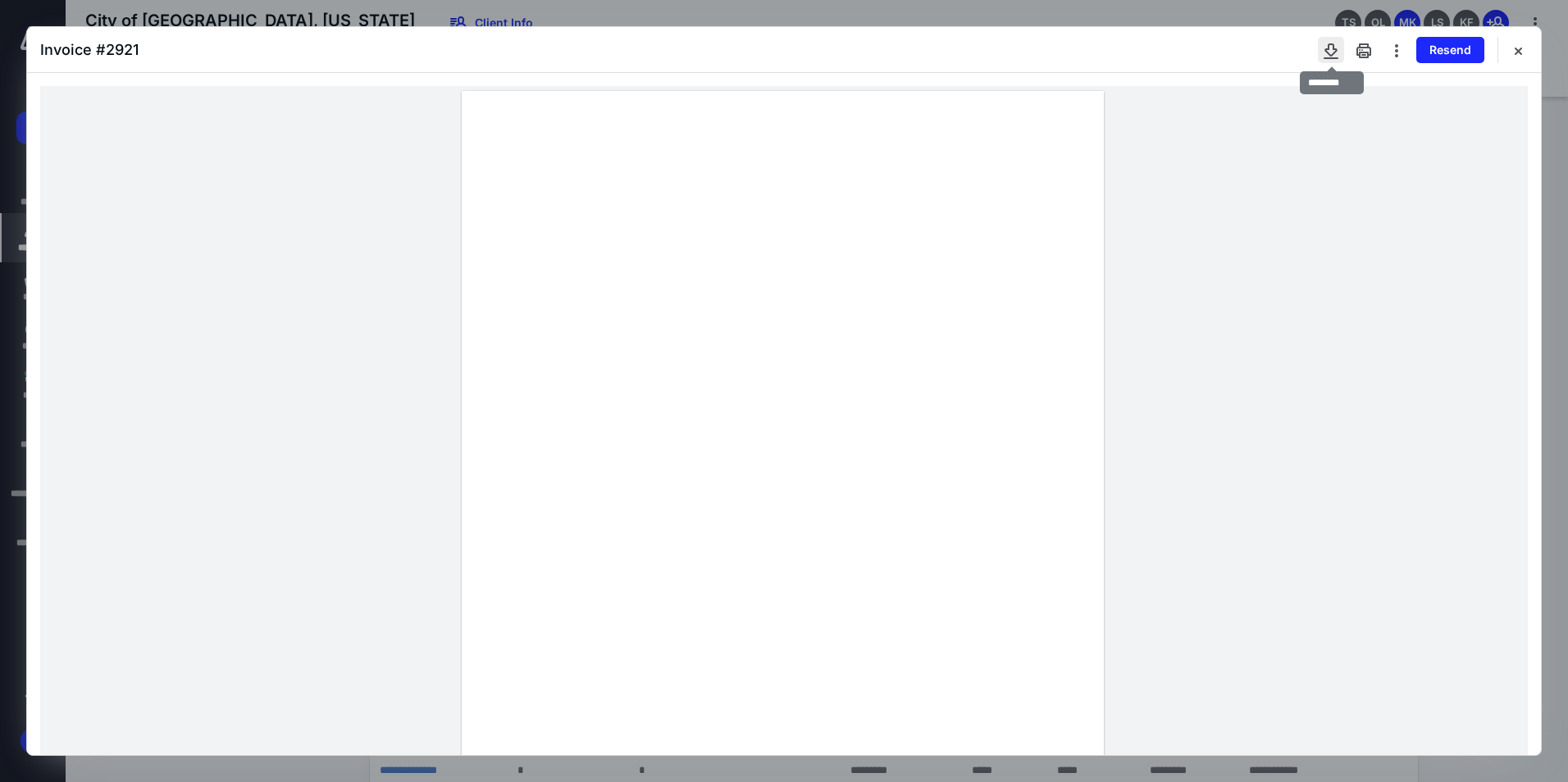 click at bounding box center (1331, 50) 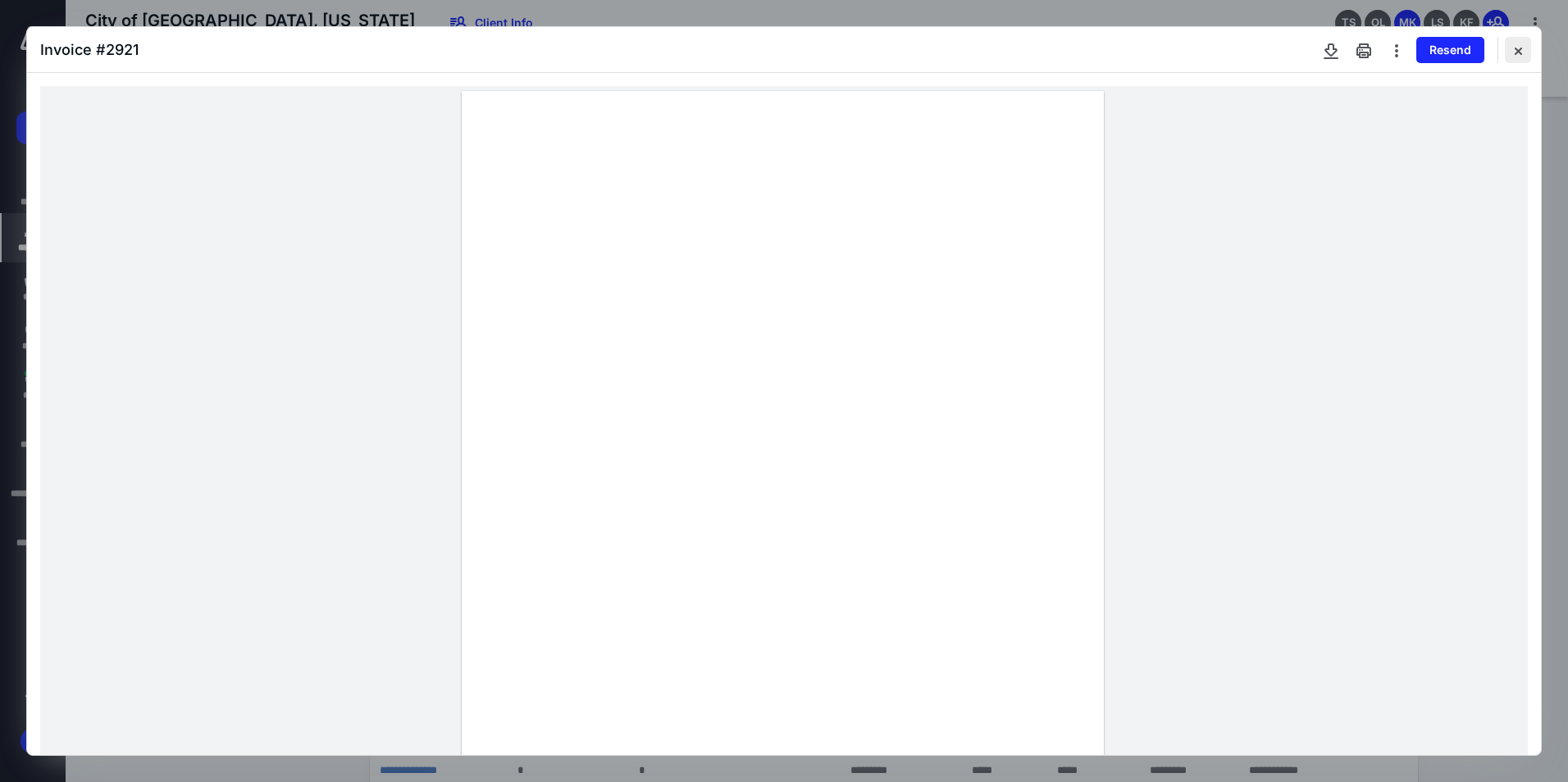 click at bounding box center (1518, 50) 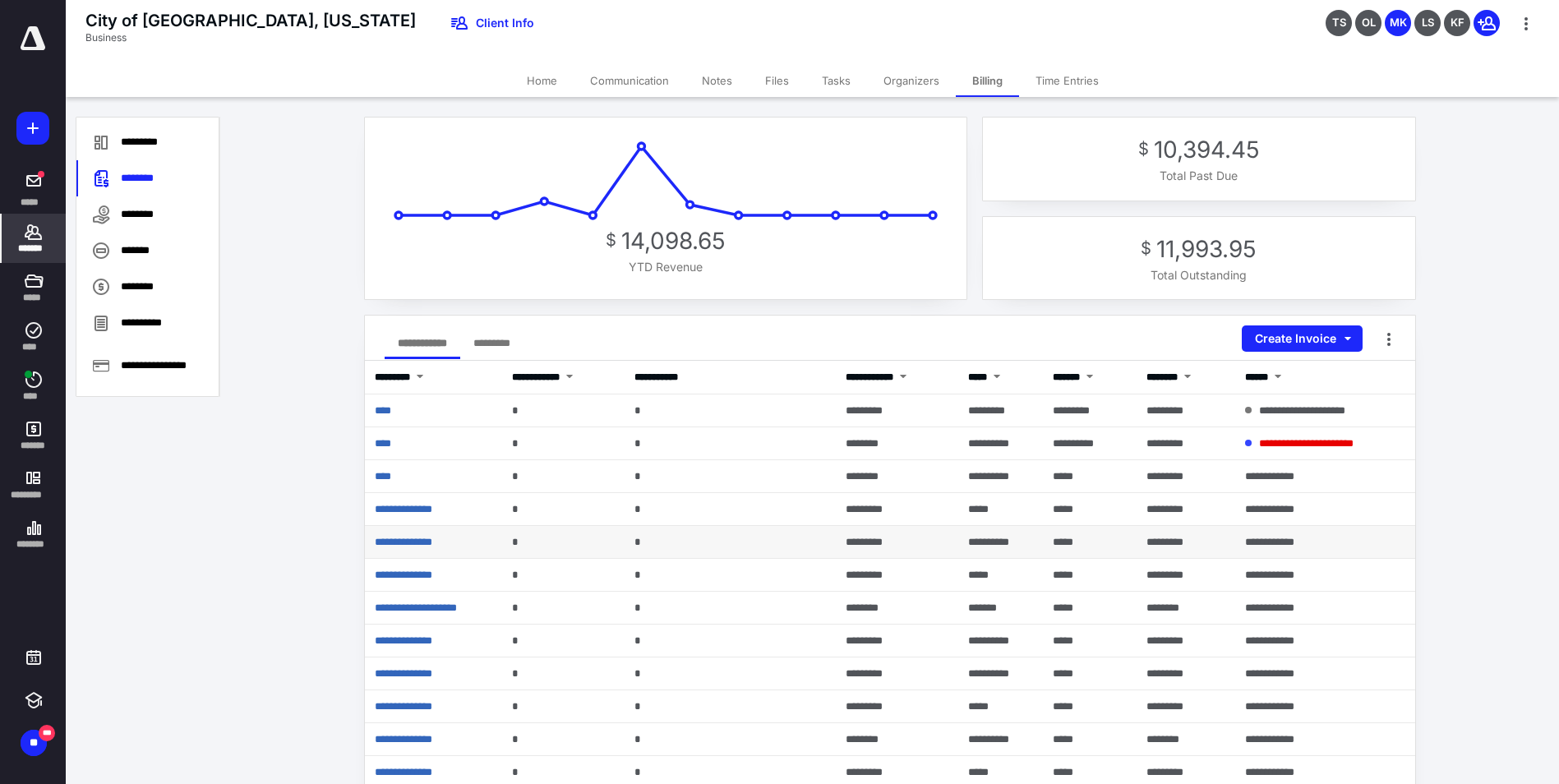 click on "**********" at bounding box center [1325, 542] 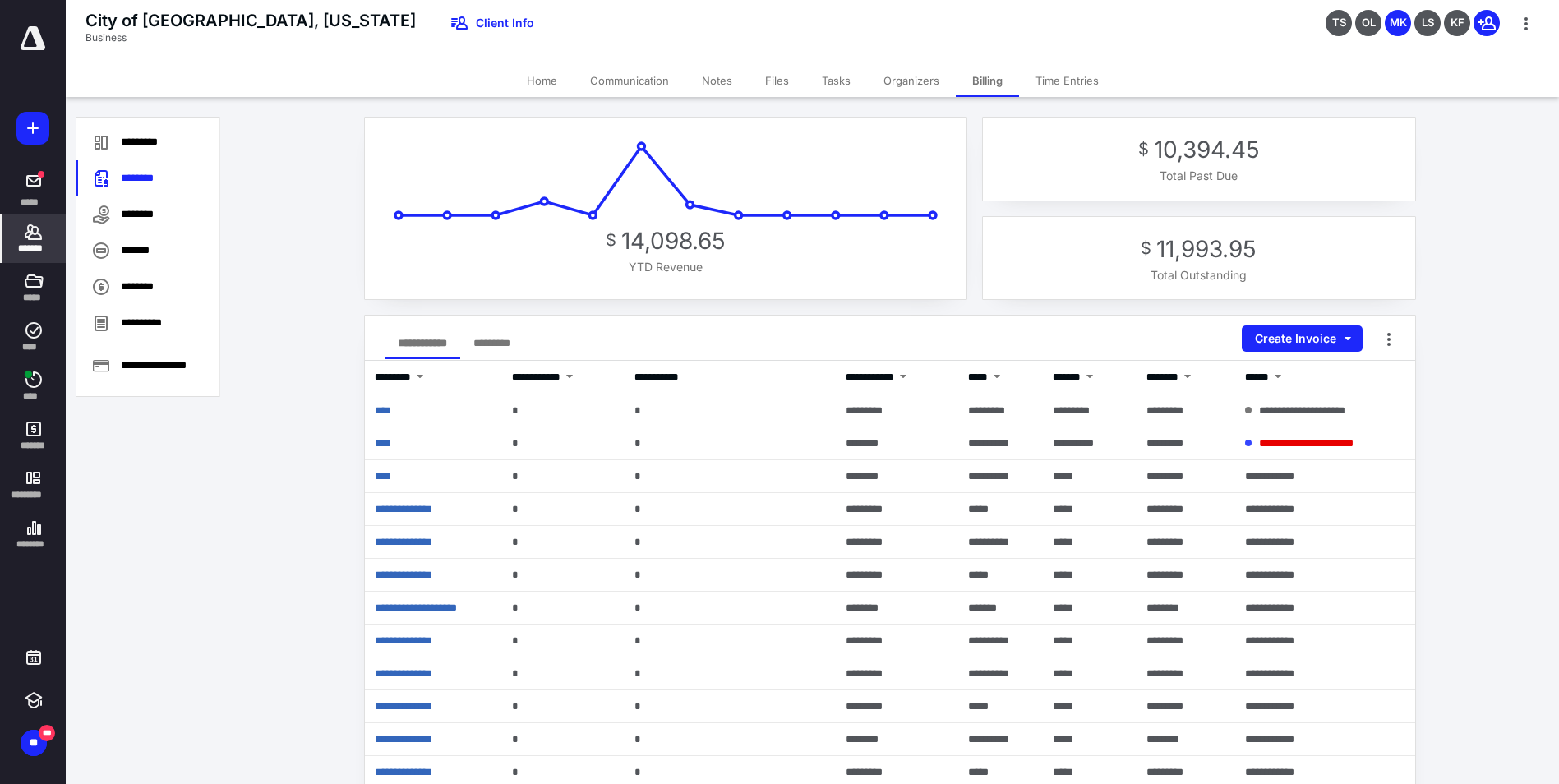 click on "*******" at bounding box center [34, 248] 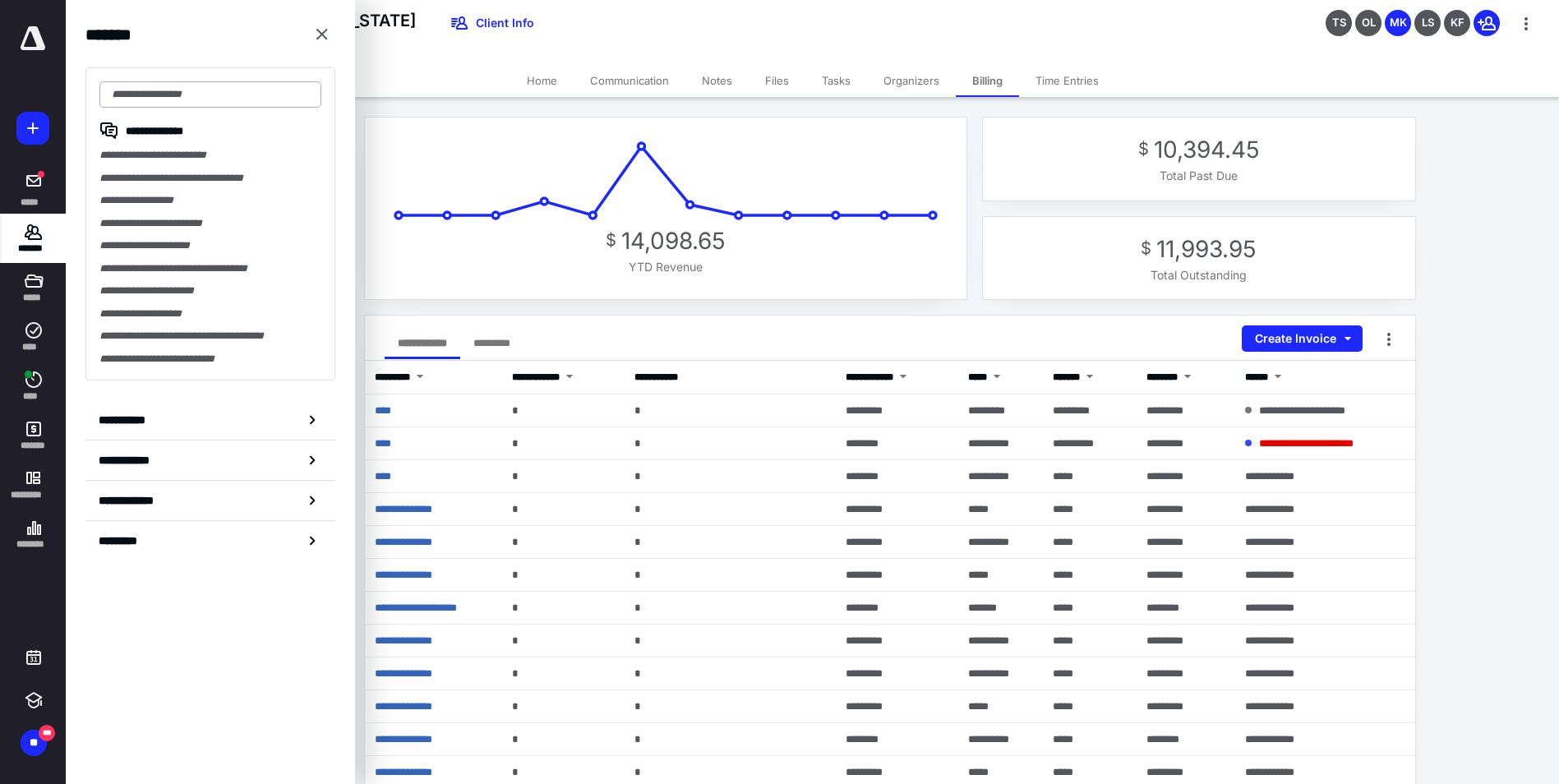 click at bounding box center (210, 95) 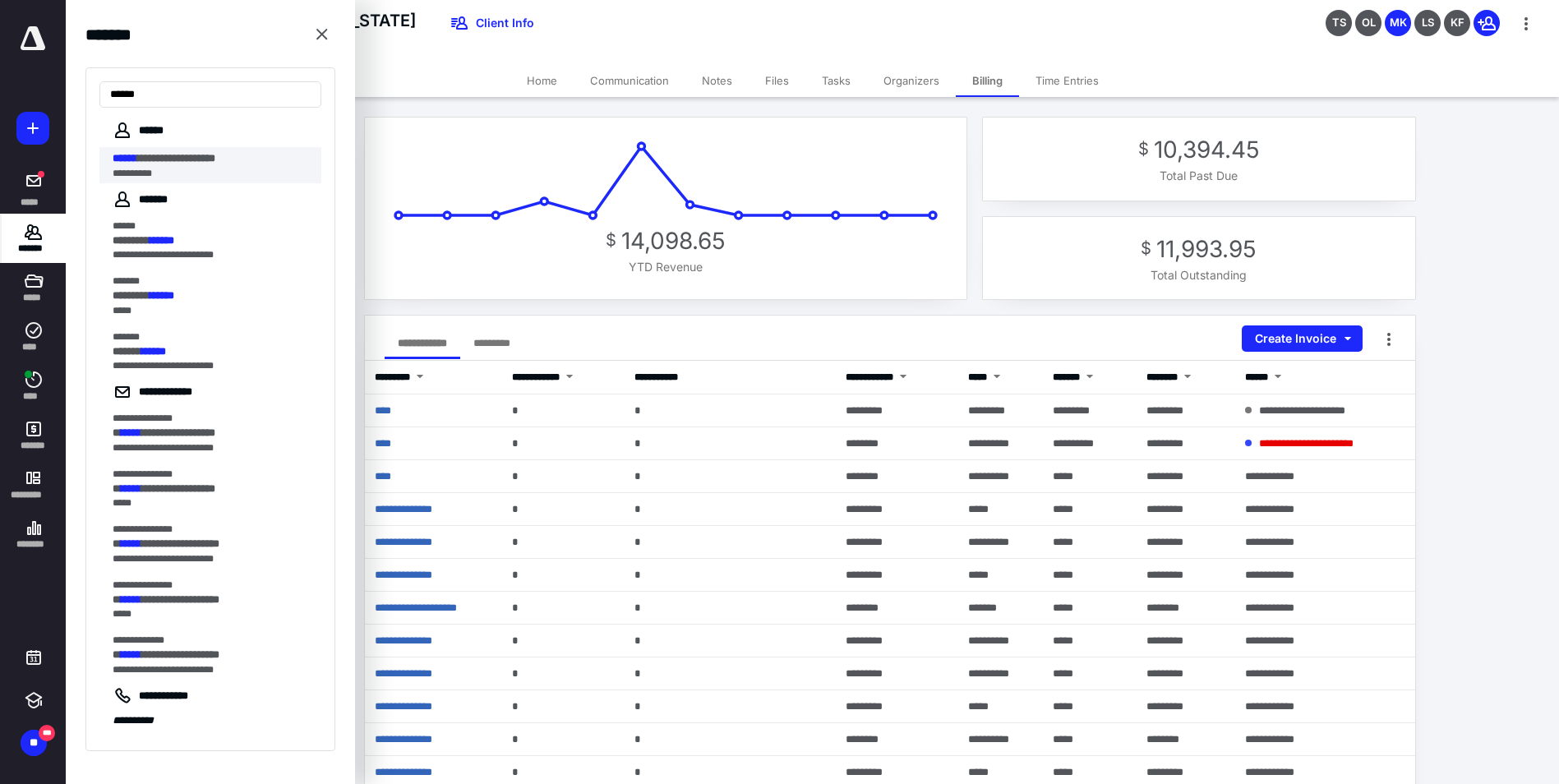 type on "******" 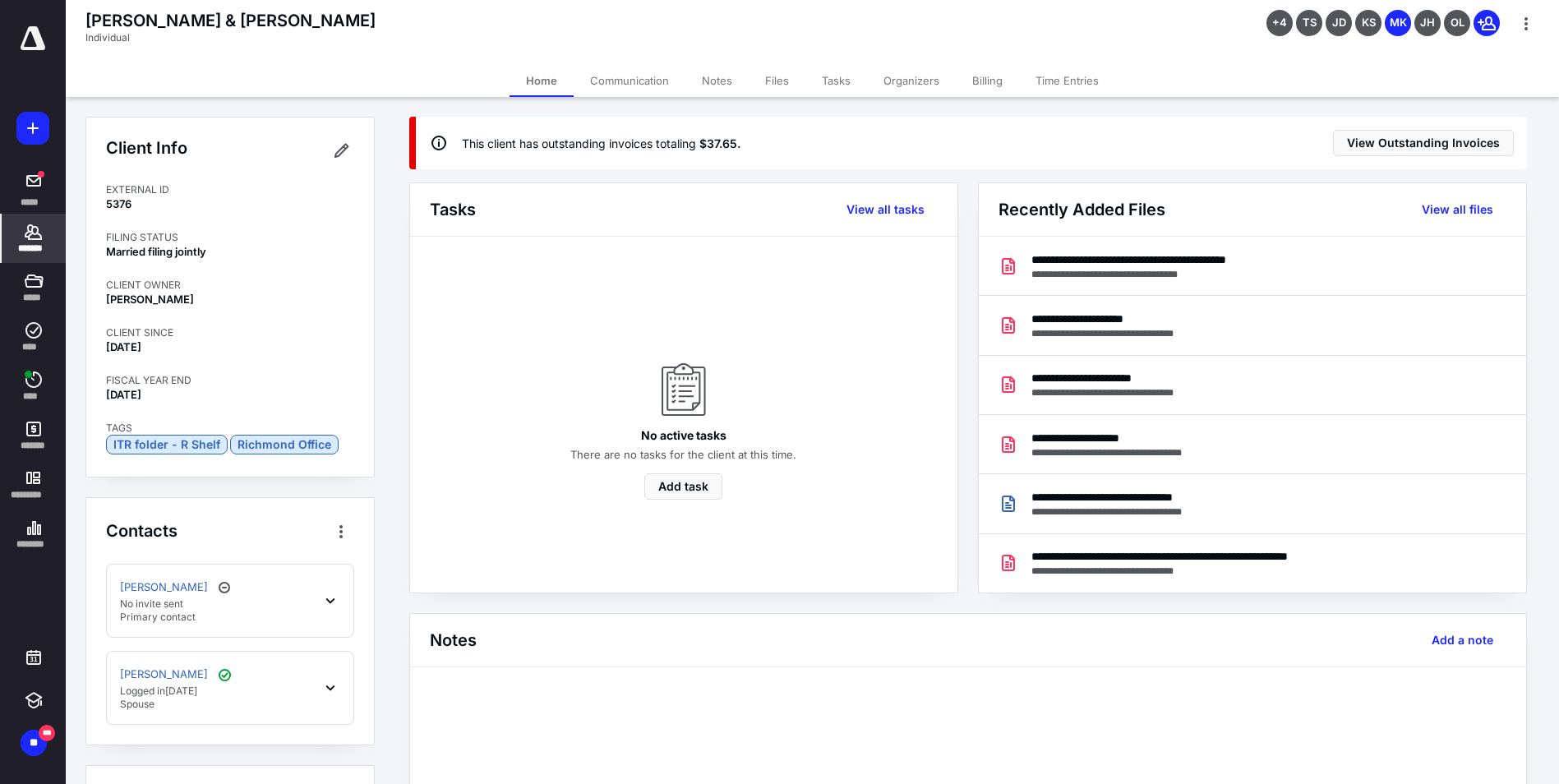 click on "Organizers" at bounding box center [911, 81] 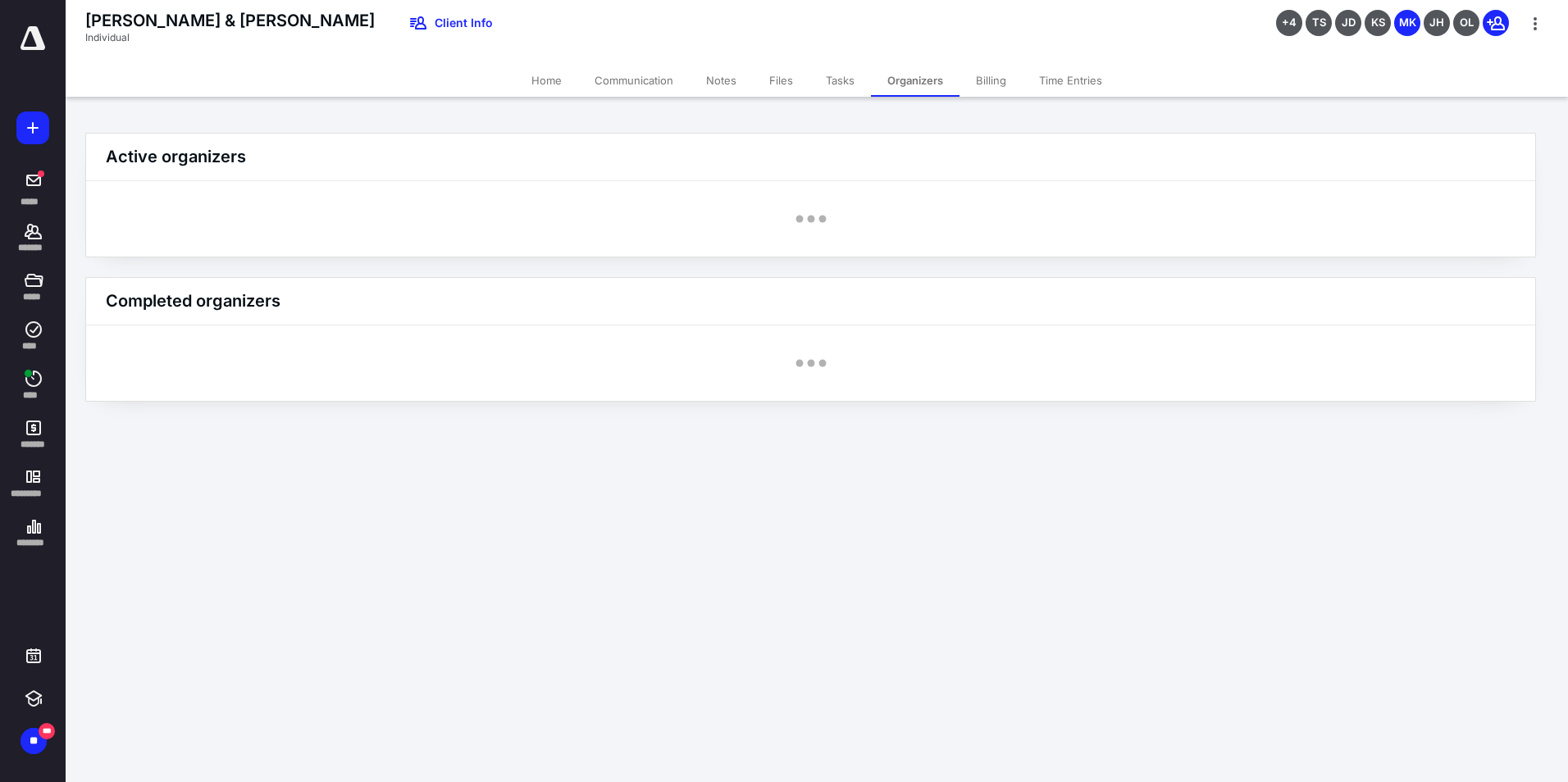 click on "Billing" at bounding box center [991, 80] 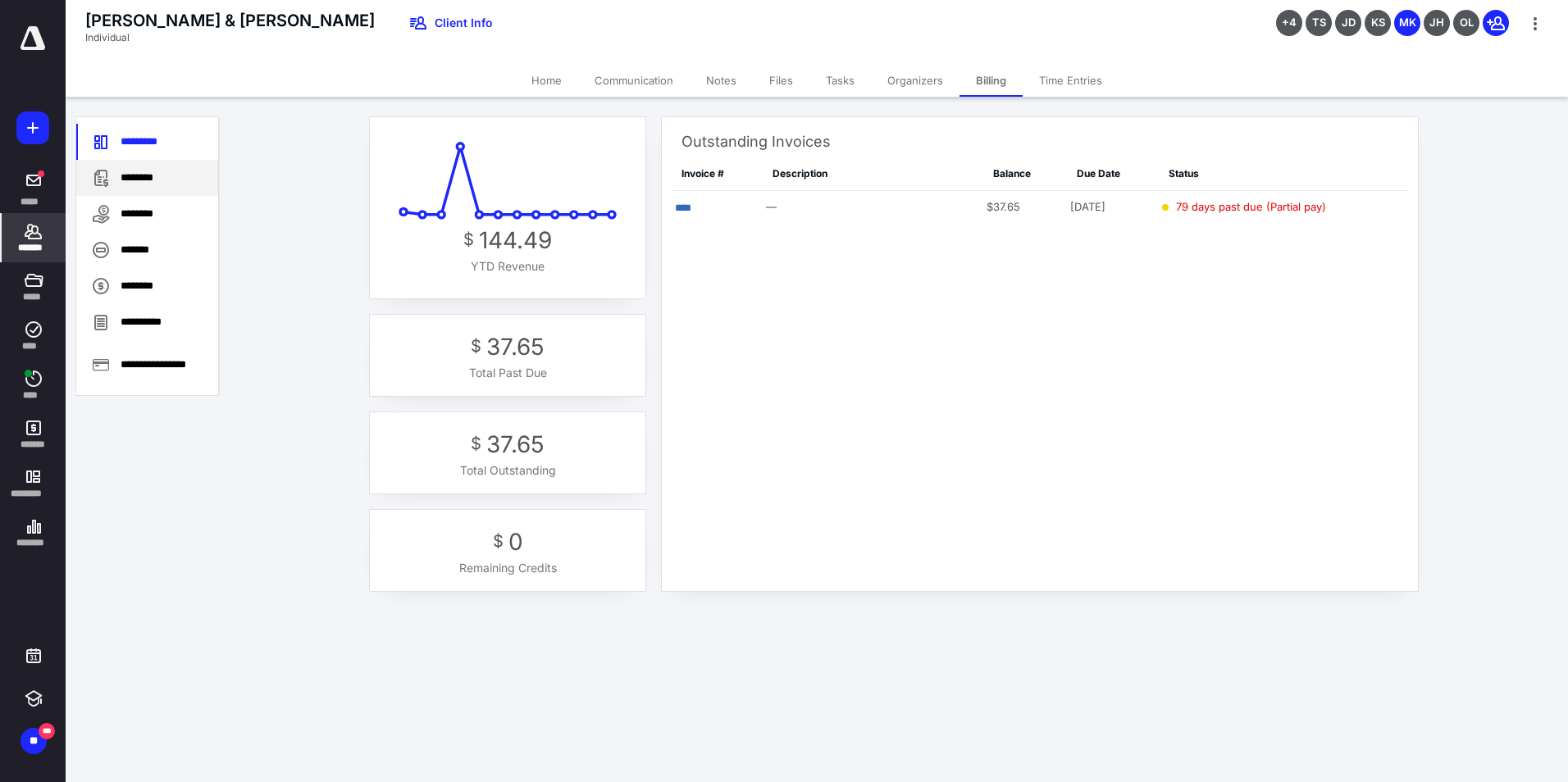 click on "********" at bounding box center [147, 178] 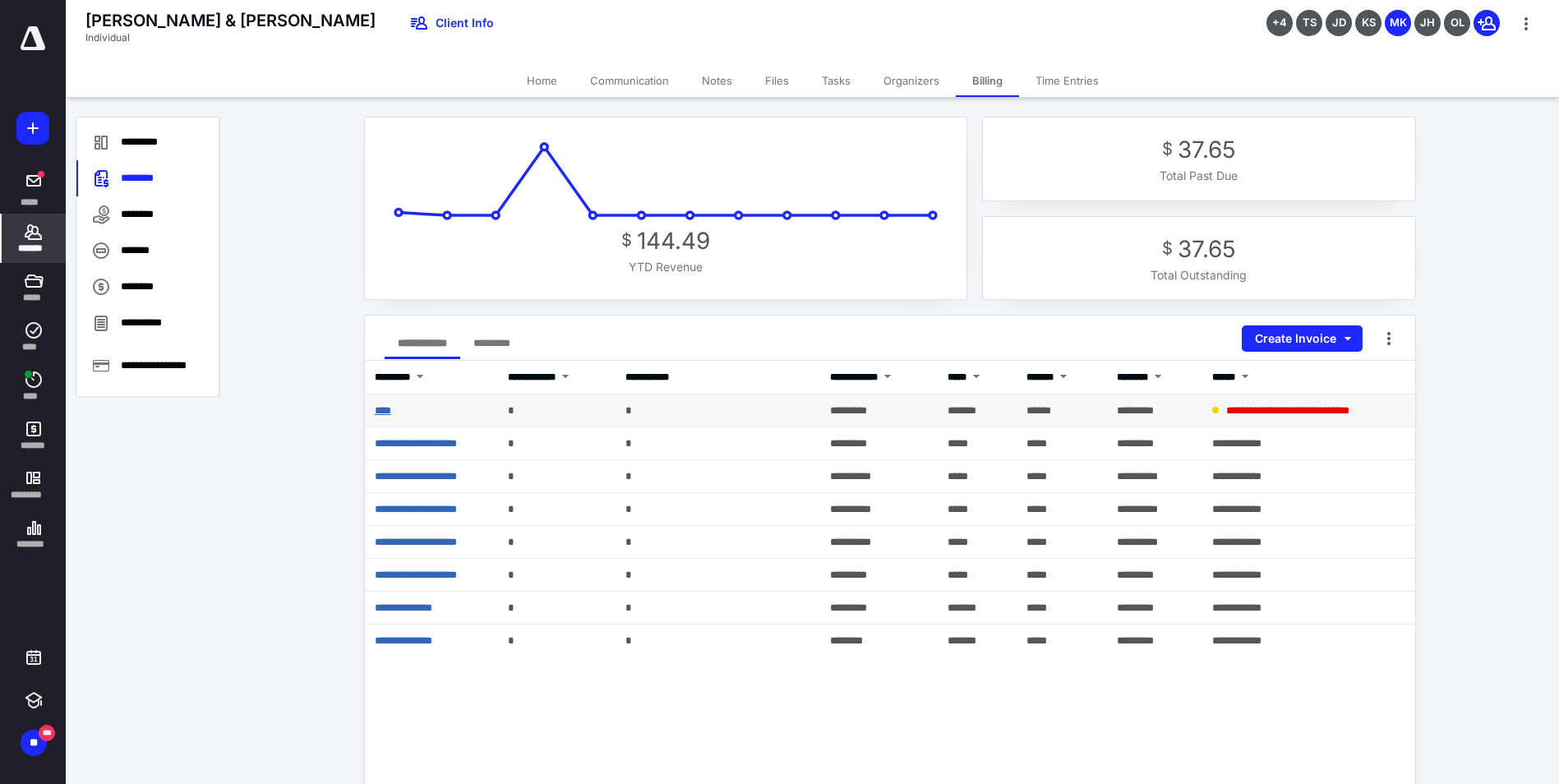 click on "****" at bounding box center (383, 410) 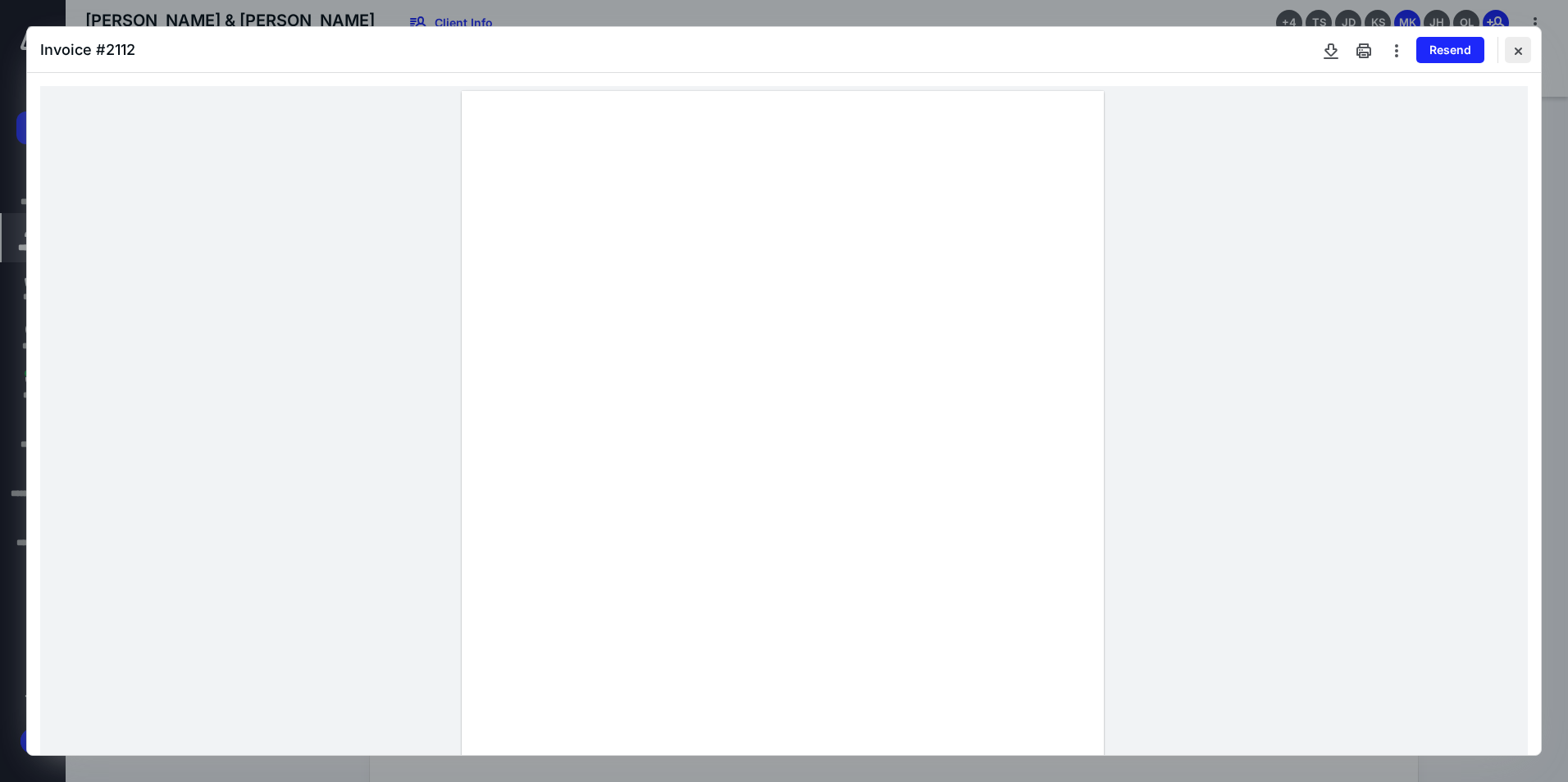 click at bounding box center [1518, 50] 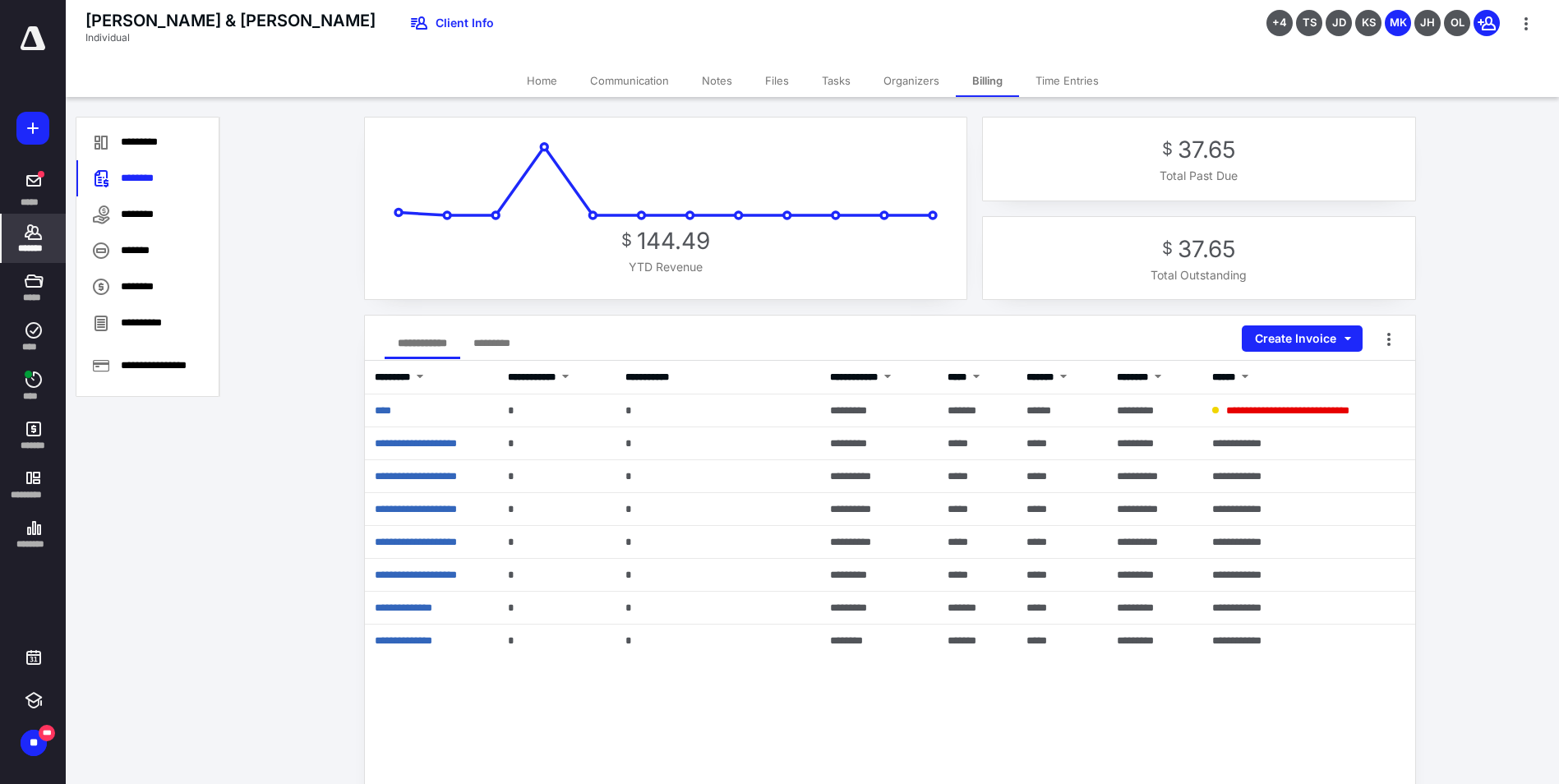 click on "*******" at bounding box center (34, 248) 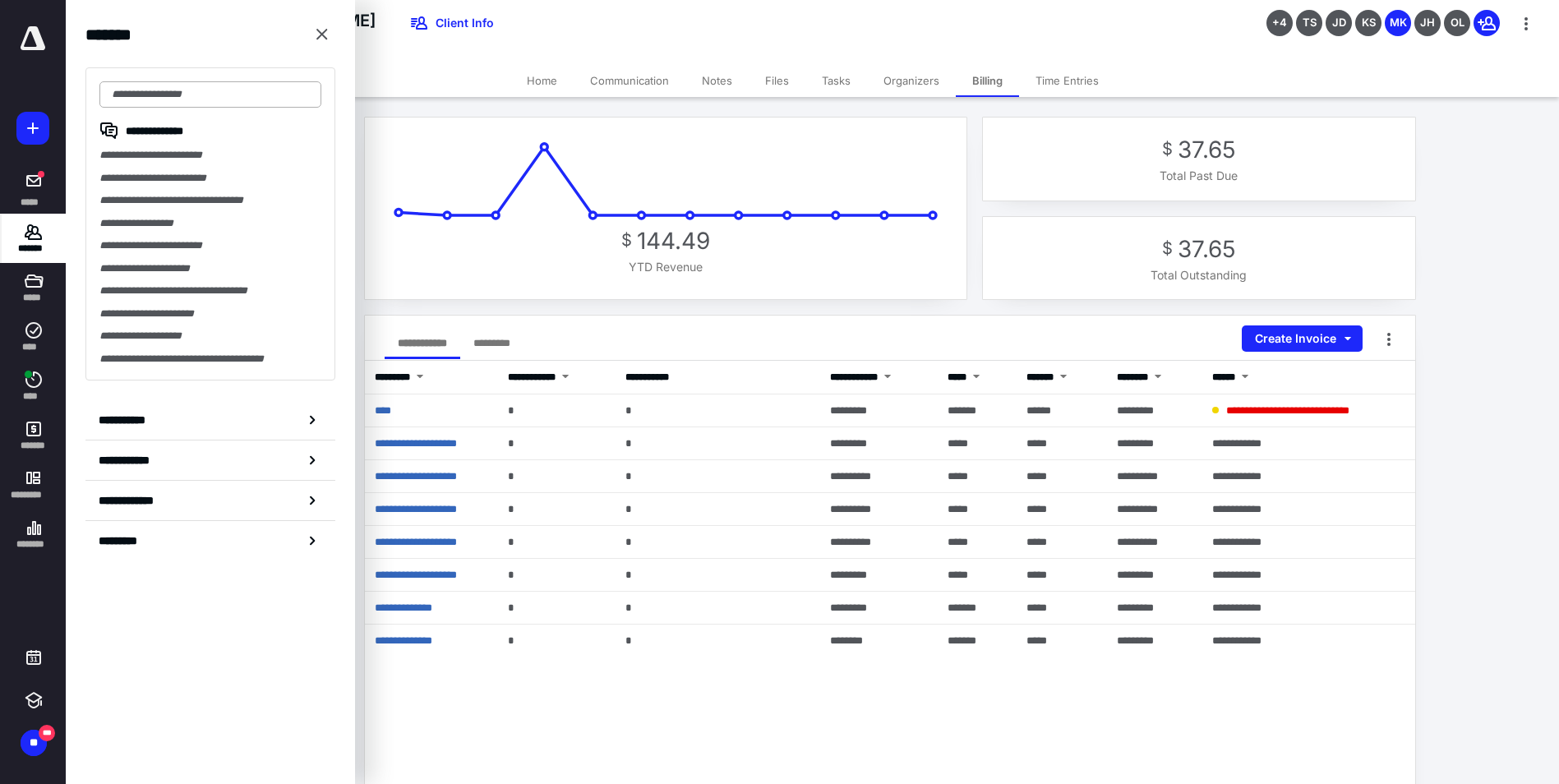 click at bounding box center [210, 95] 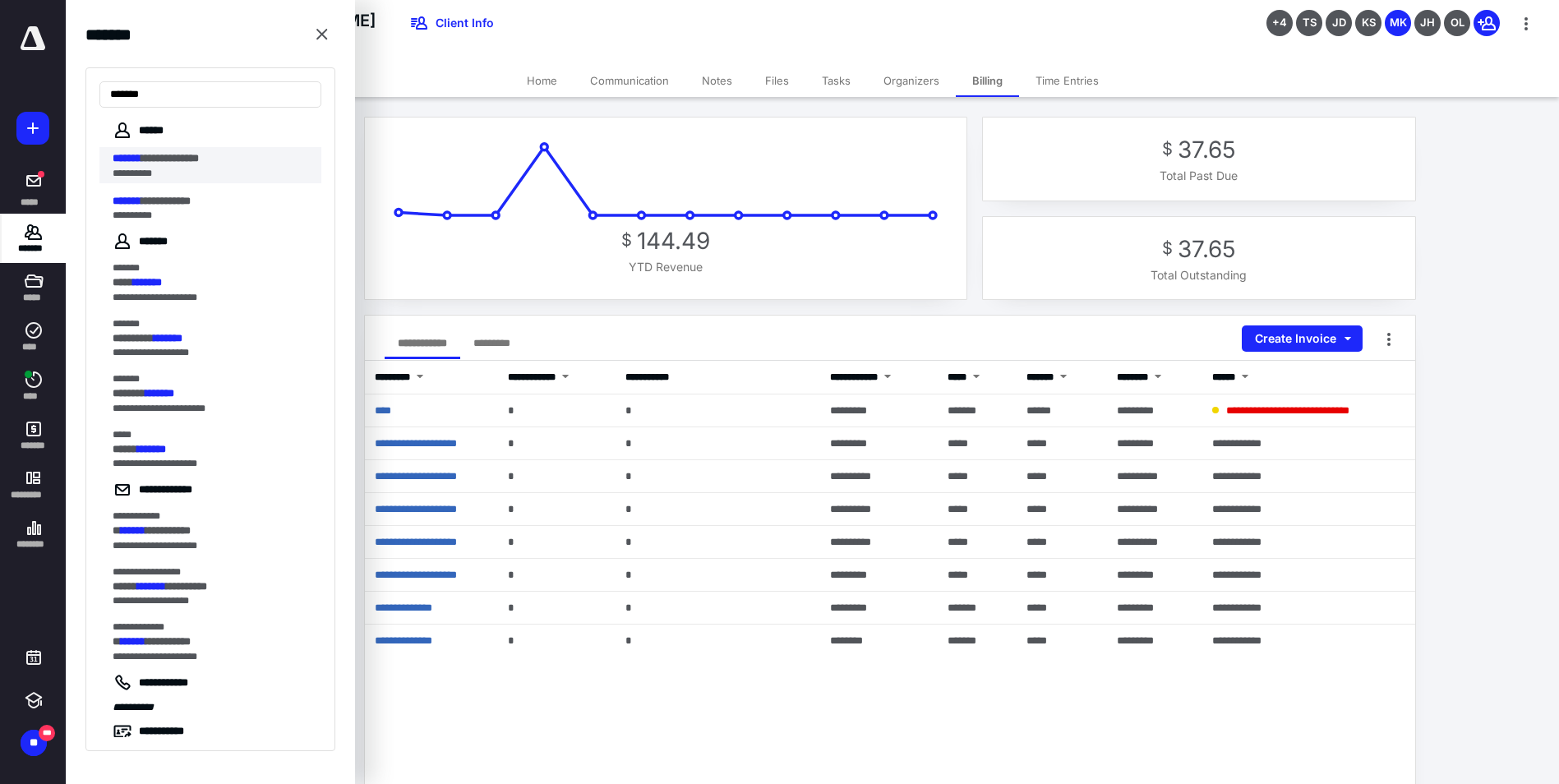 type on "*******" 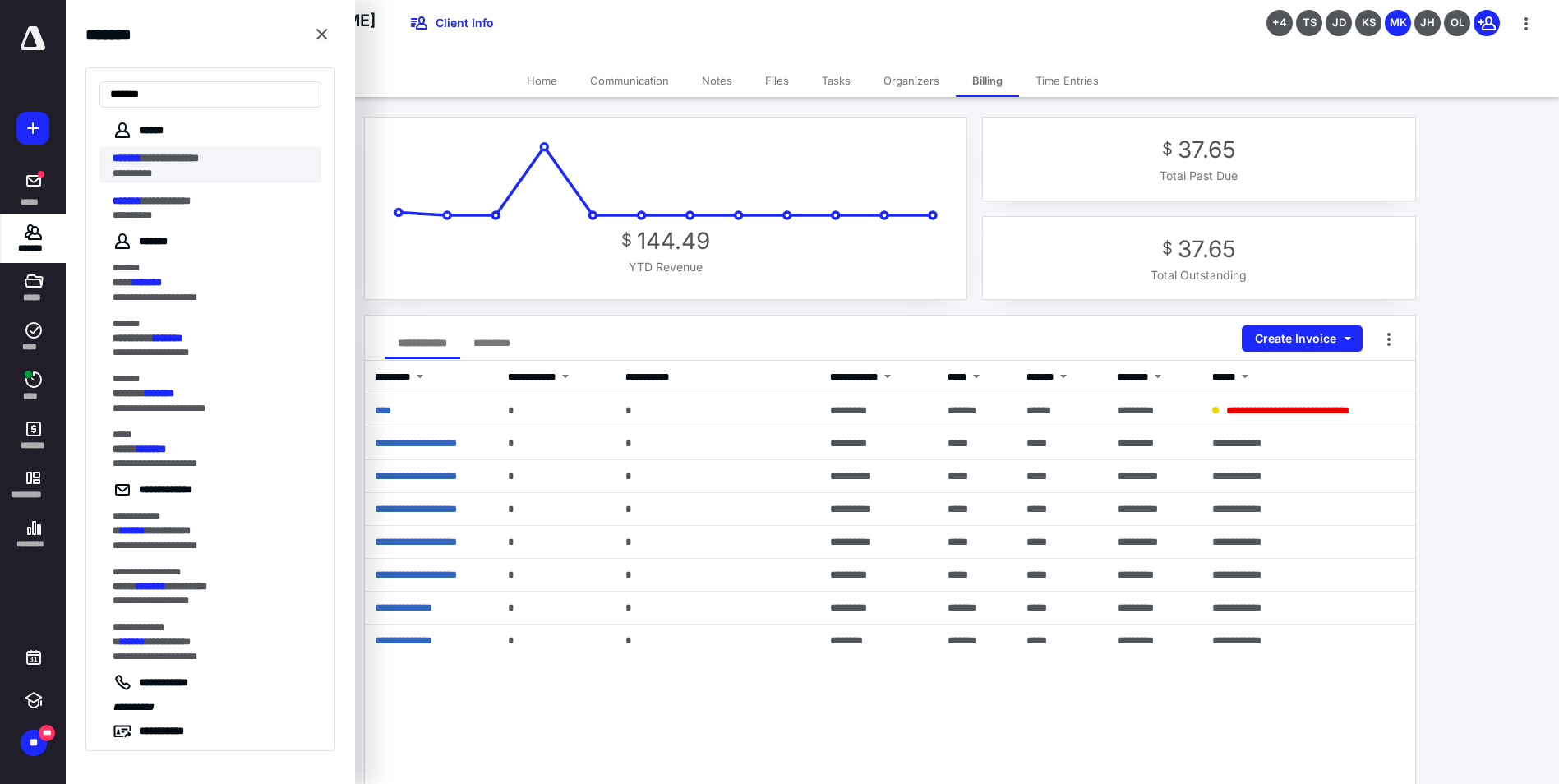 click on "**********" at bounding box center (170, 158) 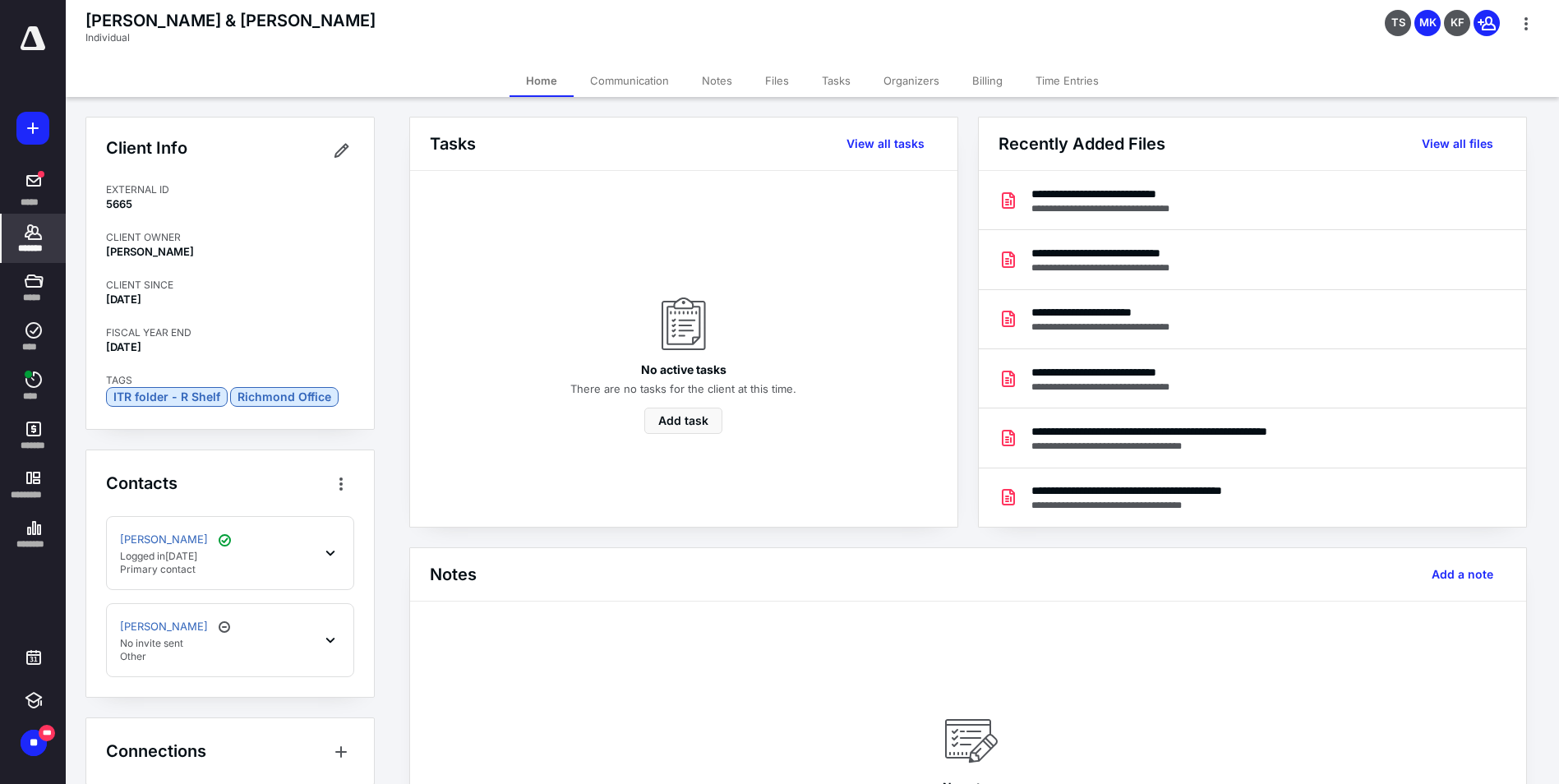 click on "Billing" at bounding box center (987, 81) 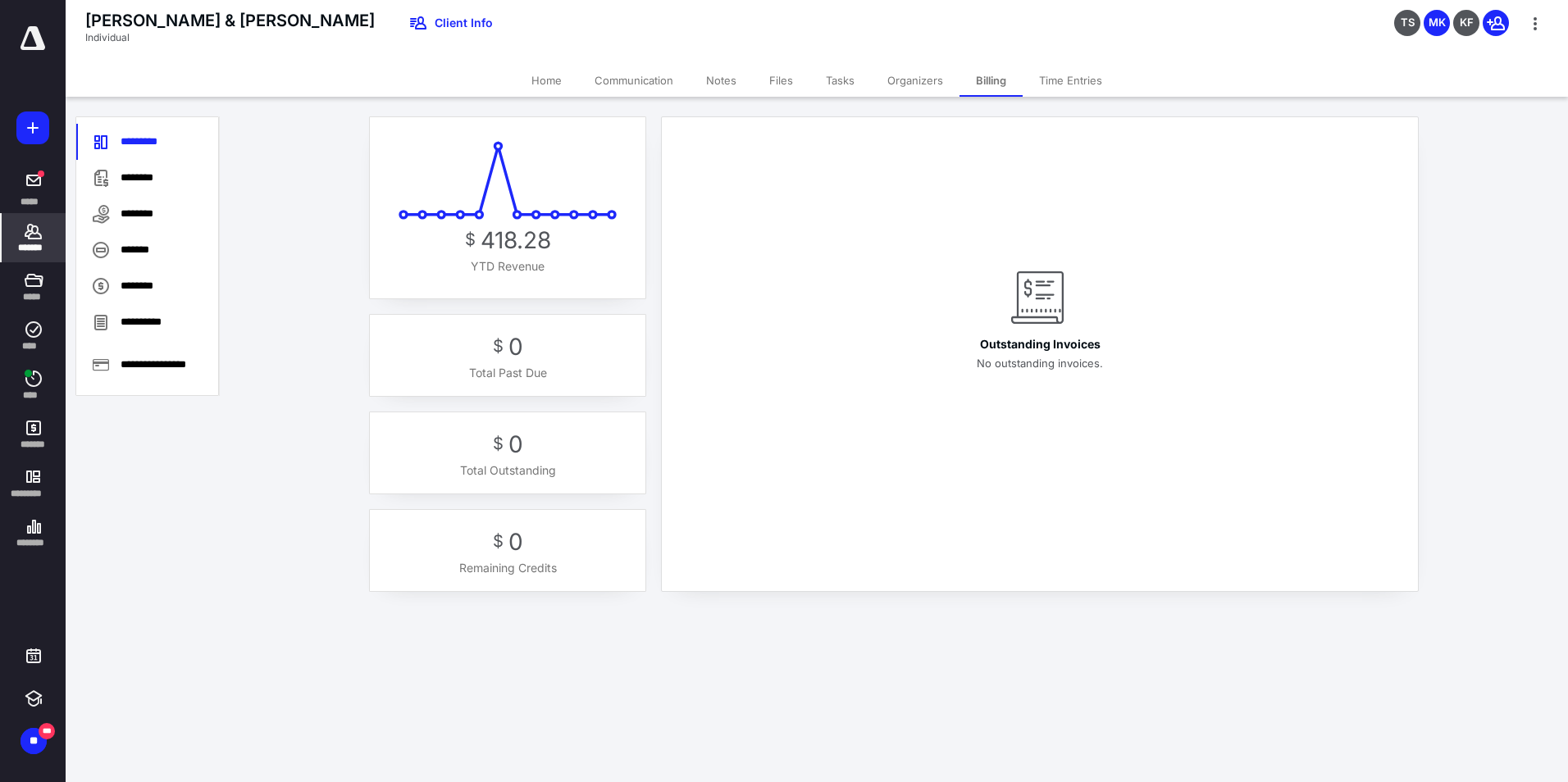 click on "*******" at bounding box center (34, 248) 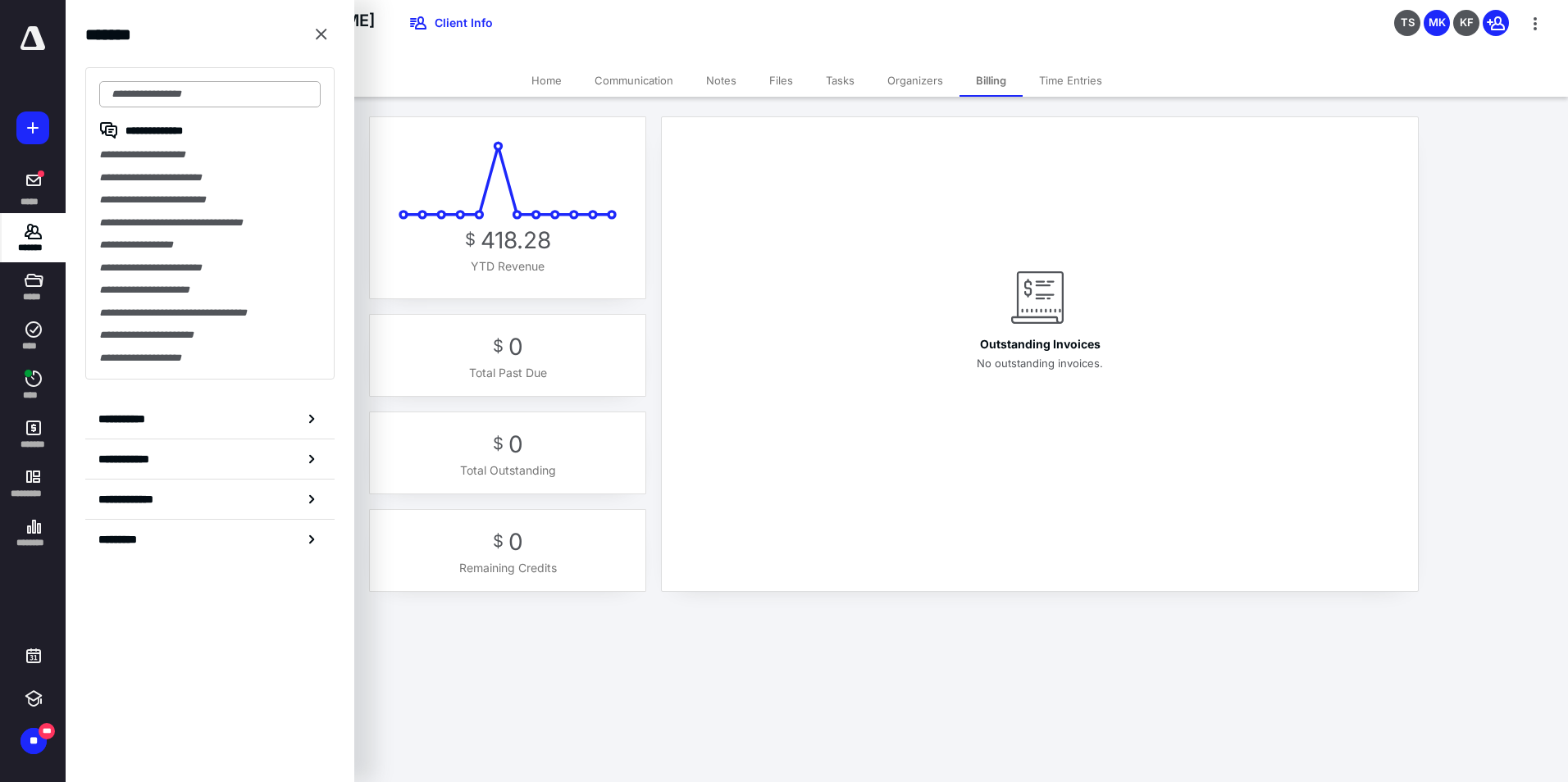 click at bounding box center [210, 94] 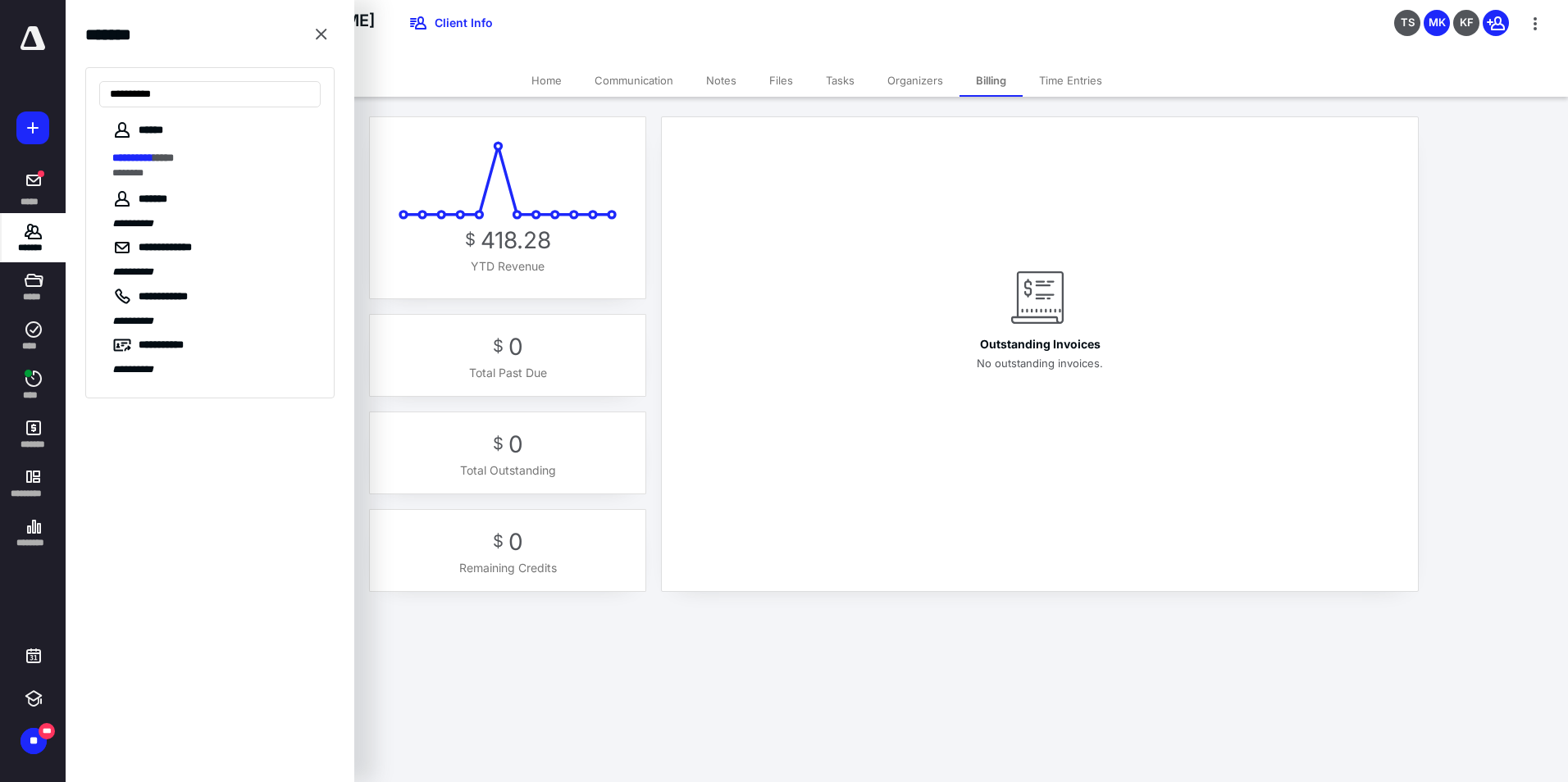 type on "**********" 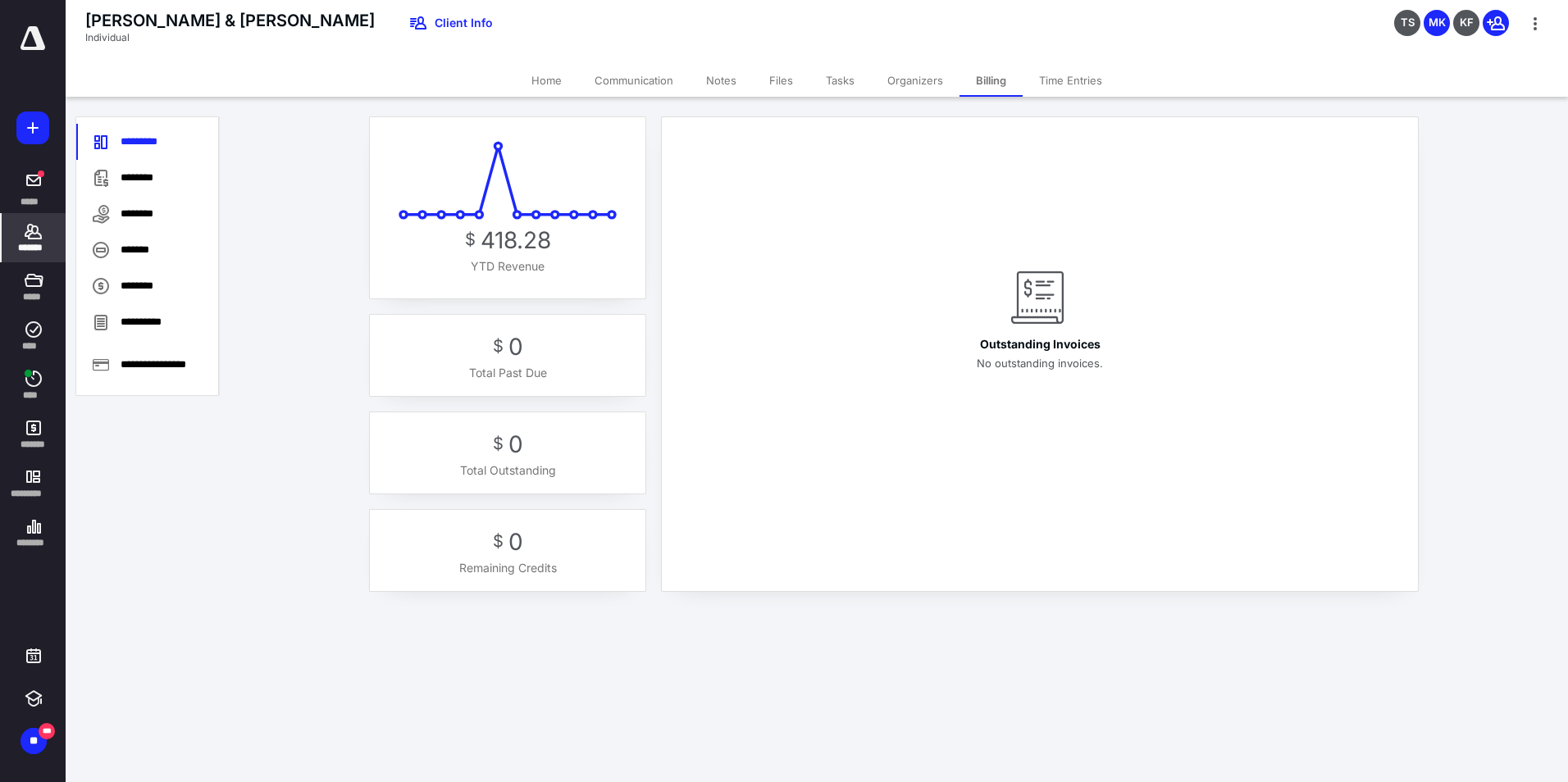 click on "*******" at bounding box center (34, 238) 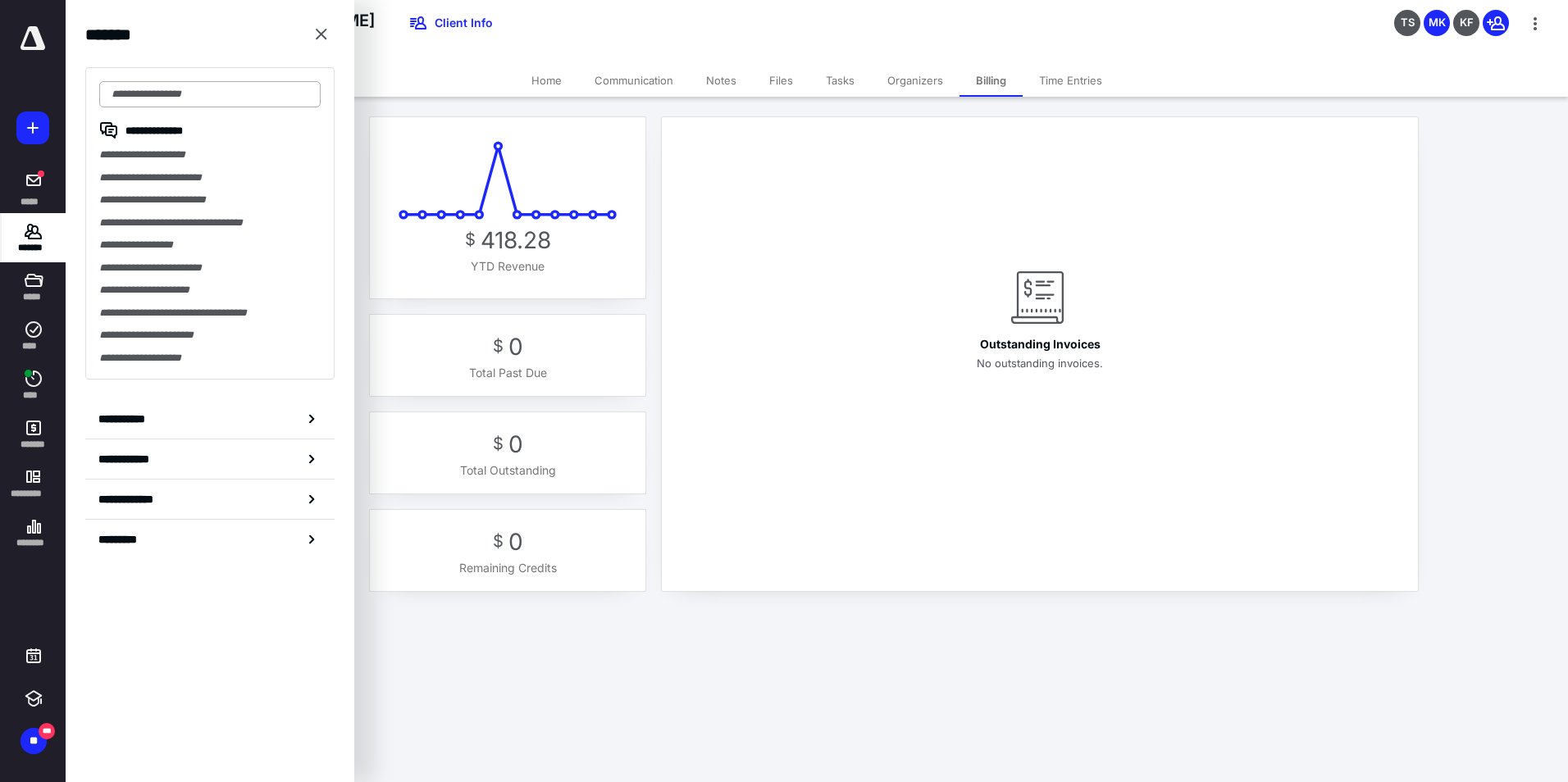 click at bounding box center [210, 94] 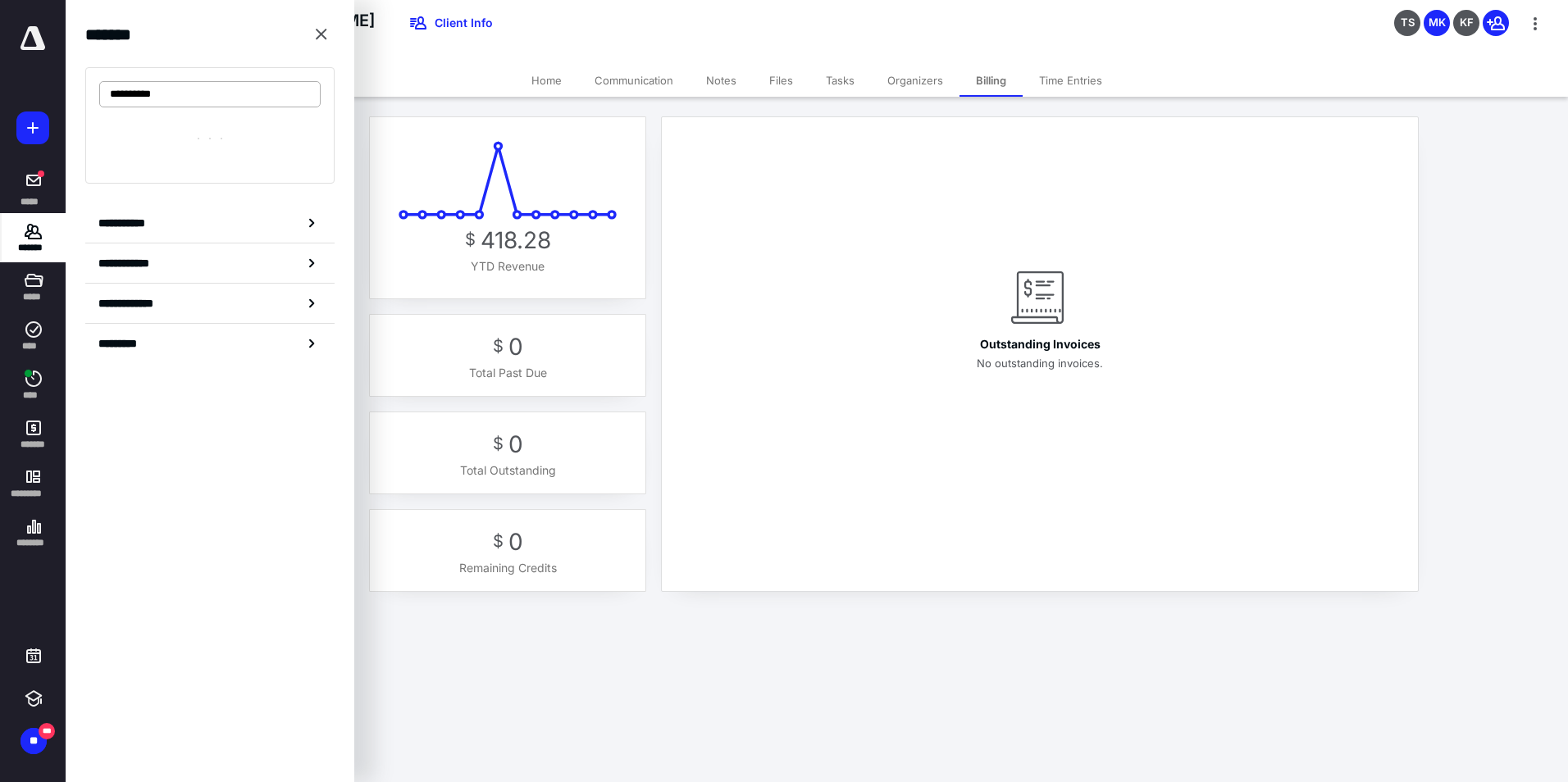 type on "**********" 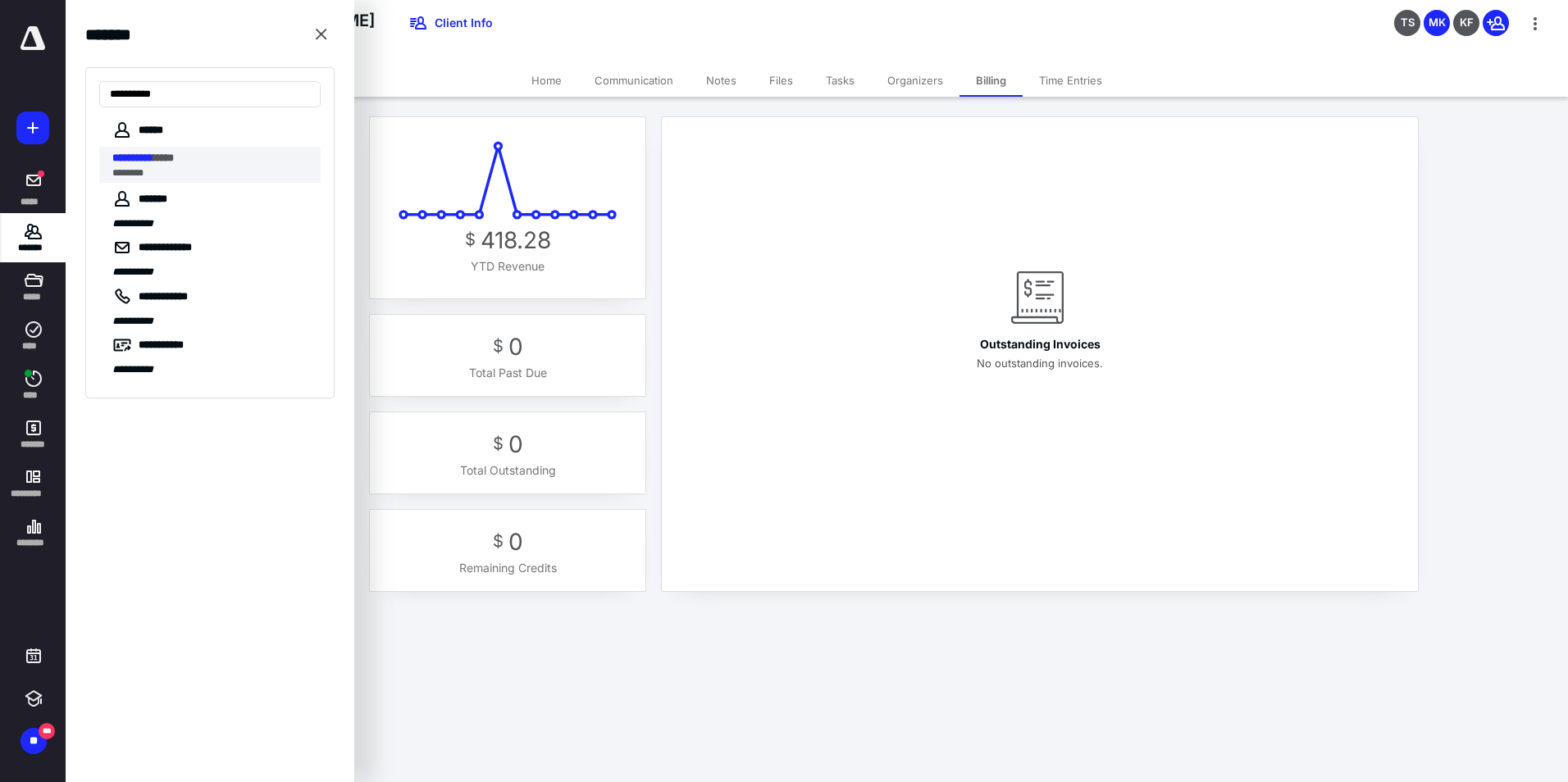 click on "*****" at bounding box center [163, 157] 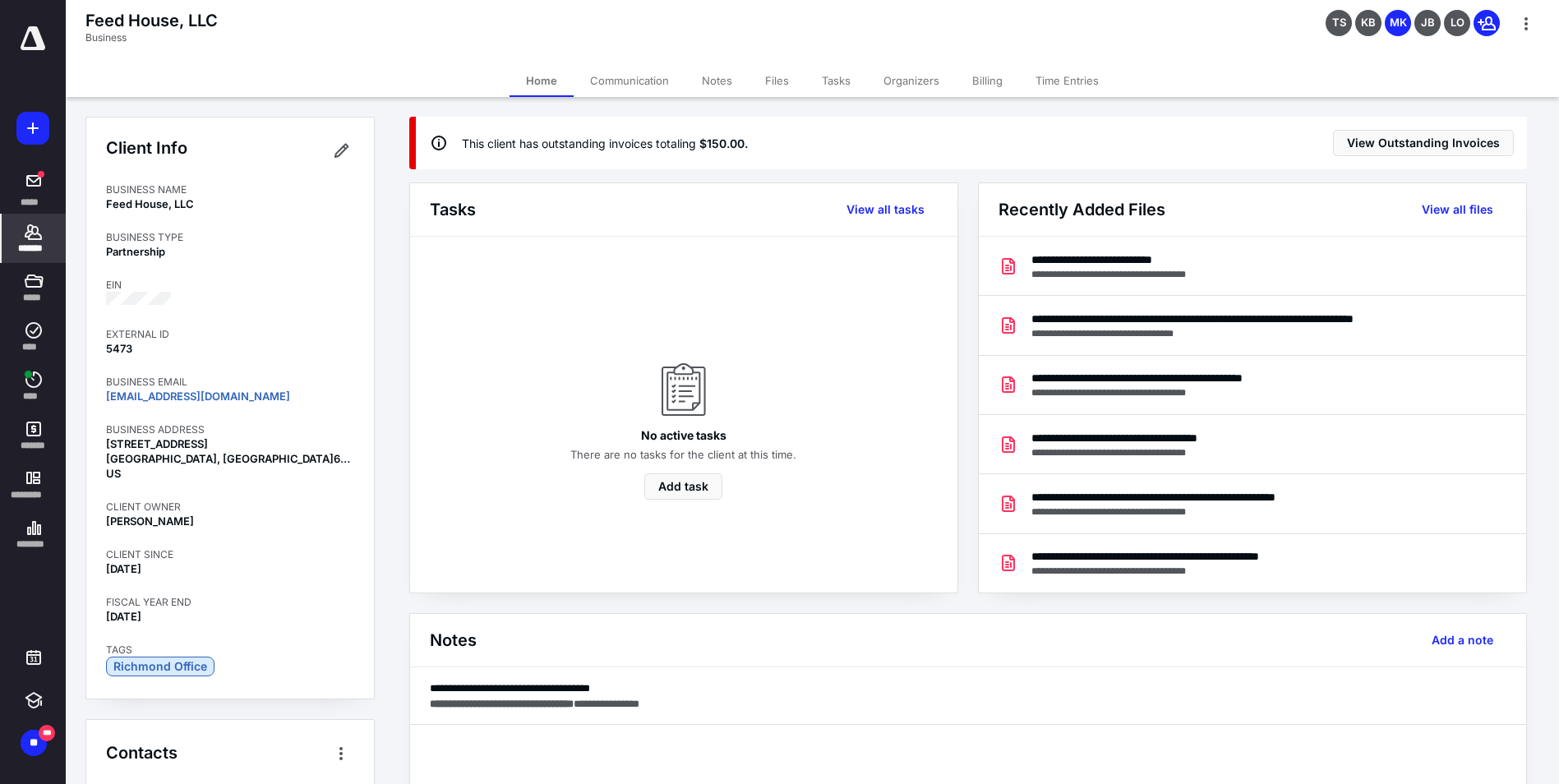 click on "Billing" at bounding box center (987, 81) 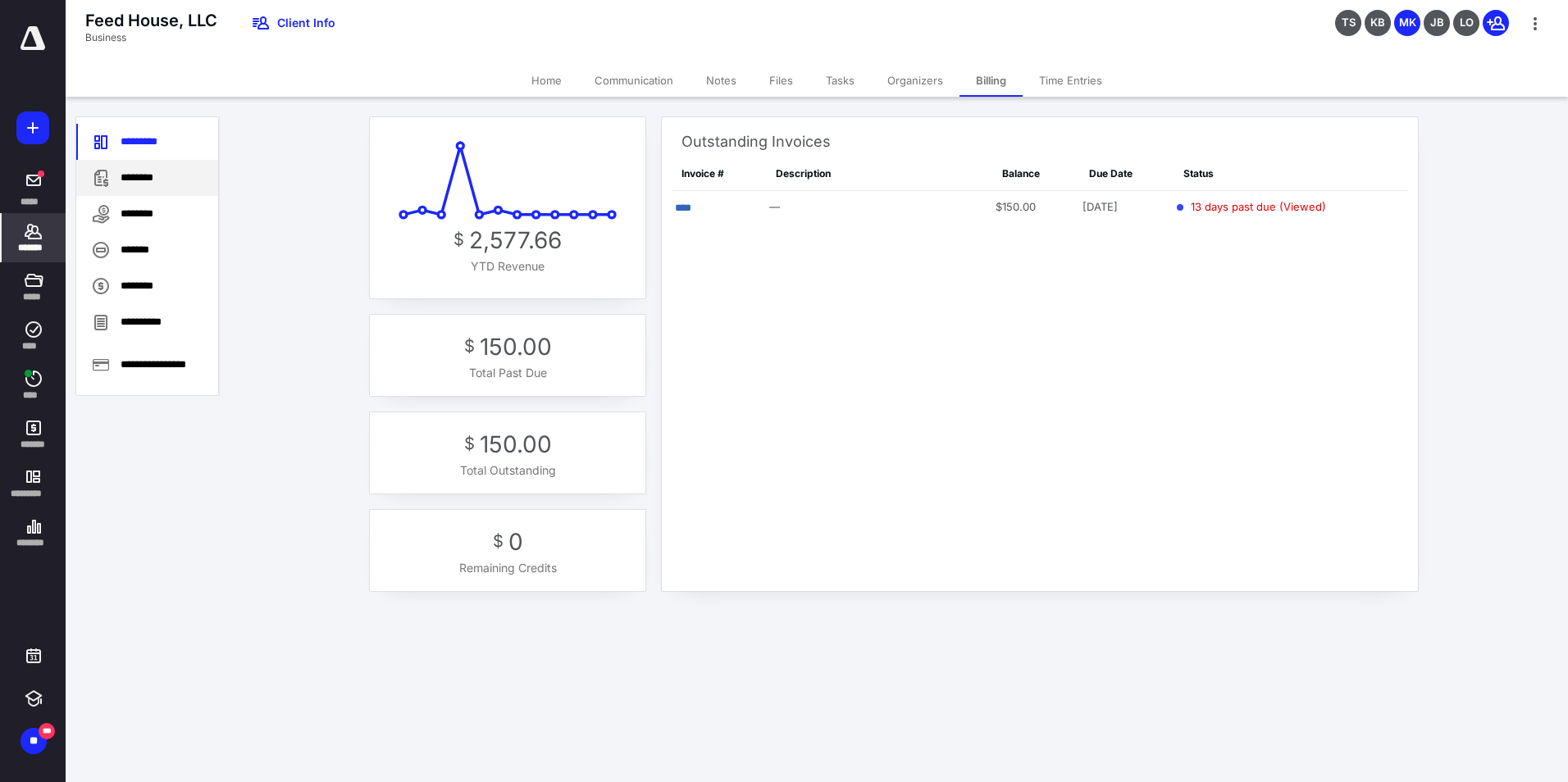 click on "********" at bounding box center (147, 178) 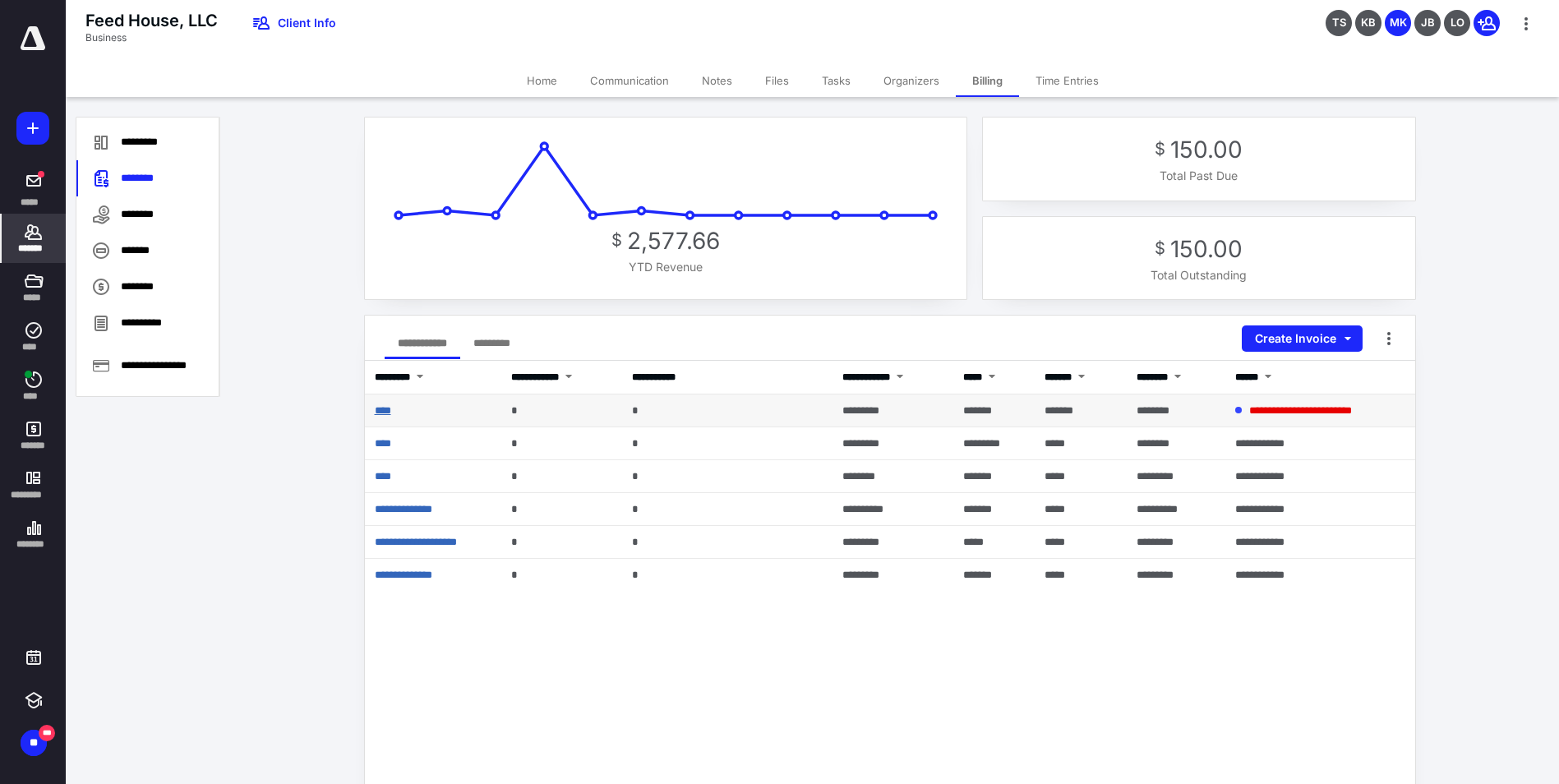 click on "****" at bounding box center (383, 410) 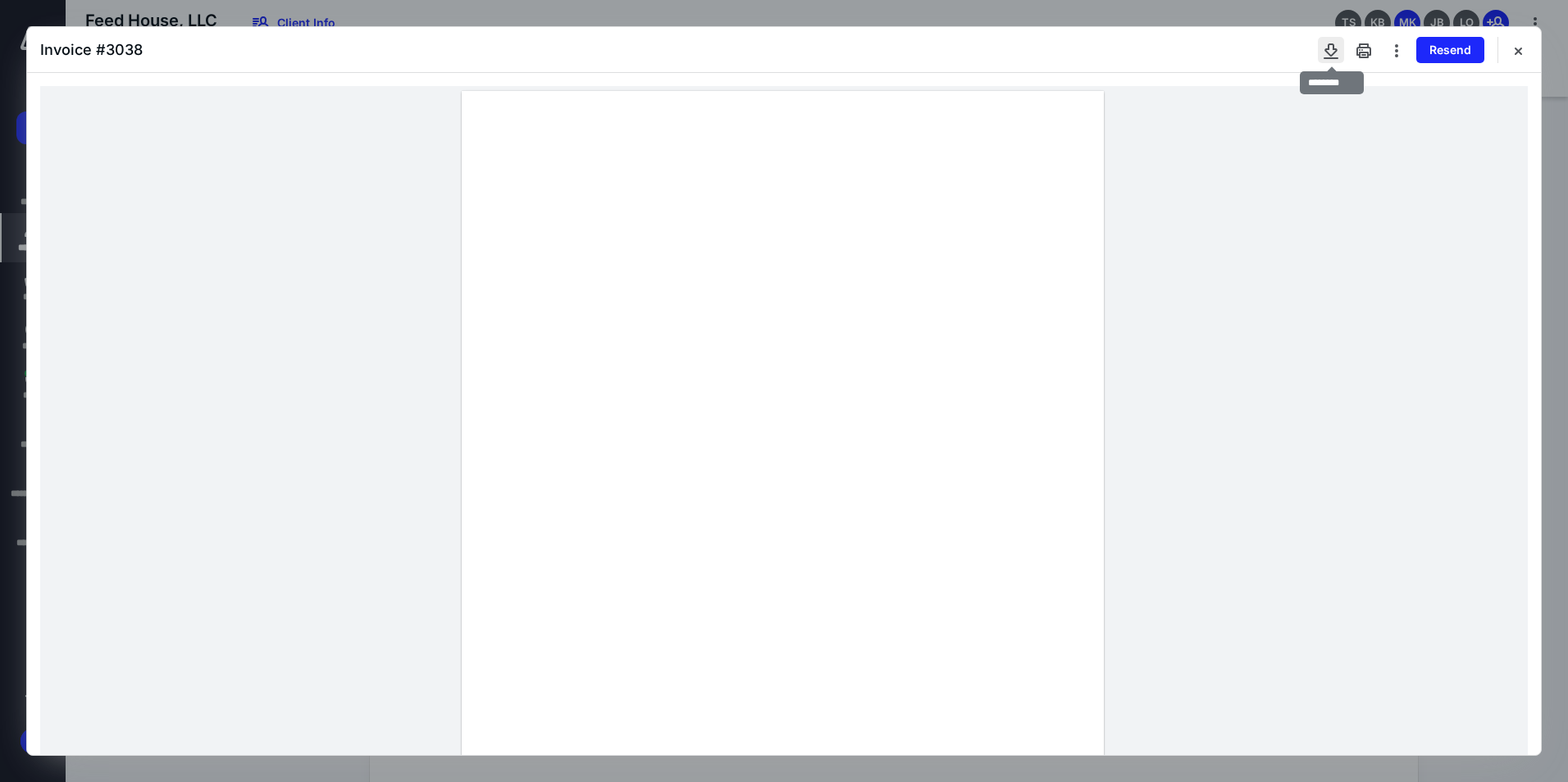 click at bounding box center [1331, 50] 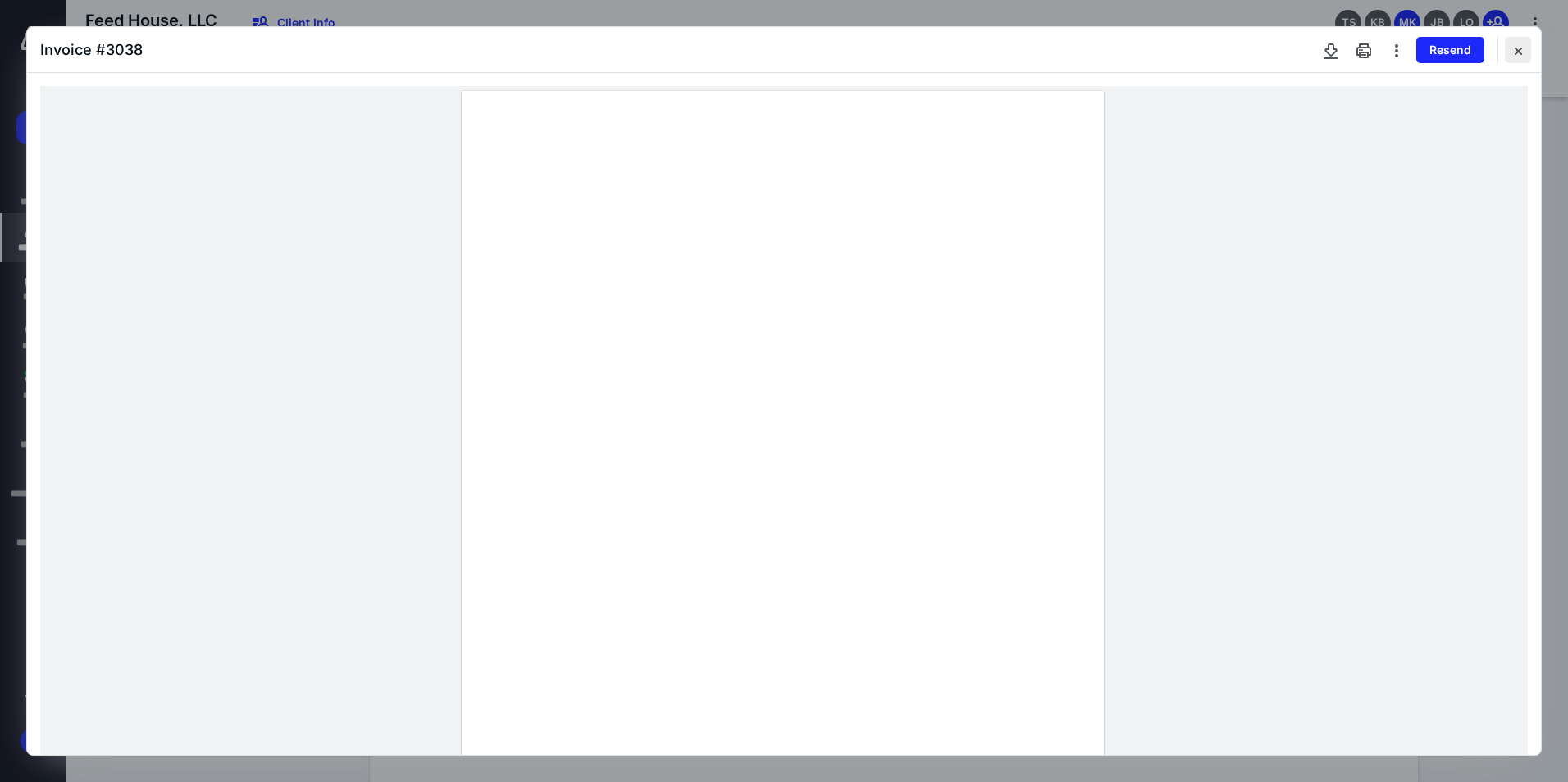 click at bounding box center (1518, 50) 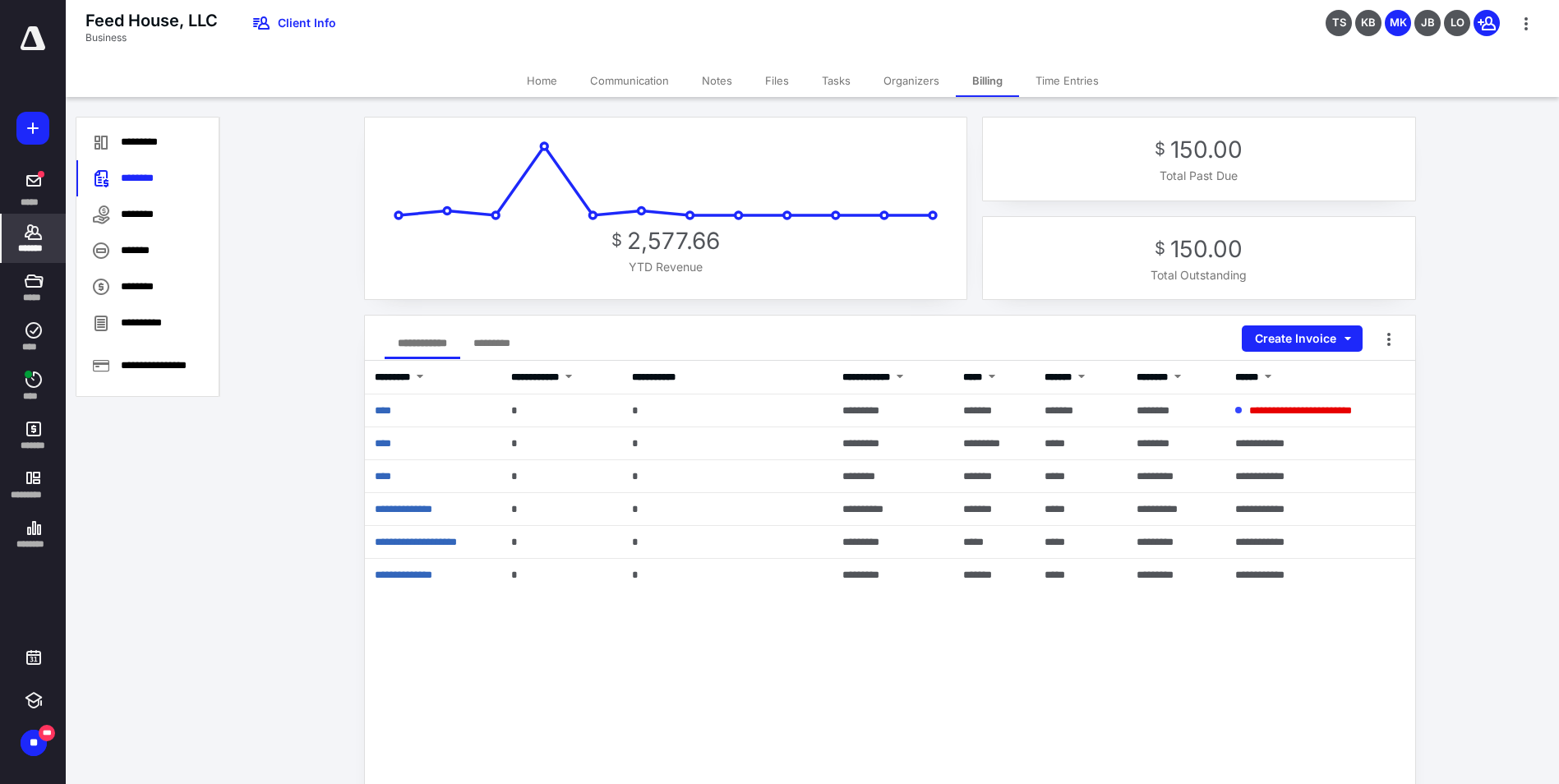 click on "*******" at bounding box center [34, 238] 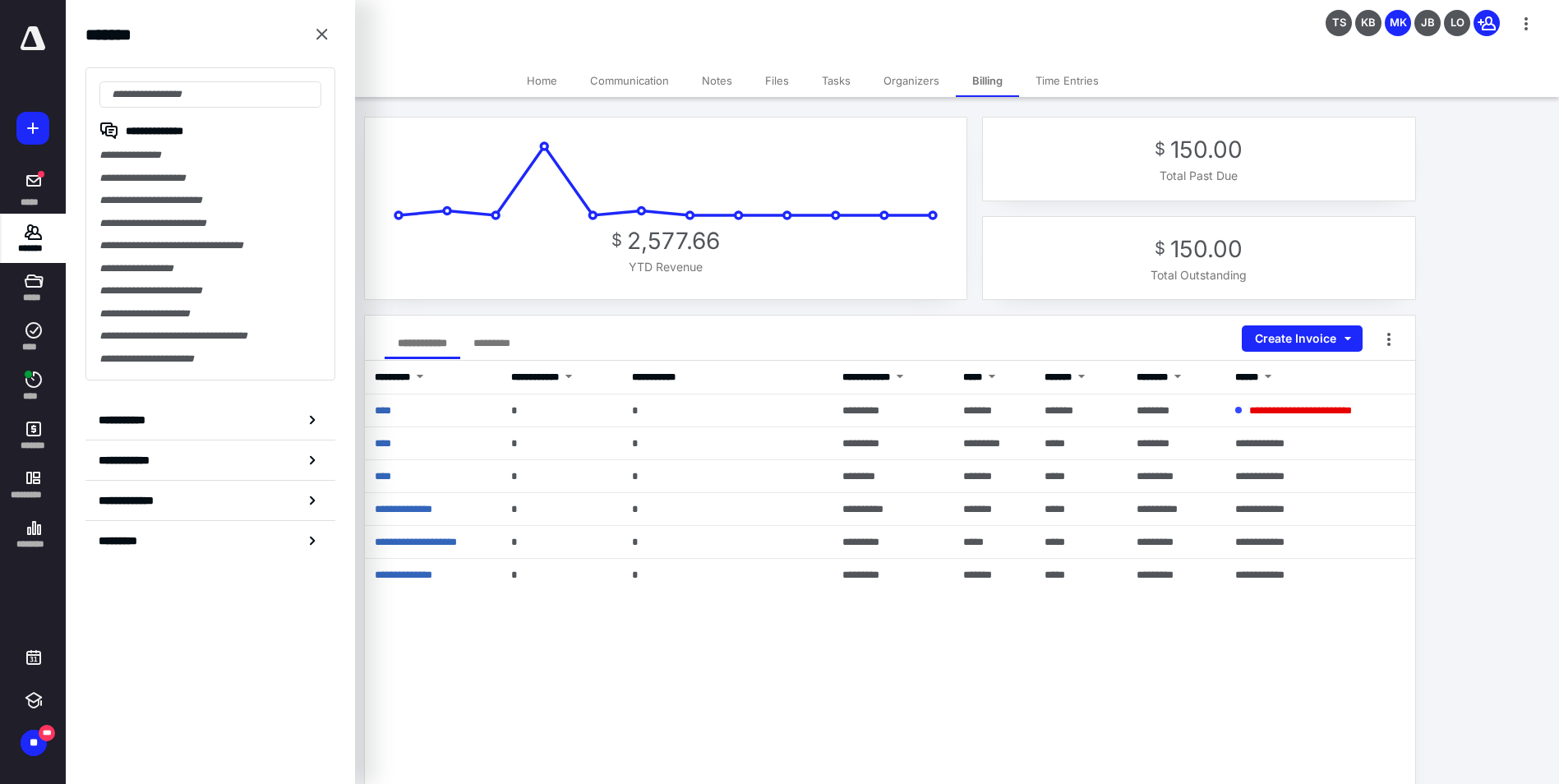 click on "**********" at bounding box center (210, 224) 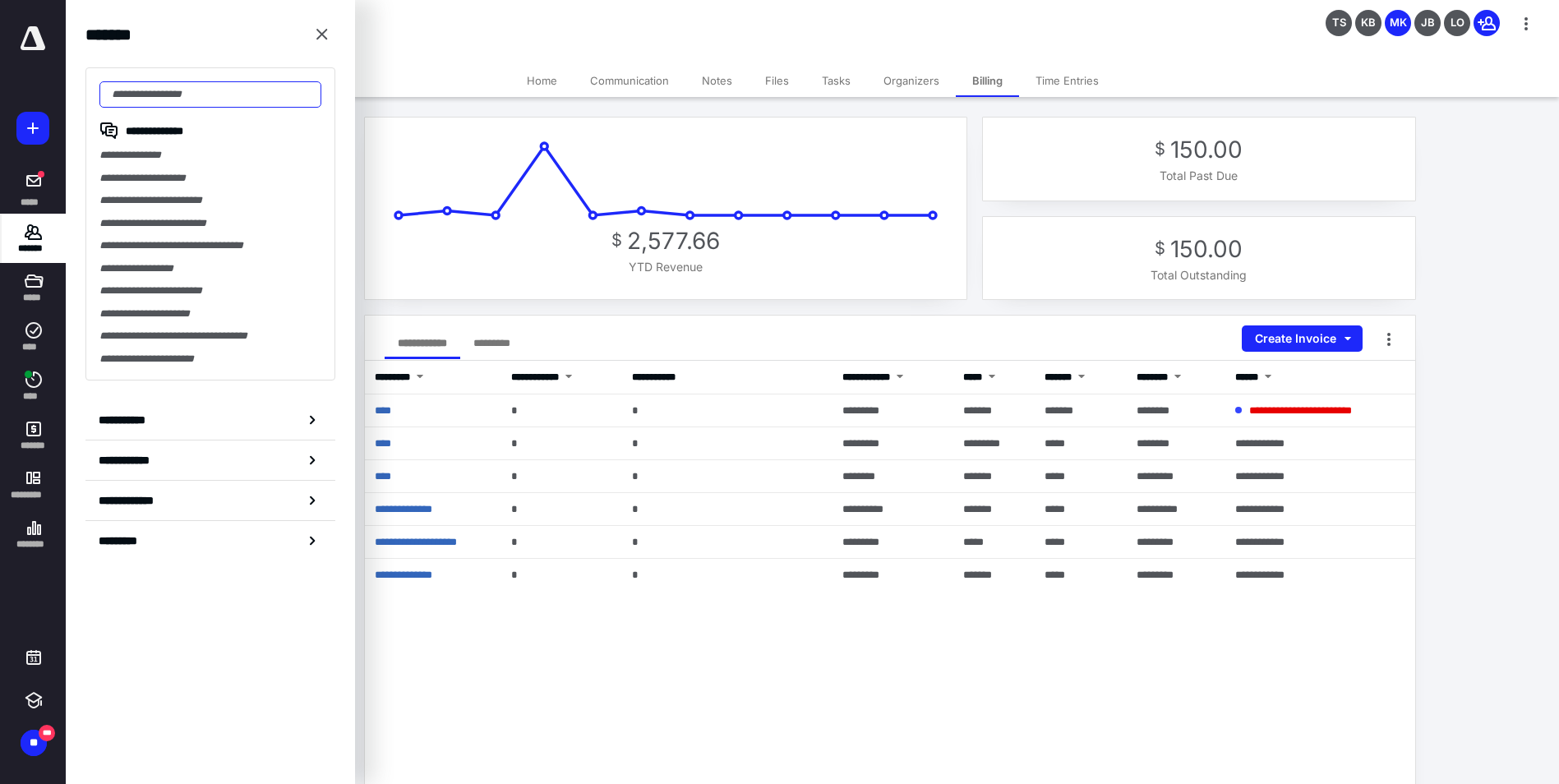 click at bounding box center [210, 95] 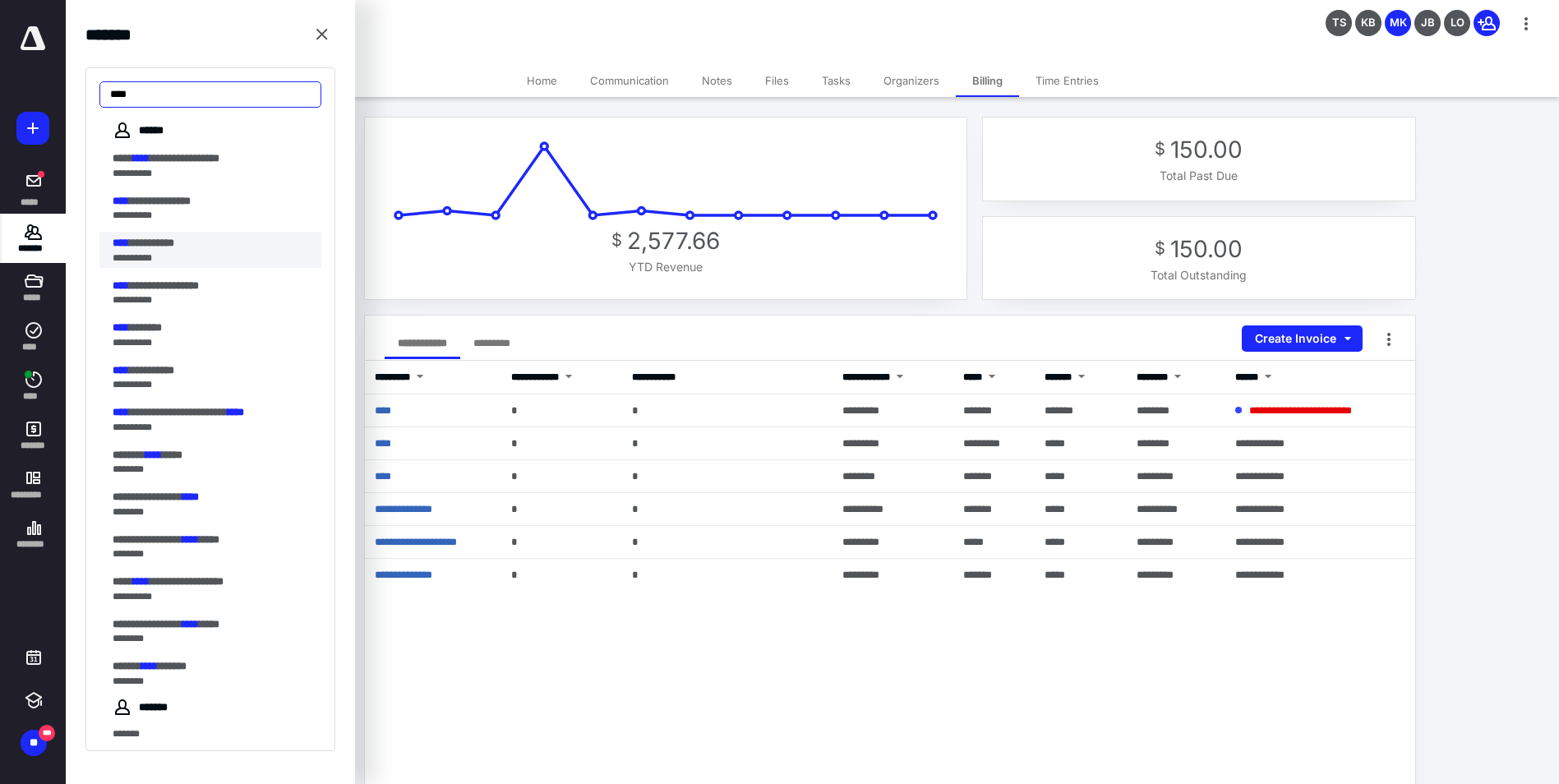 type on "****" 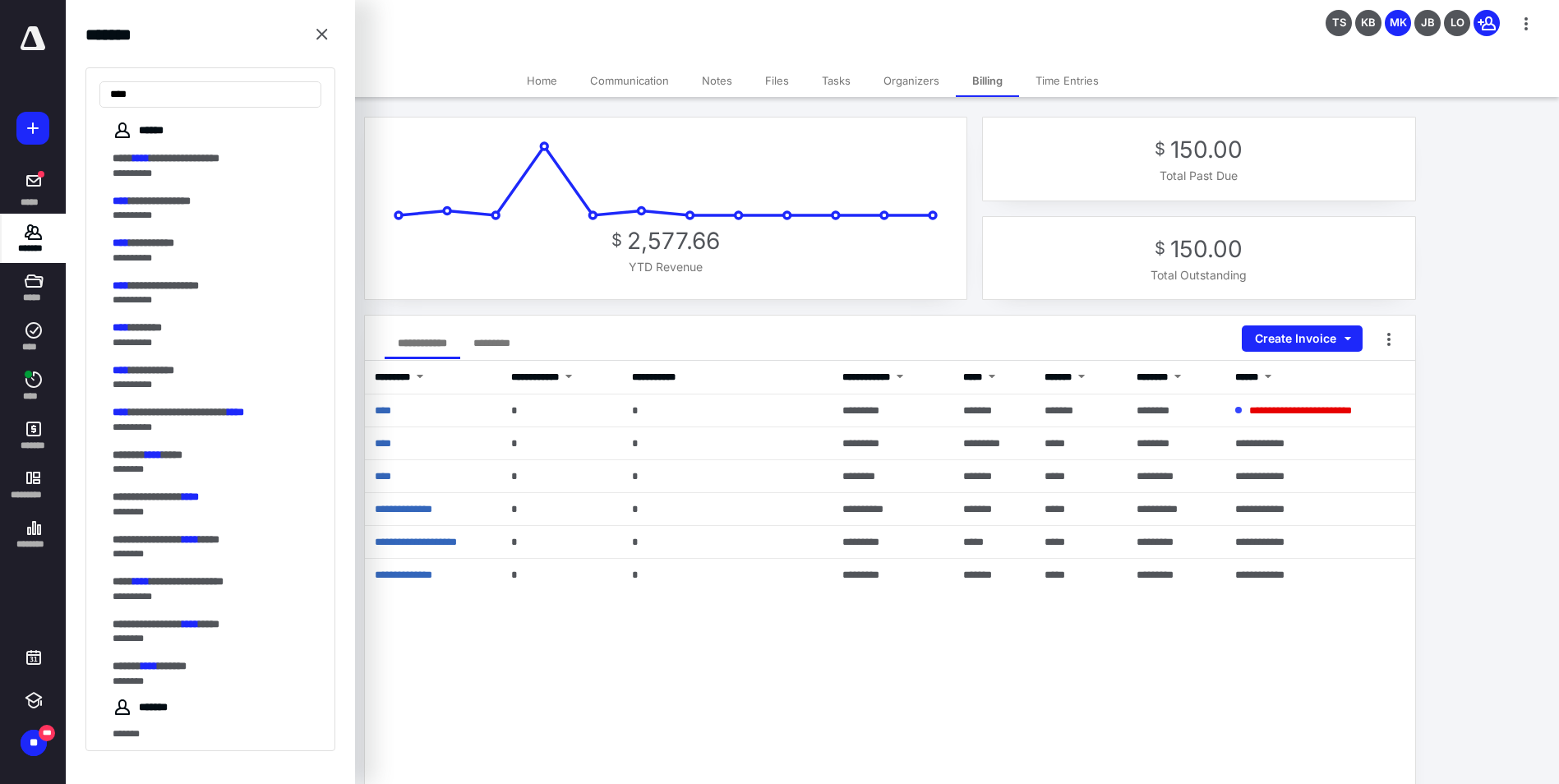 drag, startPoint x: 180, startPoint y: 263, endPoint x: 158, endPoint y: 285, distance: 31.112698 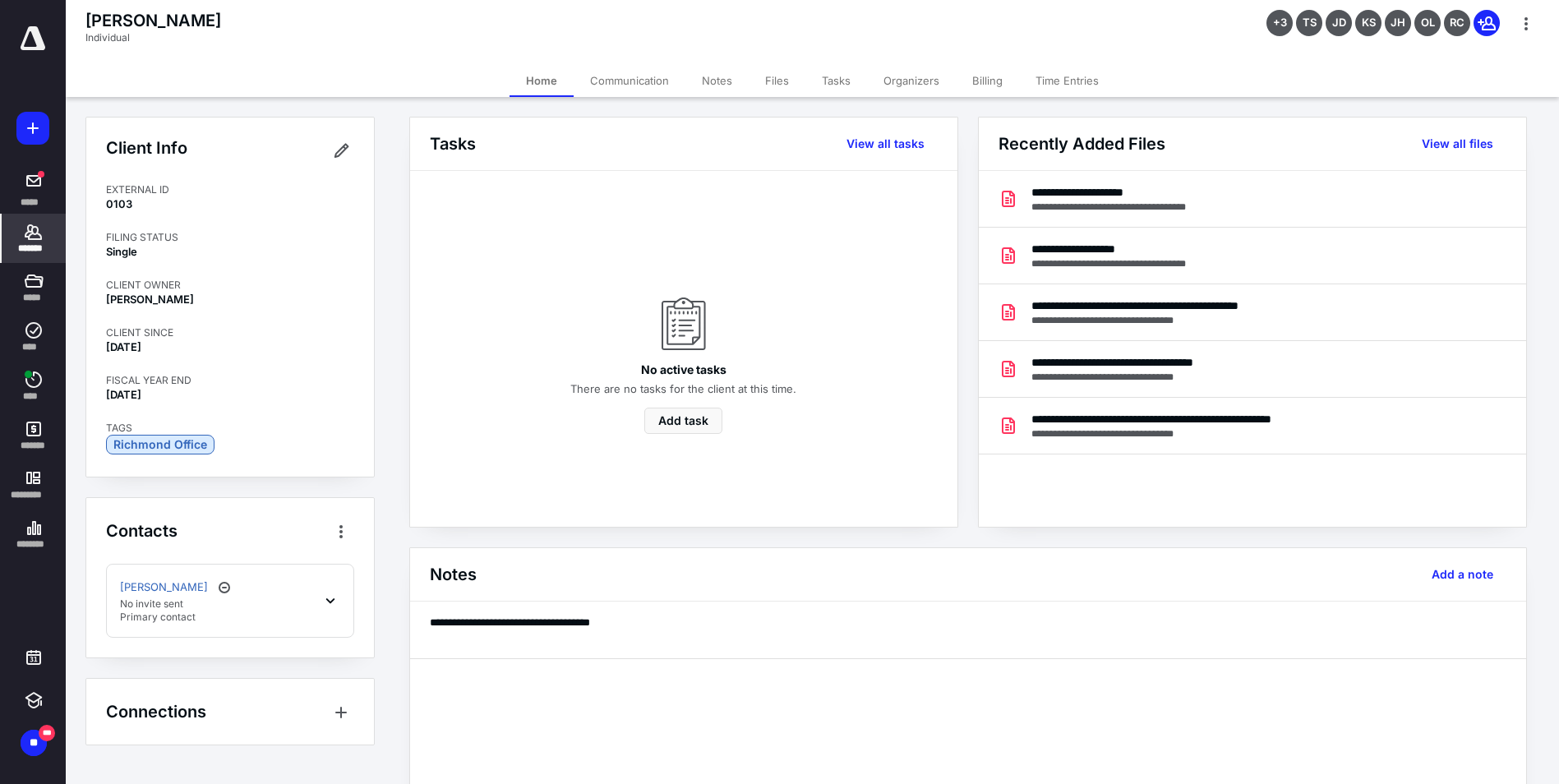 click on "*******" at bounding box center (34, 248) 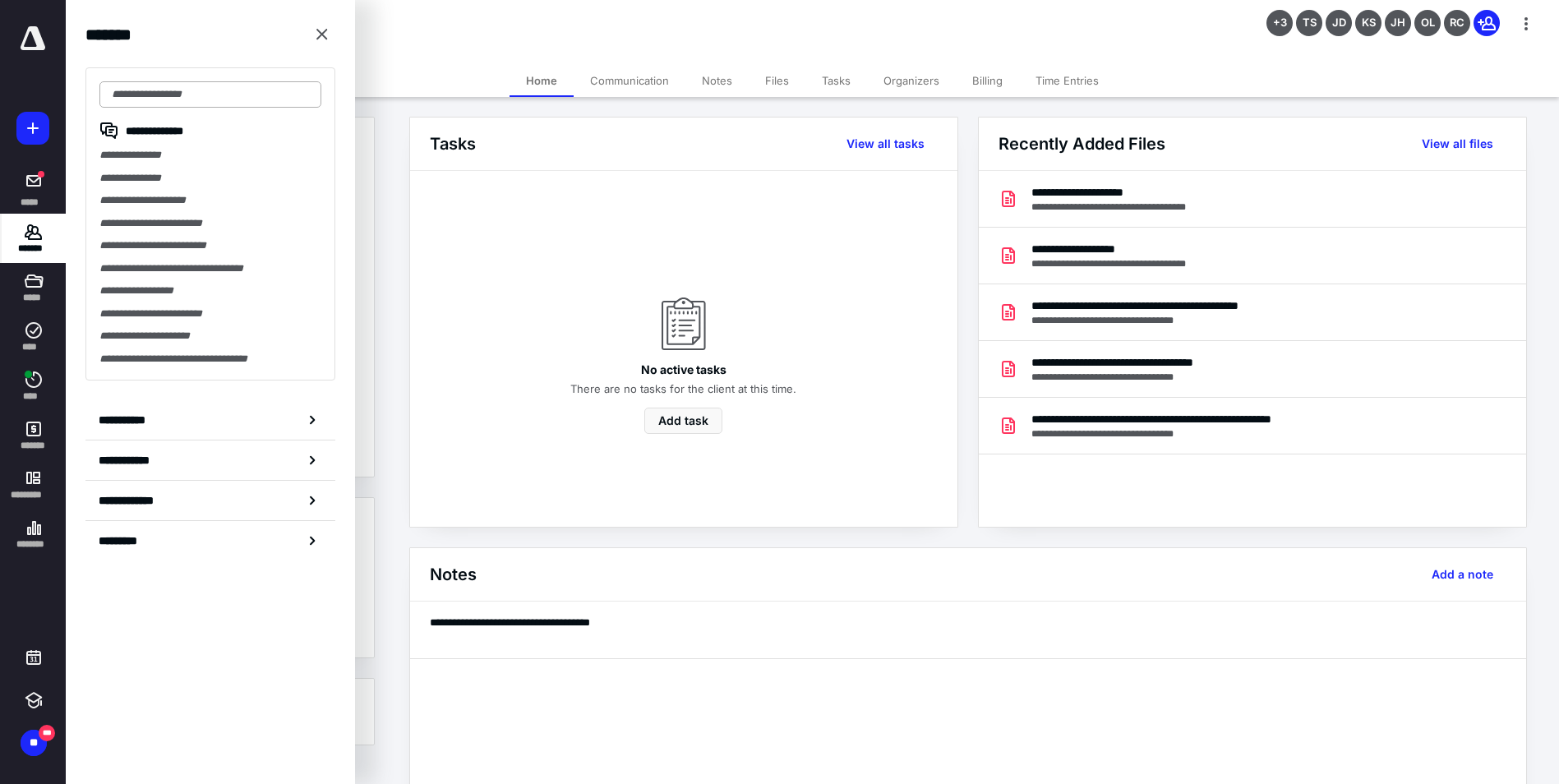 click at bounding box center [210, 95] 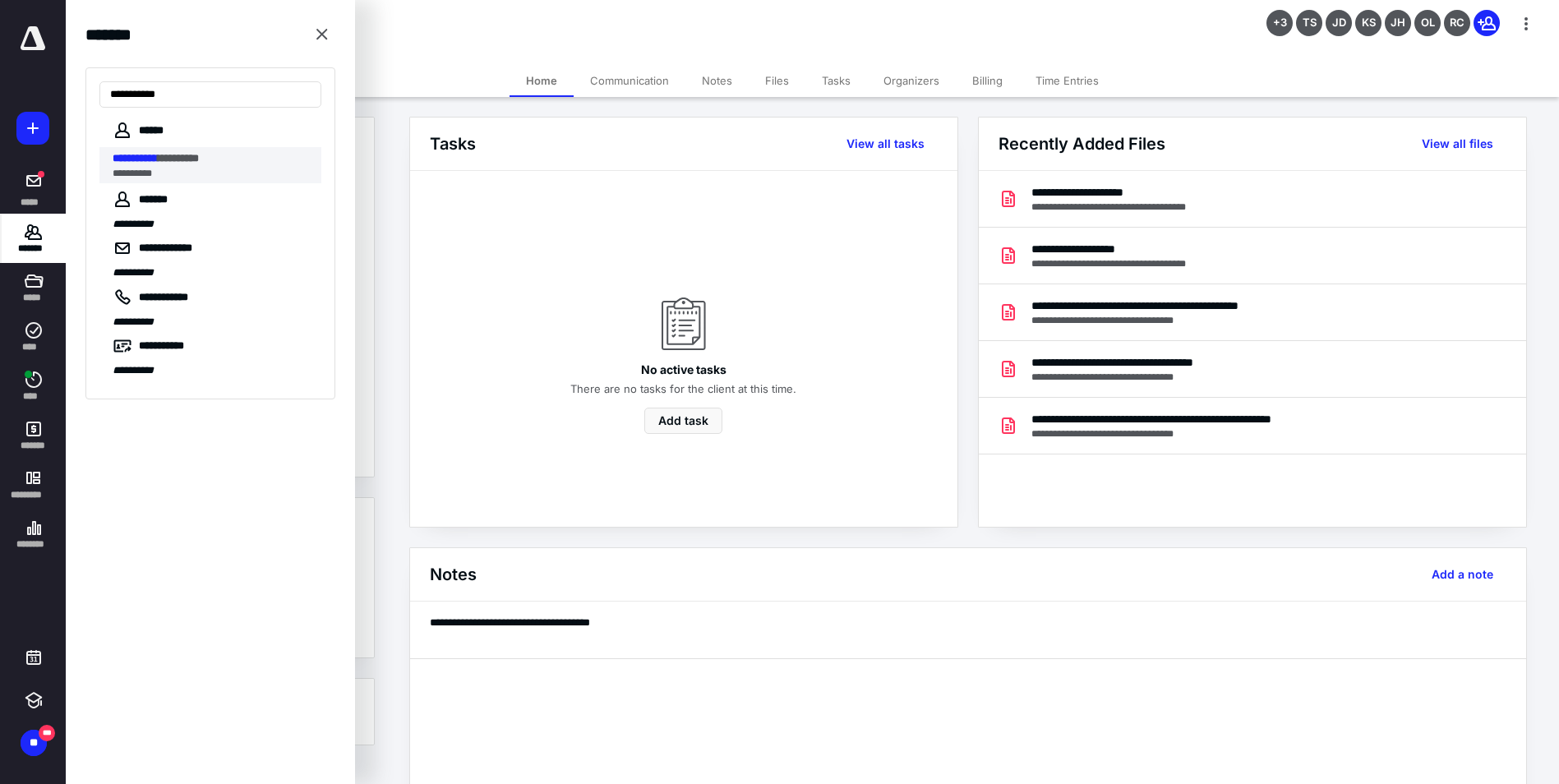 type on "**********" 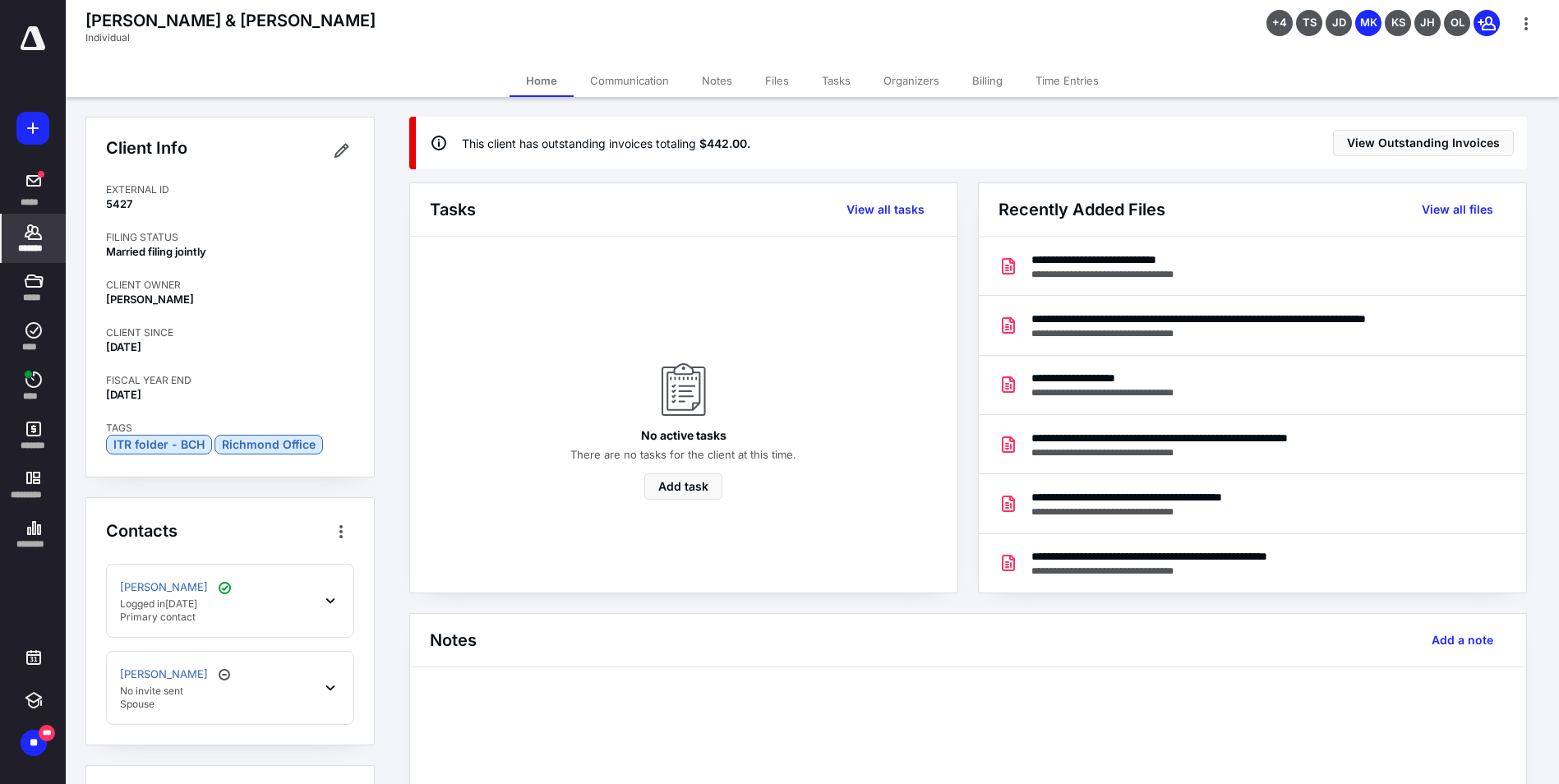 click on "Billing" at bounding box center [987, 81] 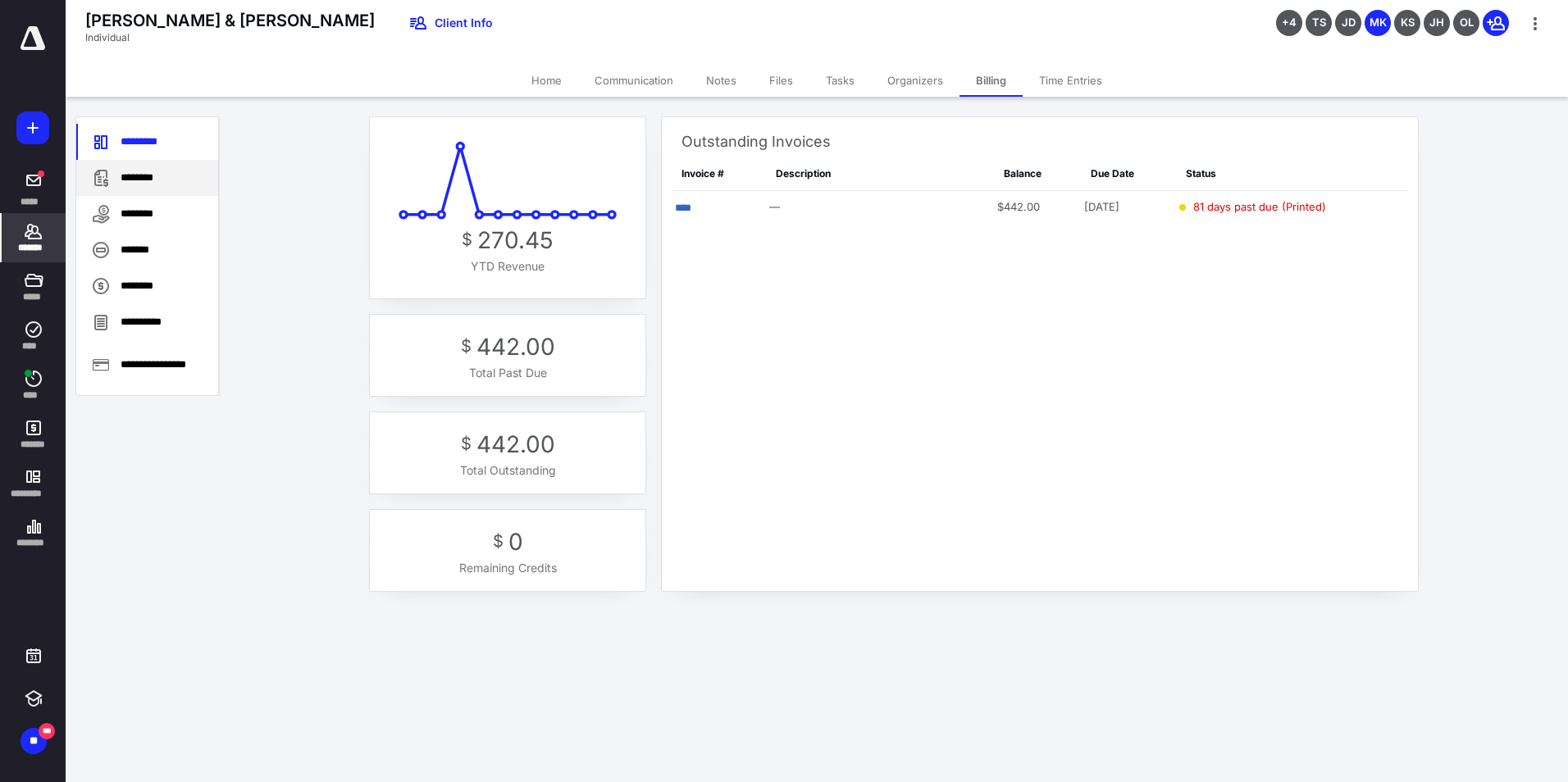 click on "********" at bounding box center (147, 178) 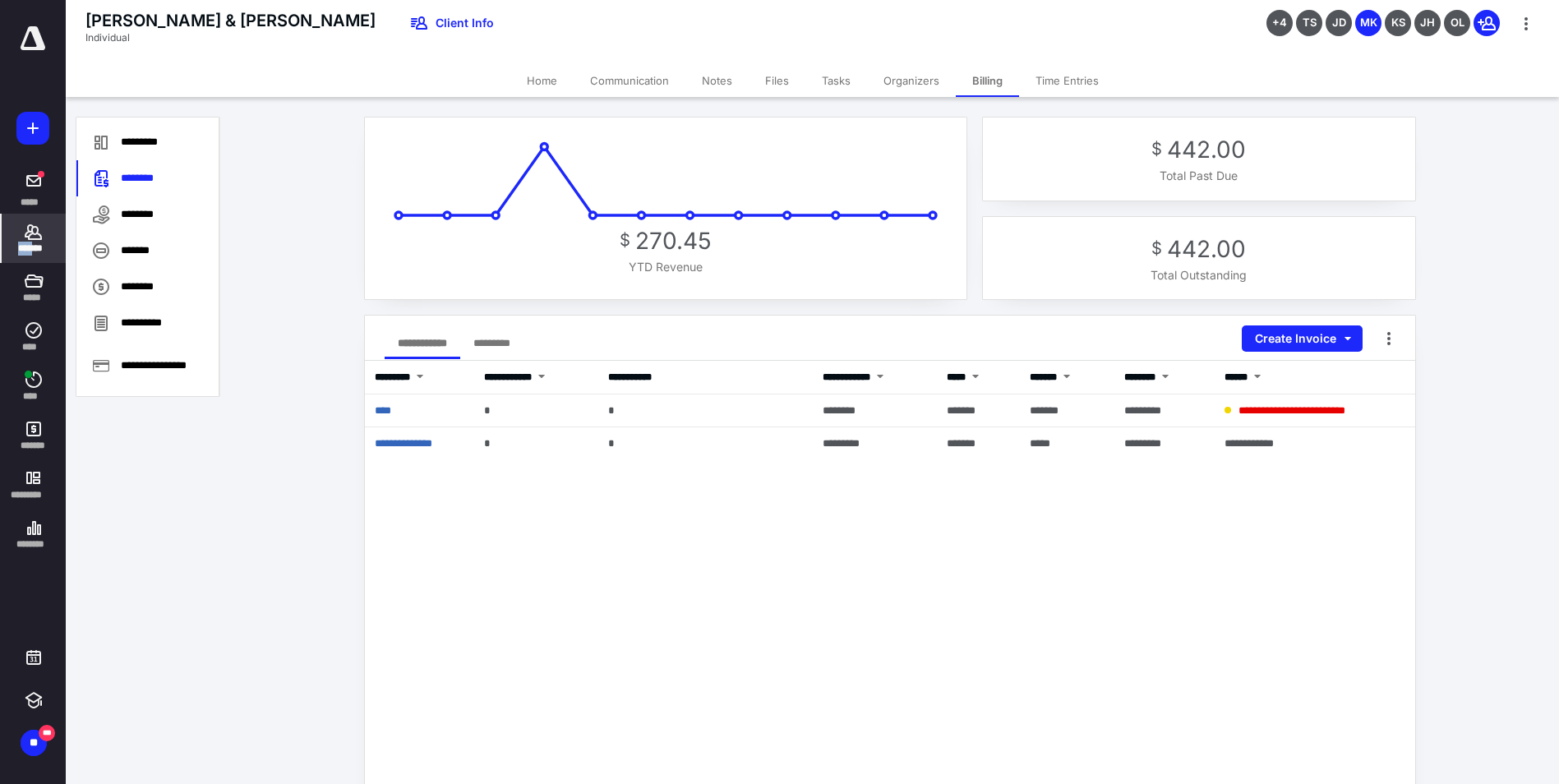 click on "*******" at bounding box center (34, 238) 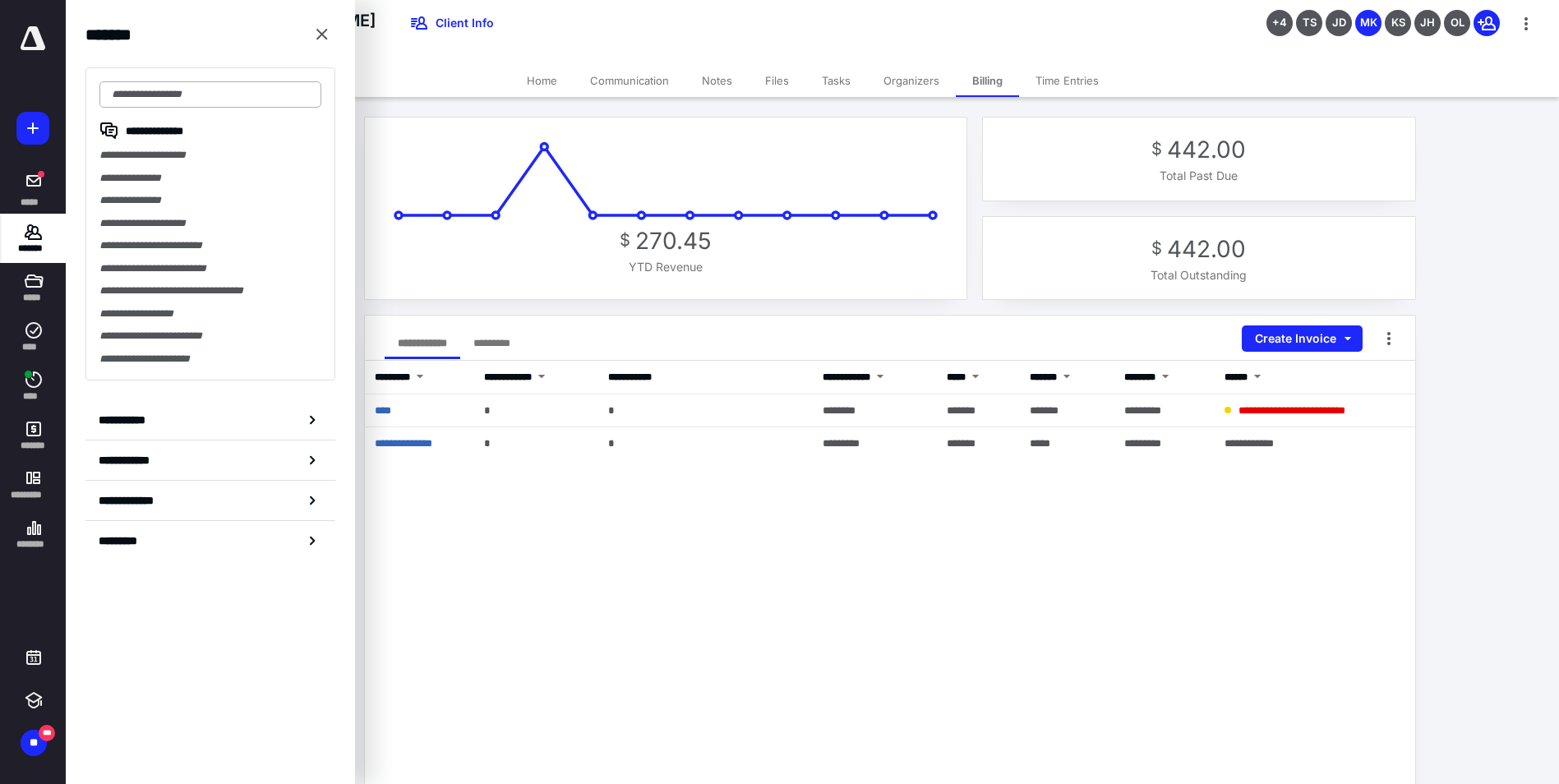 click at bounding box center (210, 95) 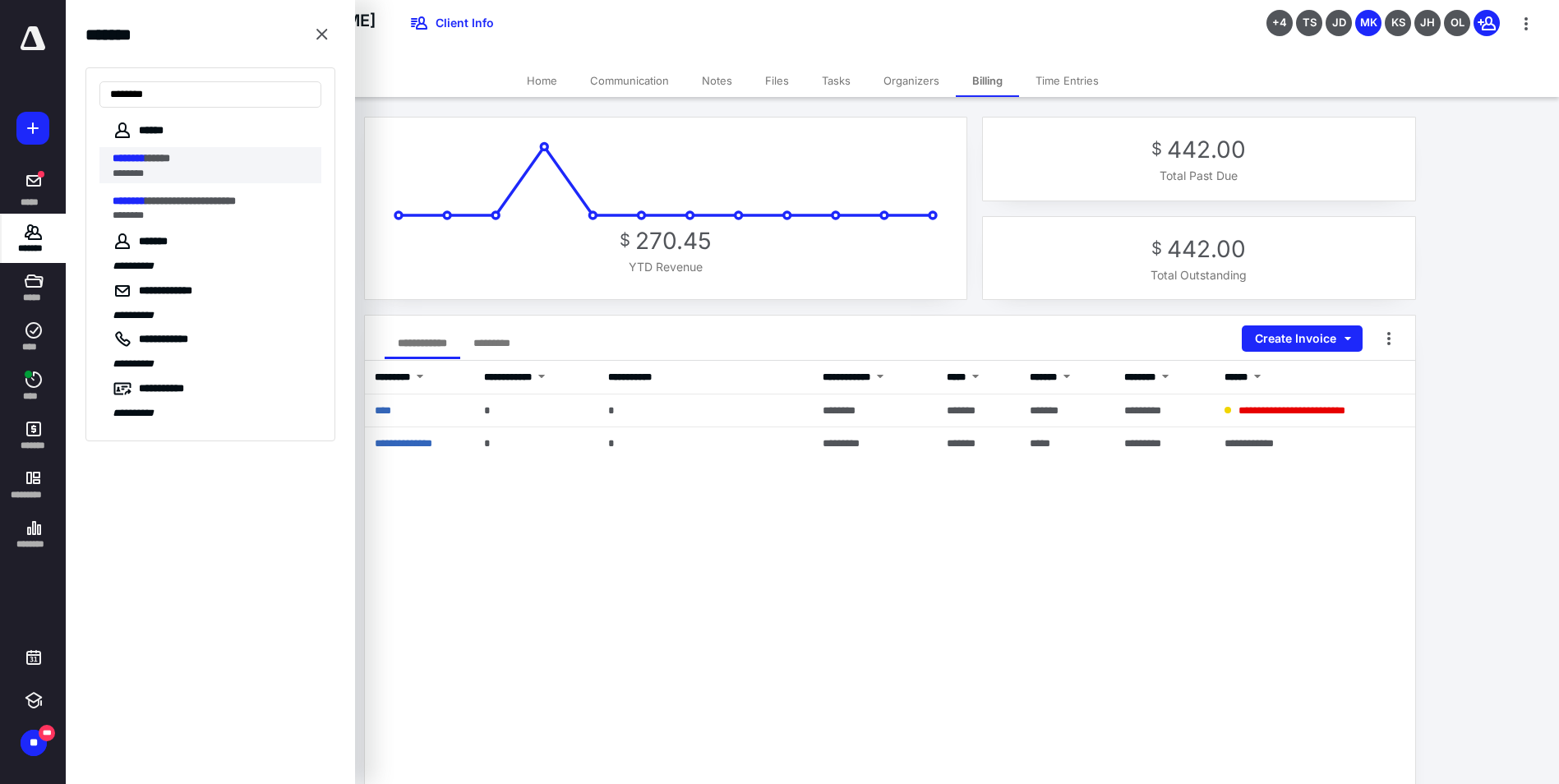 type on "********" 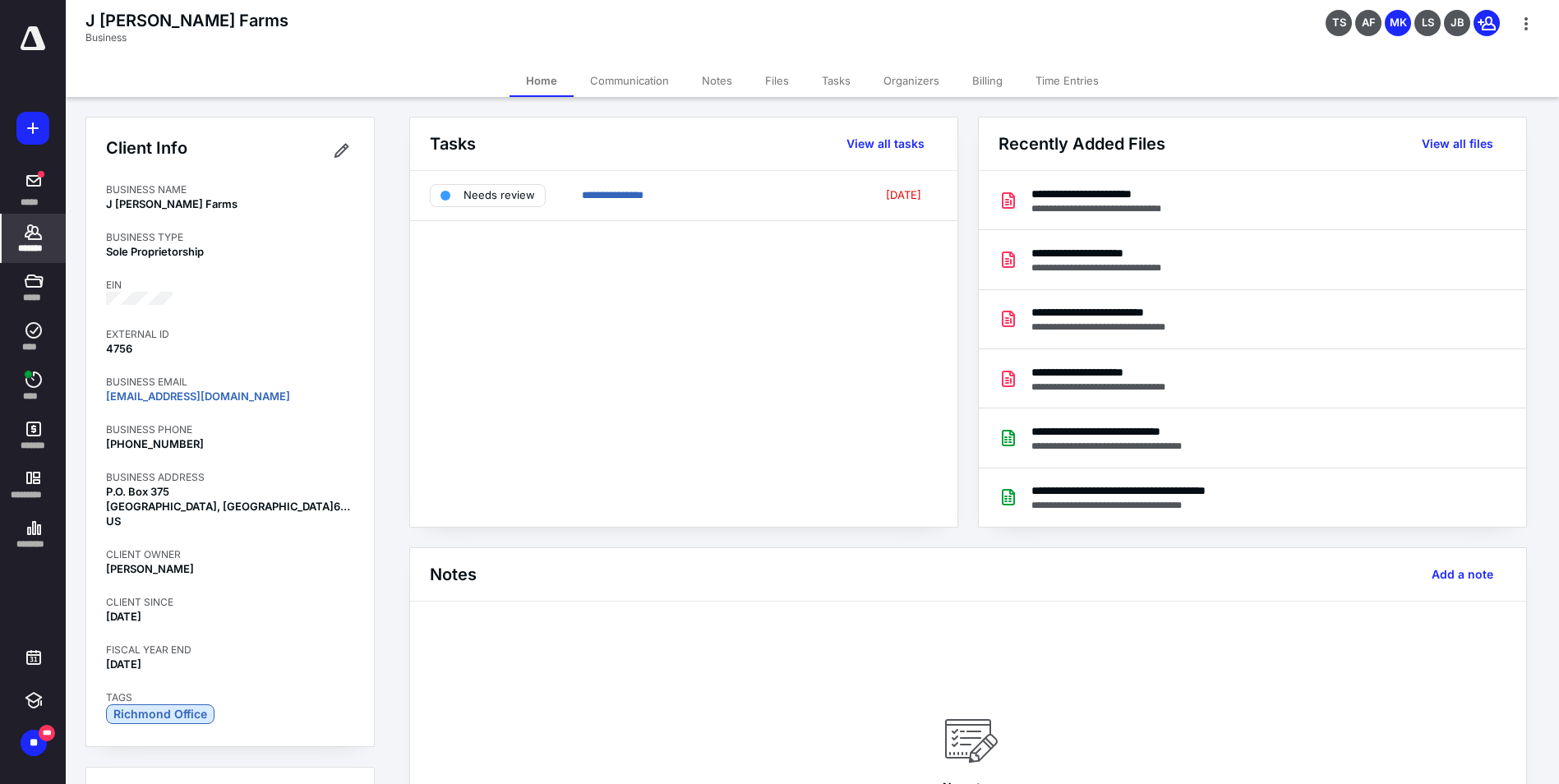click on "Billing" at bounding box center [987, 81] 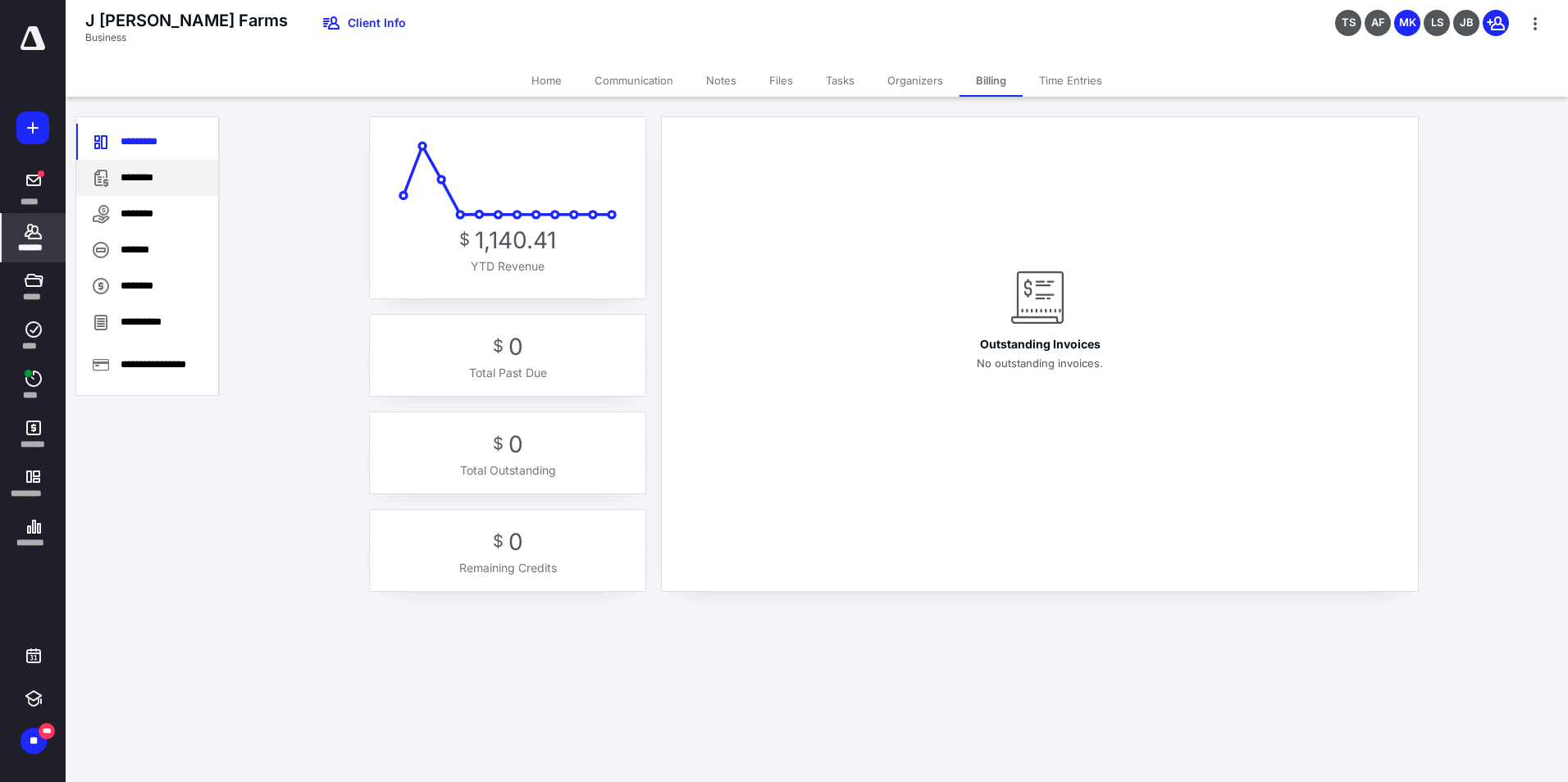click on "********" at bounding box center (147, 178) 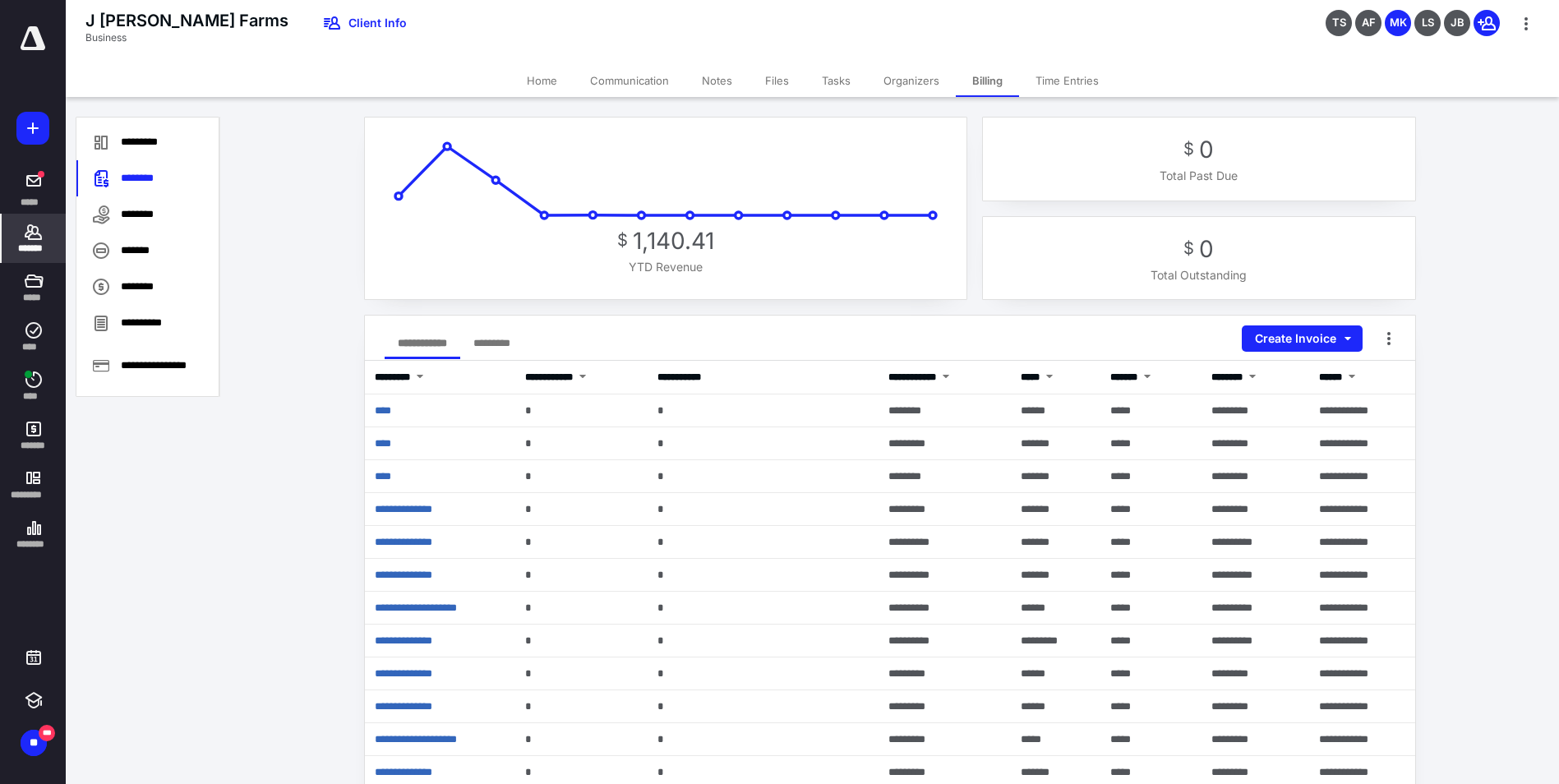 click on "*******" at bounding box center [34, 238] 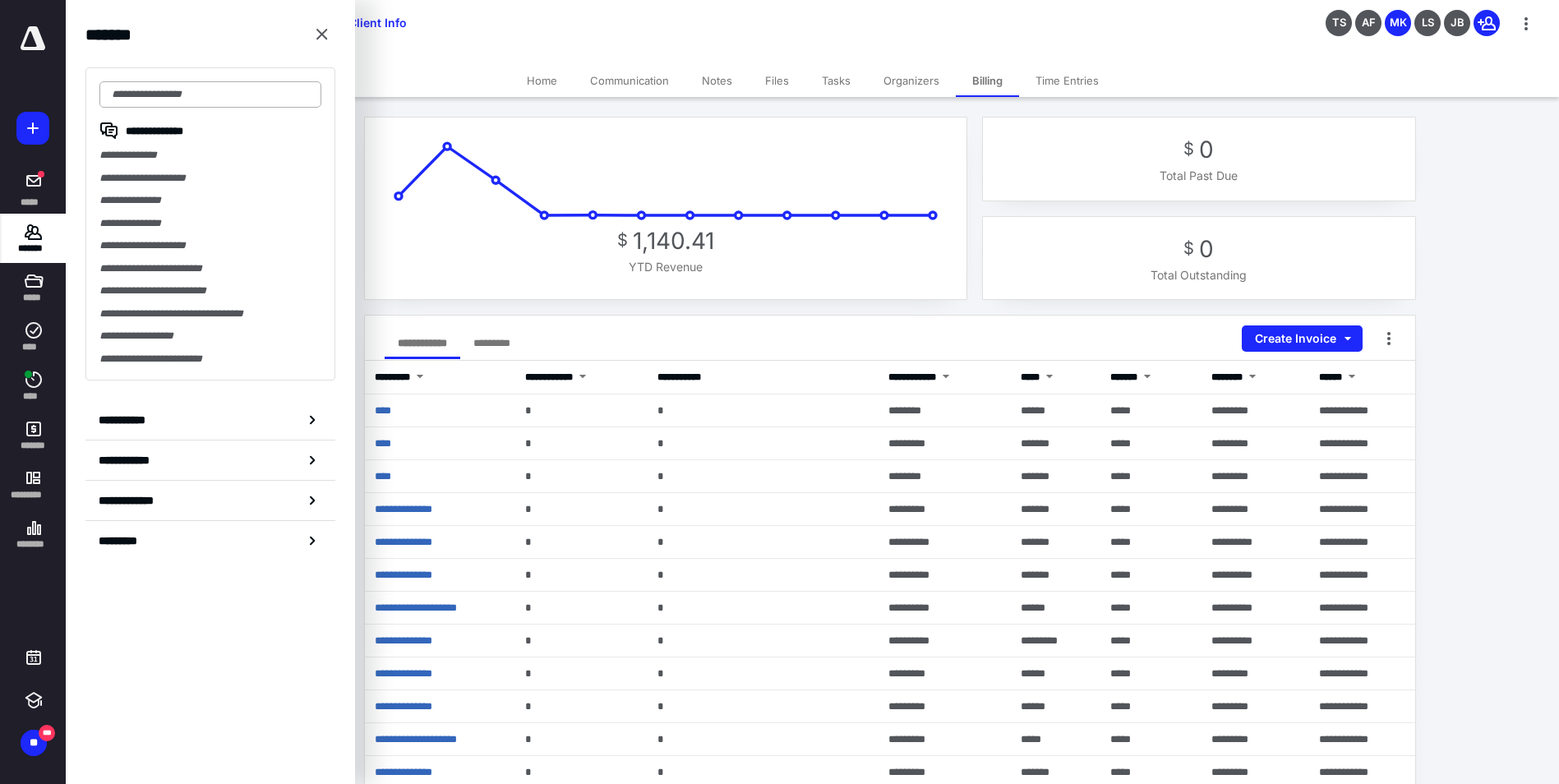 click at bounding box center (210, 95) 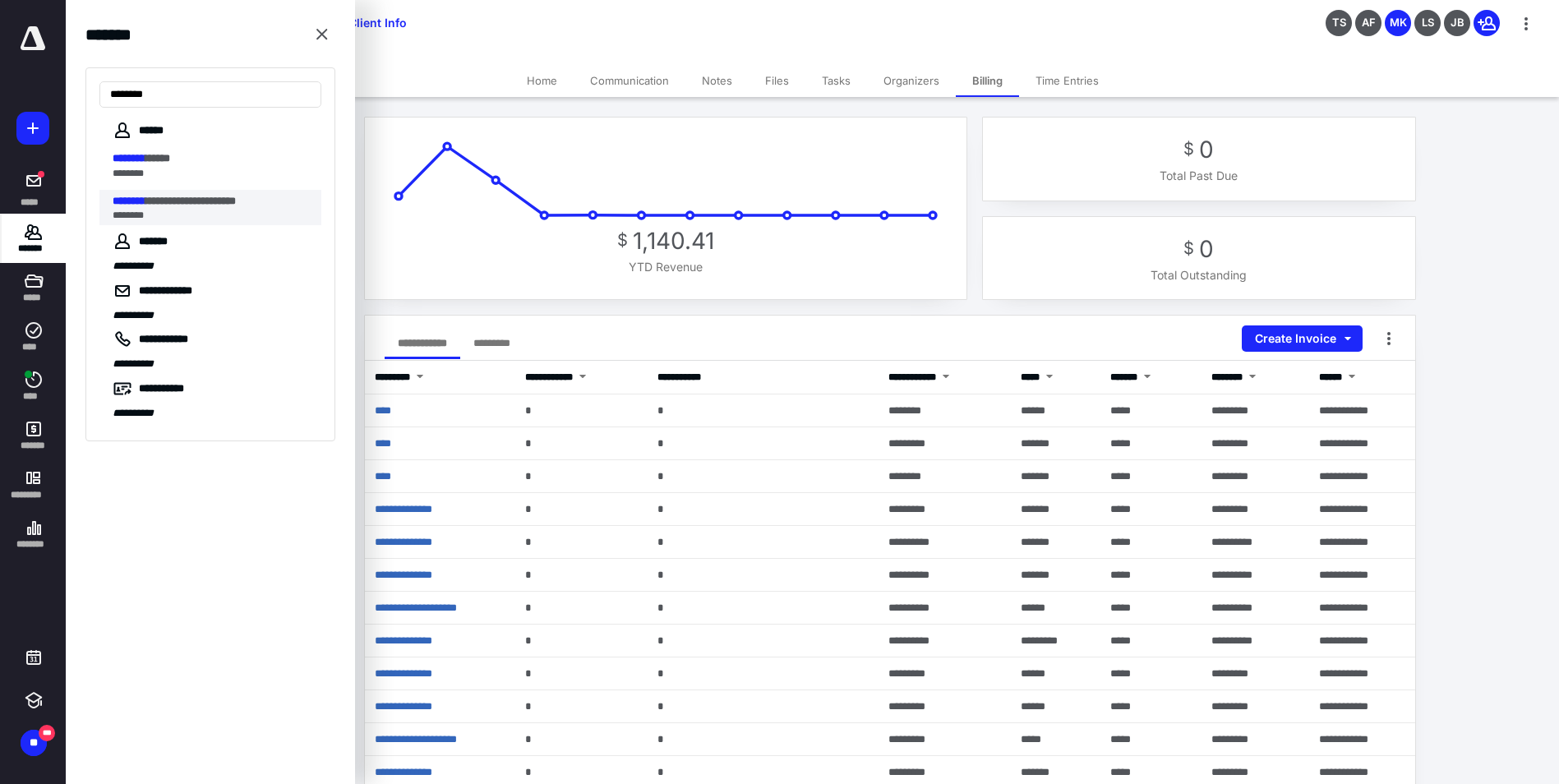 type on "********" 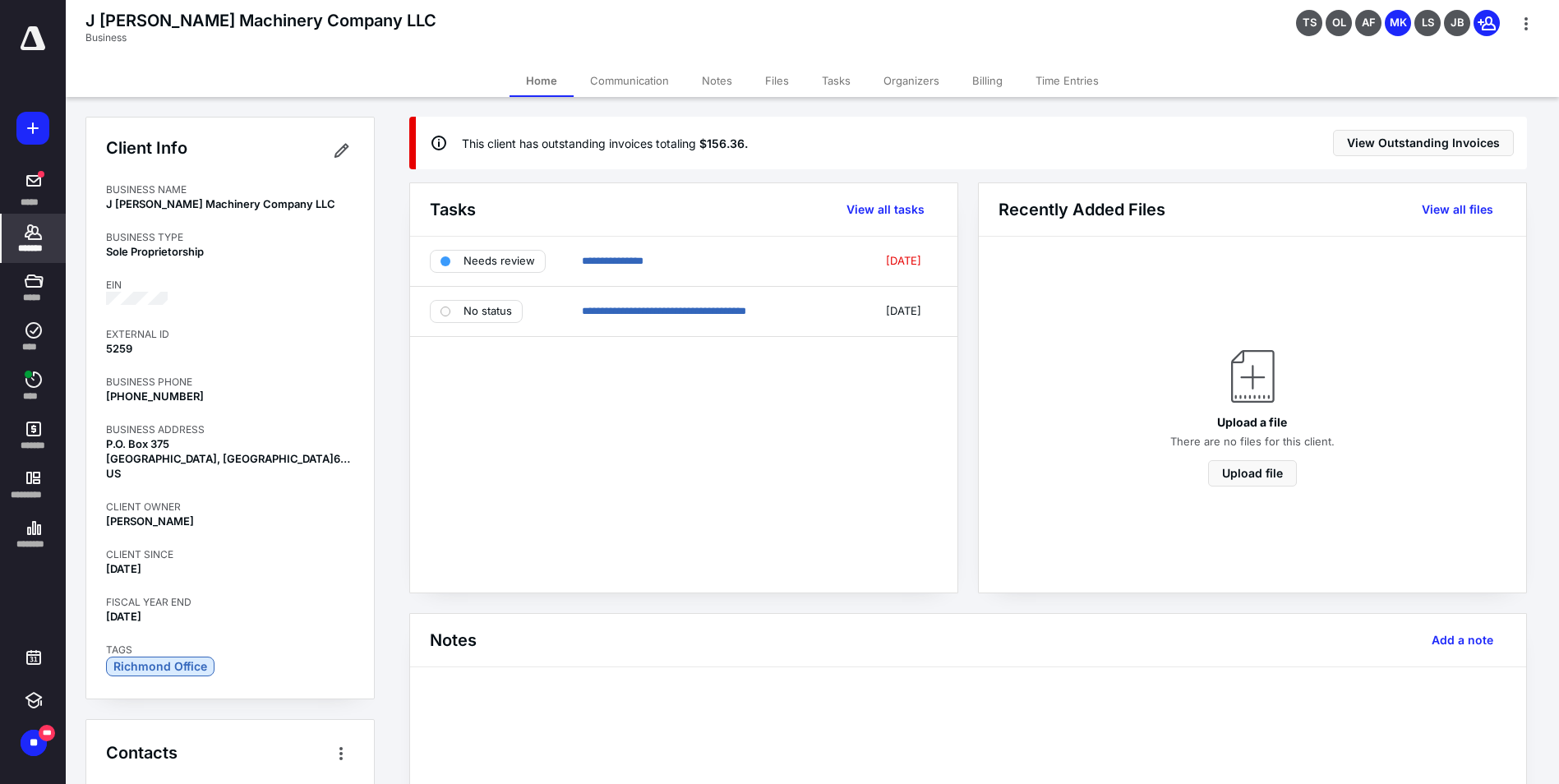 click on "Files" at bounding box center (777, 81) 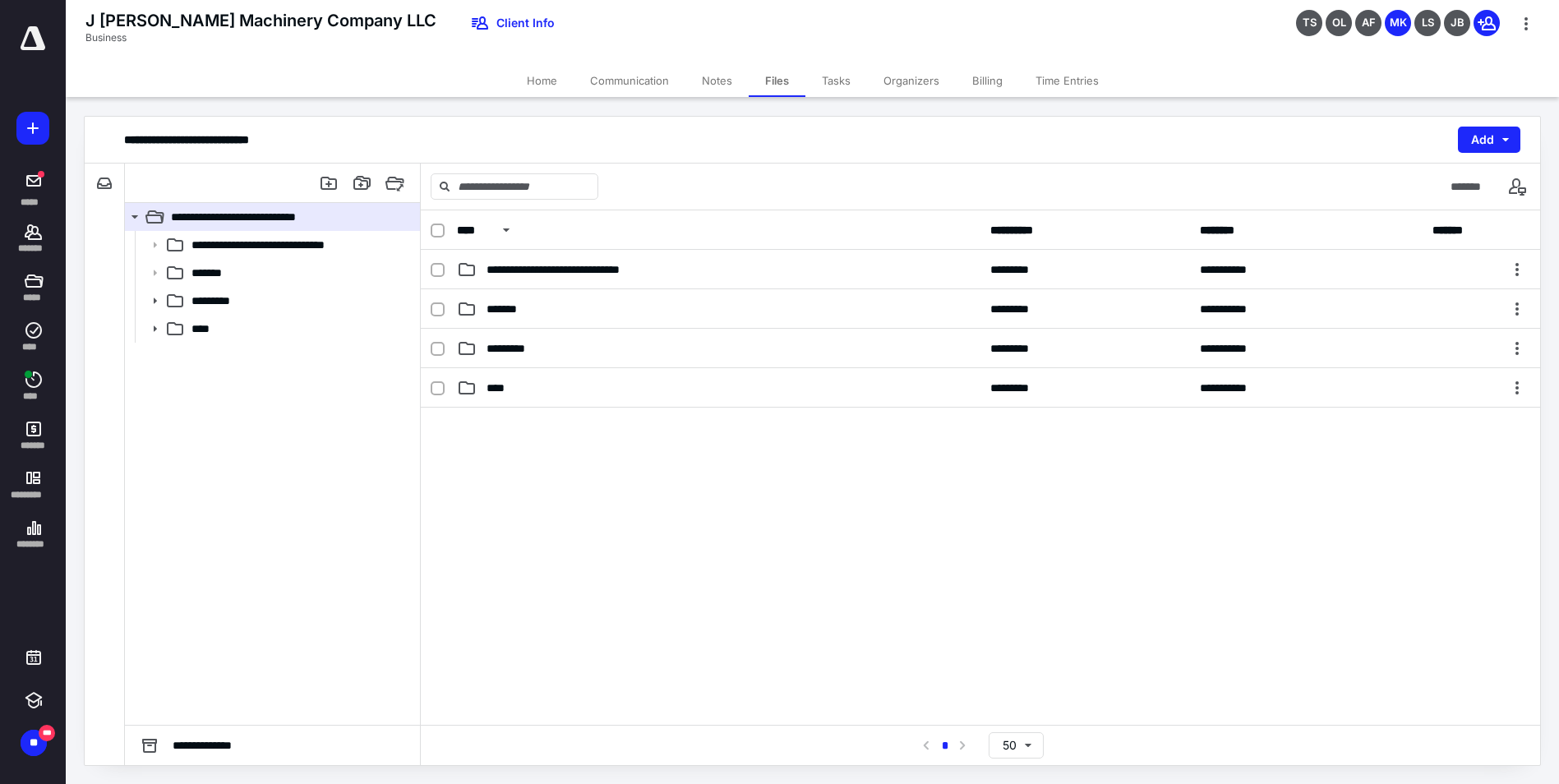 click on "Billing" at bounding box center [987, 81] 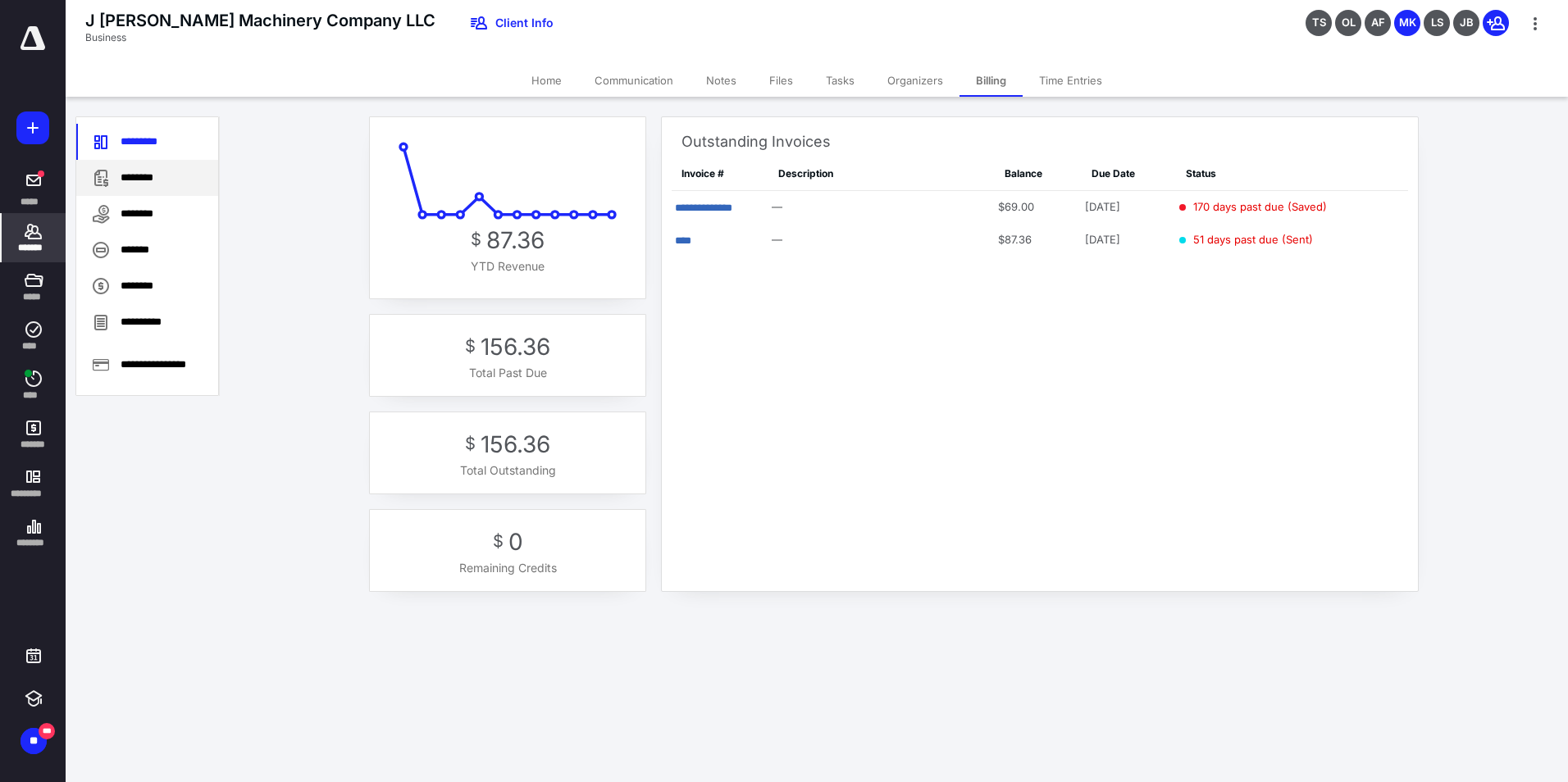 click on "********" at bounding box center [147, 178] 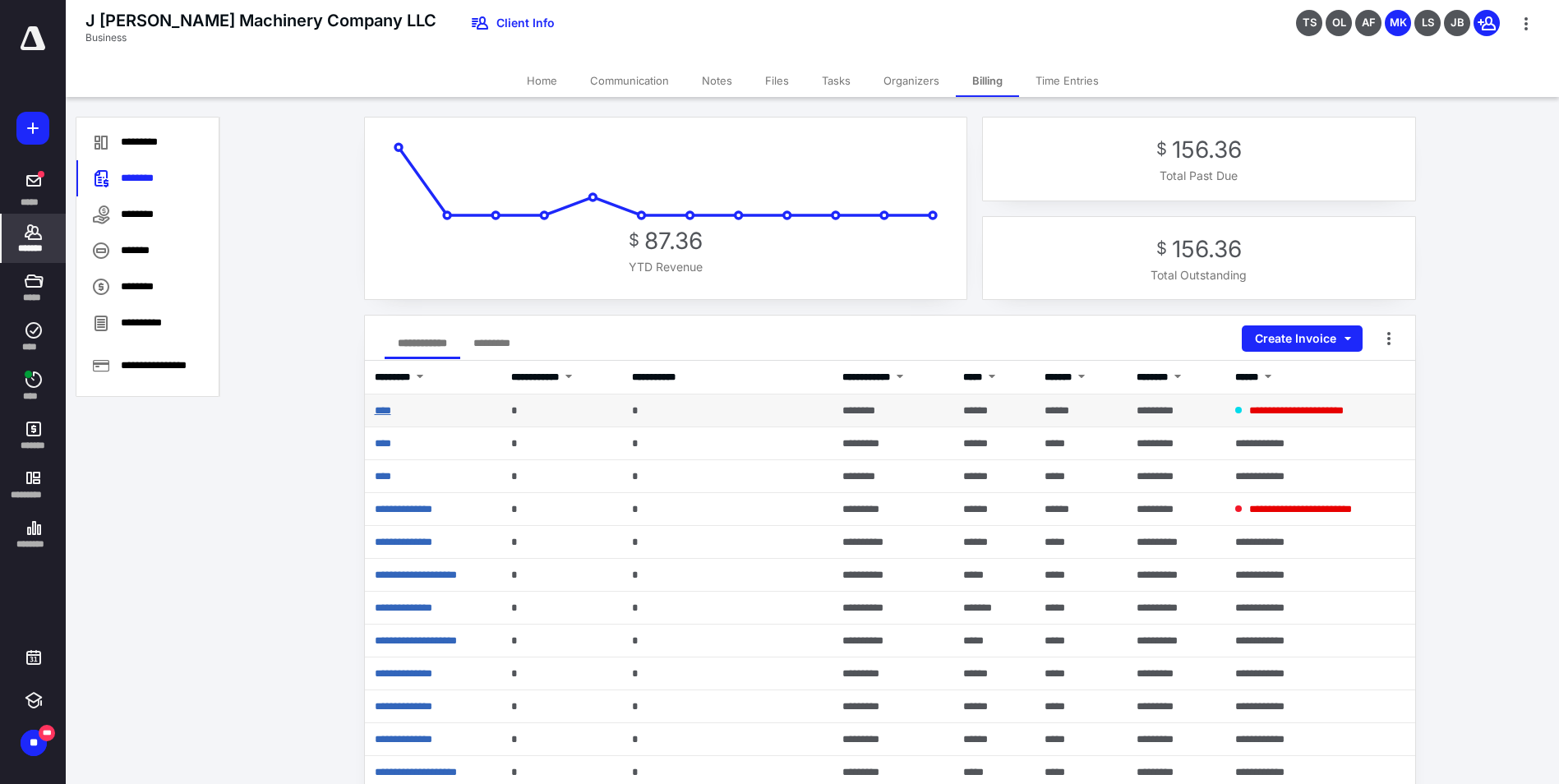 click on "****" at bounding box center (383, 410) 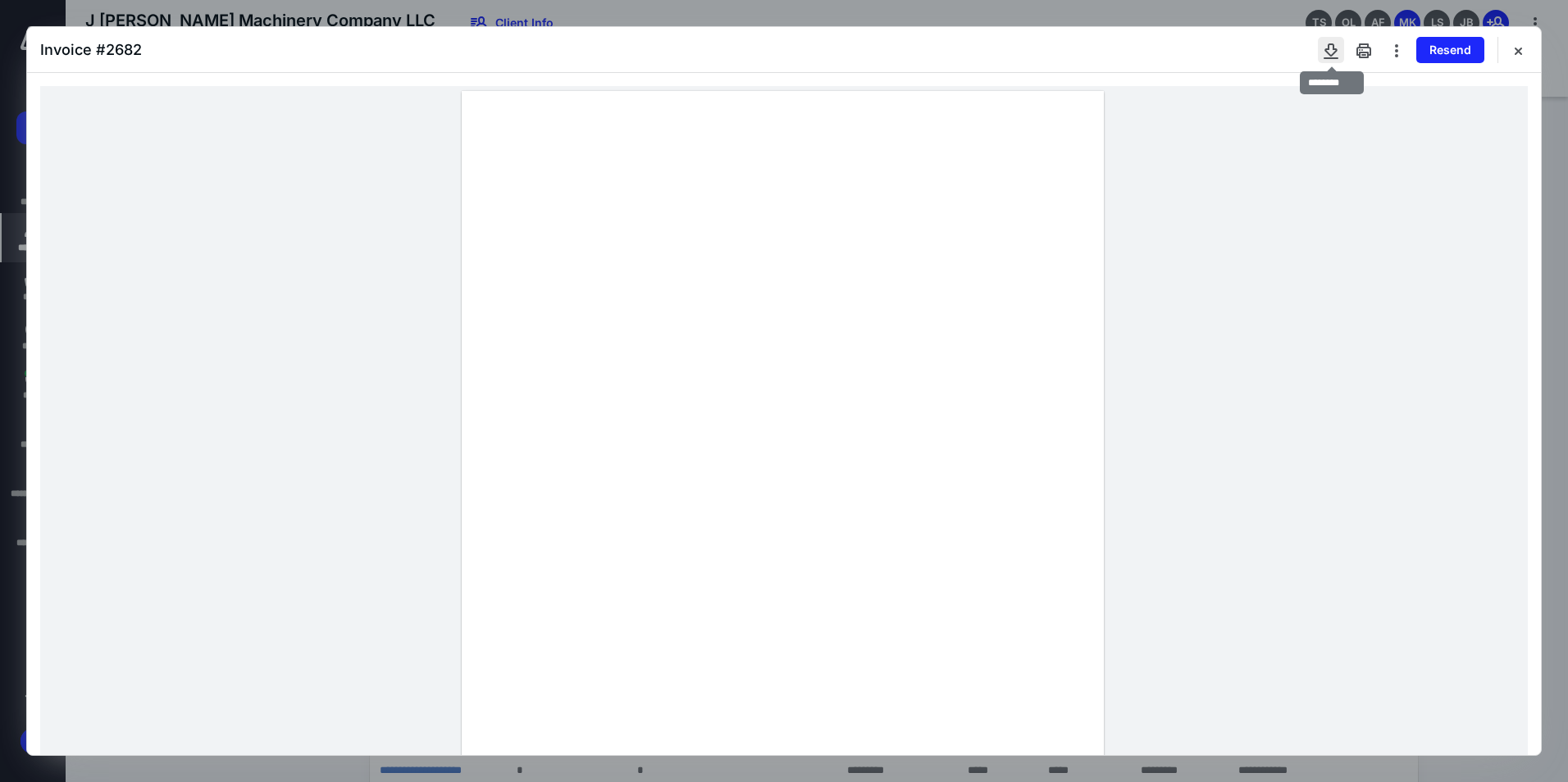 click at bounding box center (1331, 50) 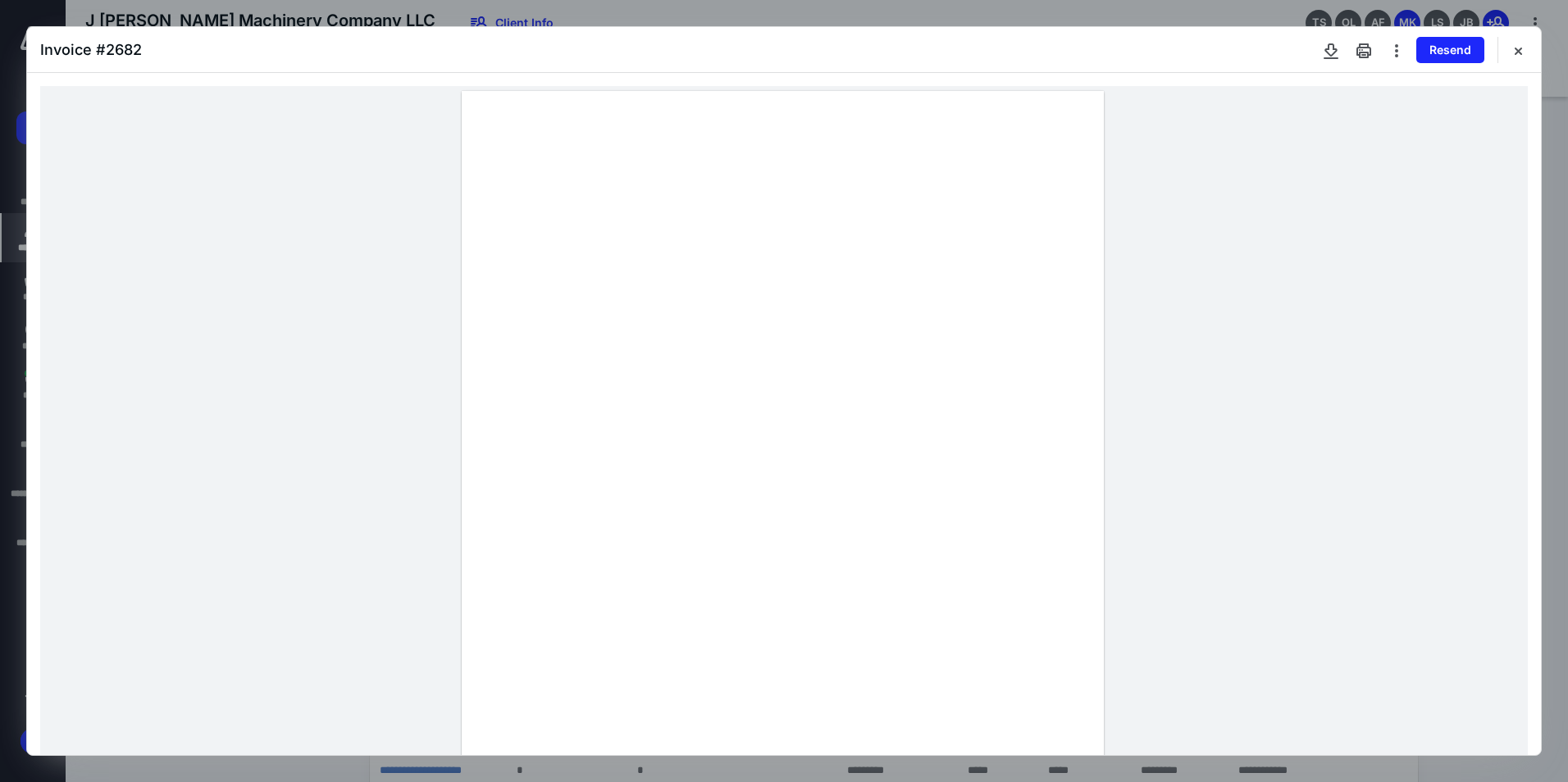 drag, startPoint x: 1161, startPoint y: 253, endPoint x: 1173, endPoint y: 247, distance: 13.416408 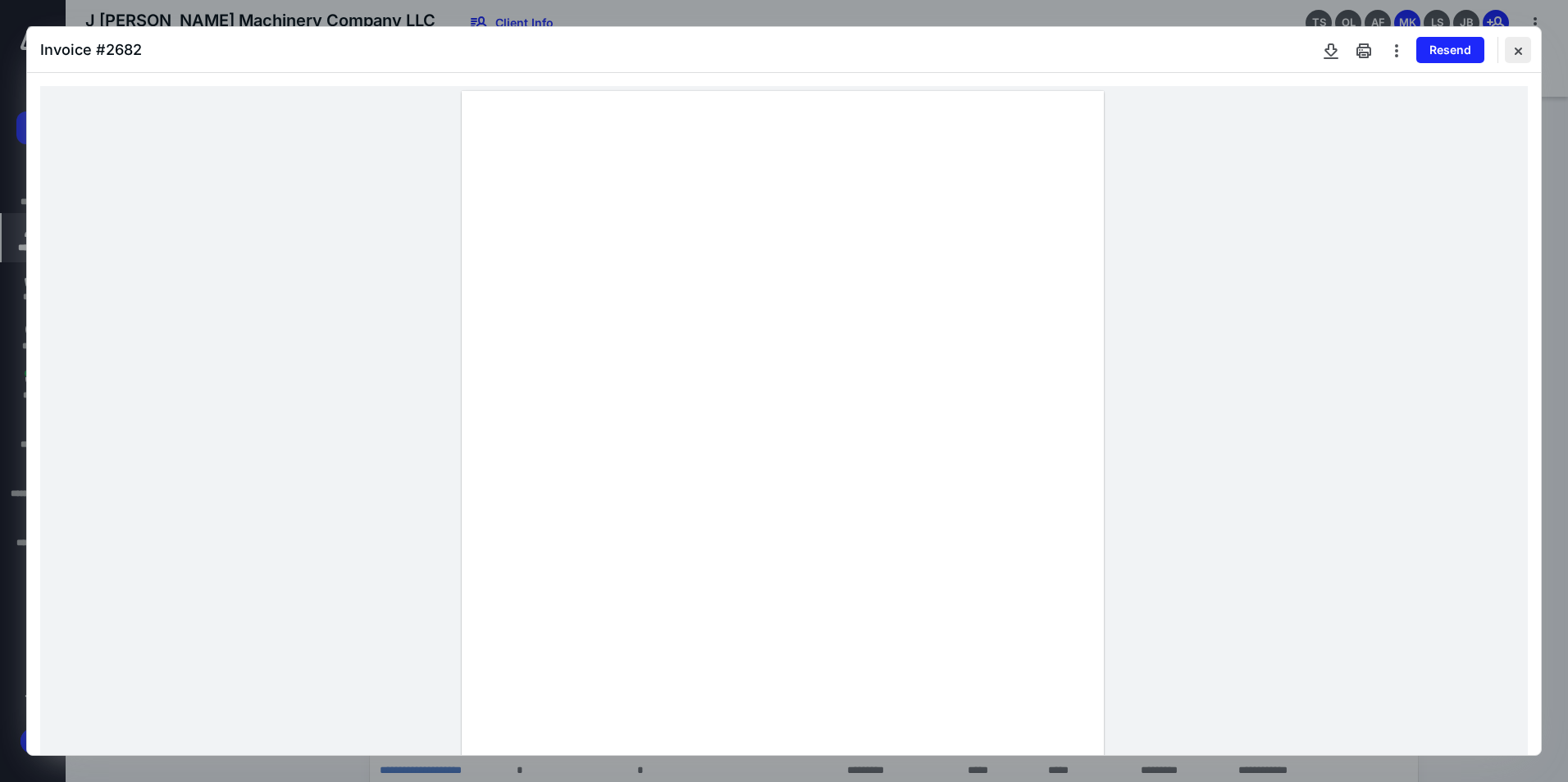 click at bounding box center (1518, 50) 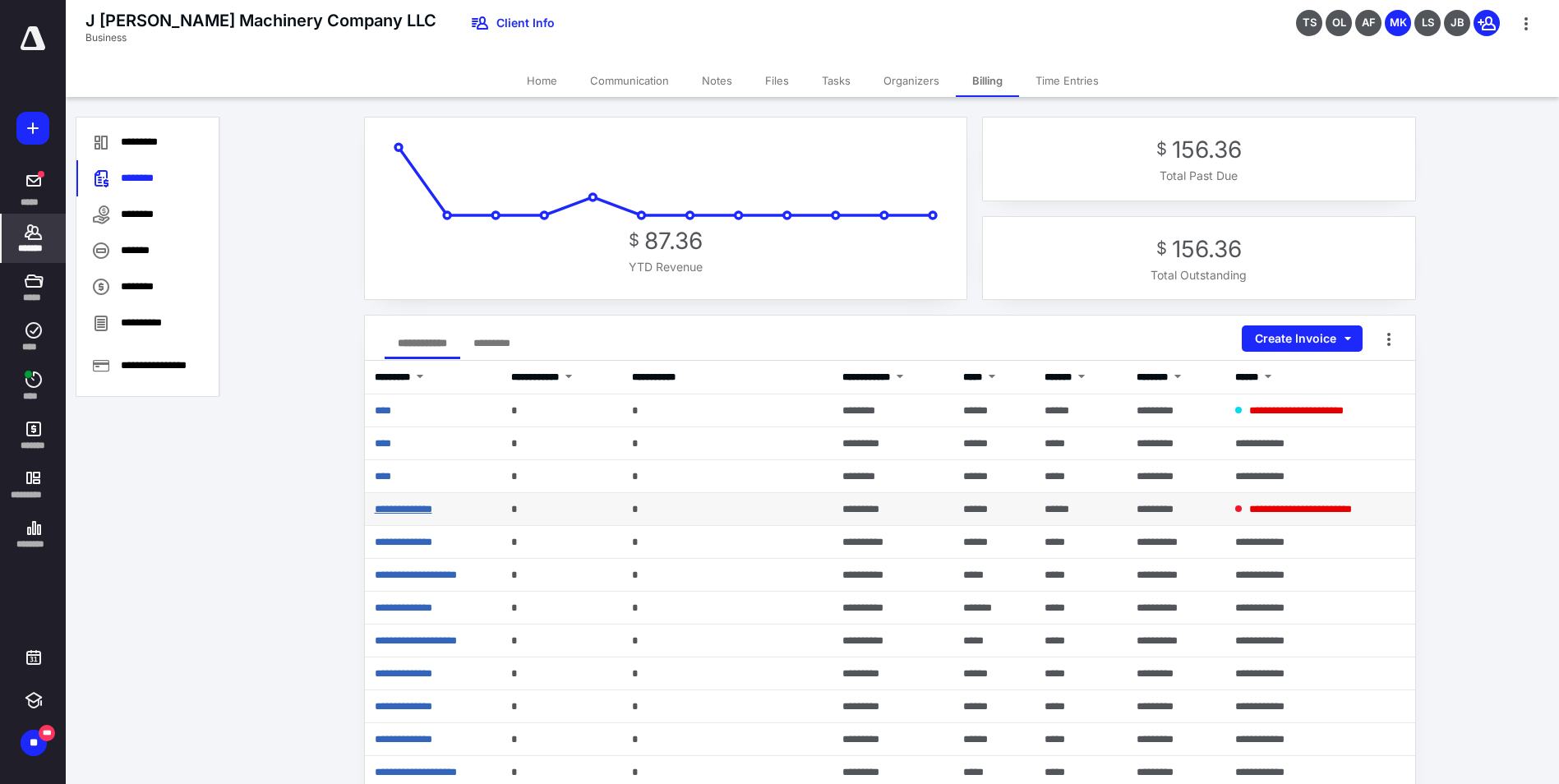 click on "**********" at bounding box center [404, 509] 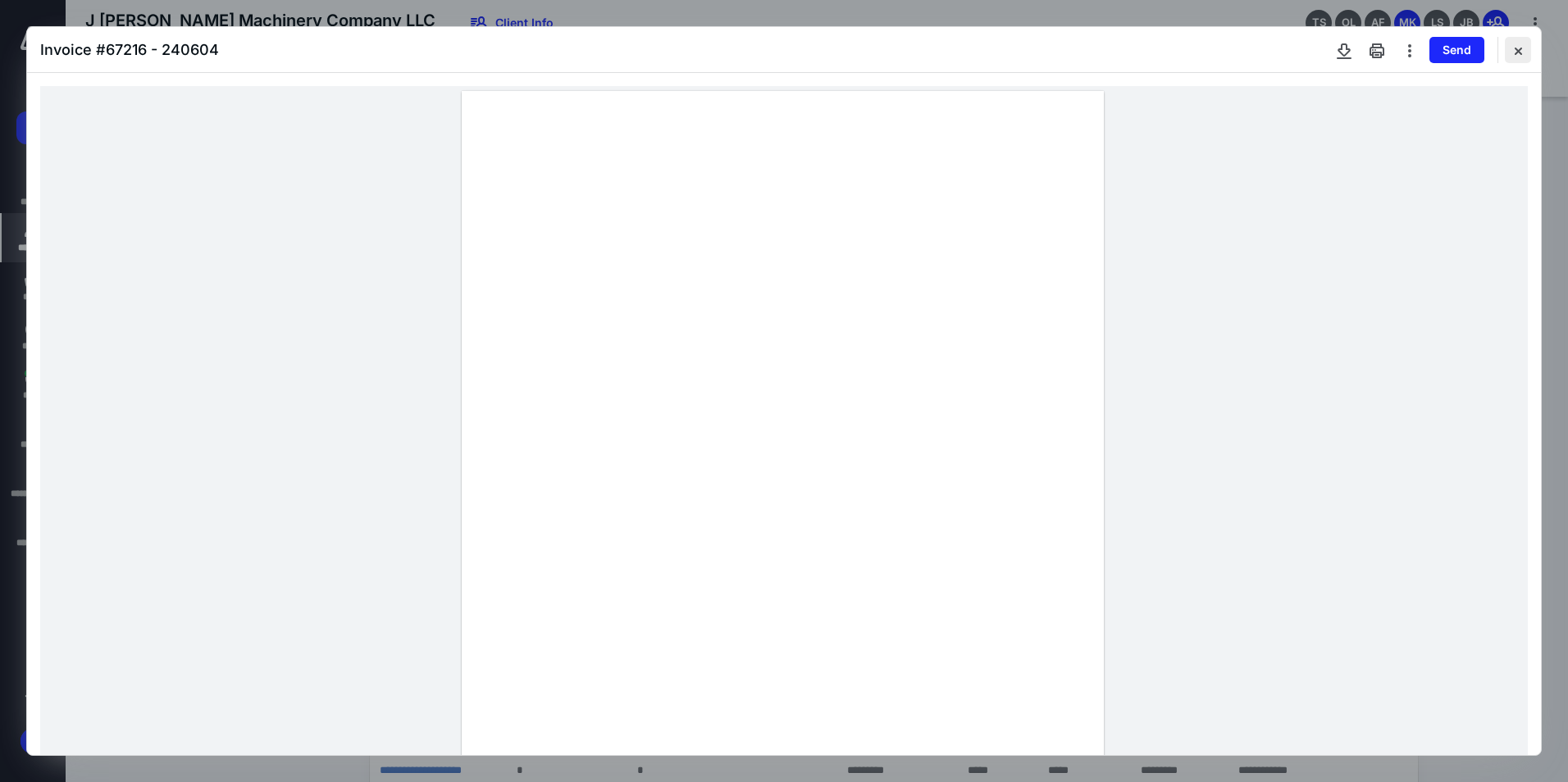 click at bounding box center [1518, 50] 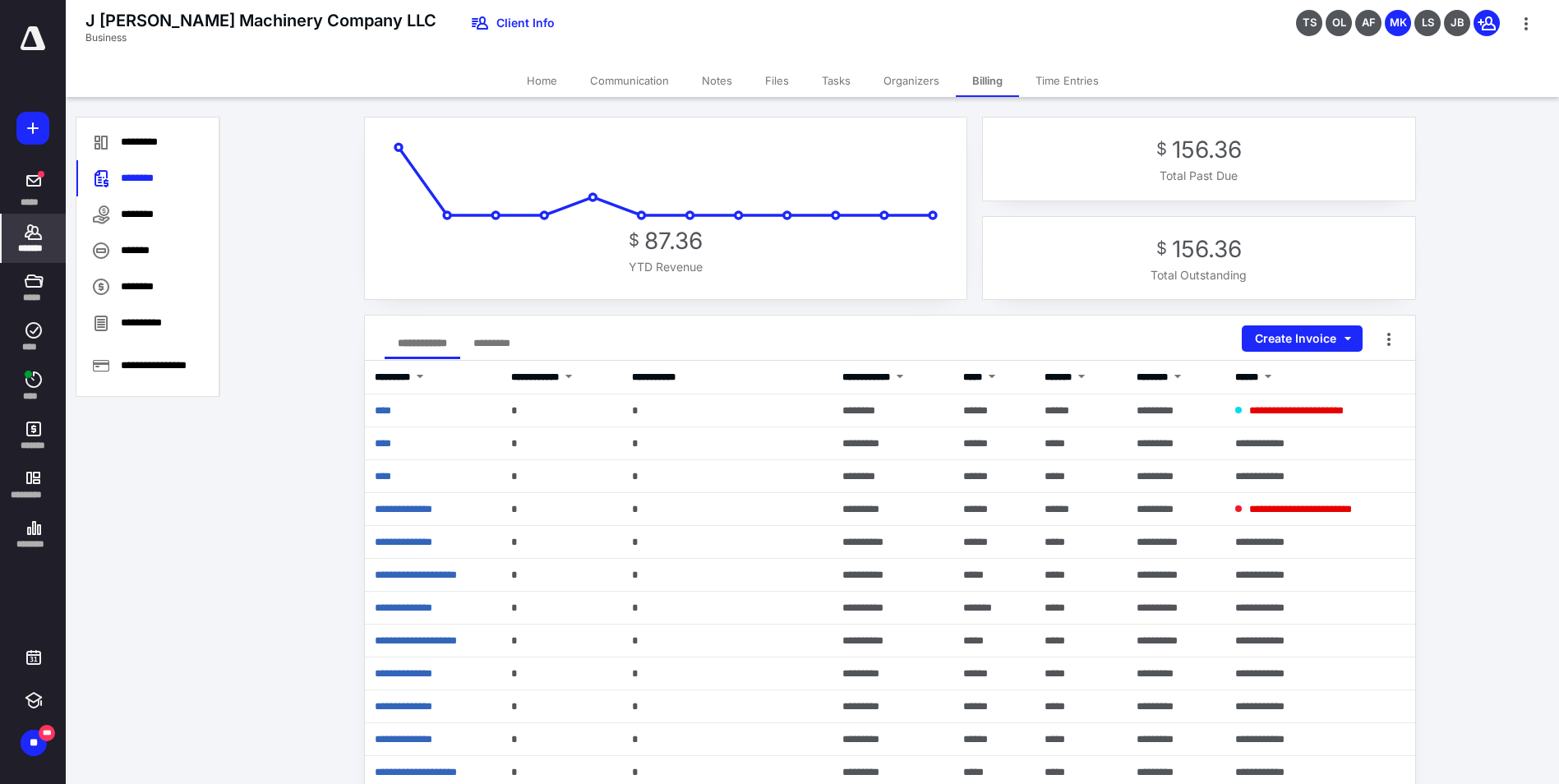 click on "*******" at bounding box center [34, 248] 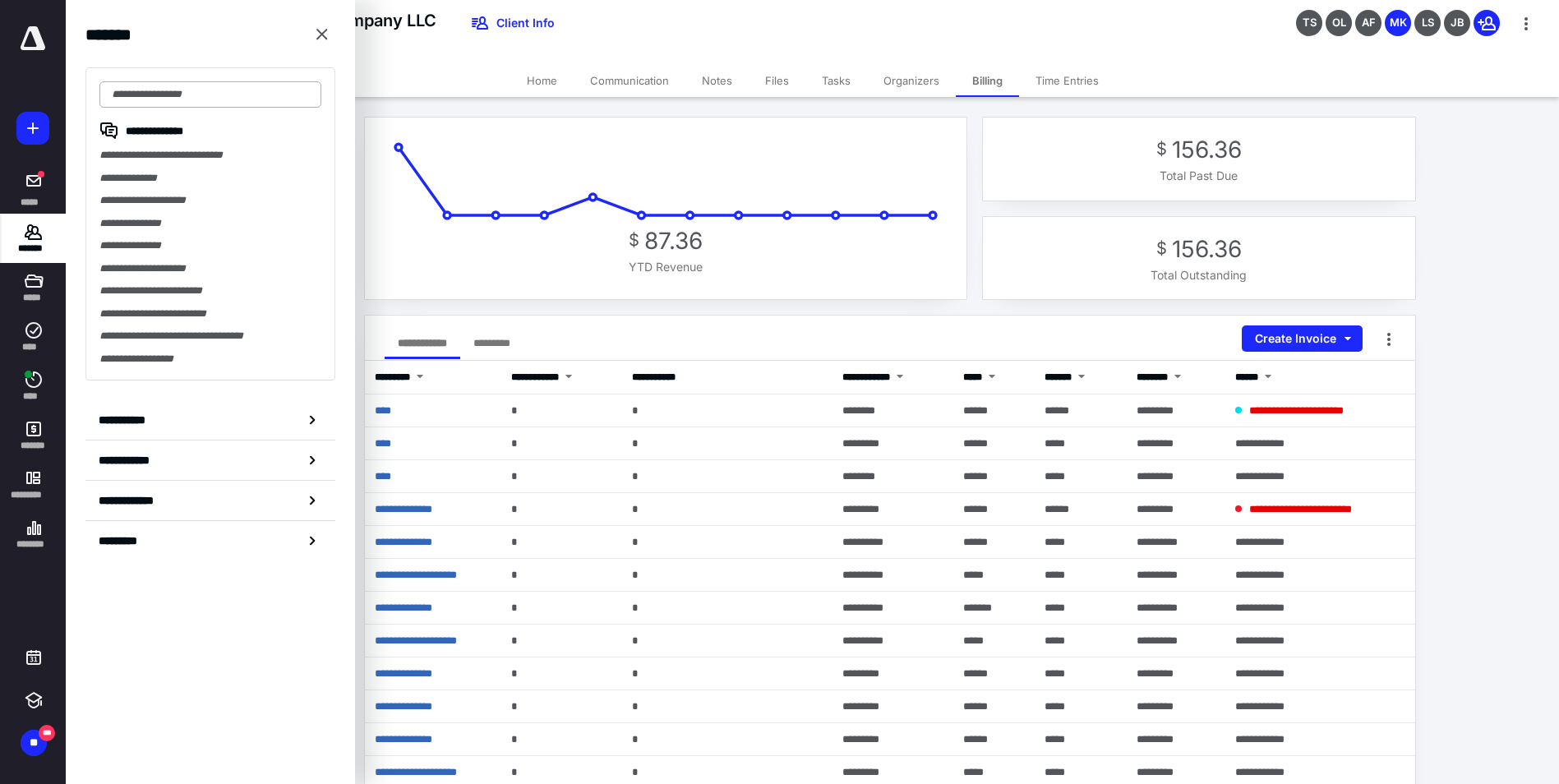 click at bounding box center (210, 95) 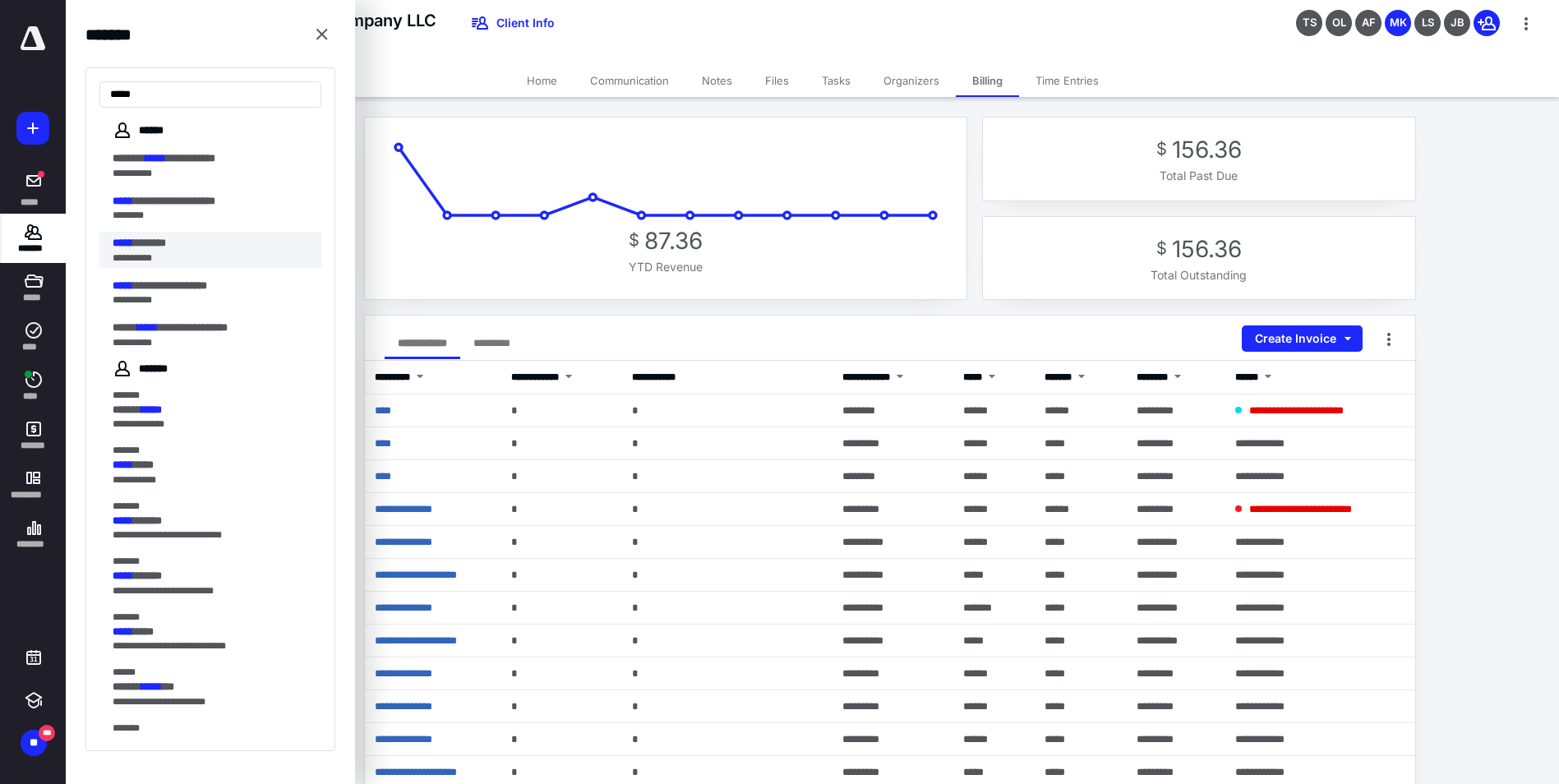 type on "*****" 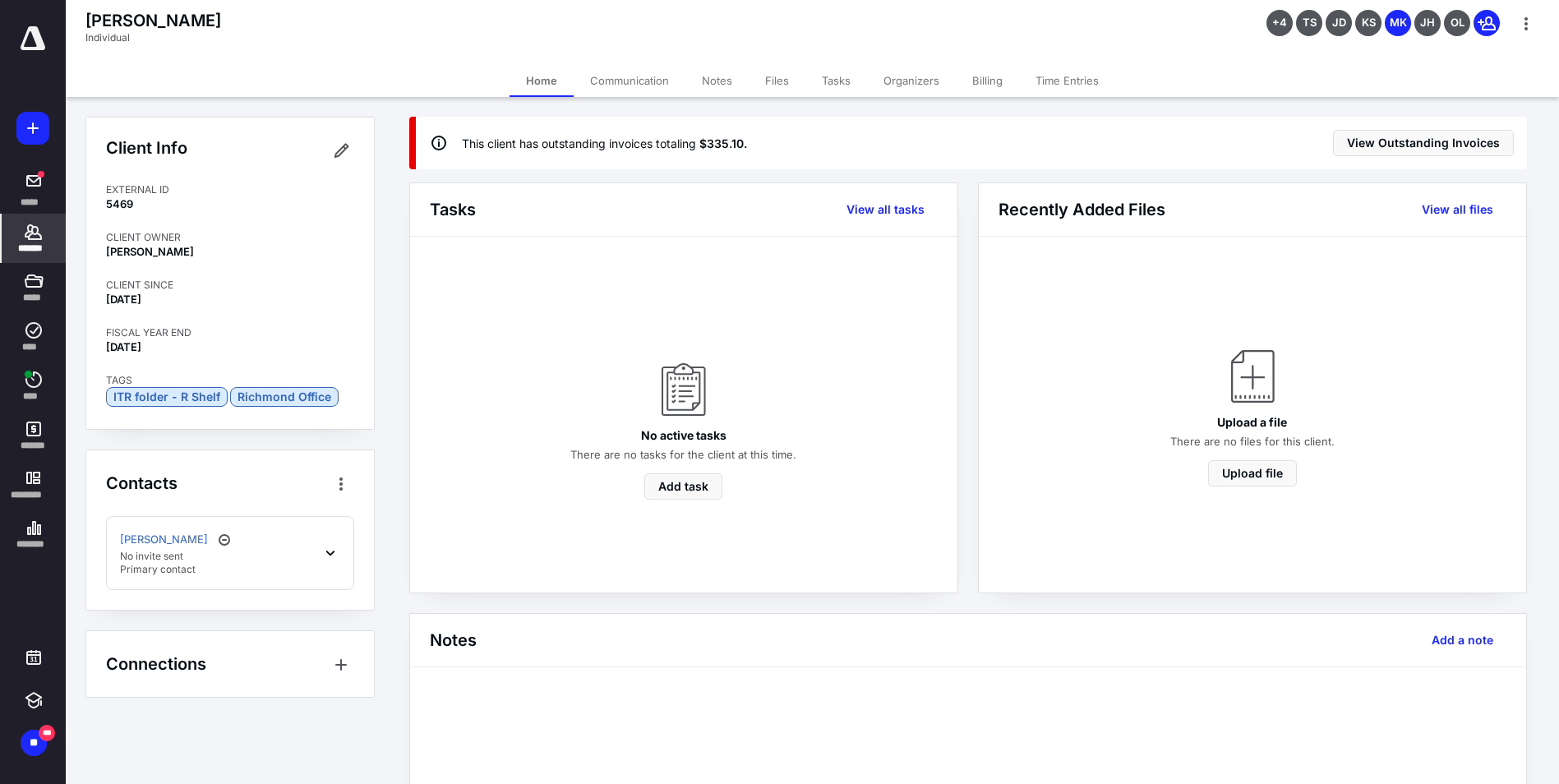 click on "Billing" at bounding box center (987, 81) 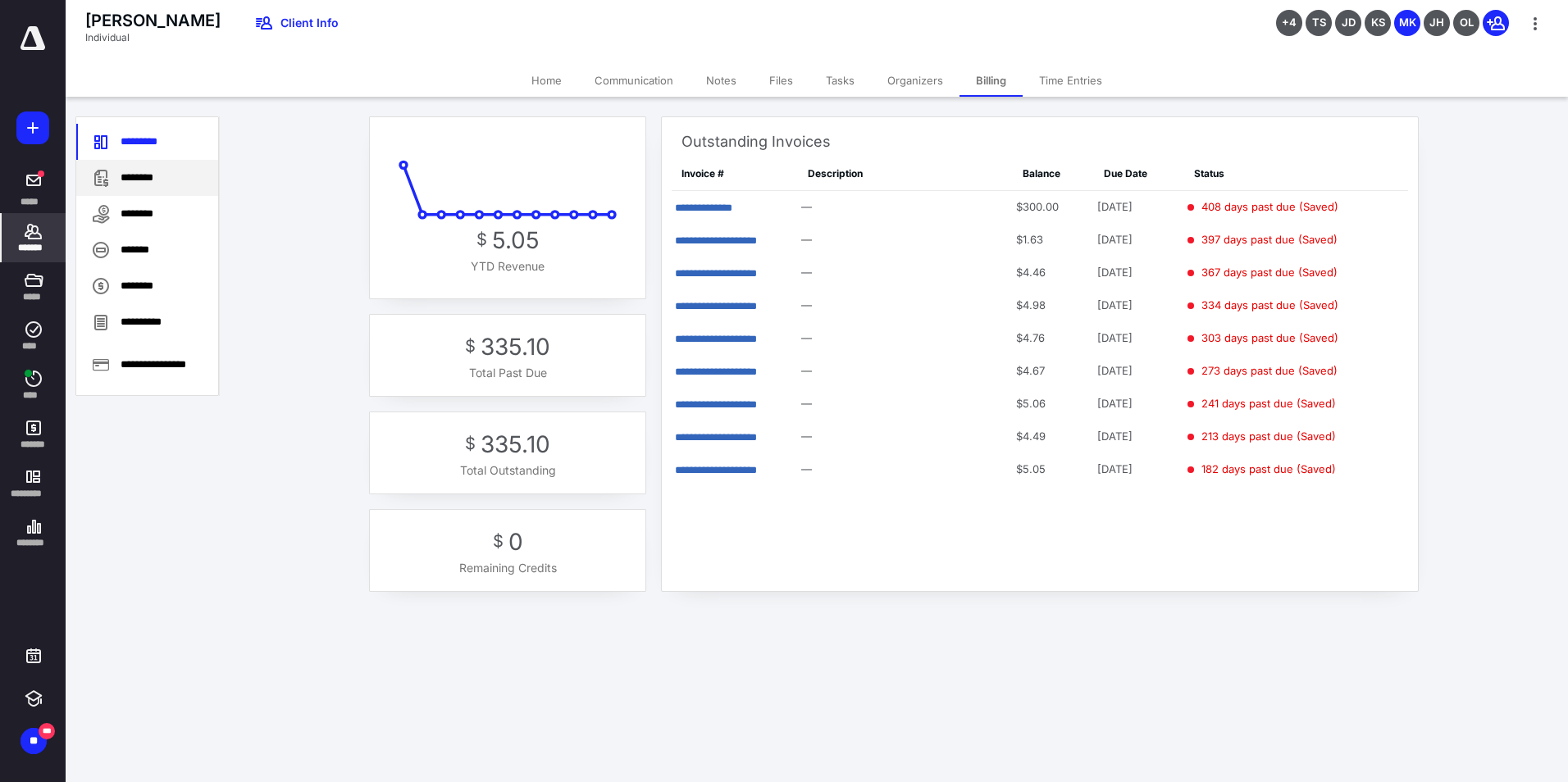 click on "********" at bounding box center (147, 178) 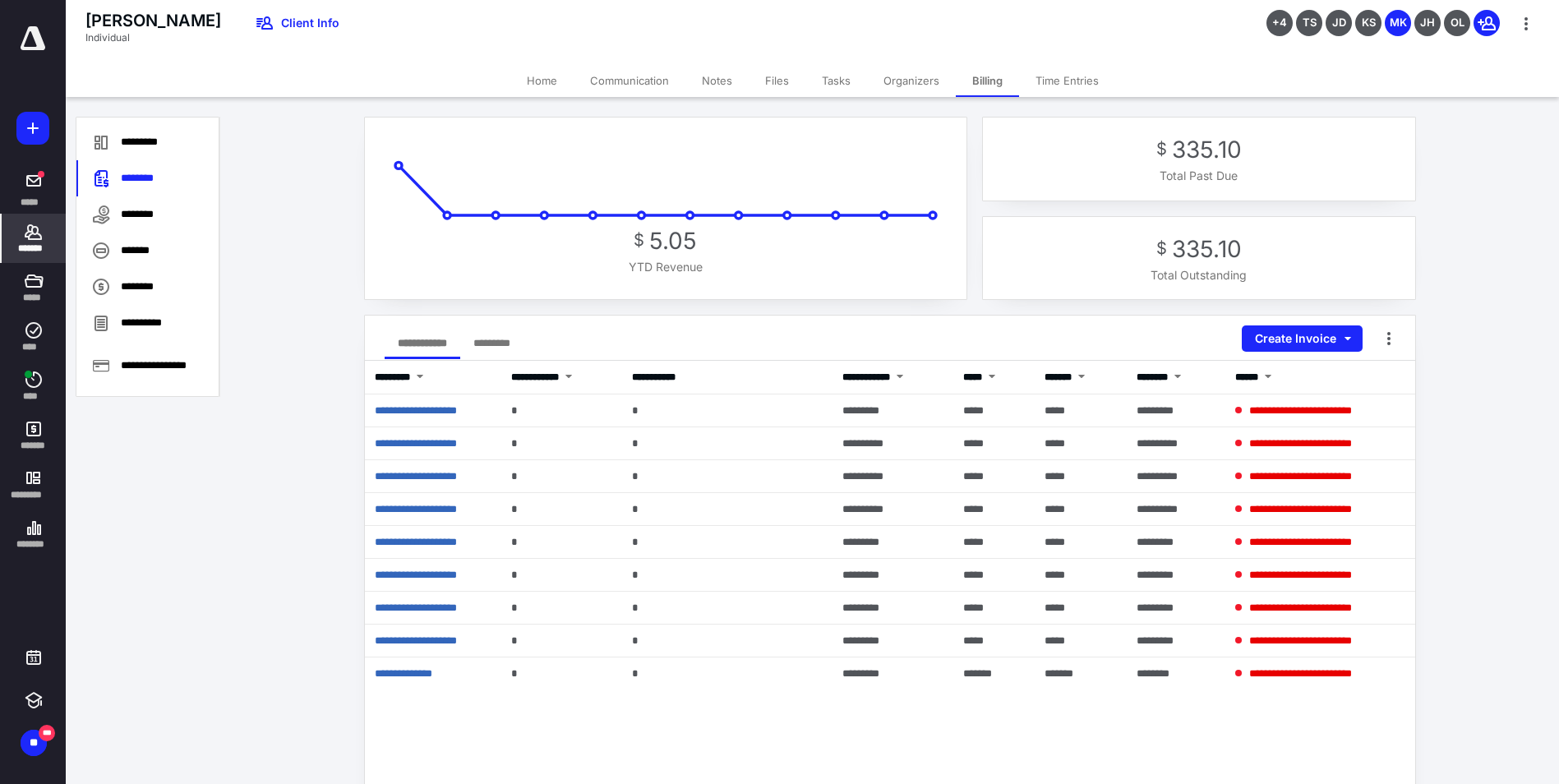 click on "*******" at bounding box center [34, 248] 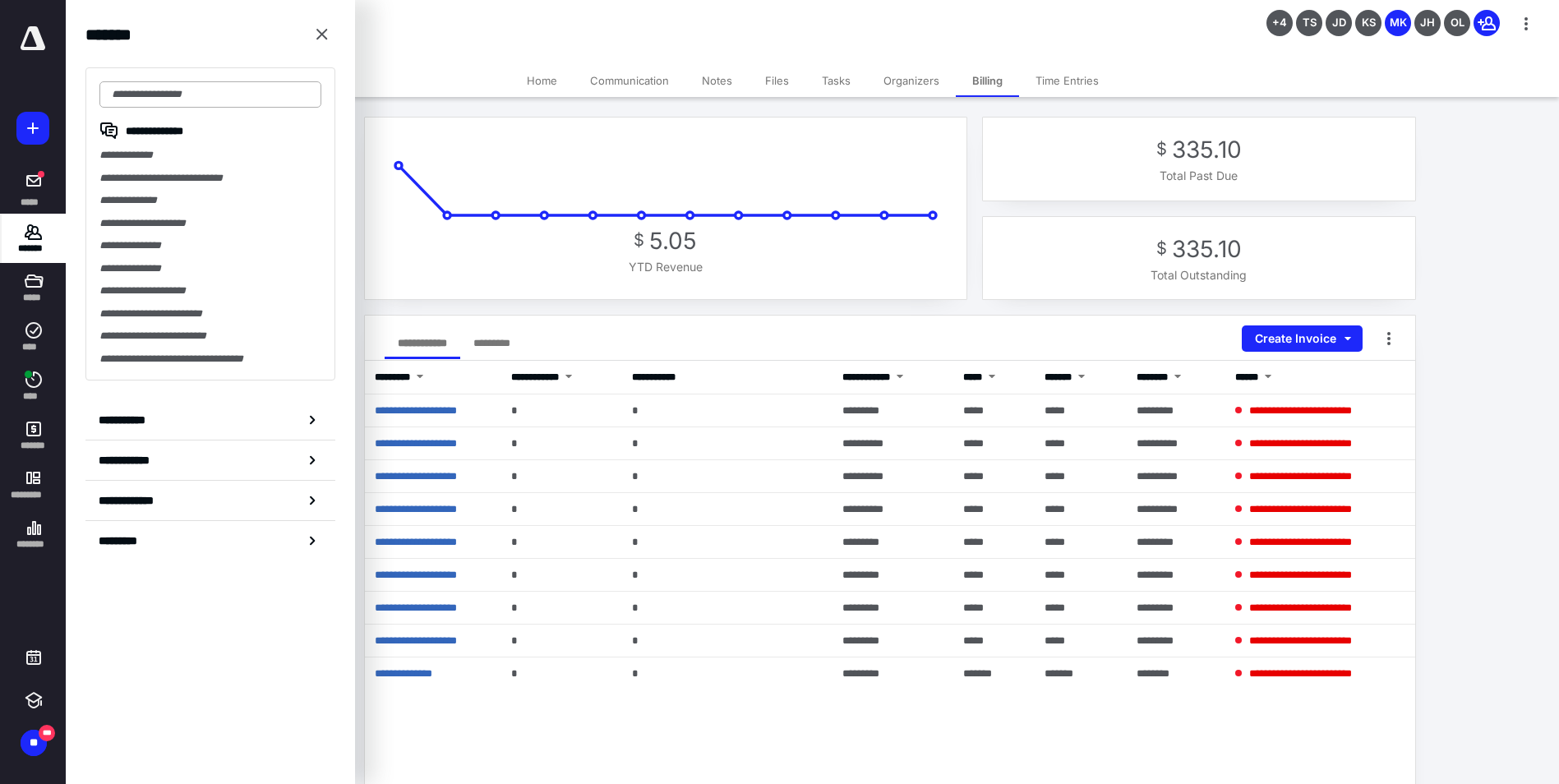 click at bounding box center [210, 95] 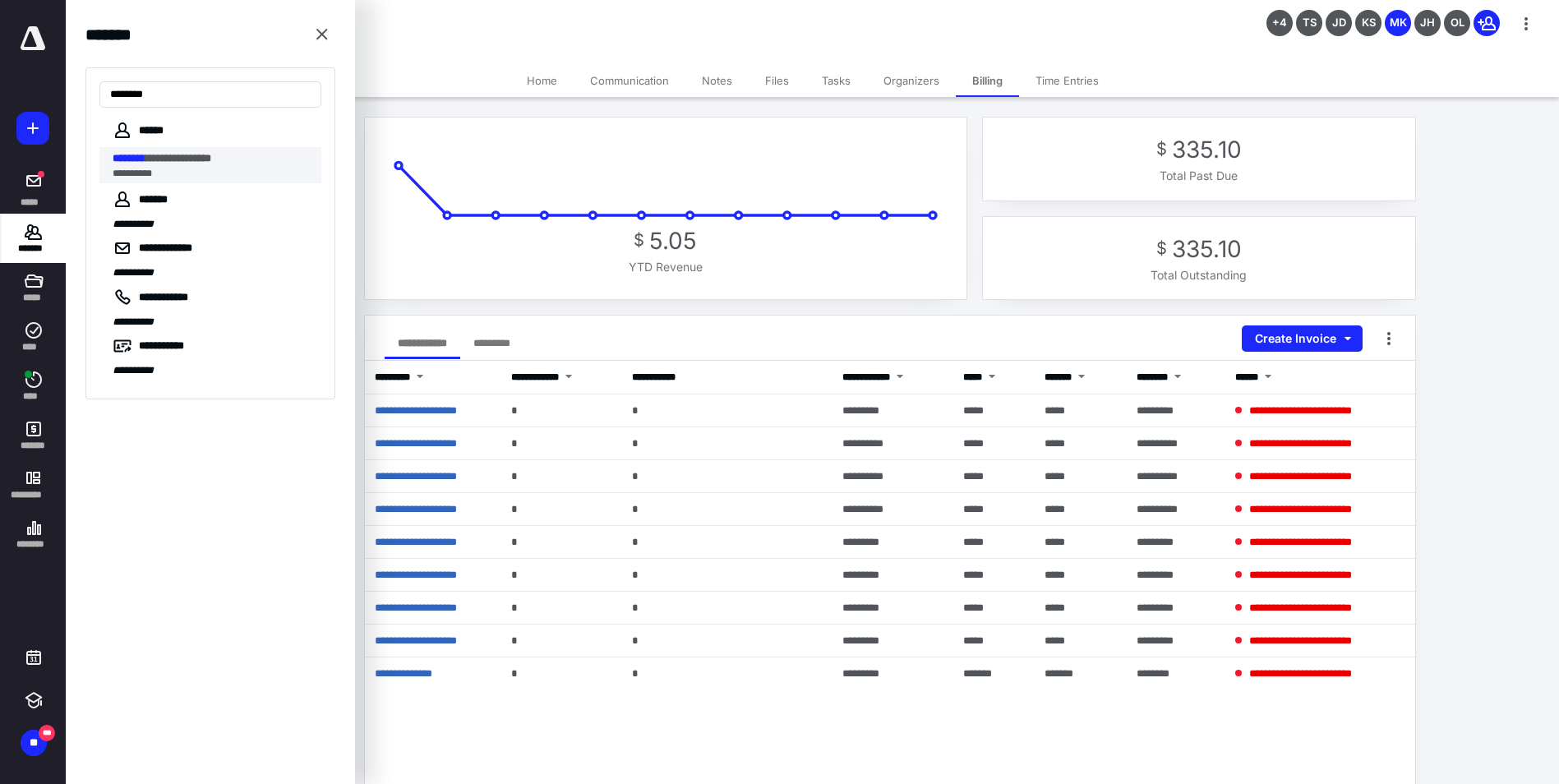 type on "********" 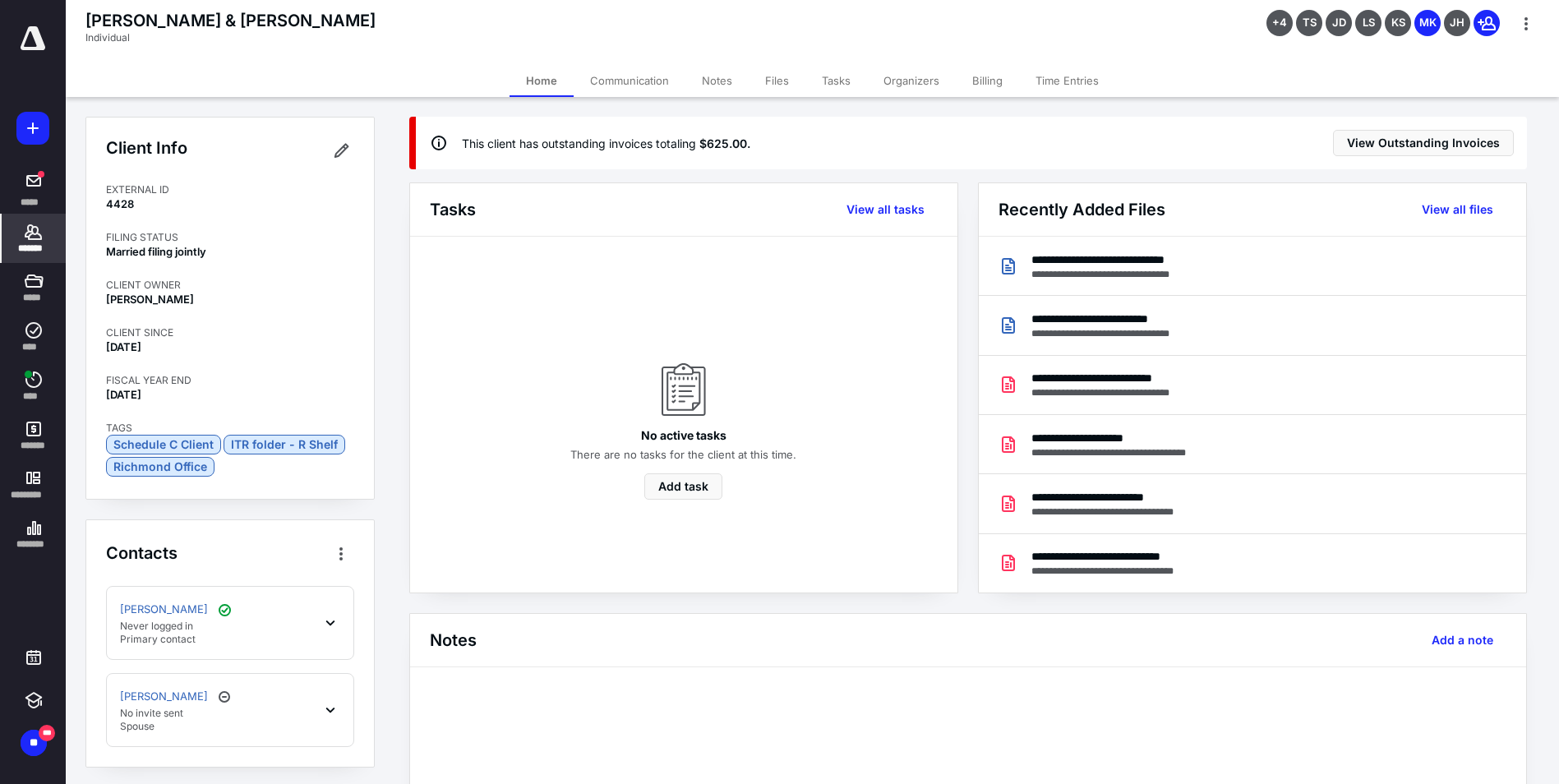 click on "Billing" at bounding box center (987, 81) 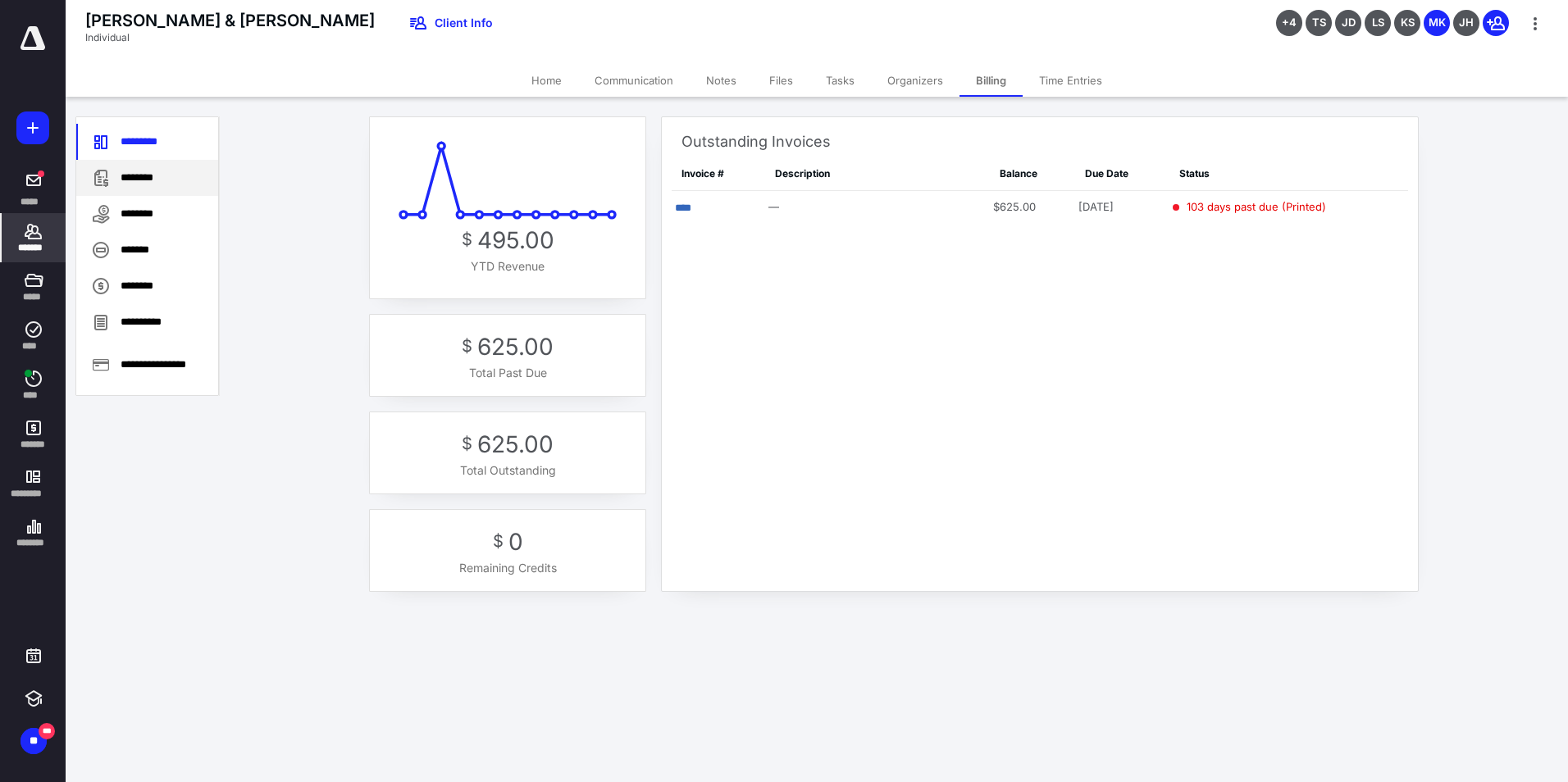 click on "********" at bounding box center [147, 178] 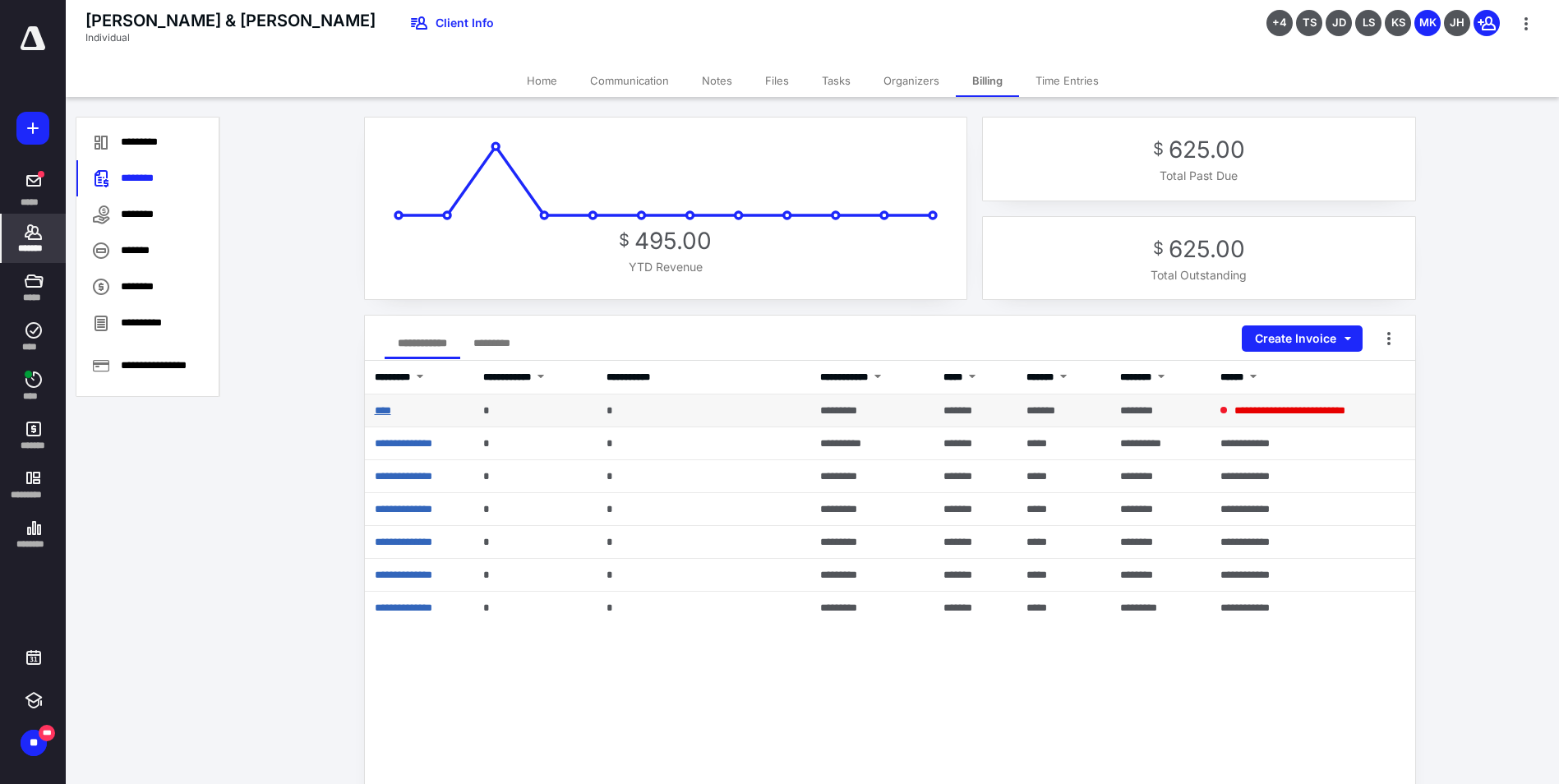click on "****" at bounding box center [383, 410] 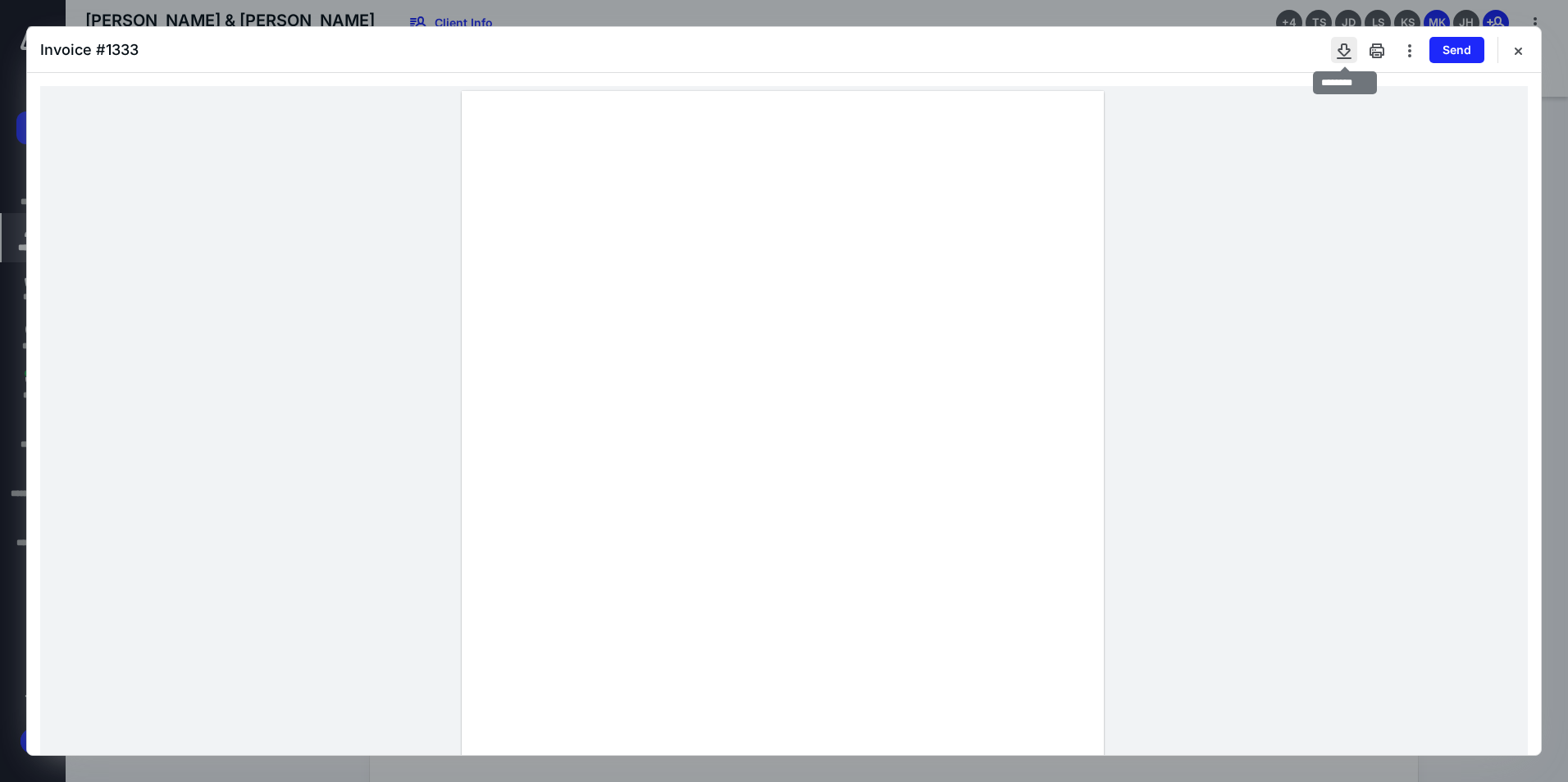 click at bounding box center [1344, 50] 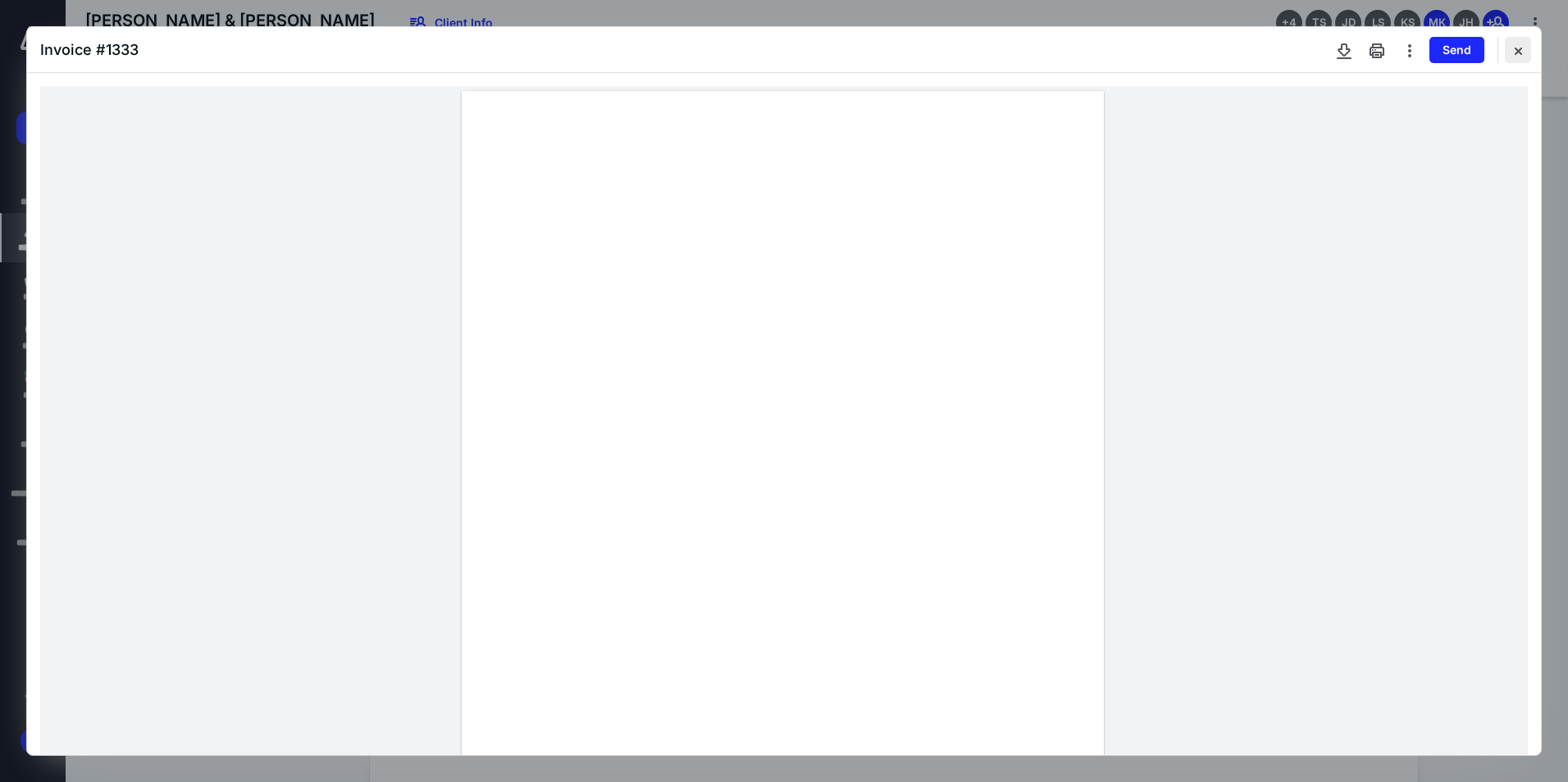 click at bounding box center [1518, 50] 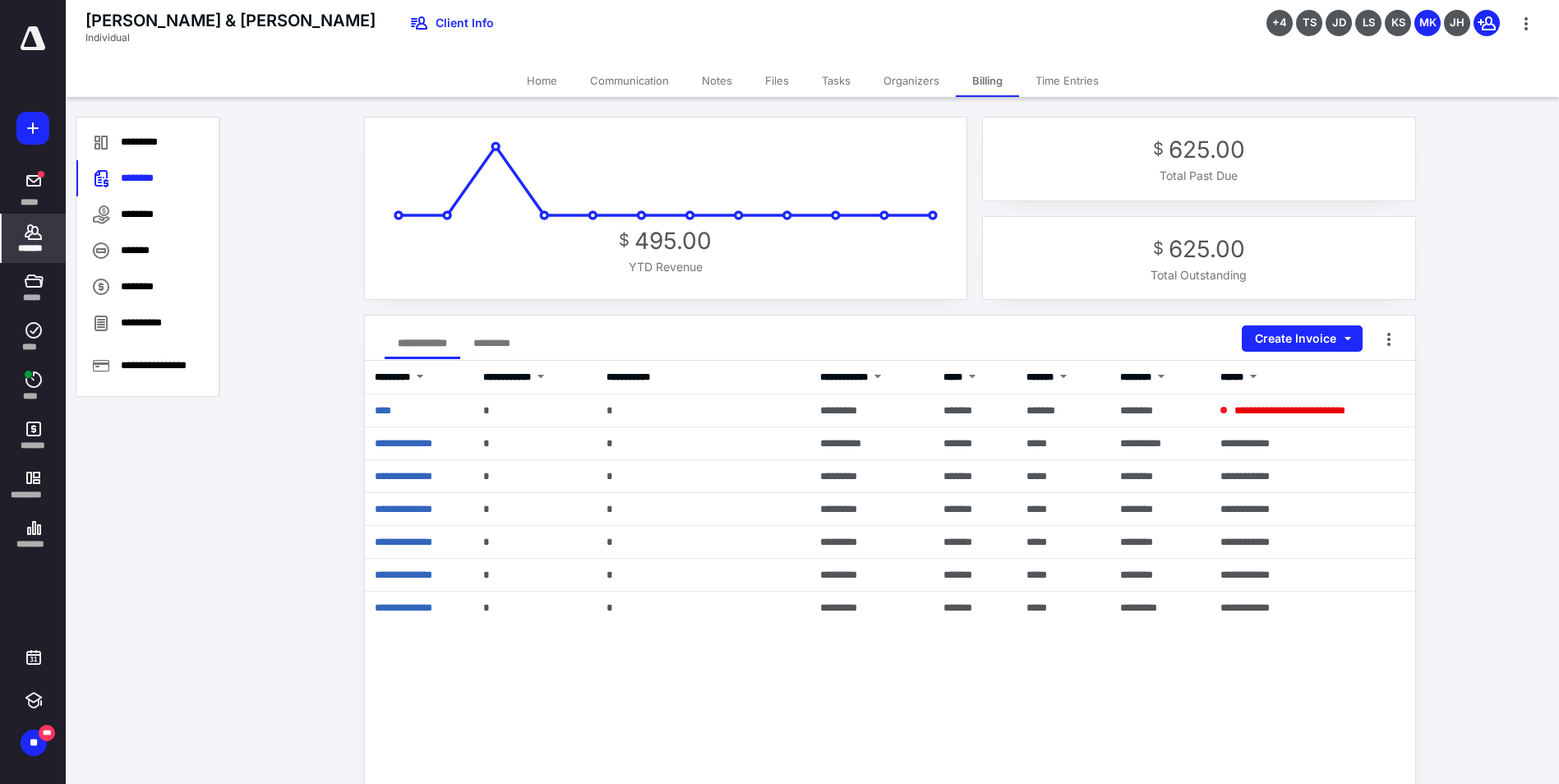 click on "*******" at bounding box center (34, 248) 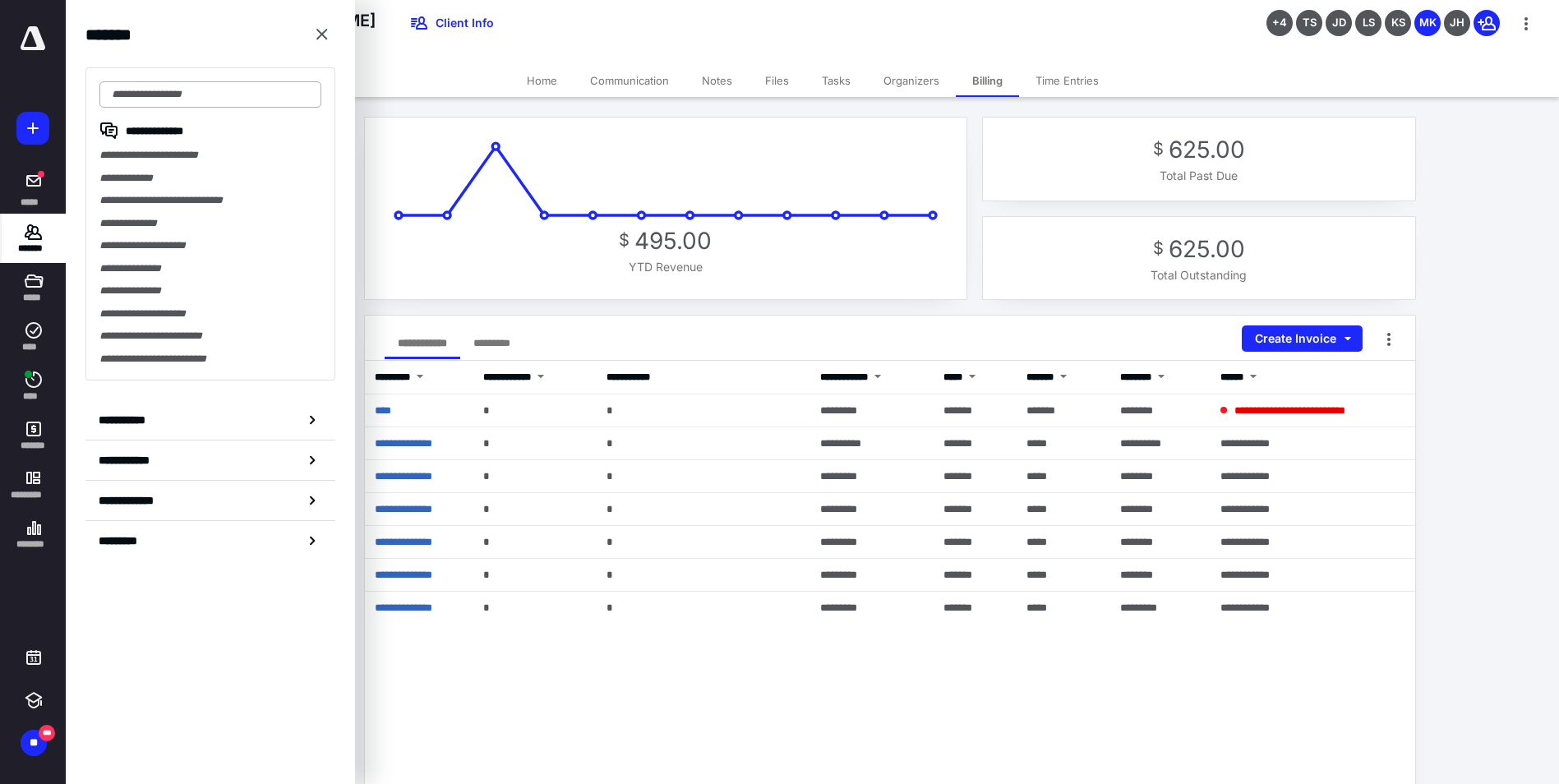 click at bounding box center (210, 95) 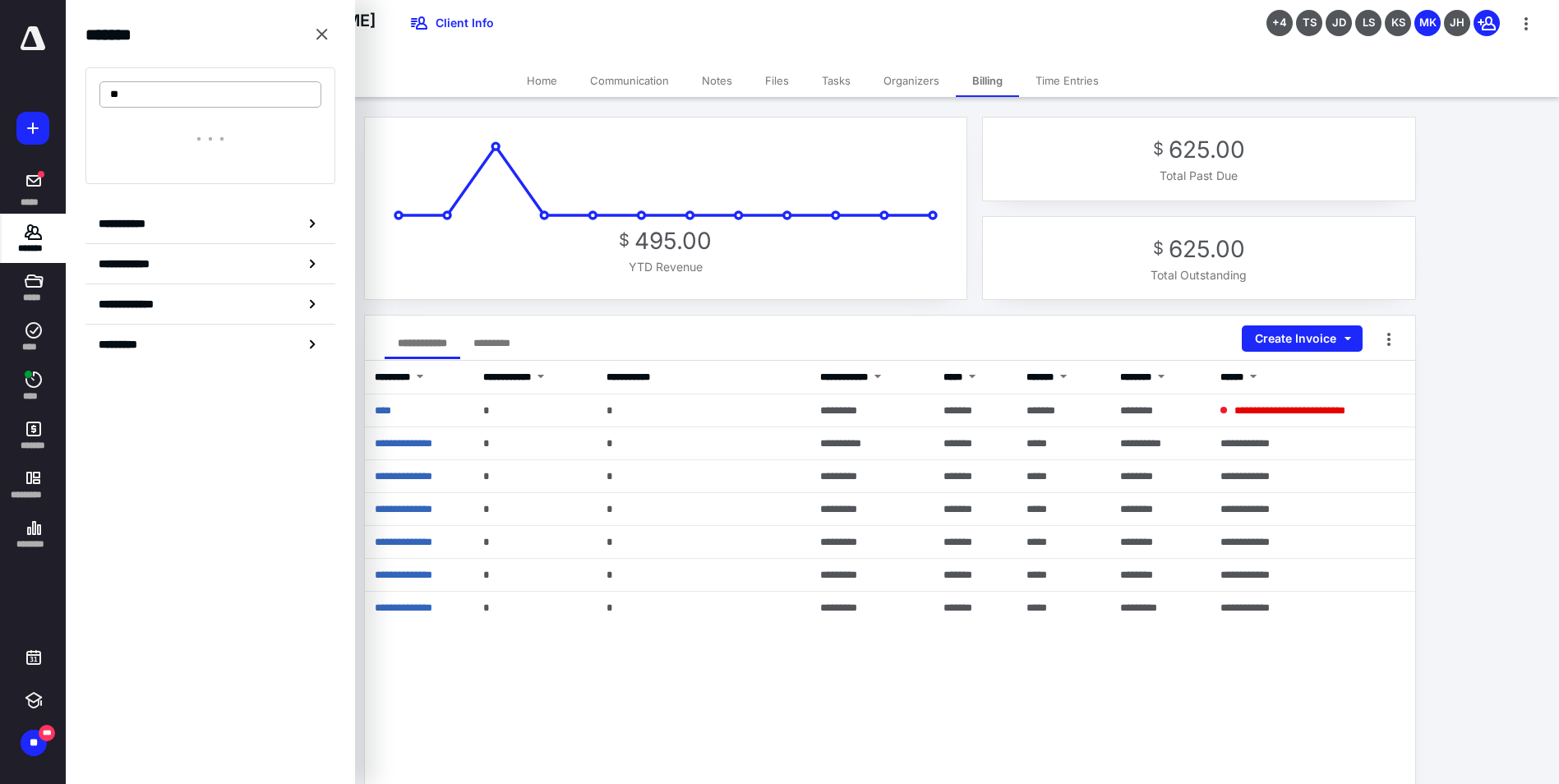 type on "*" 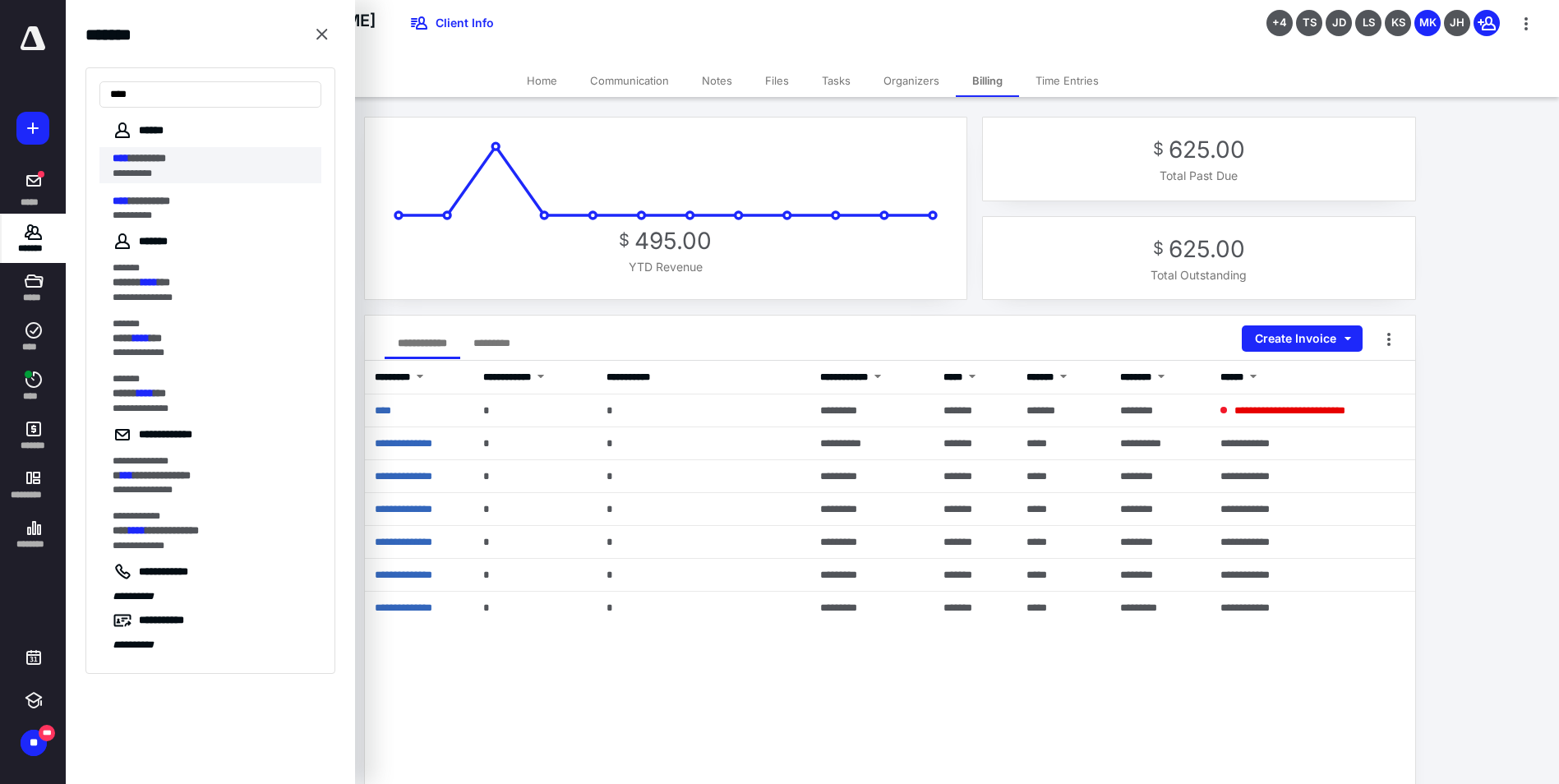 type on "****" 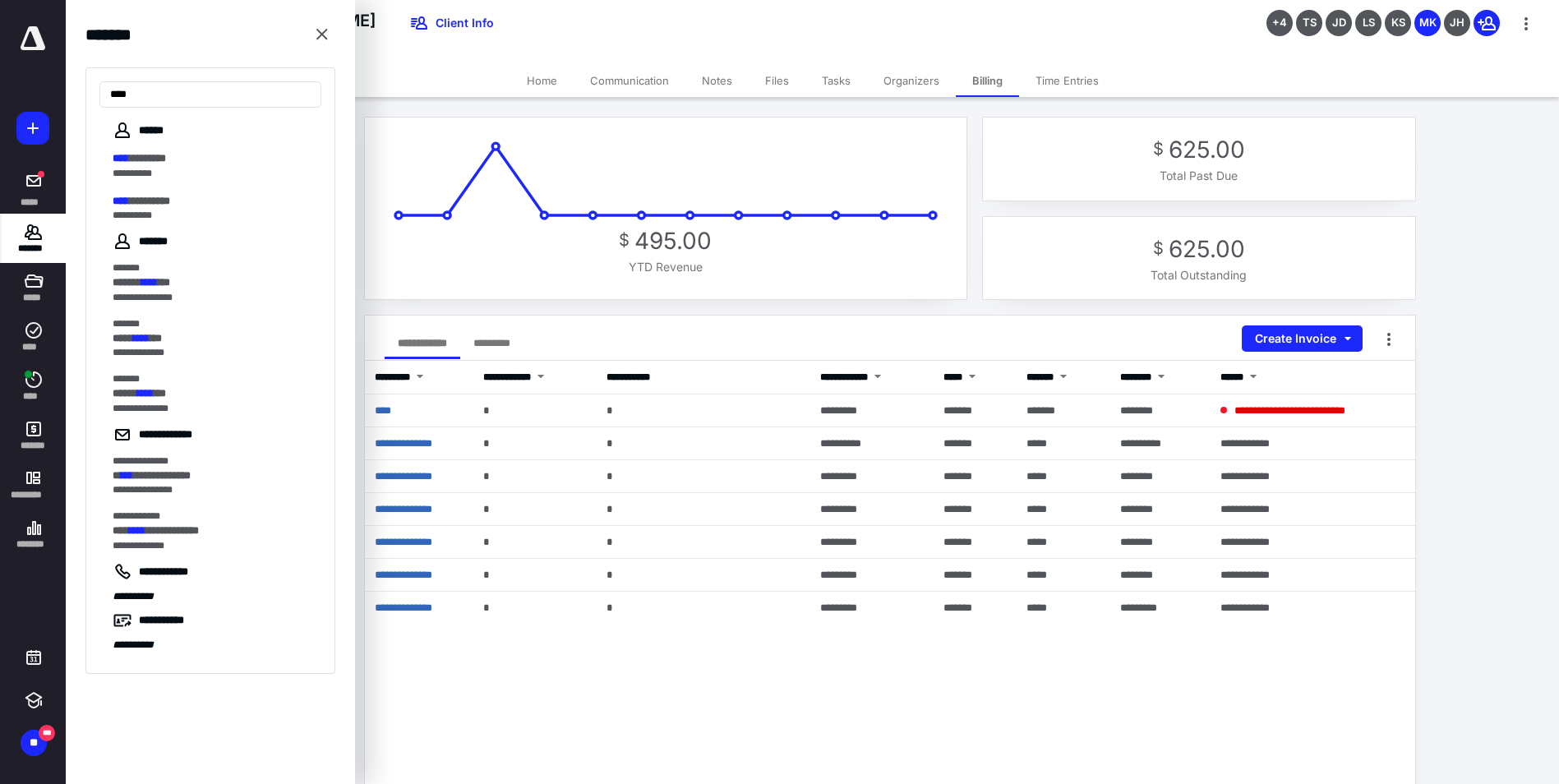 click on "**** *********" at bounding box center [212, 159] 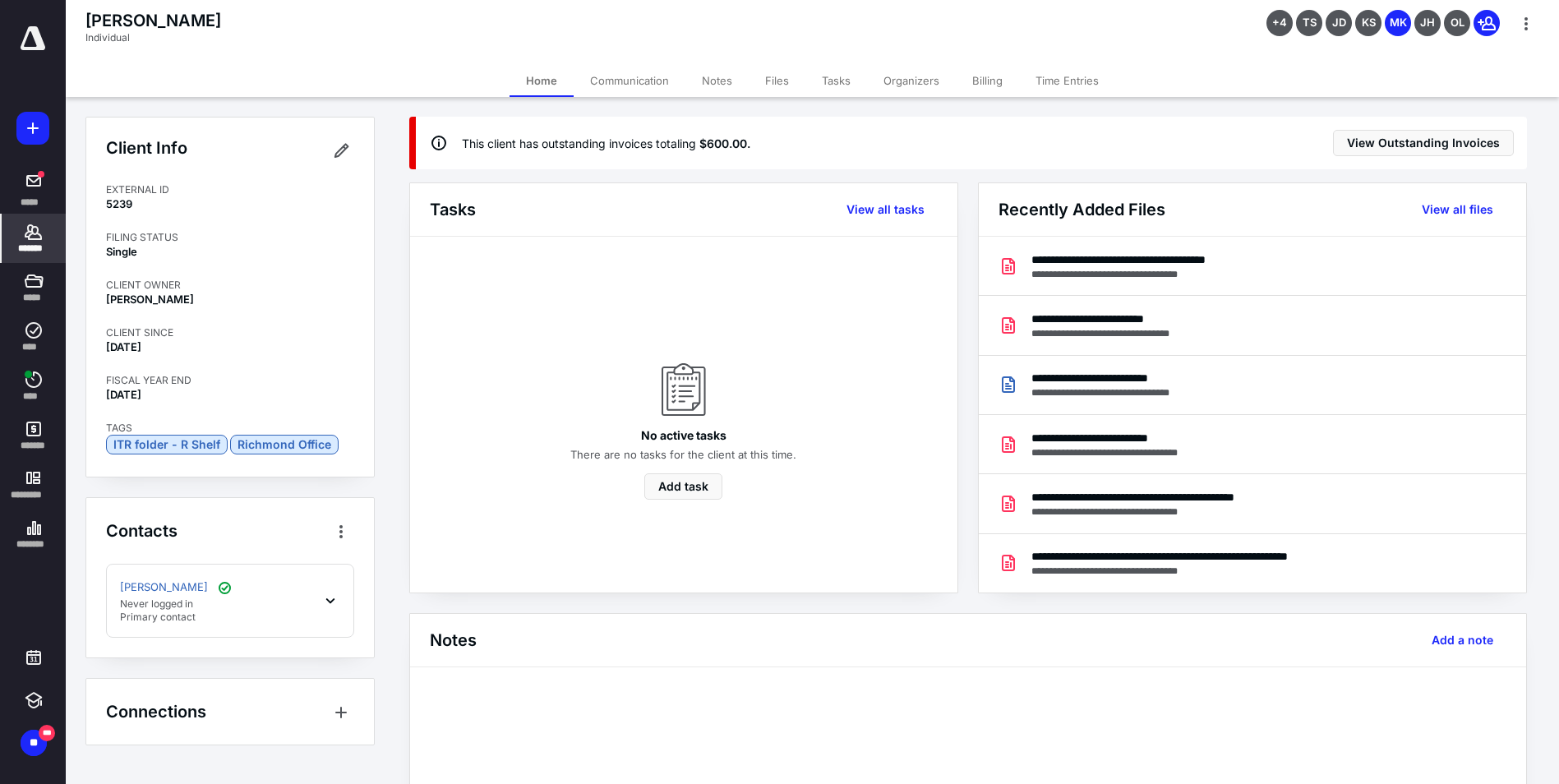 click on "Billing" at bounding box center (987, 81) 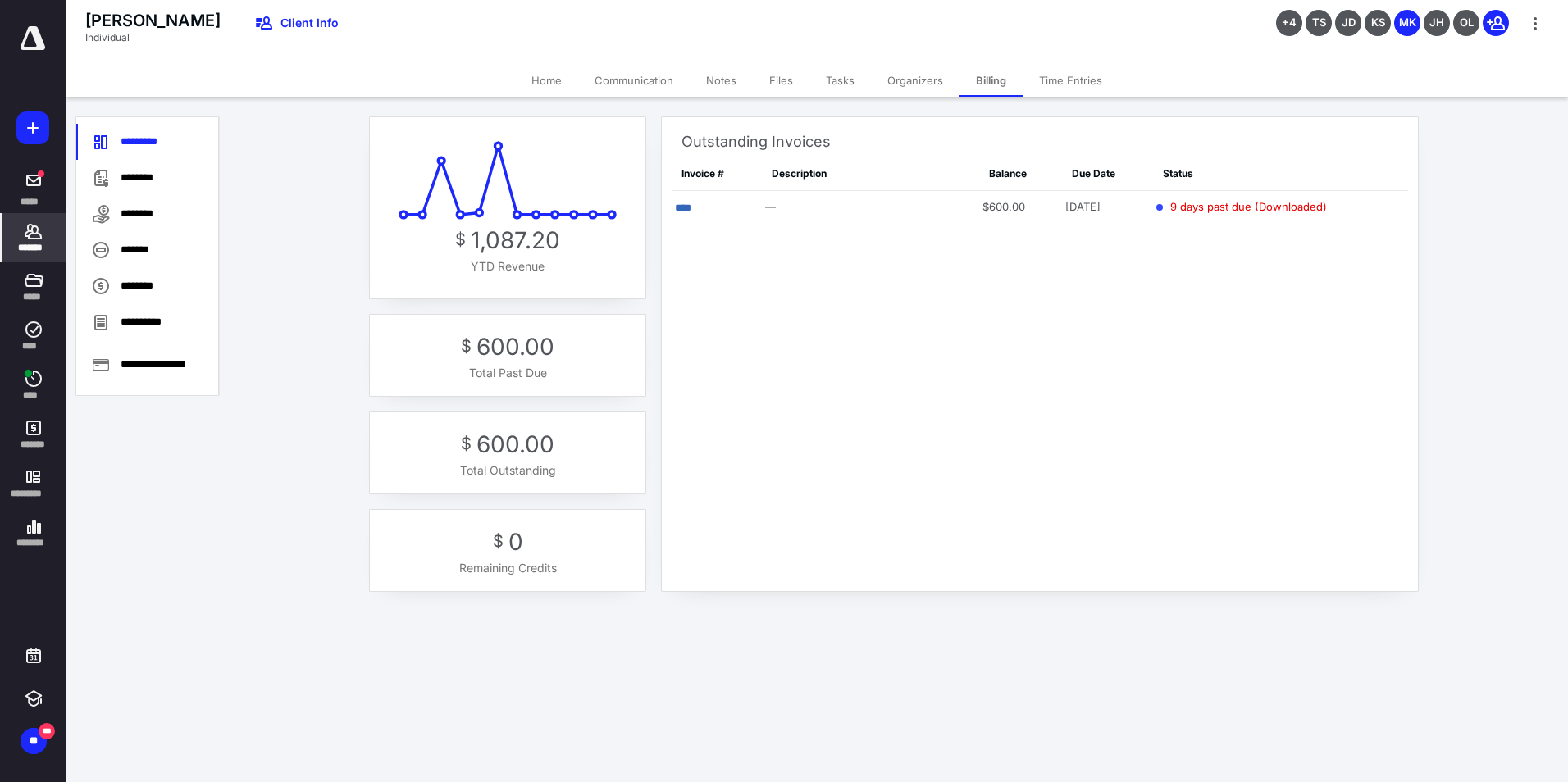 click on "*******" at bounding box center [34, 248] 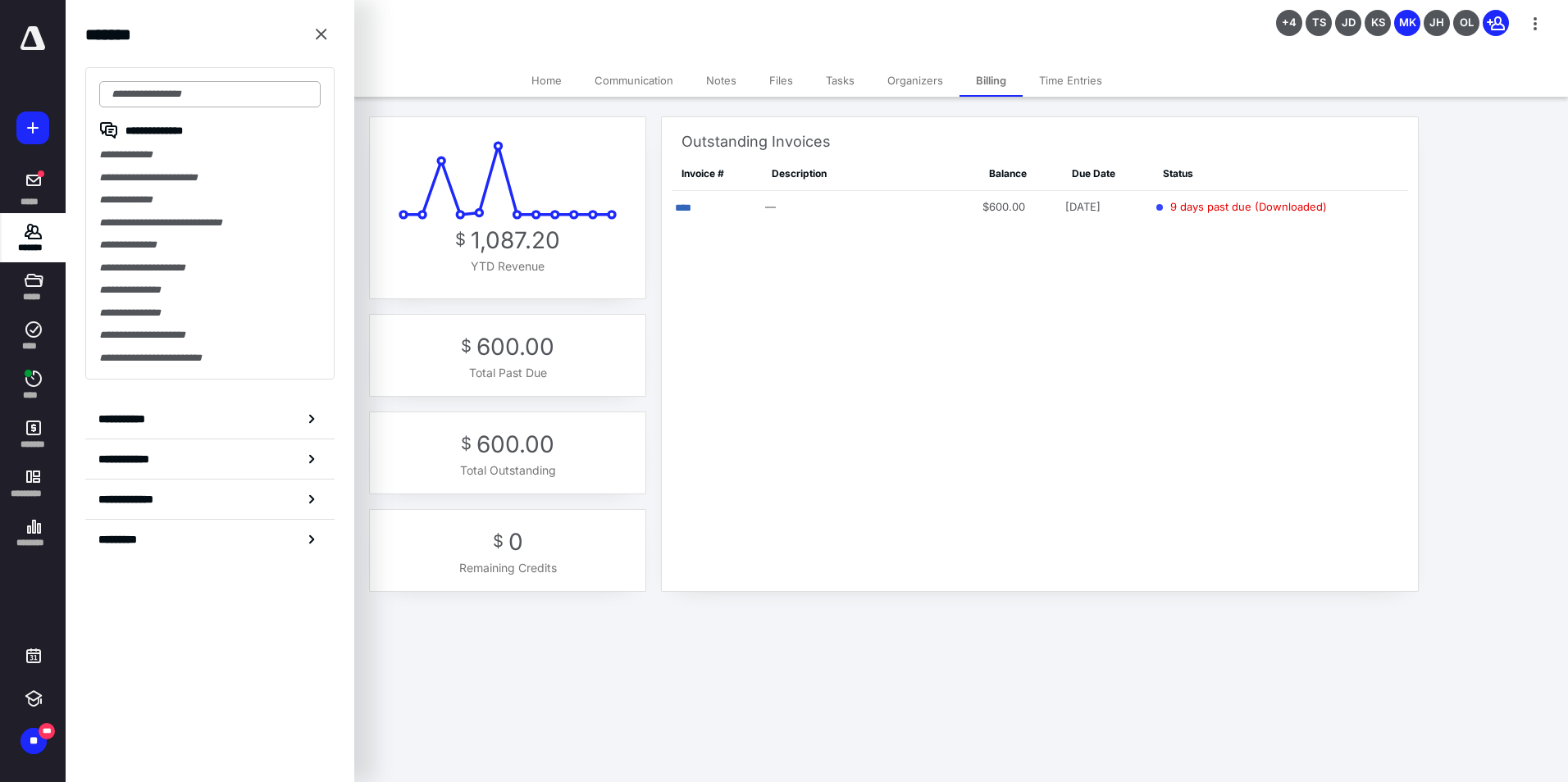 click at bounding box center [210, 94] 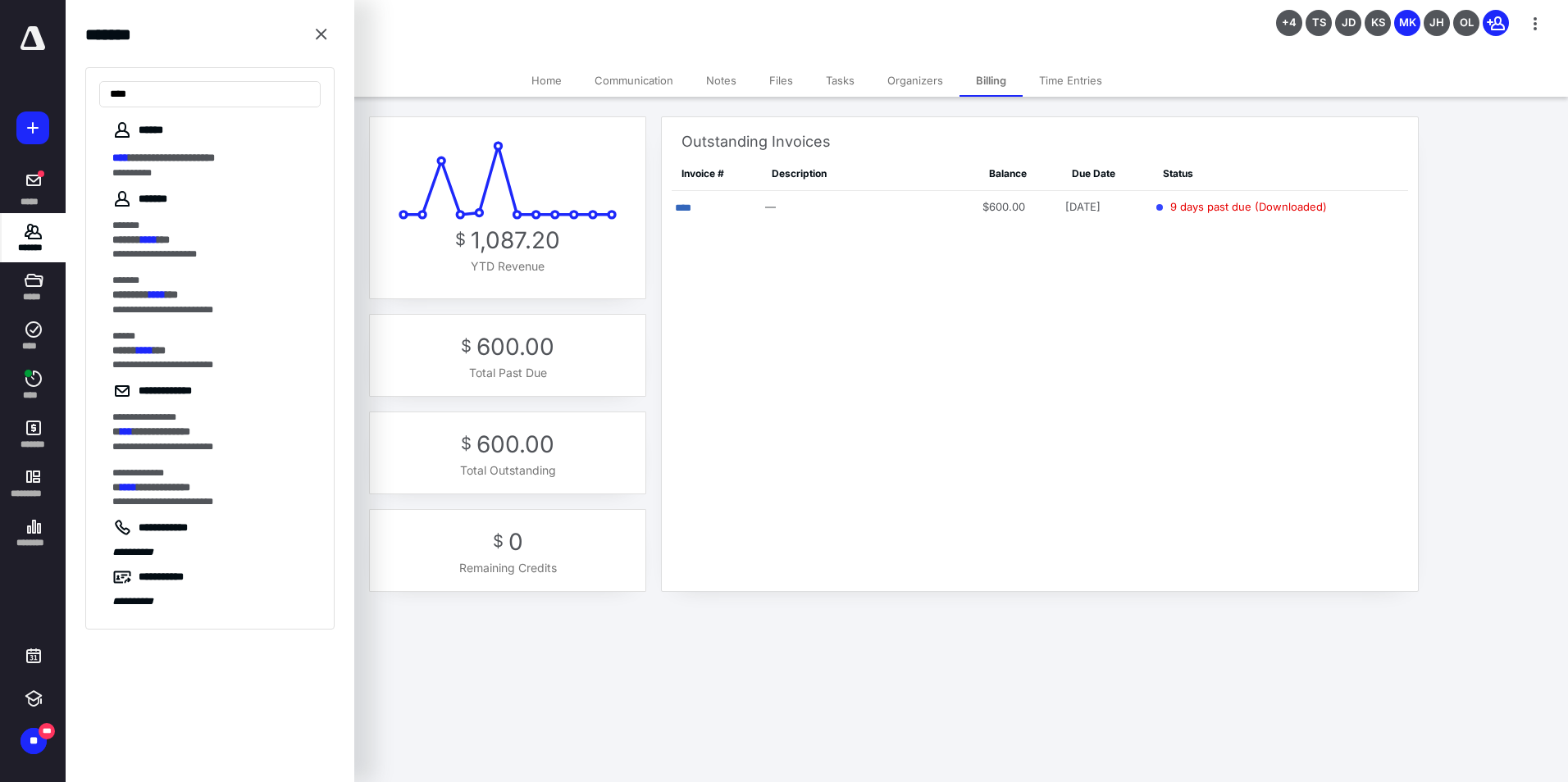 type on "****" 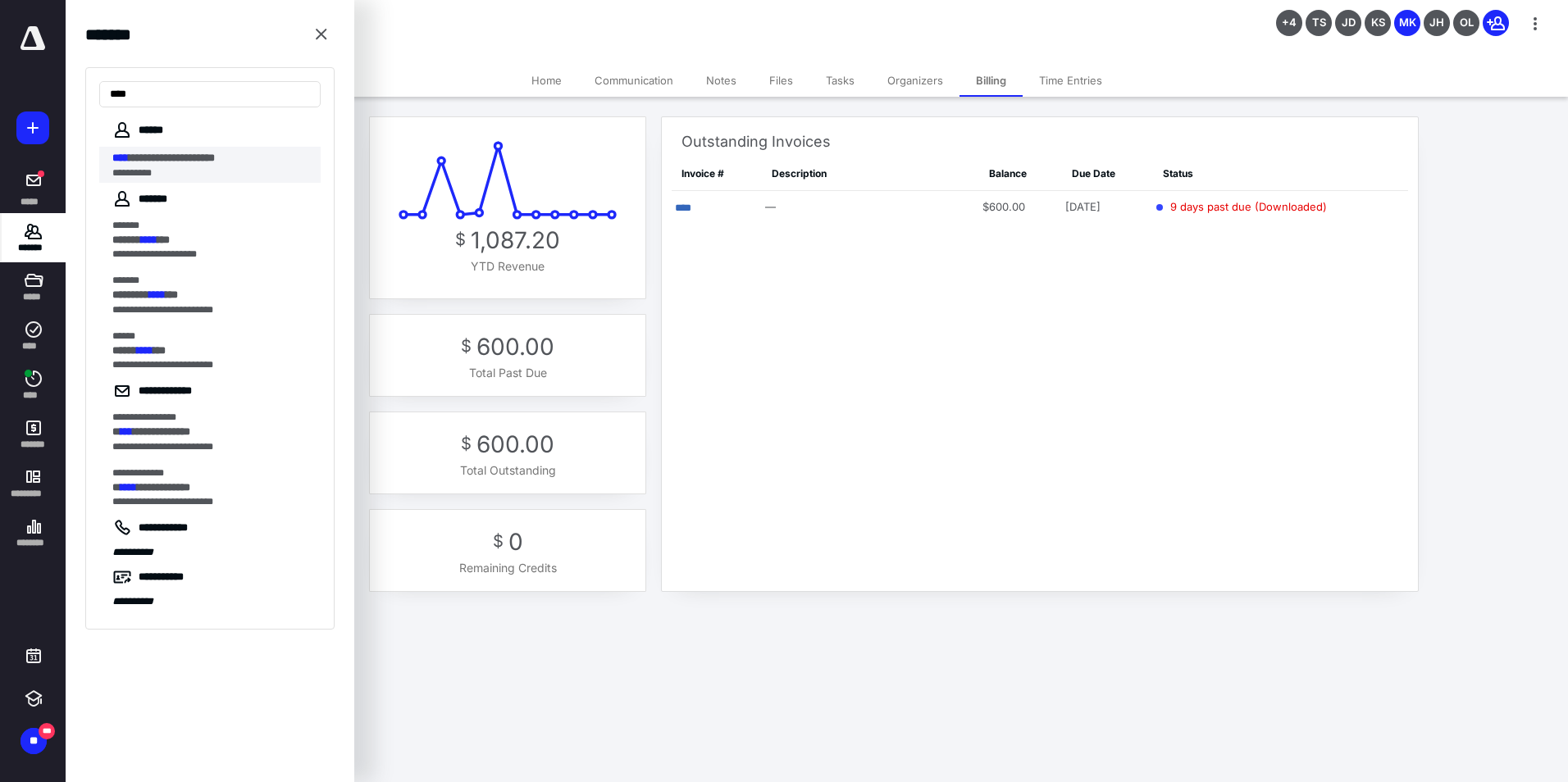 click on "**********" at bounding box center (171, 157) 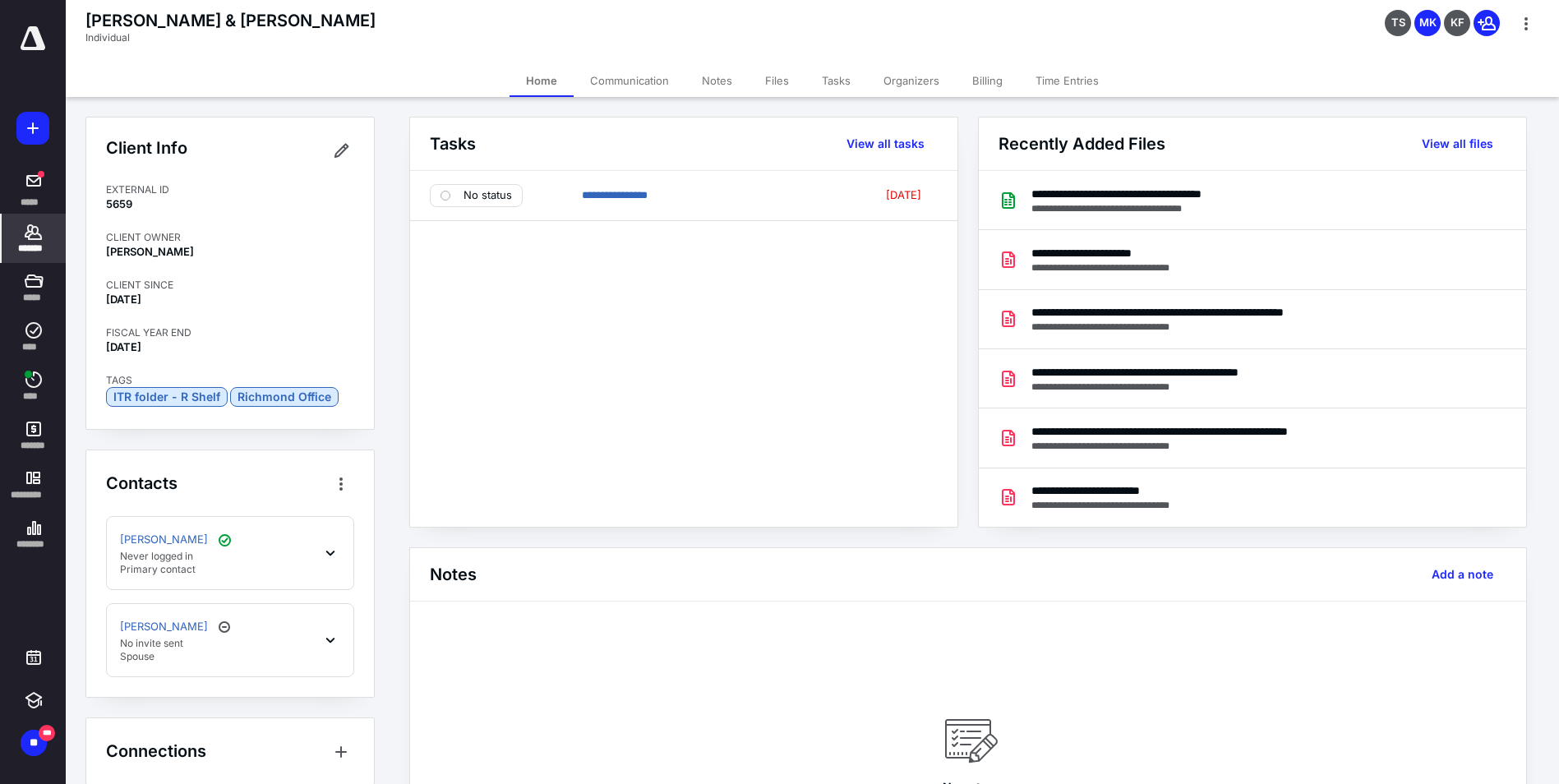 click on "Files" at bounding box center [777, 81] 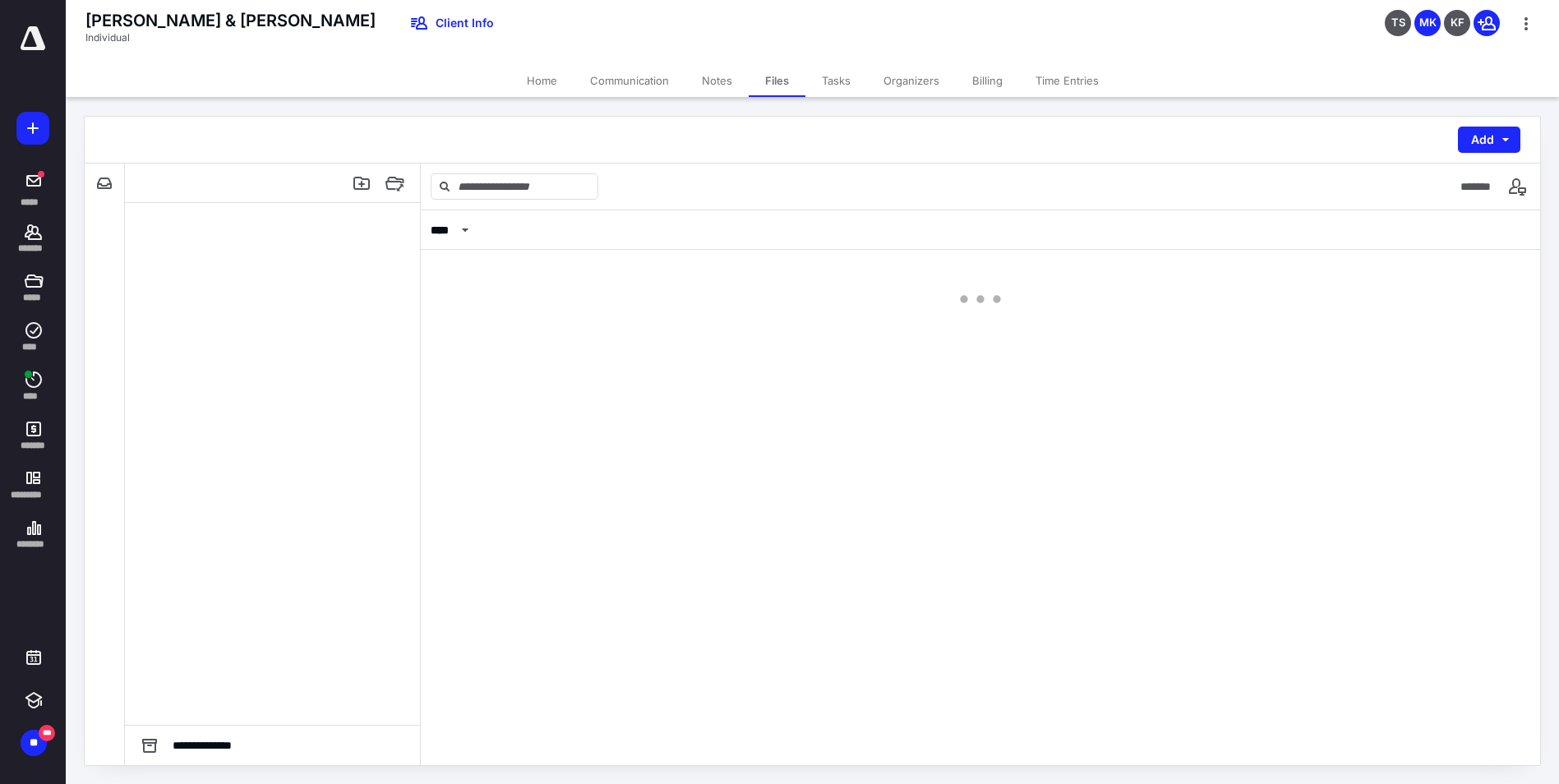 click on "Billing" at bounding box center (987, 81) 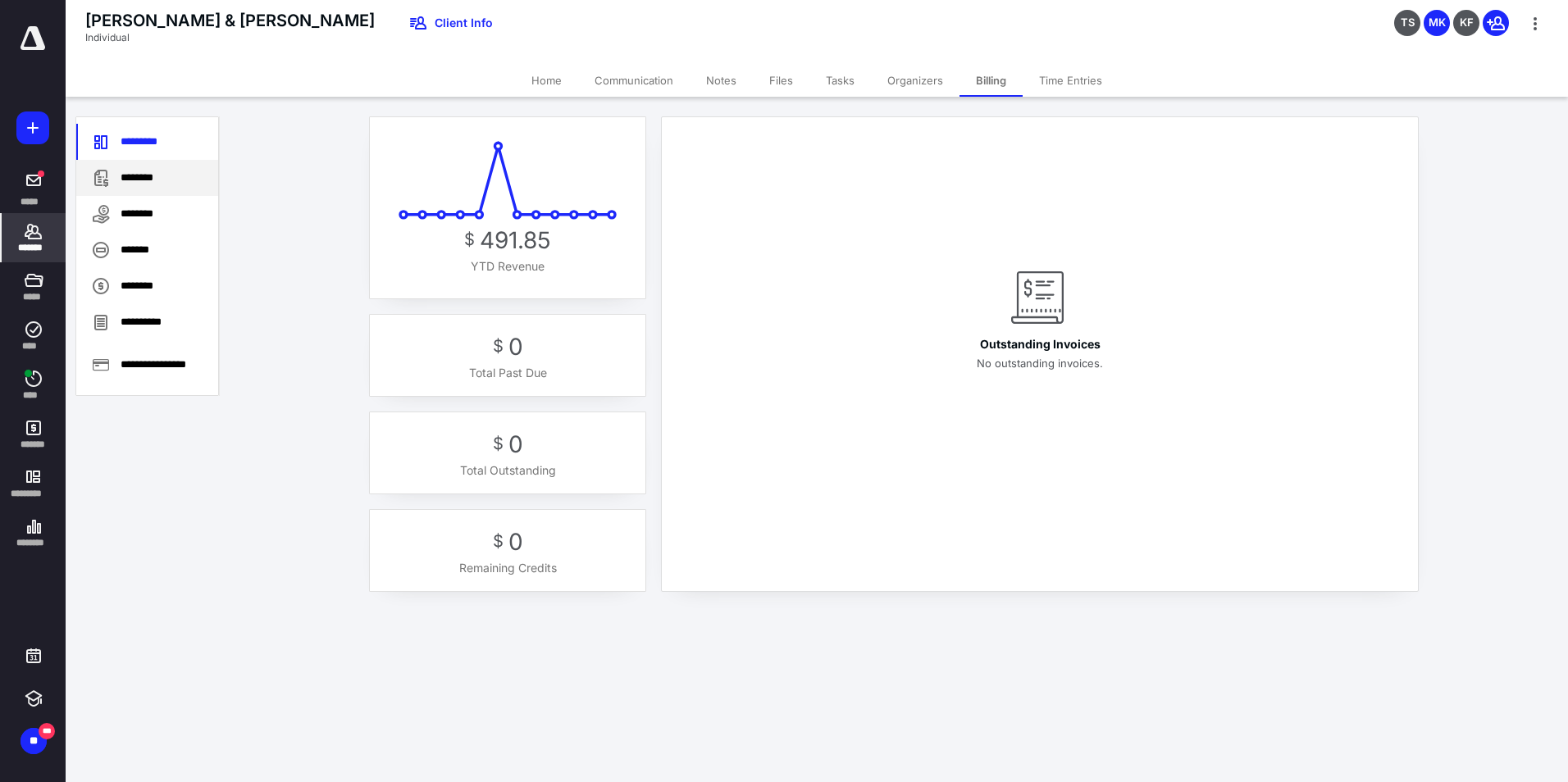 click on "********" at bounding box center [147, 178] 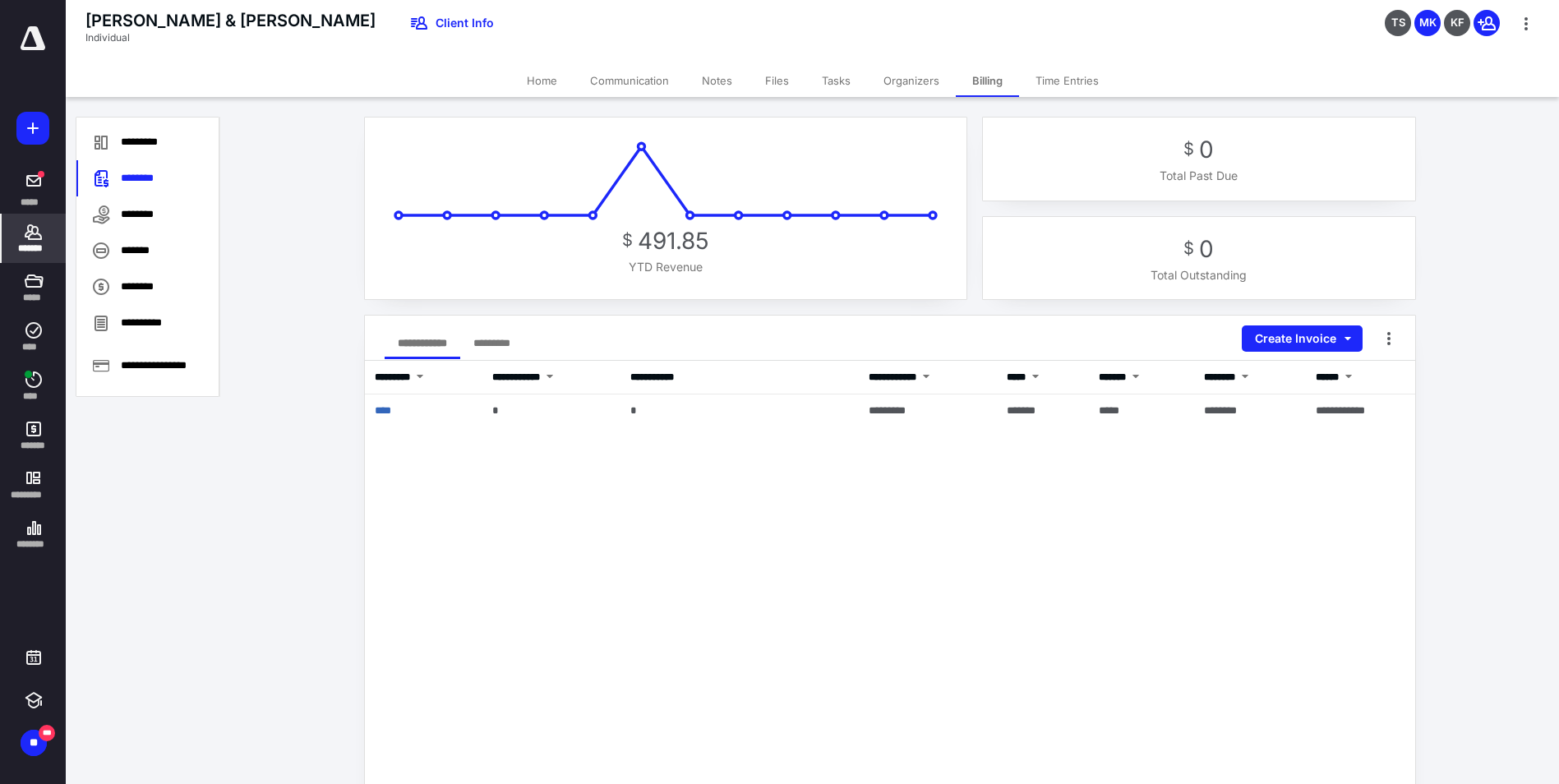 click 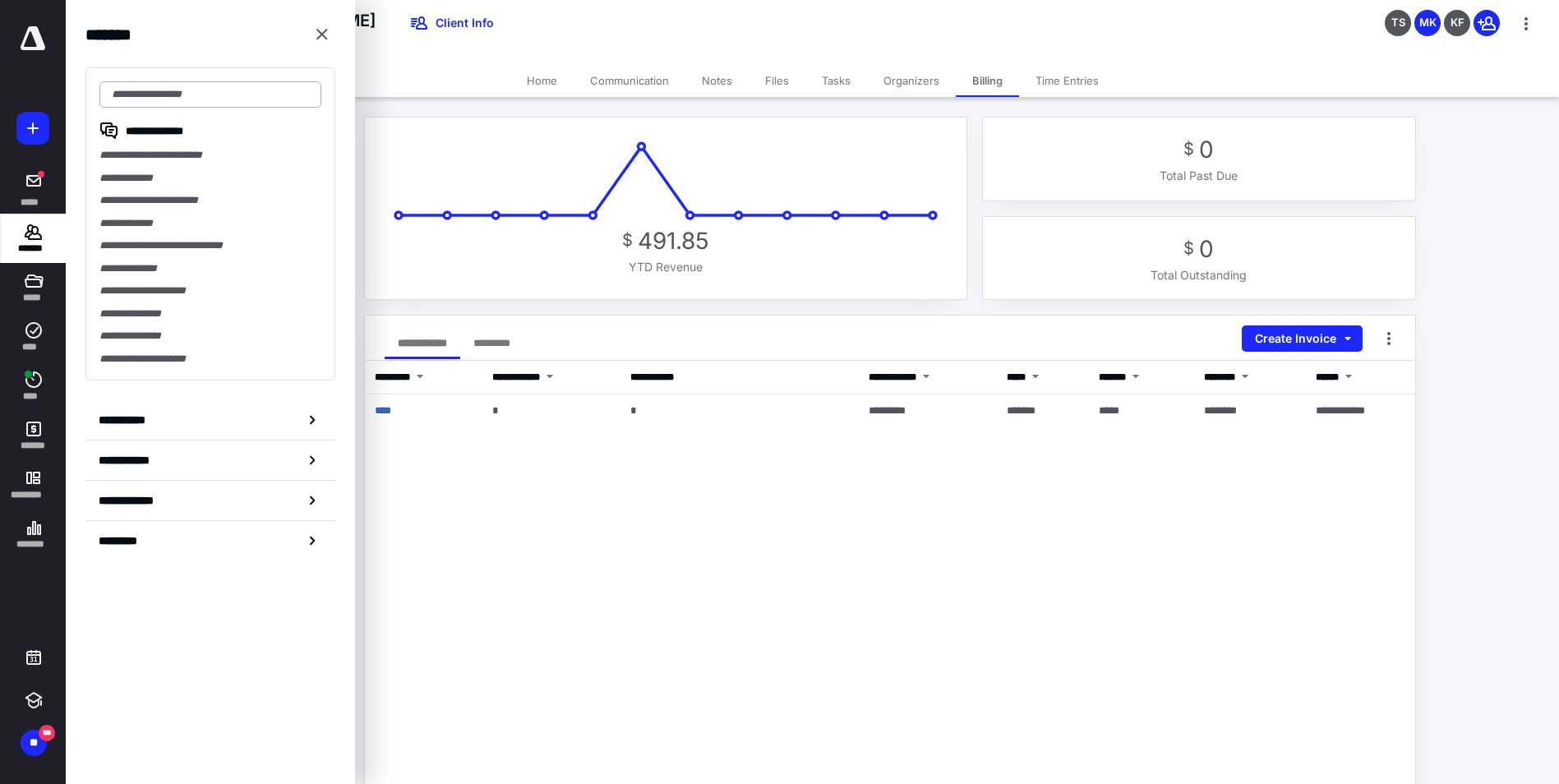 click at bounding box center [210, 95] 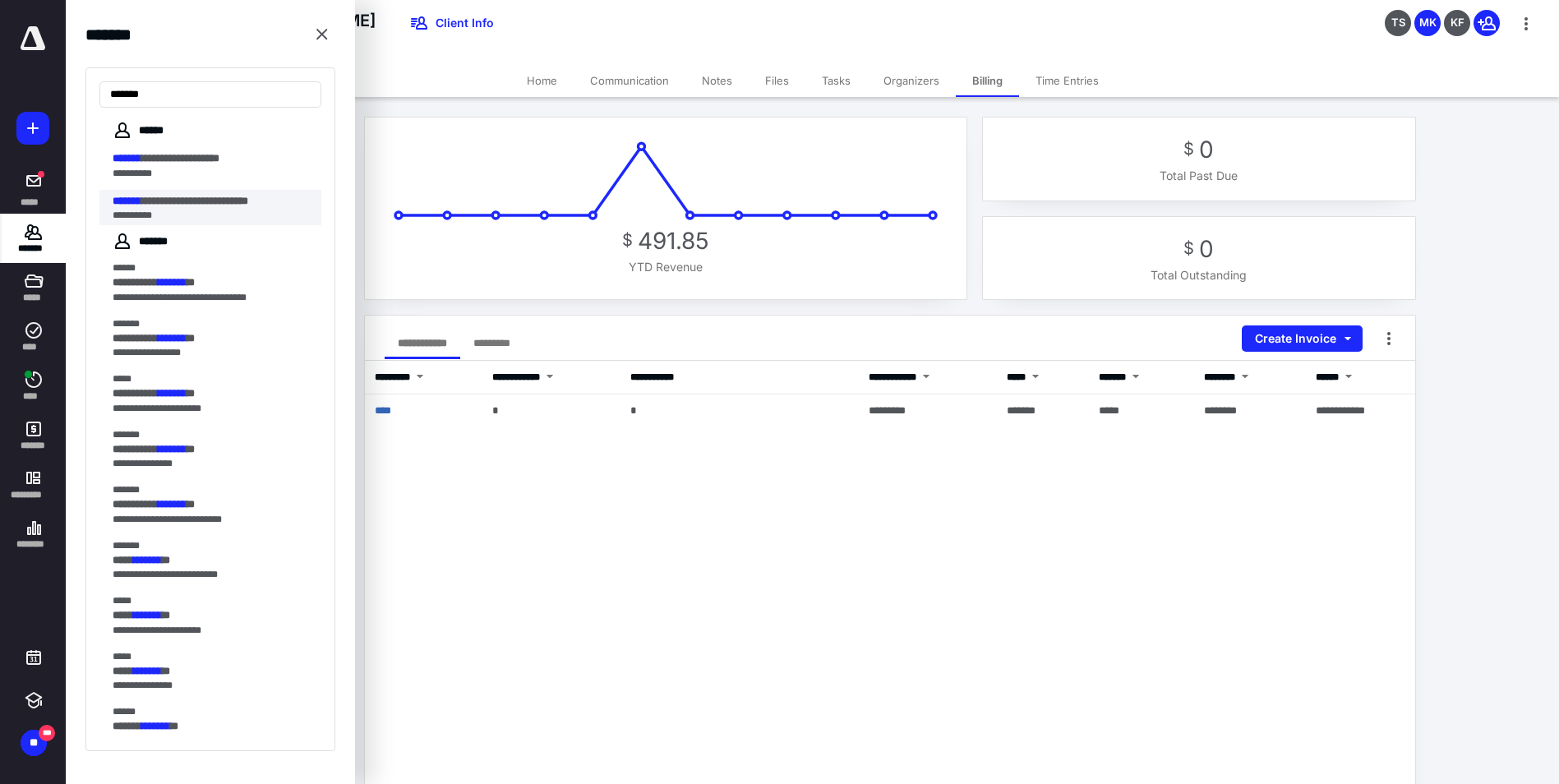 type on "*******" 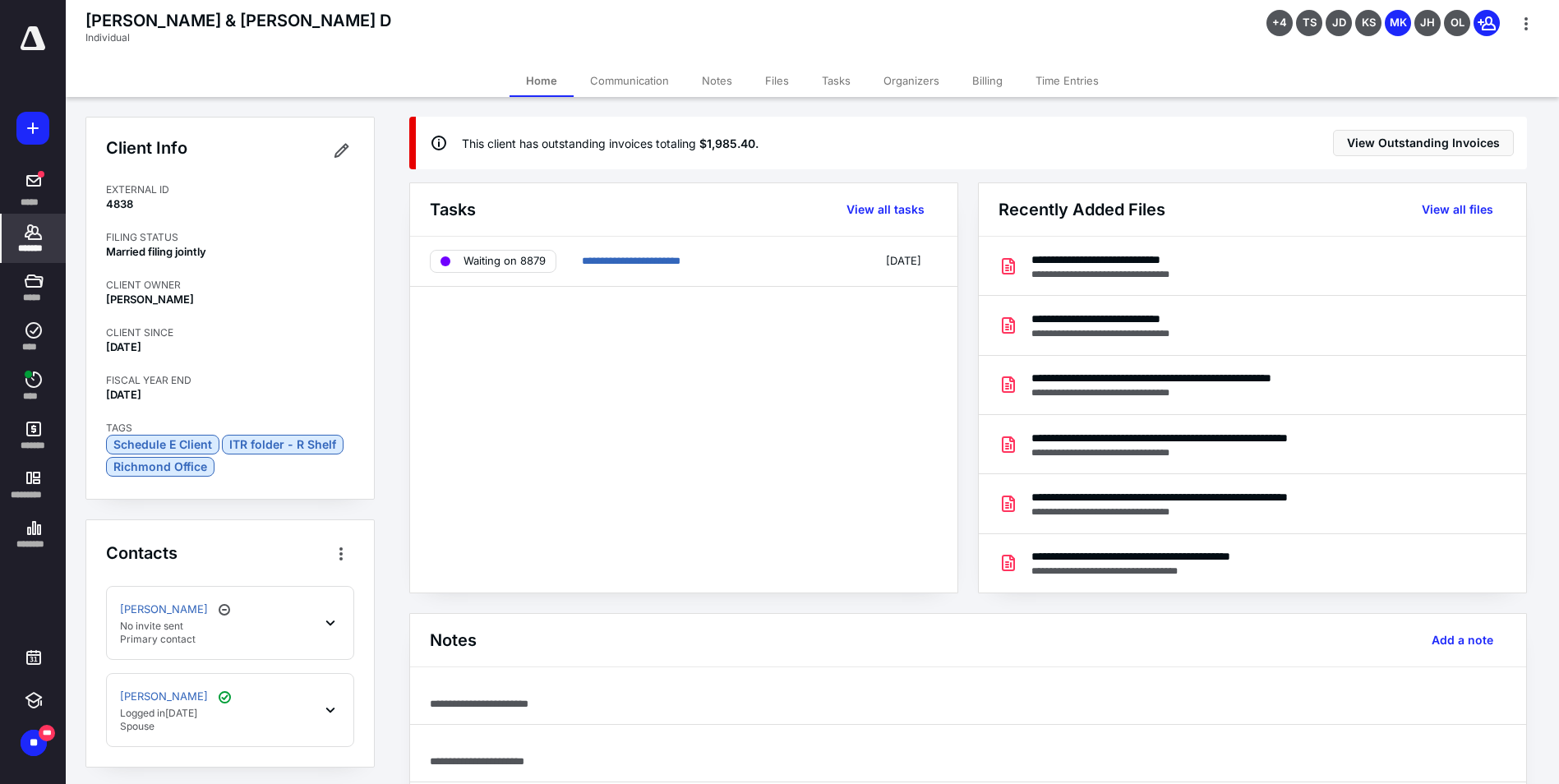 click on "Billing" at bounding box center [987, 81] 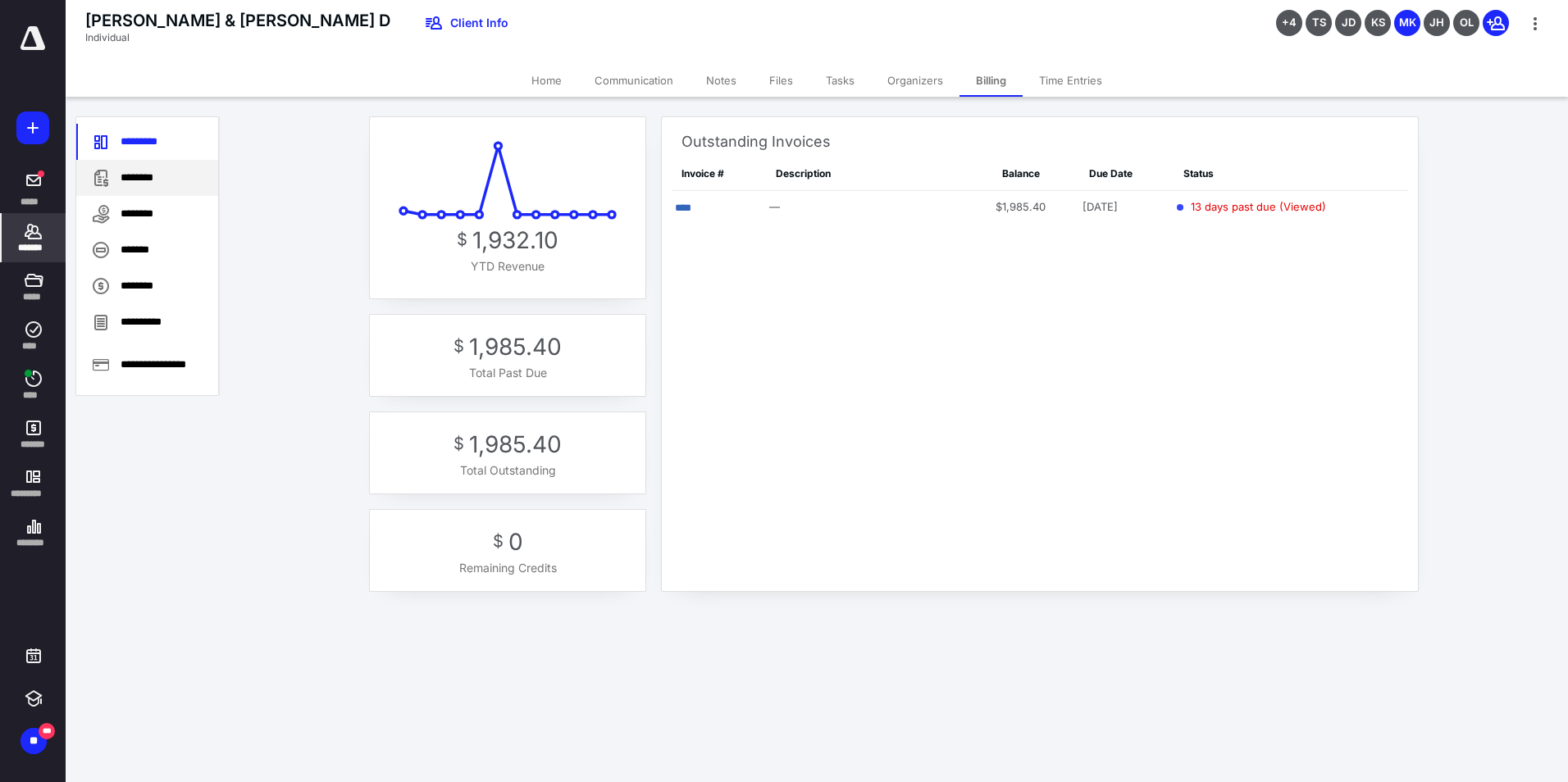 click on "********" at bounding box center [147, 178] 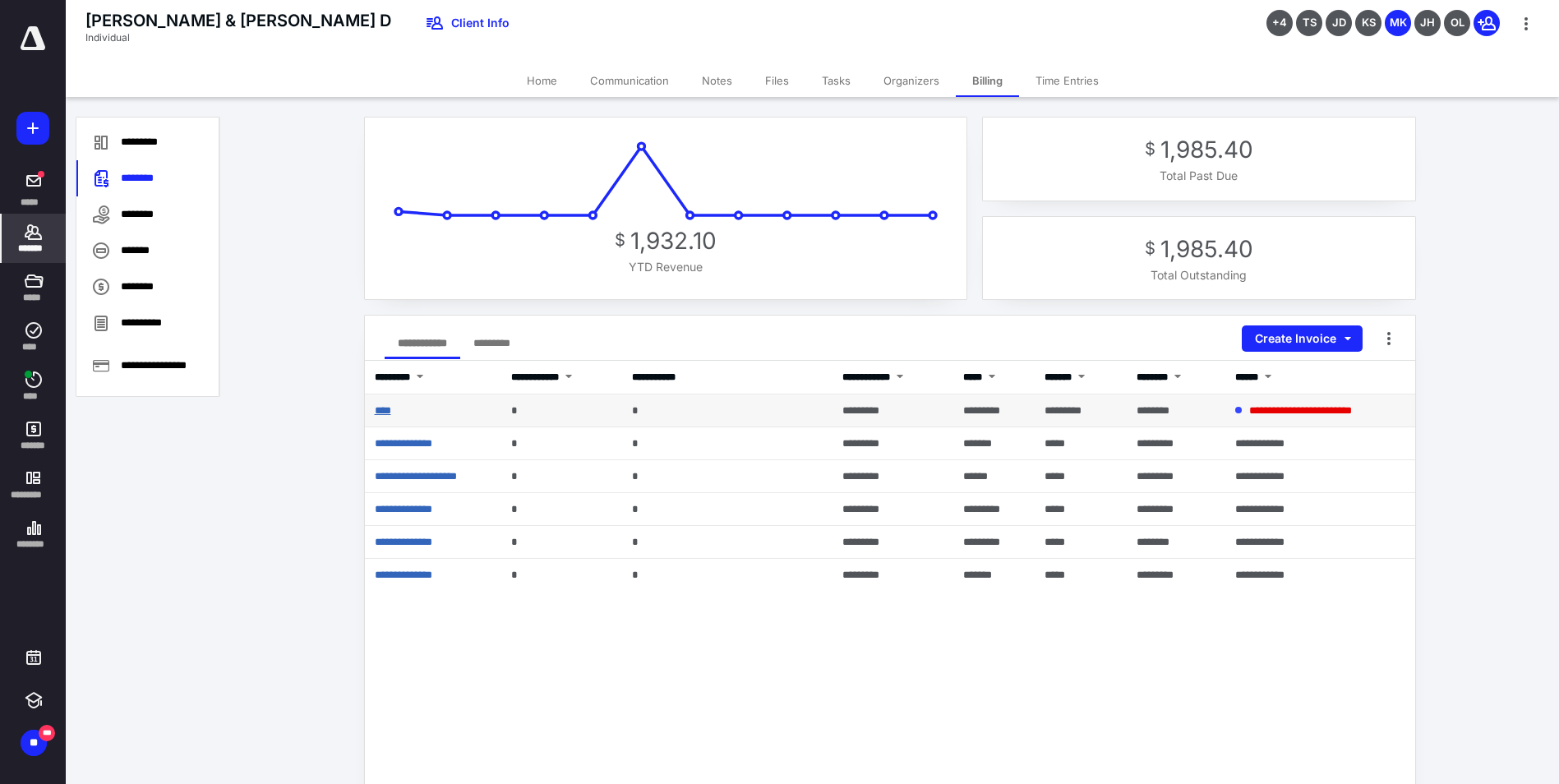 click on "****" at bounding box center (383, 410) 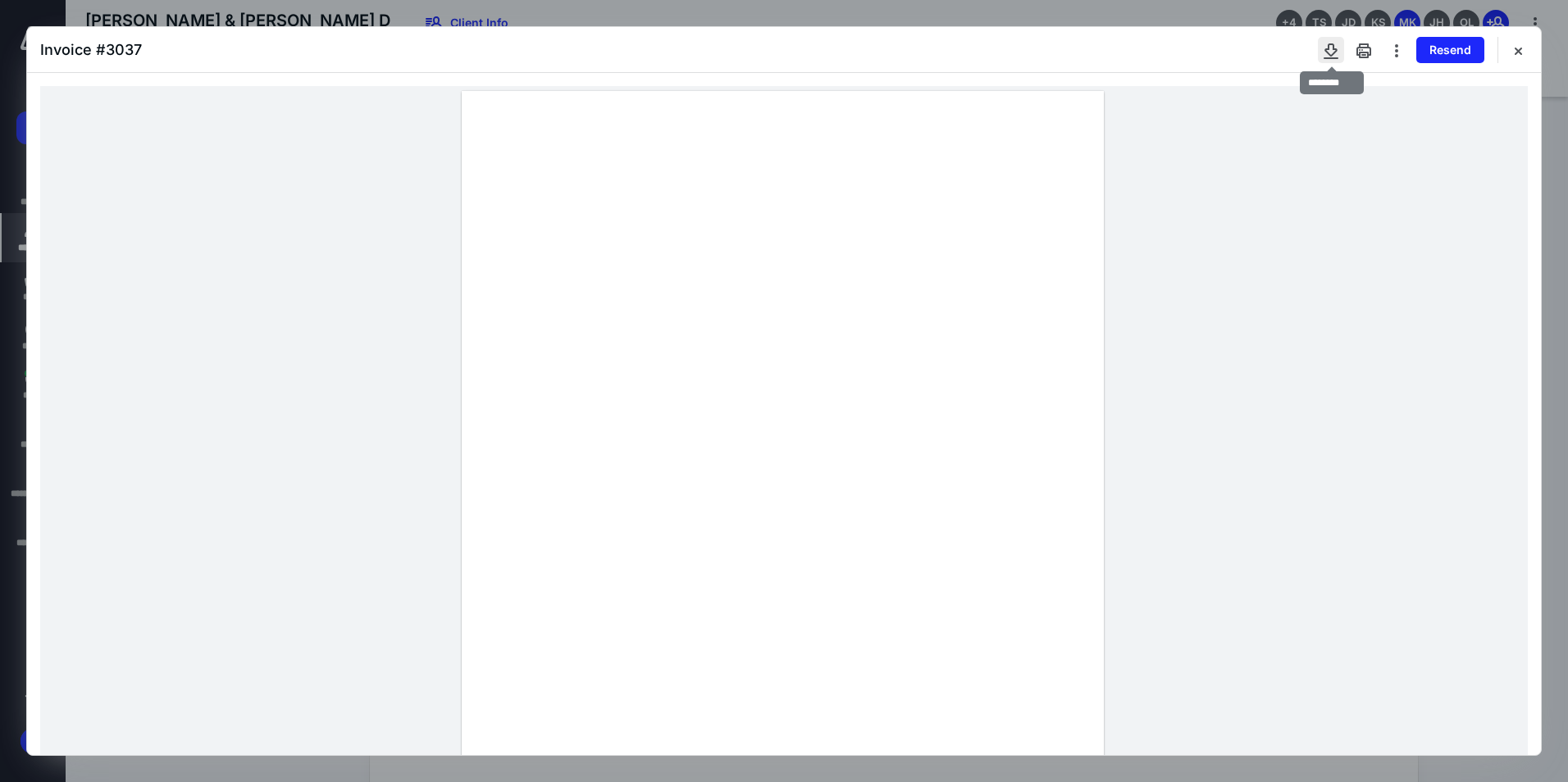 click at bounding box center [1331, 50] 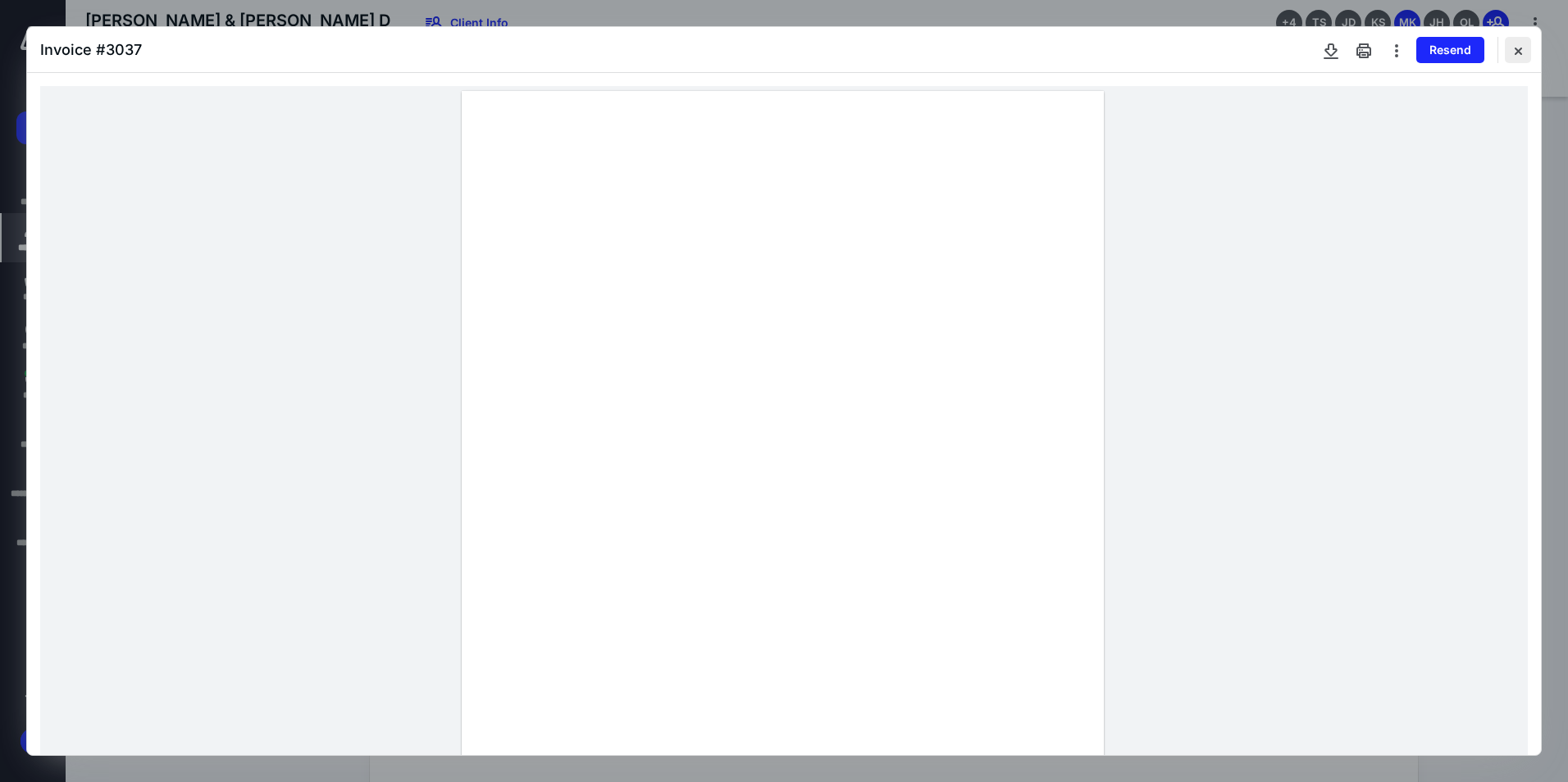 click at bounding box center (1518, 50) 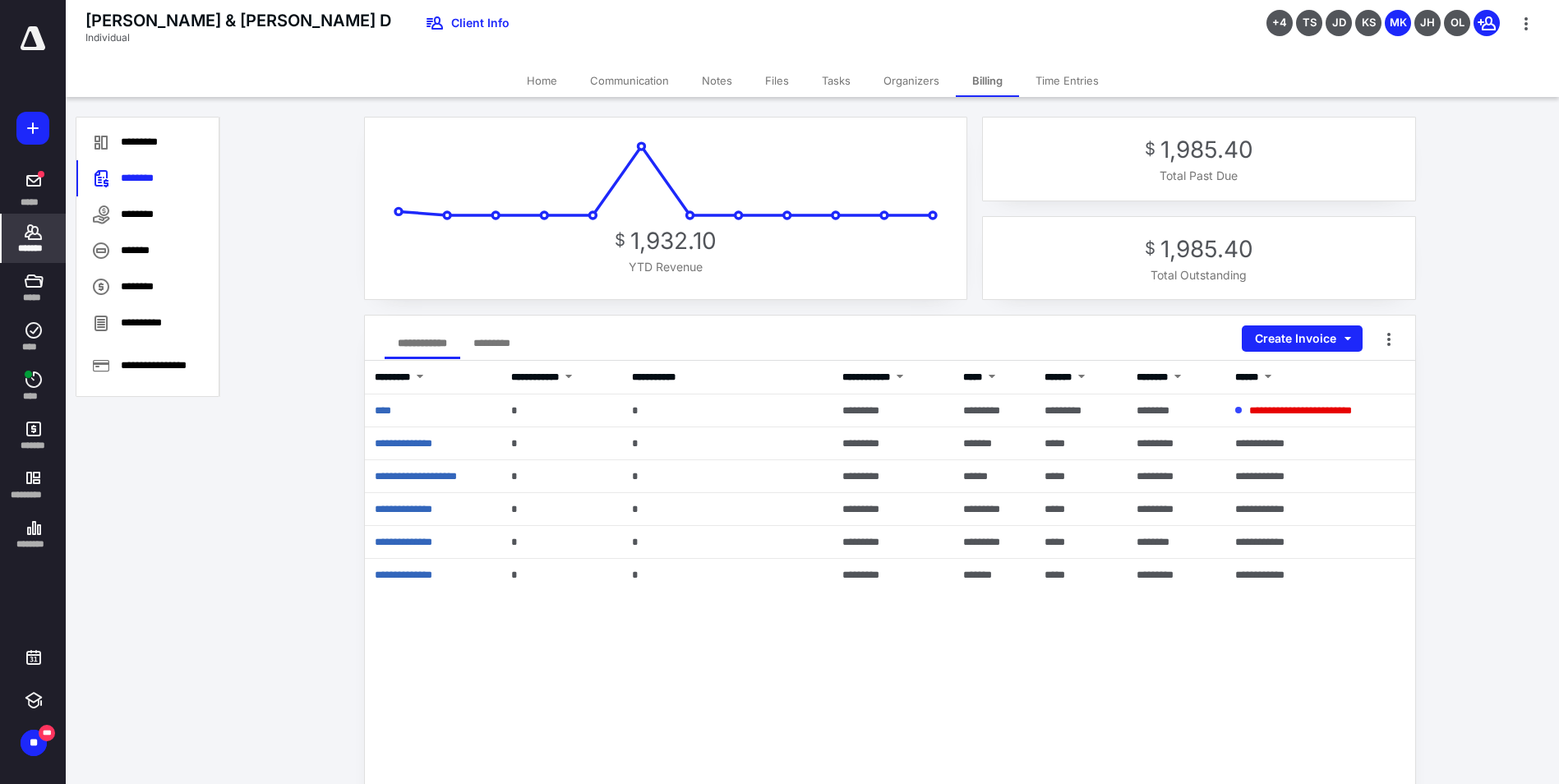 click on "*******" at bounding box center (34, 248) 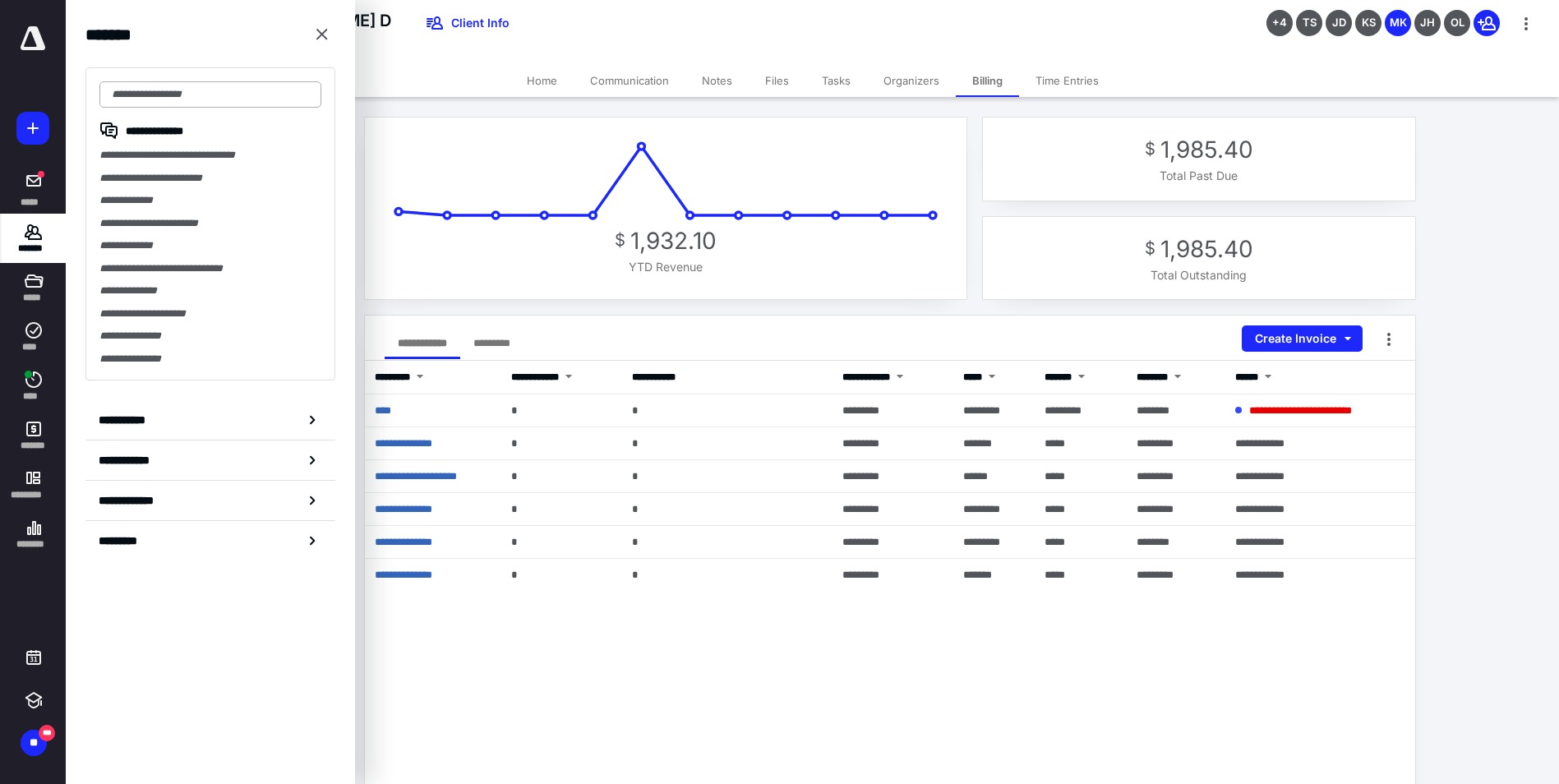 click at bounding box center [210, 95] 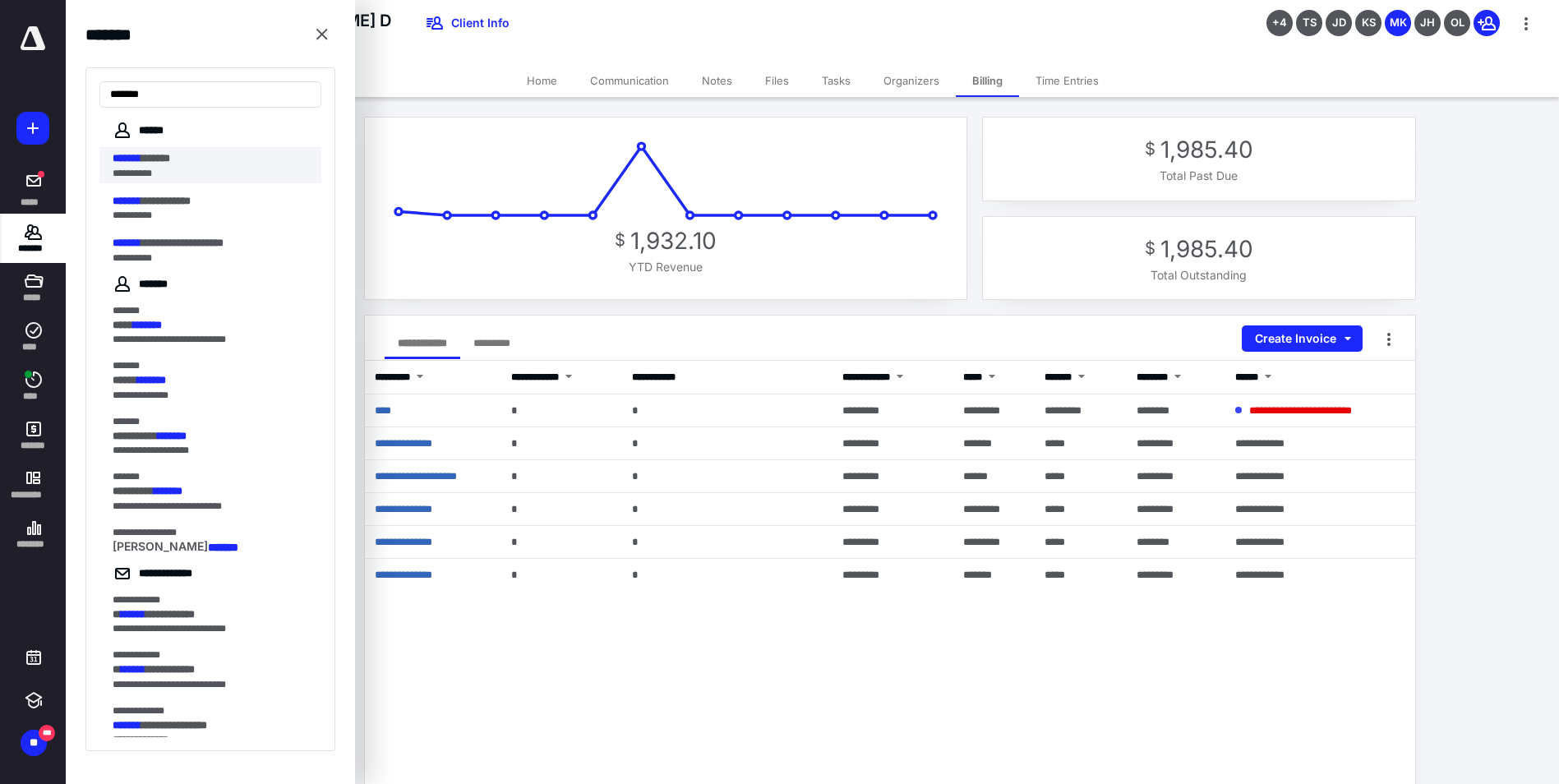 type on "*******" 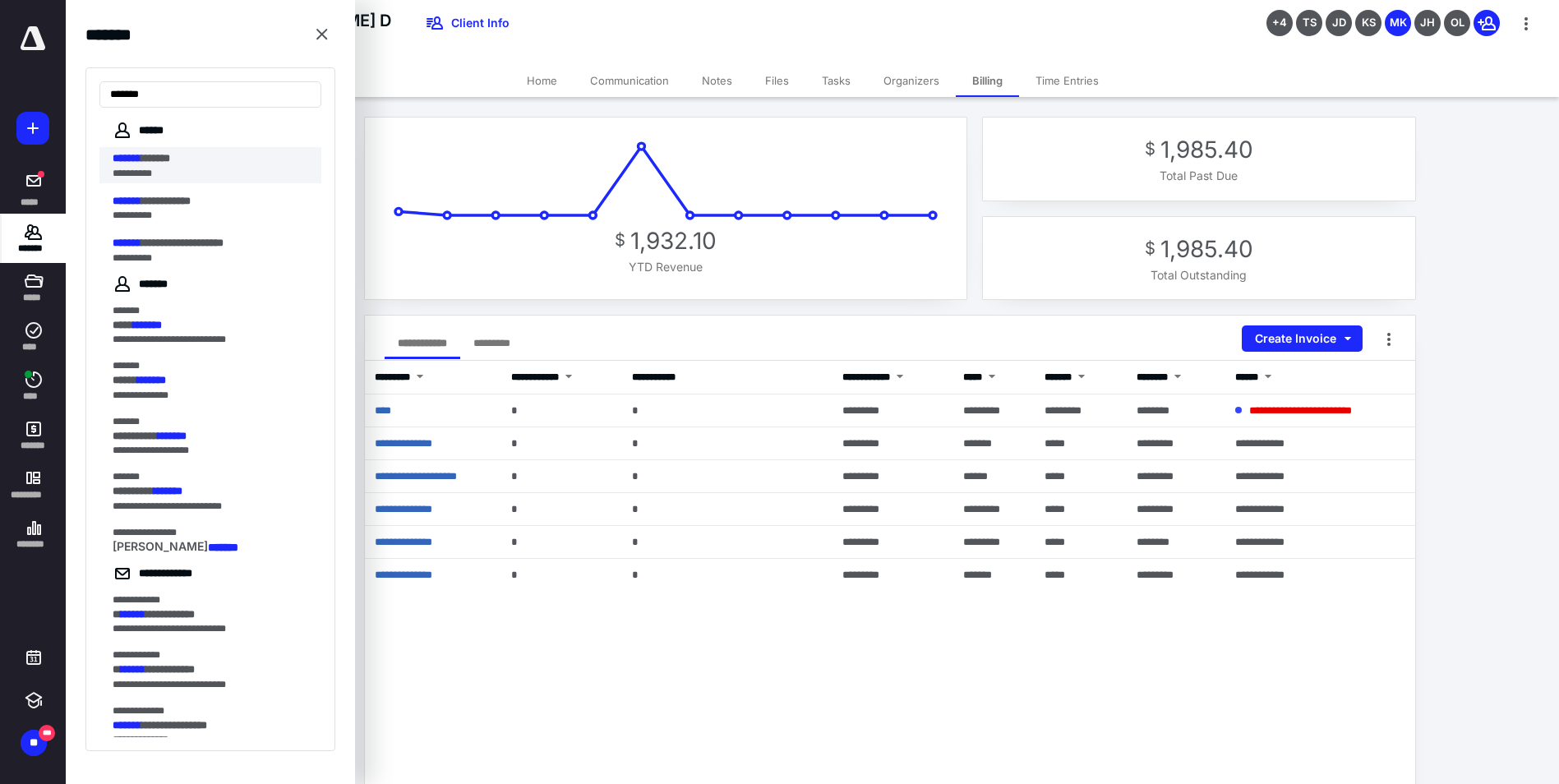 click on "*******" at bounding box center (127, 158) 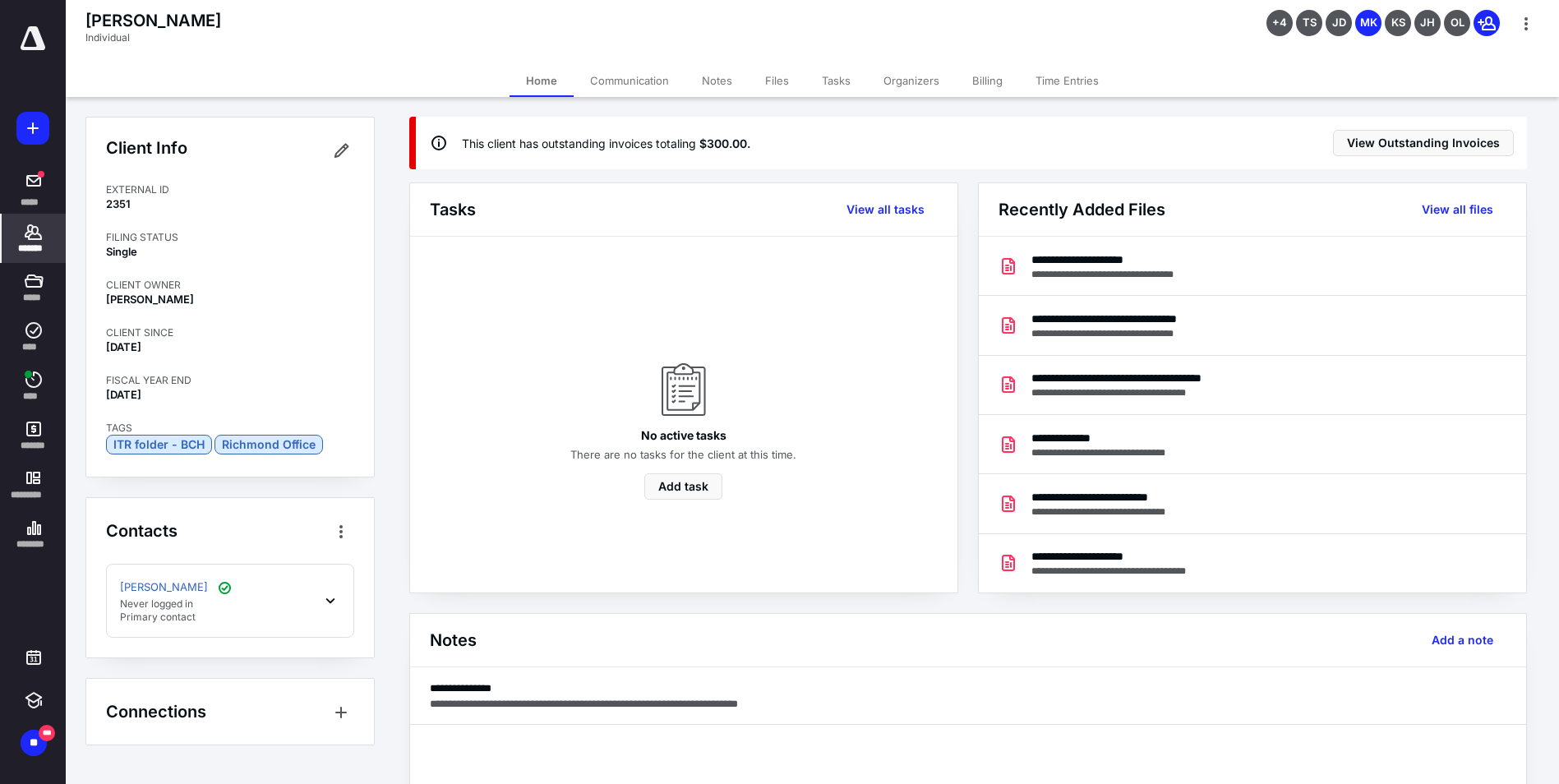 click 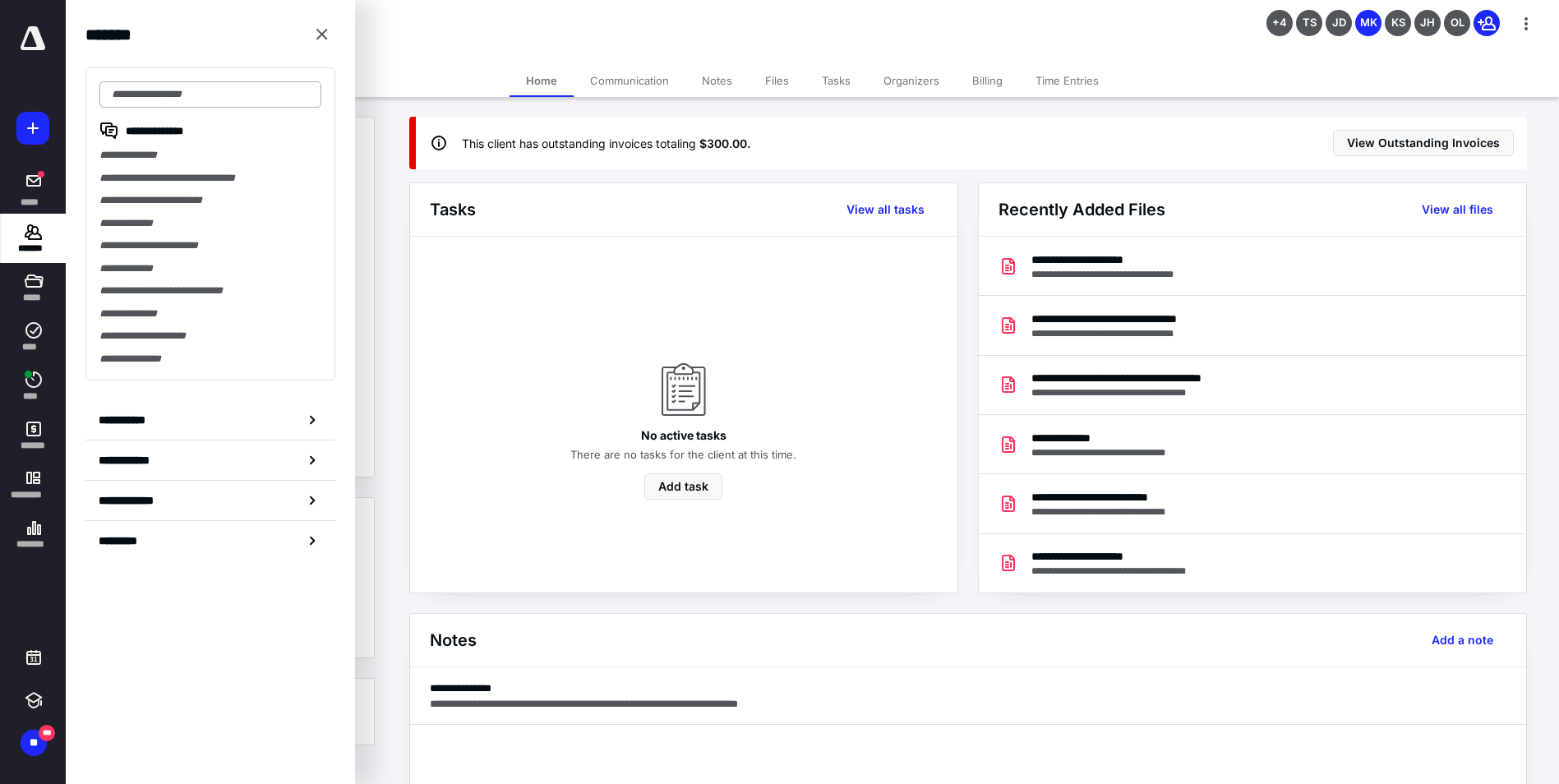 click at bounding box center [210, 95] 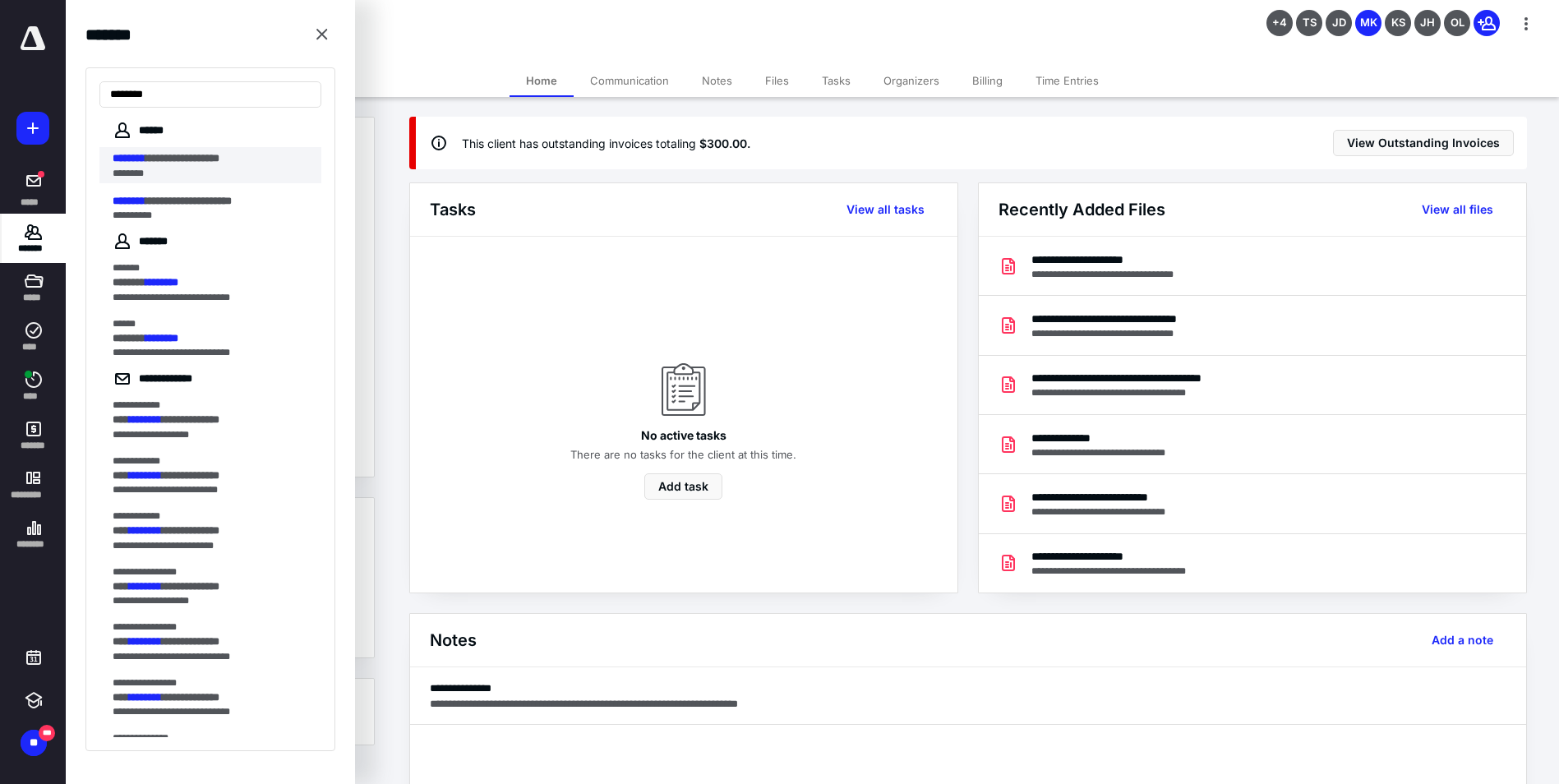 type on "********" 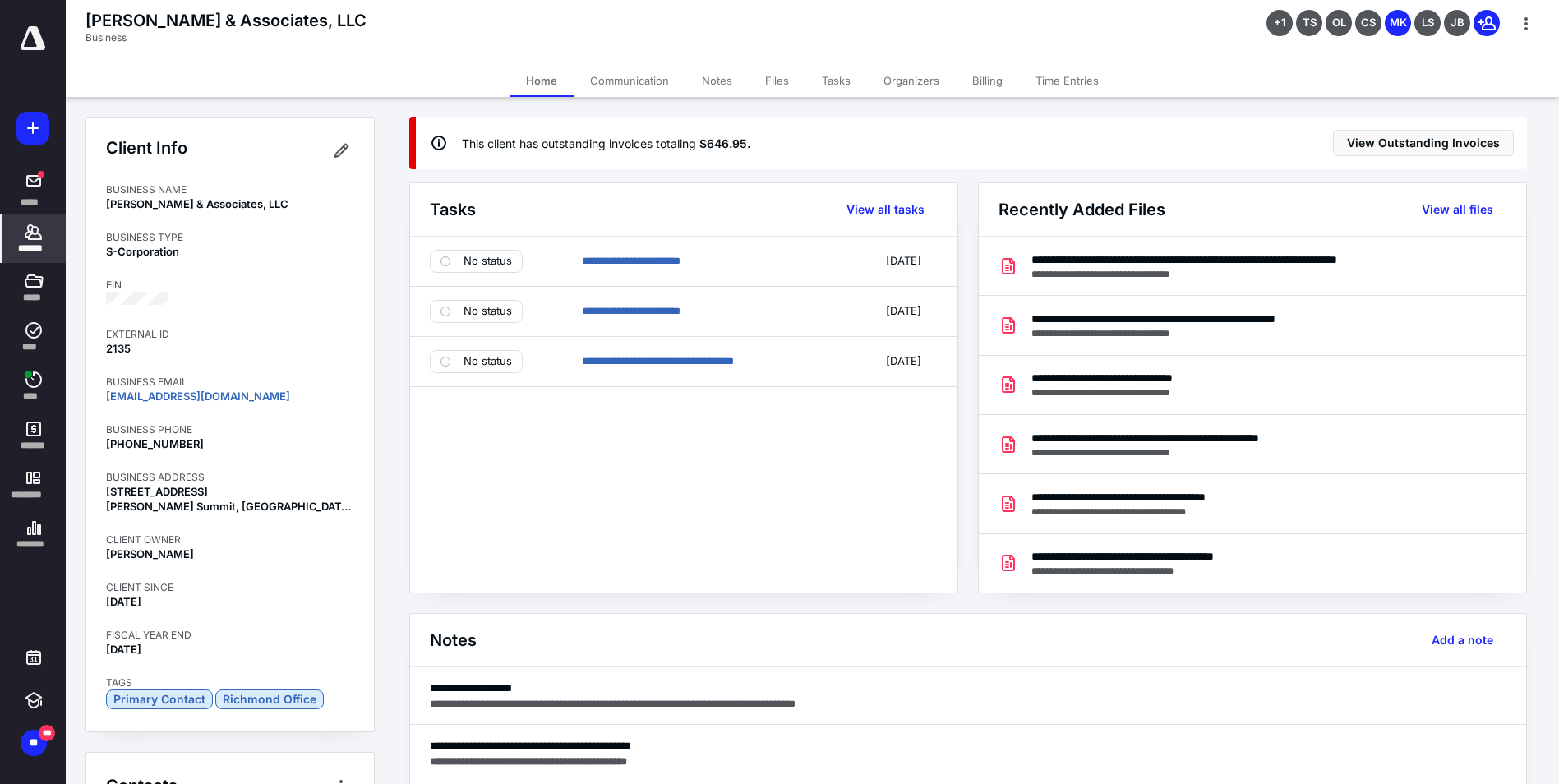 click on "Time Entries" at bounding box center [1067, 81] 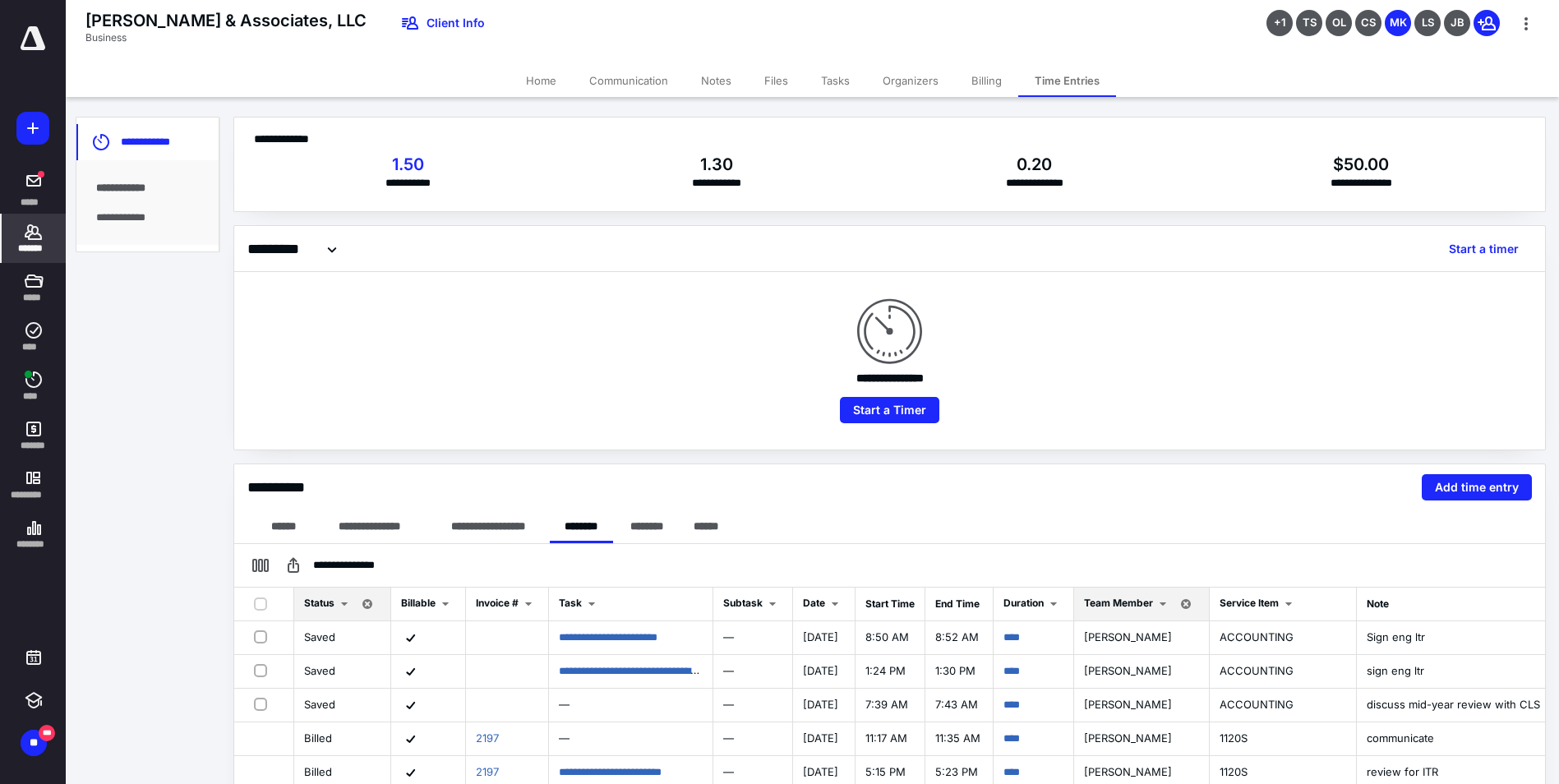 click on "Billing" at bounding box center (986, 81) 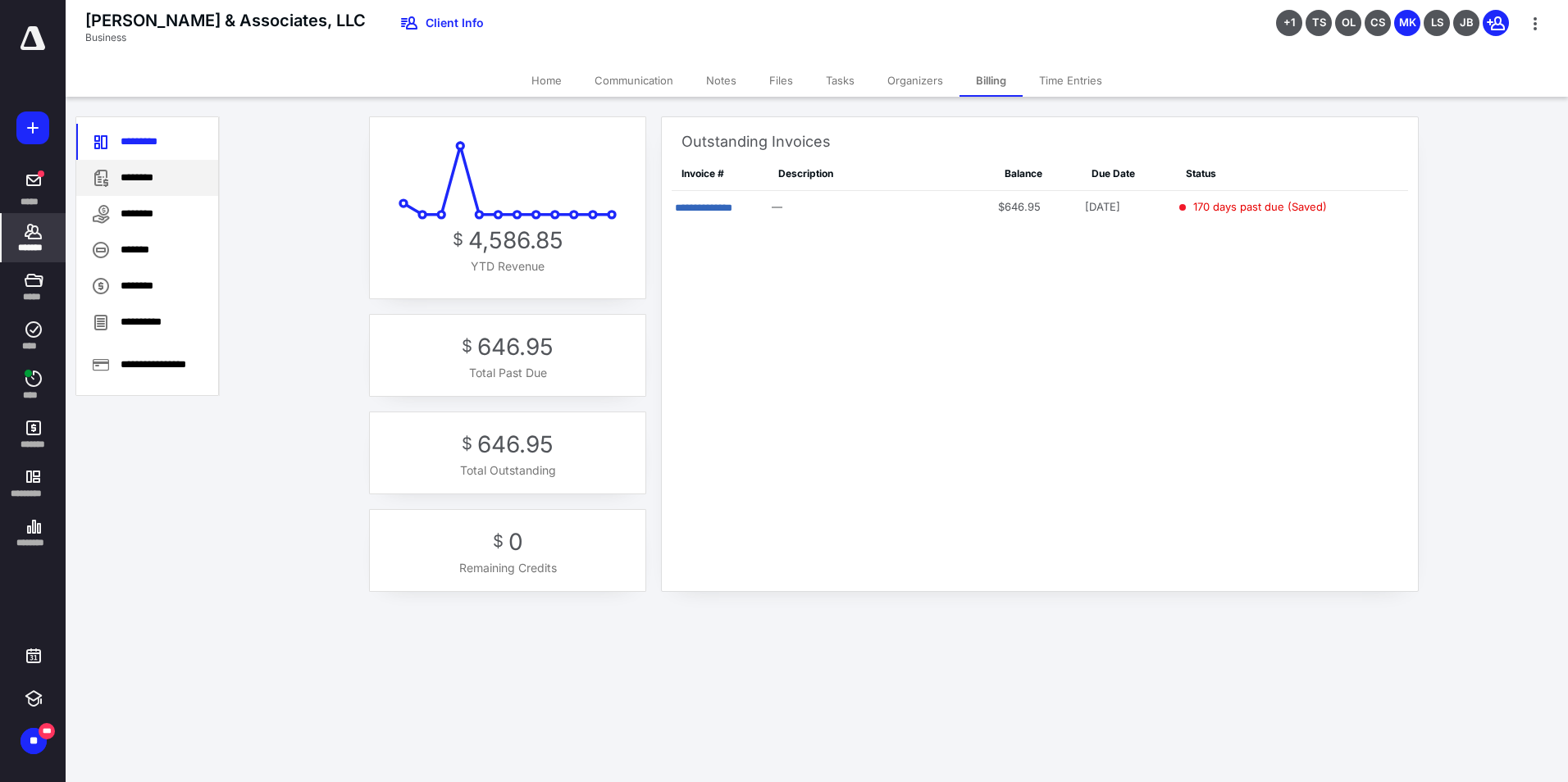 click on "********" at bounding box center [147, 178] 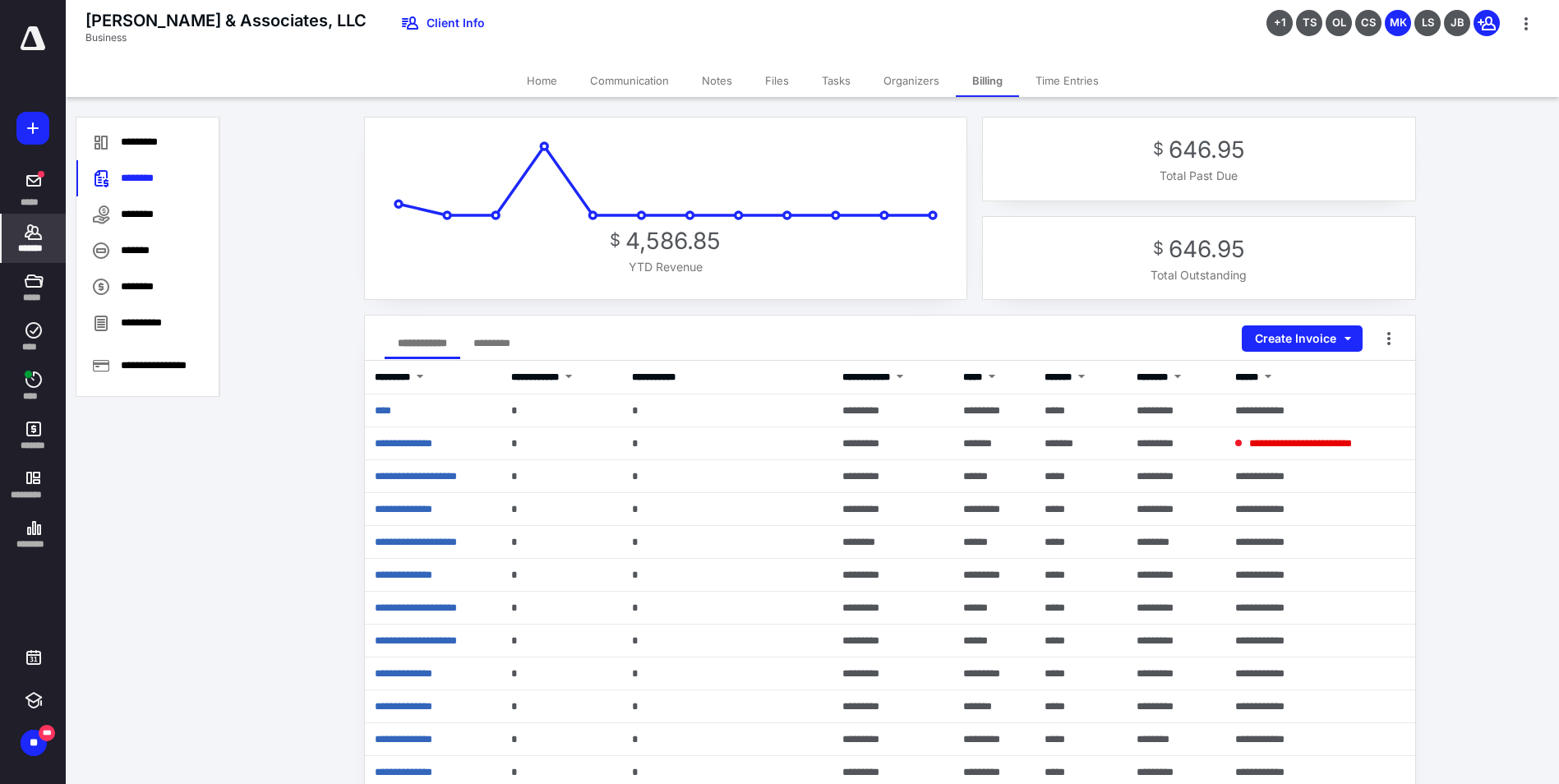 click on "*******" at bounding box center (34, 248) 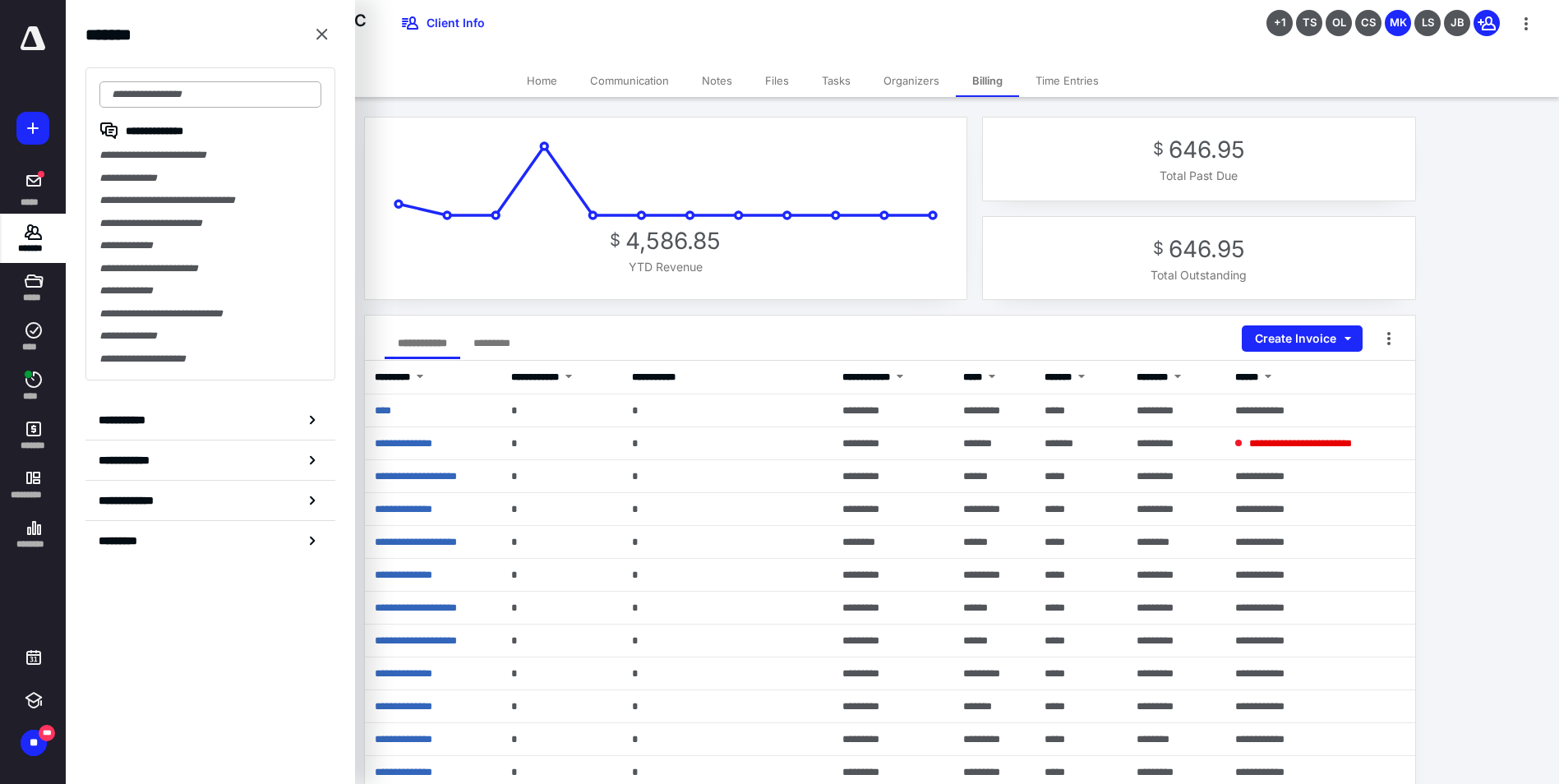 click at bounding box center [210, 95] 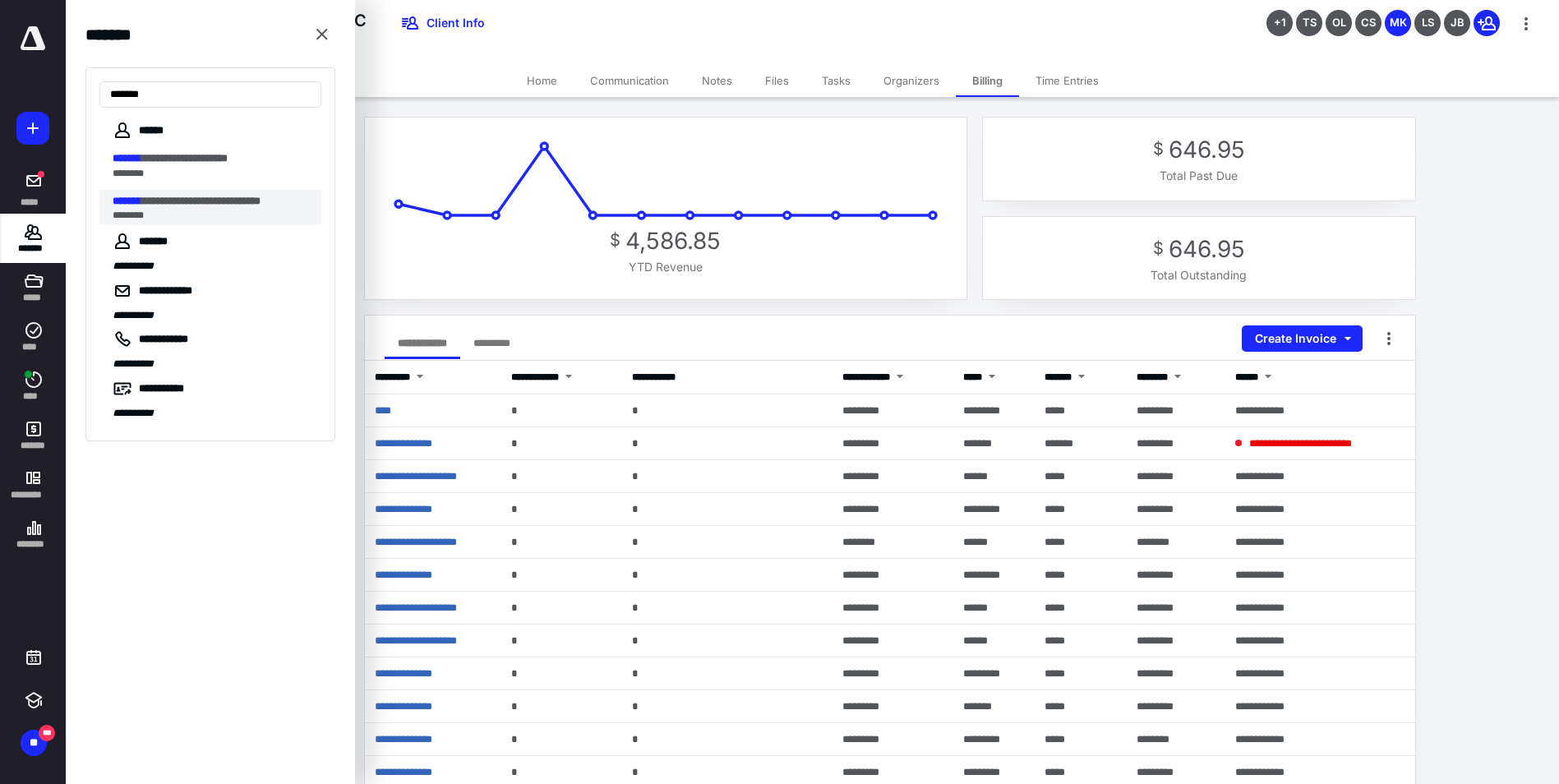 type on "*******" 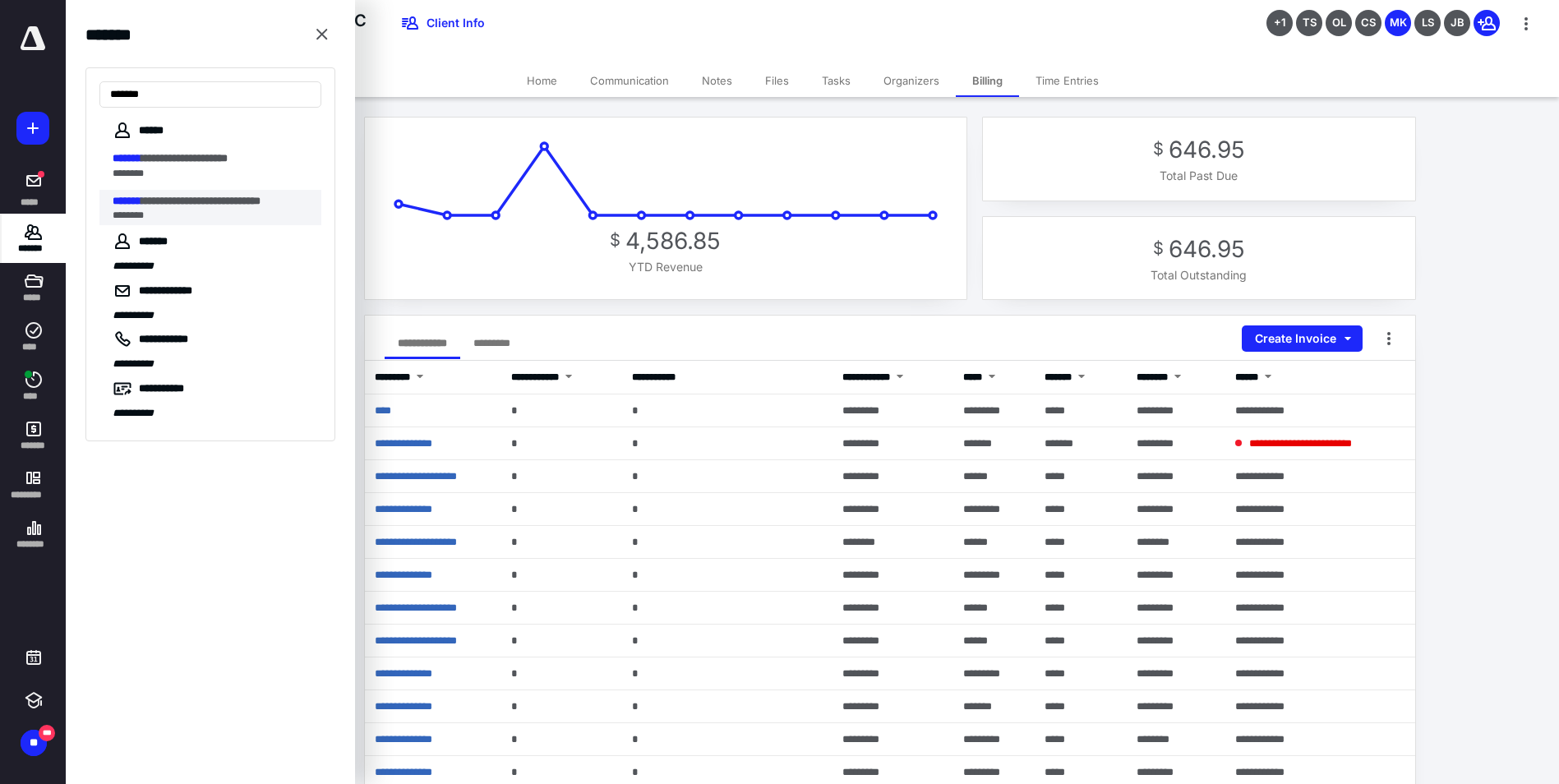 click on "*******" at bounding box center (127, 201) 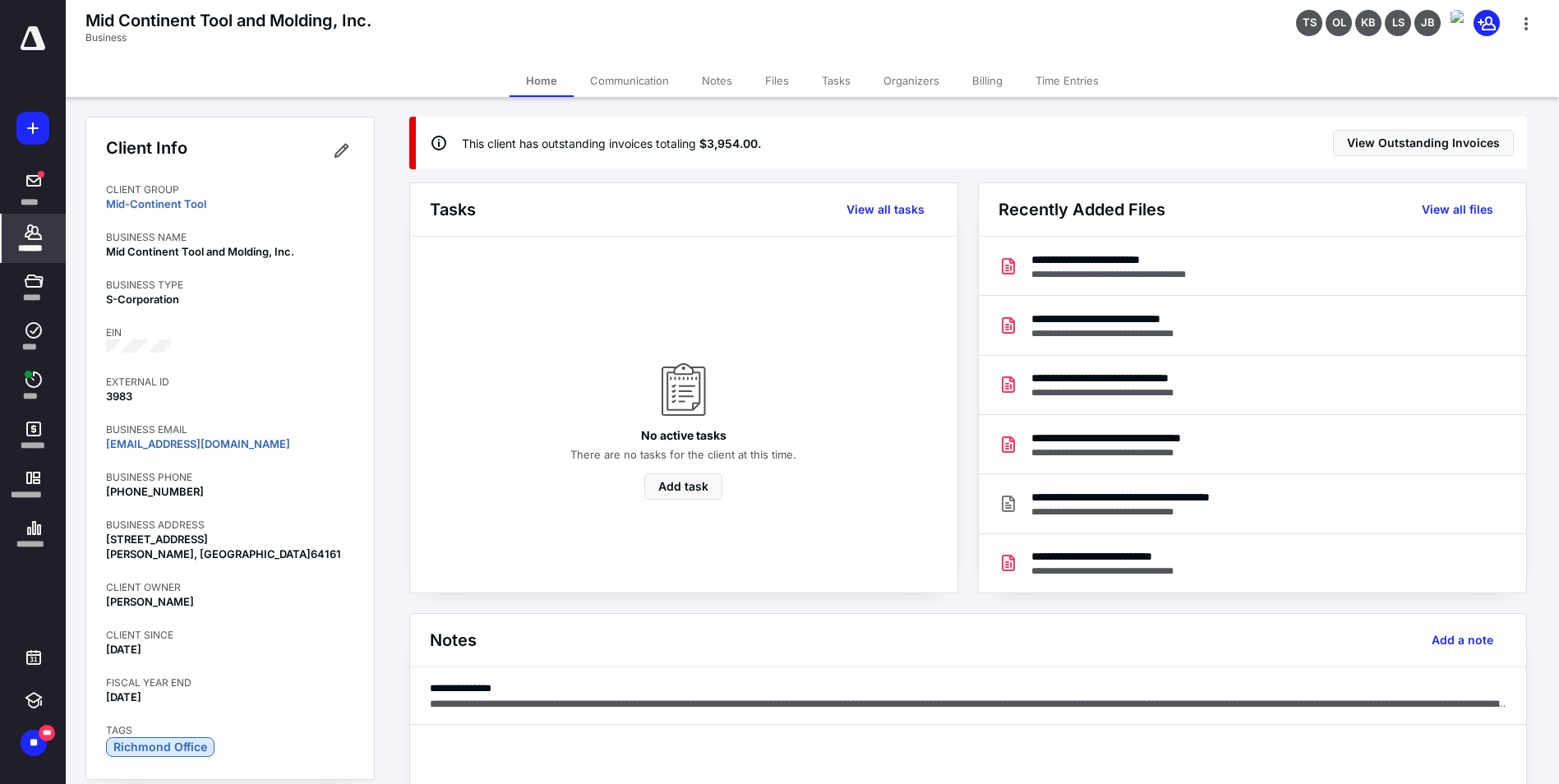 click on "Billing" at bounding box center [987, 81] 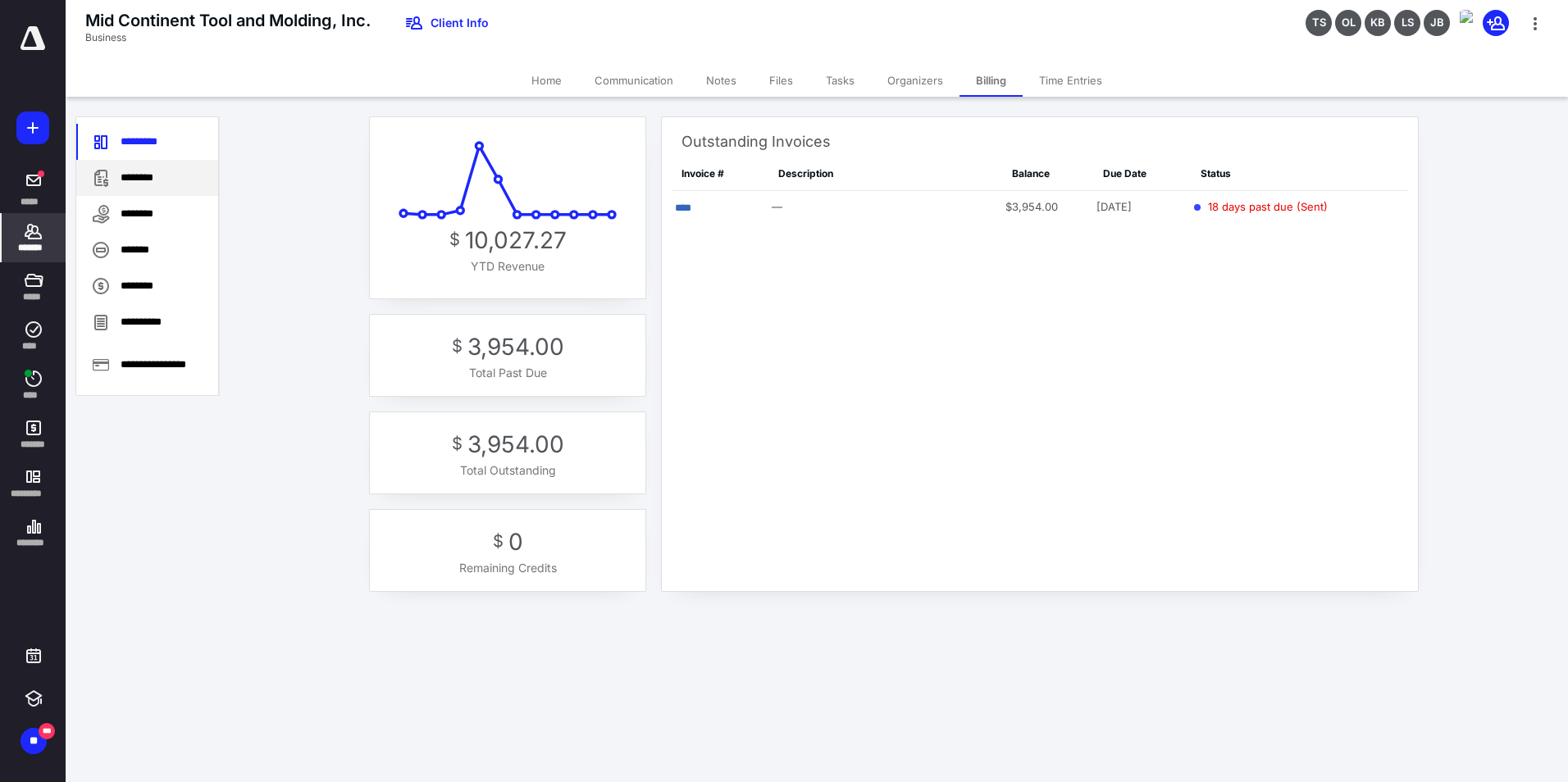 click on "********" at bounding box center (147, 178) 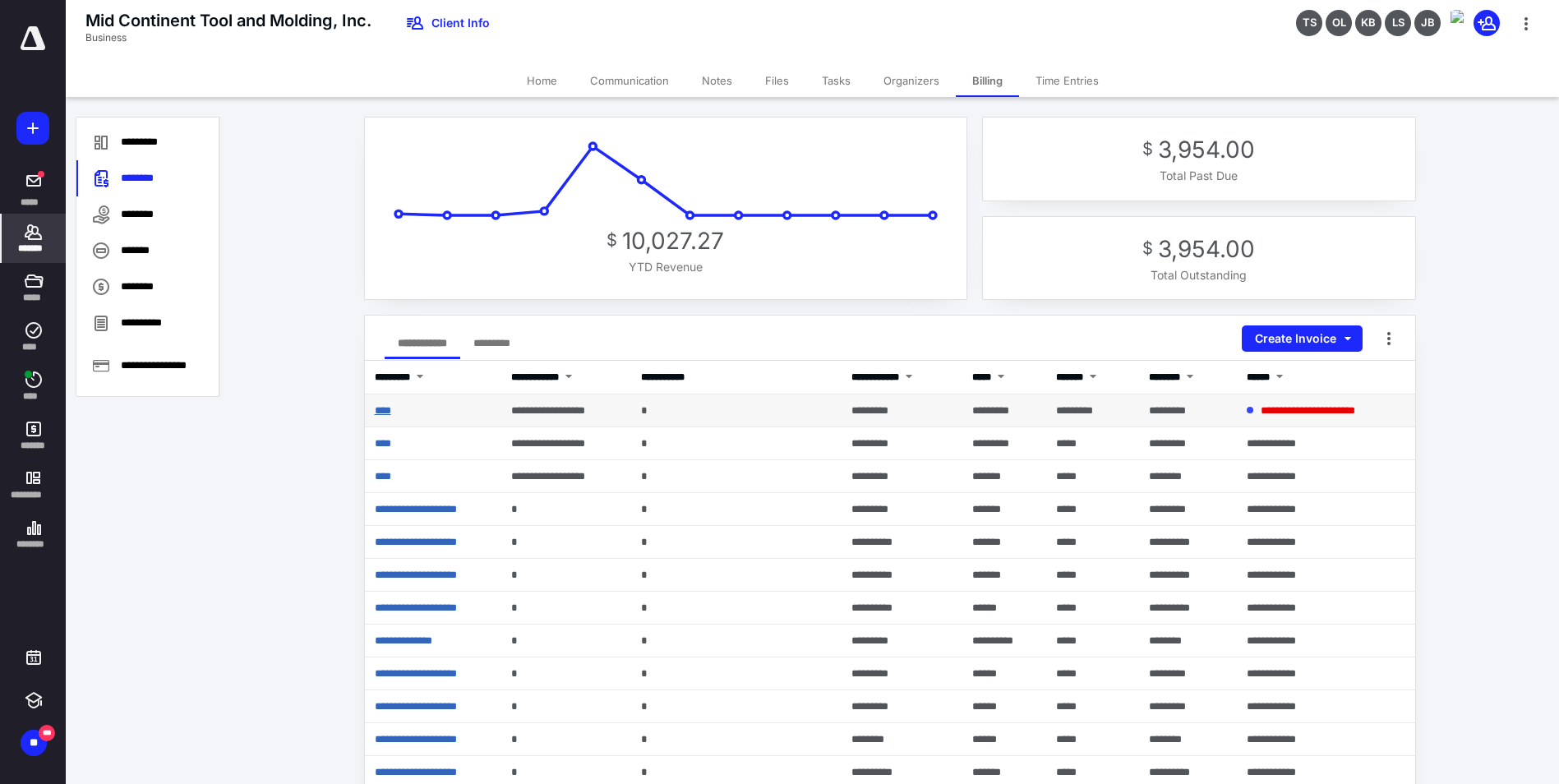 click on "****" at bounding box center [383, 410] 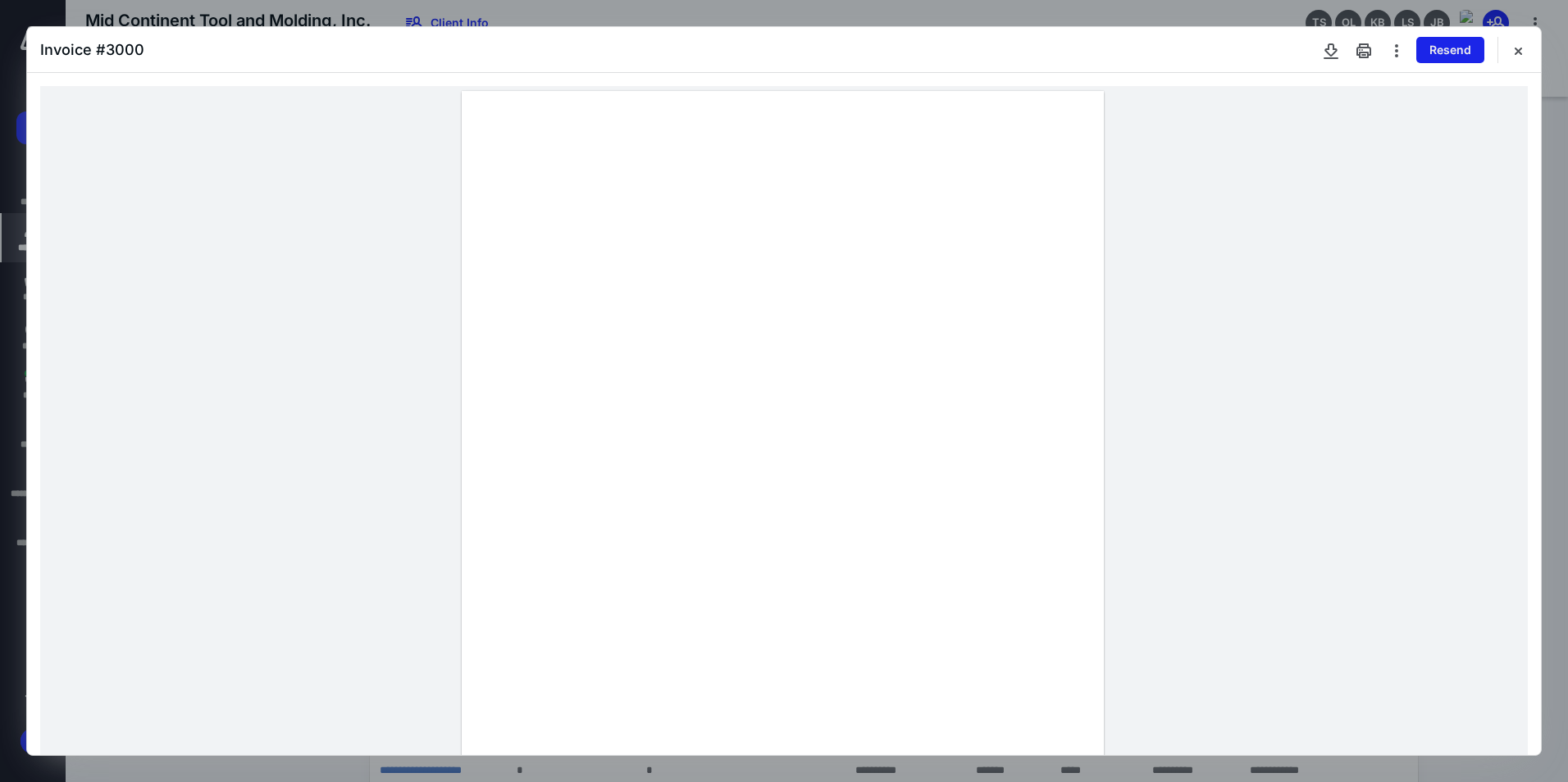 click on "Resend" at bounding box center (1450, 50) 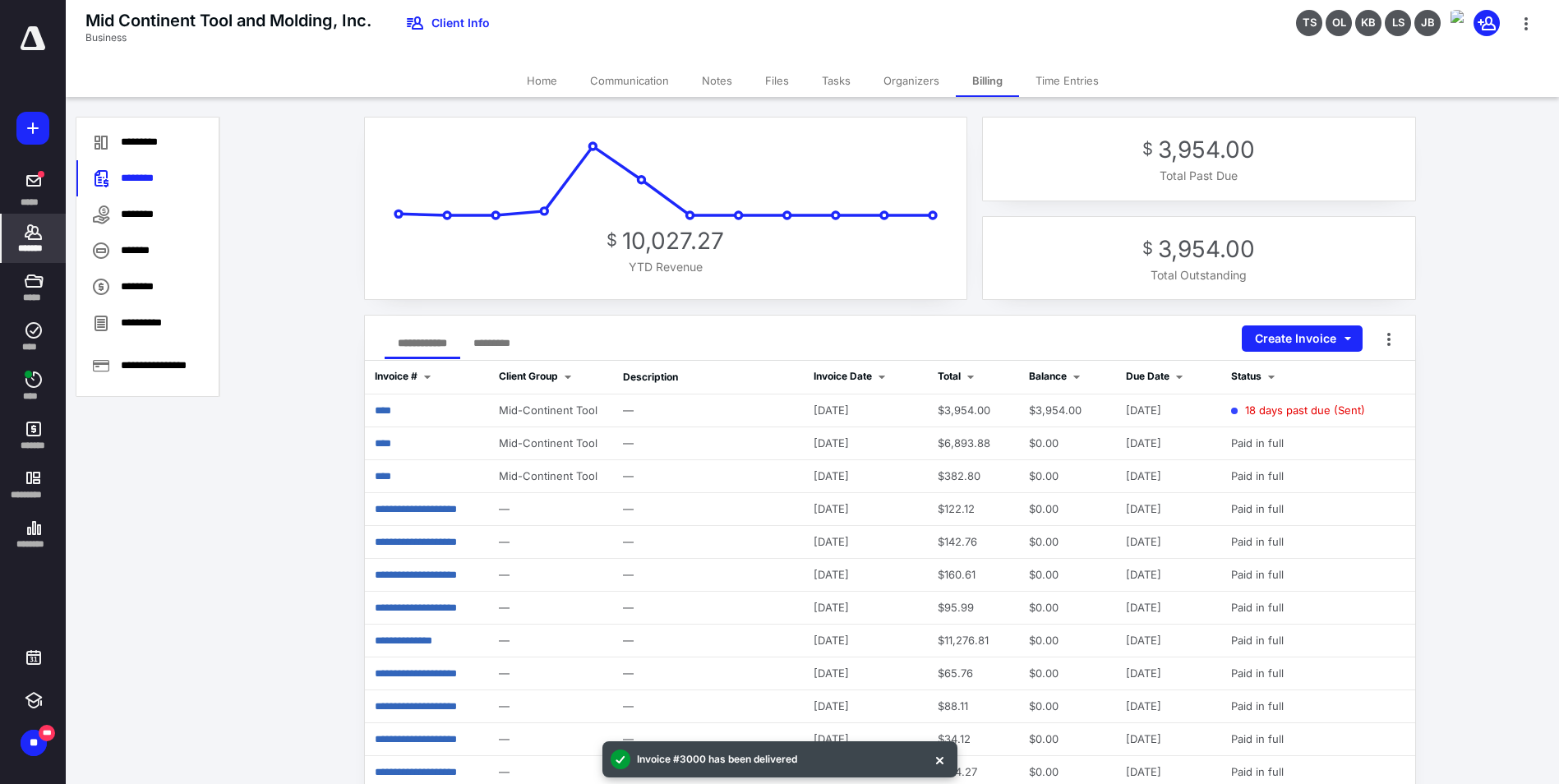 click on "*******" at bounding box center [34, 248] 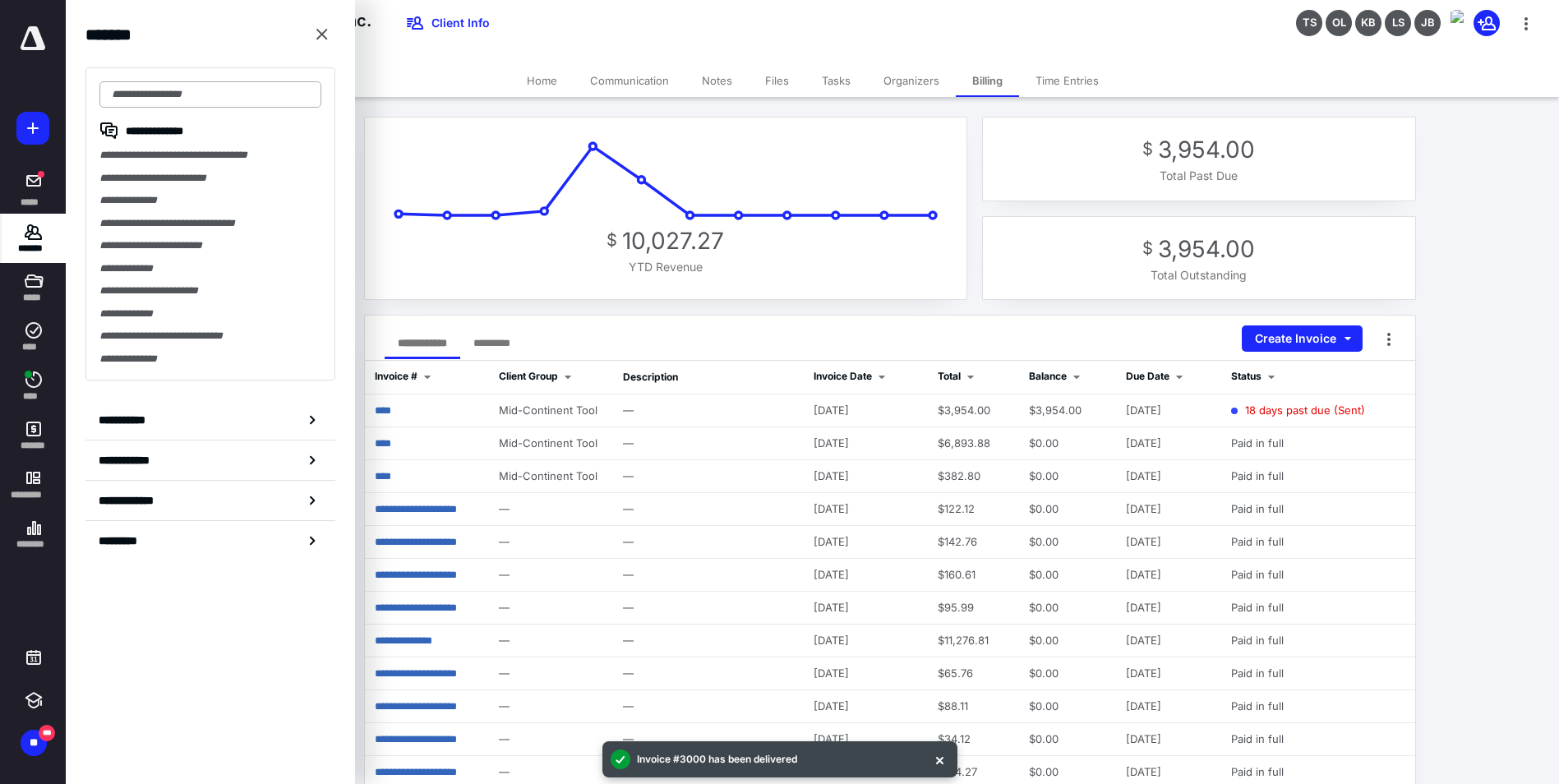 click at bounding box center (210, 95) 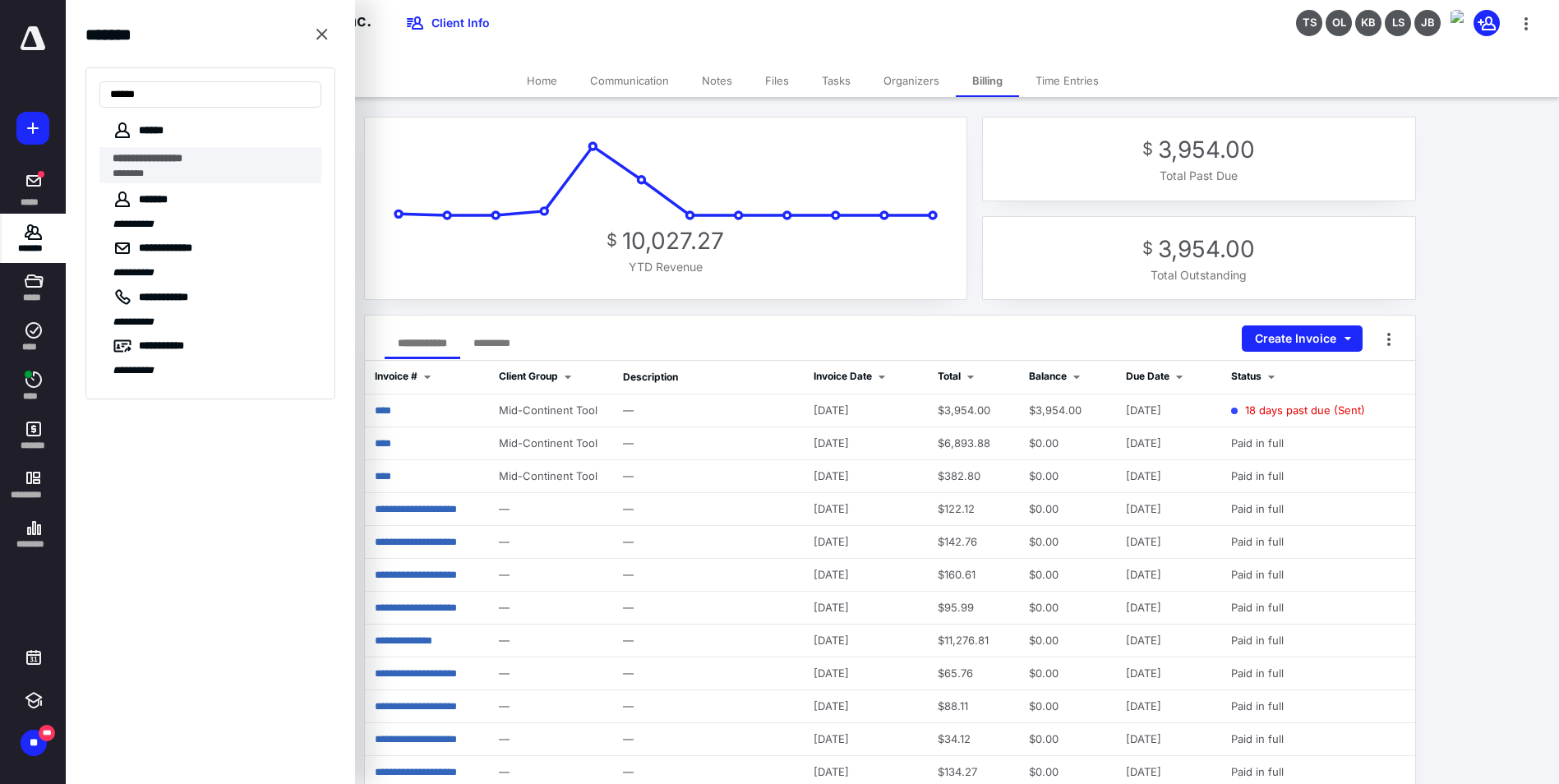 type on "*****" 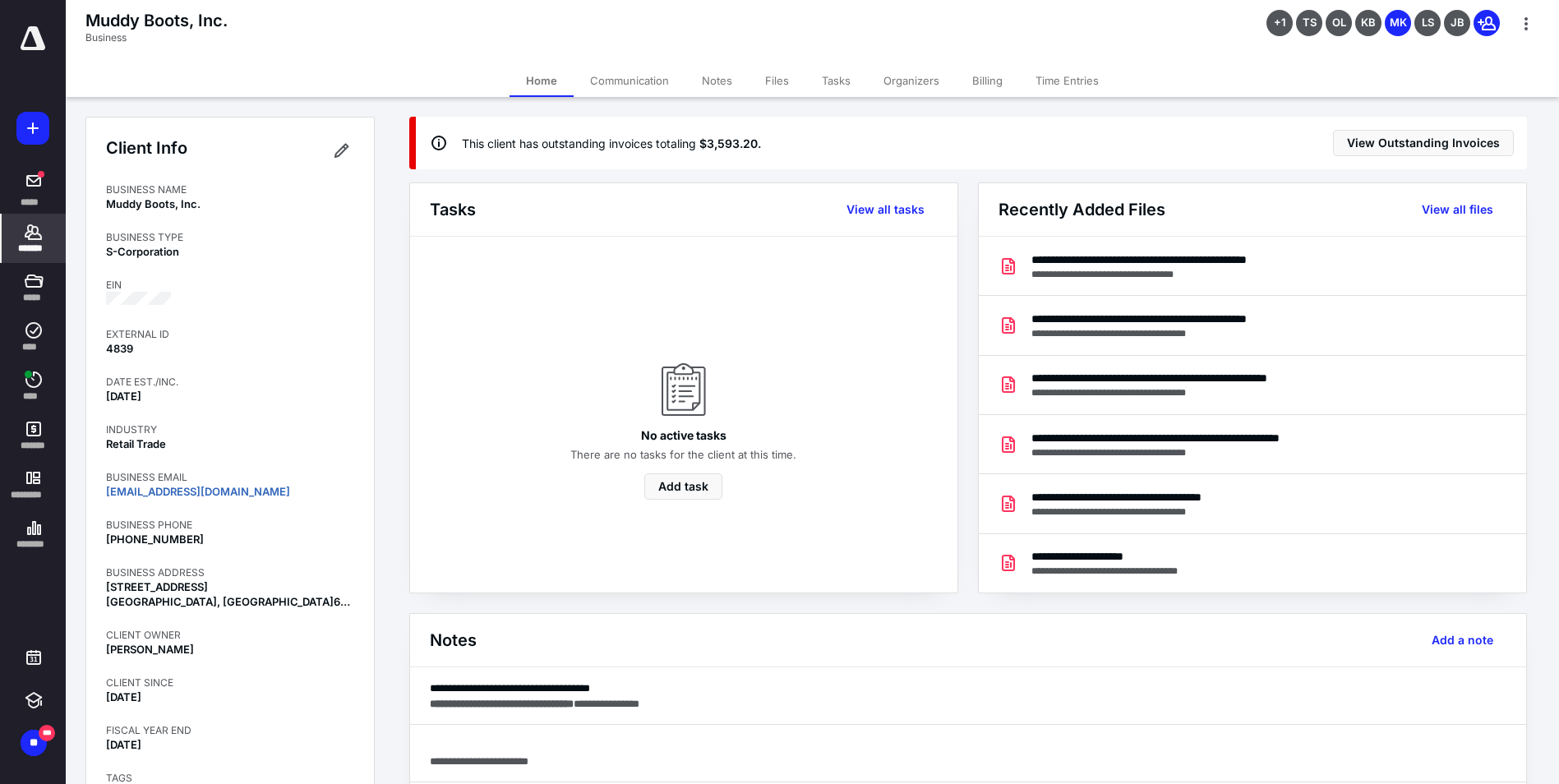 click on "Billing" at bounding box center [987, 81] 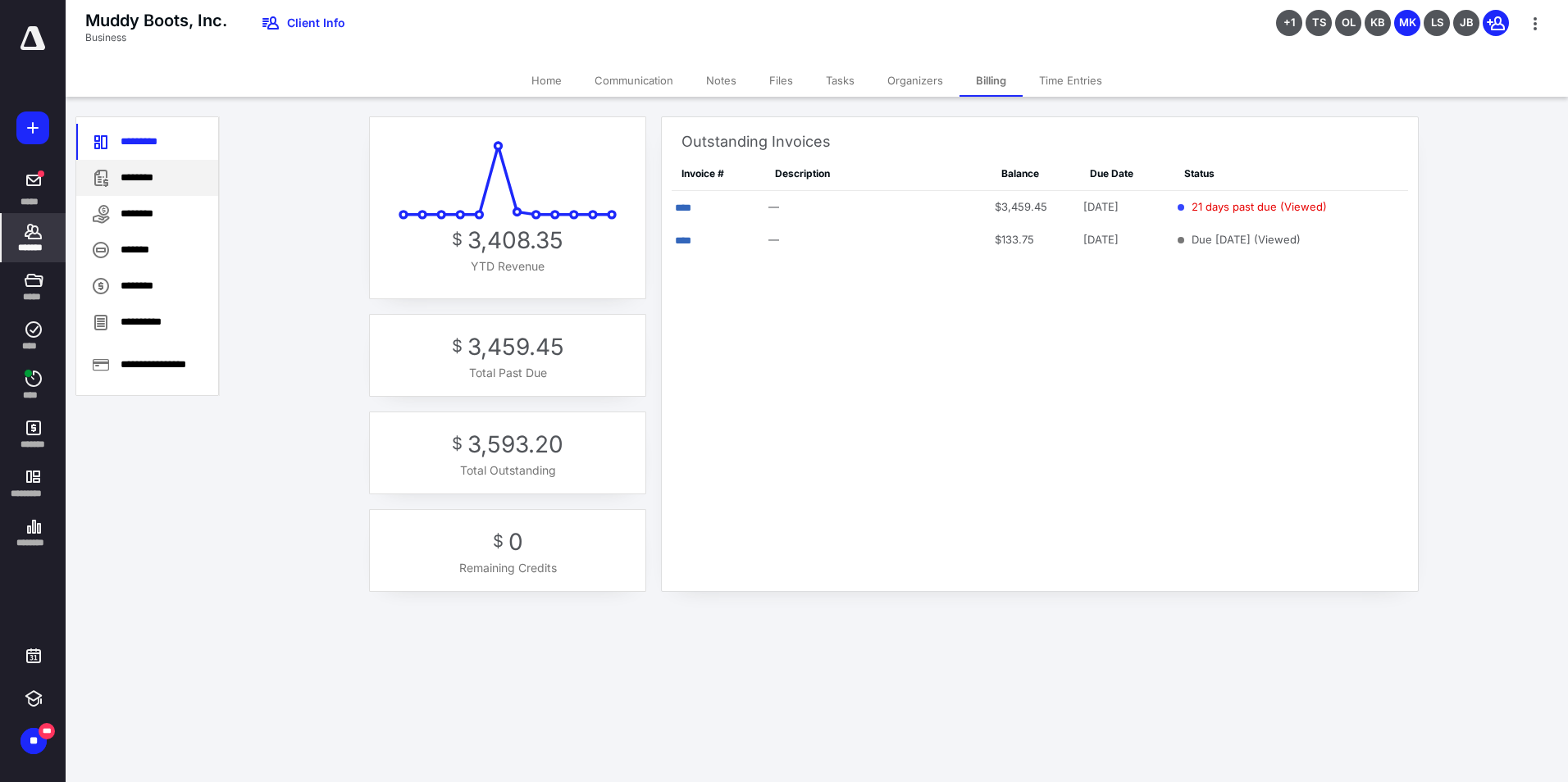 click on "********" at bounding box center [147, 178] 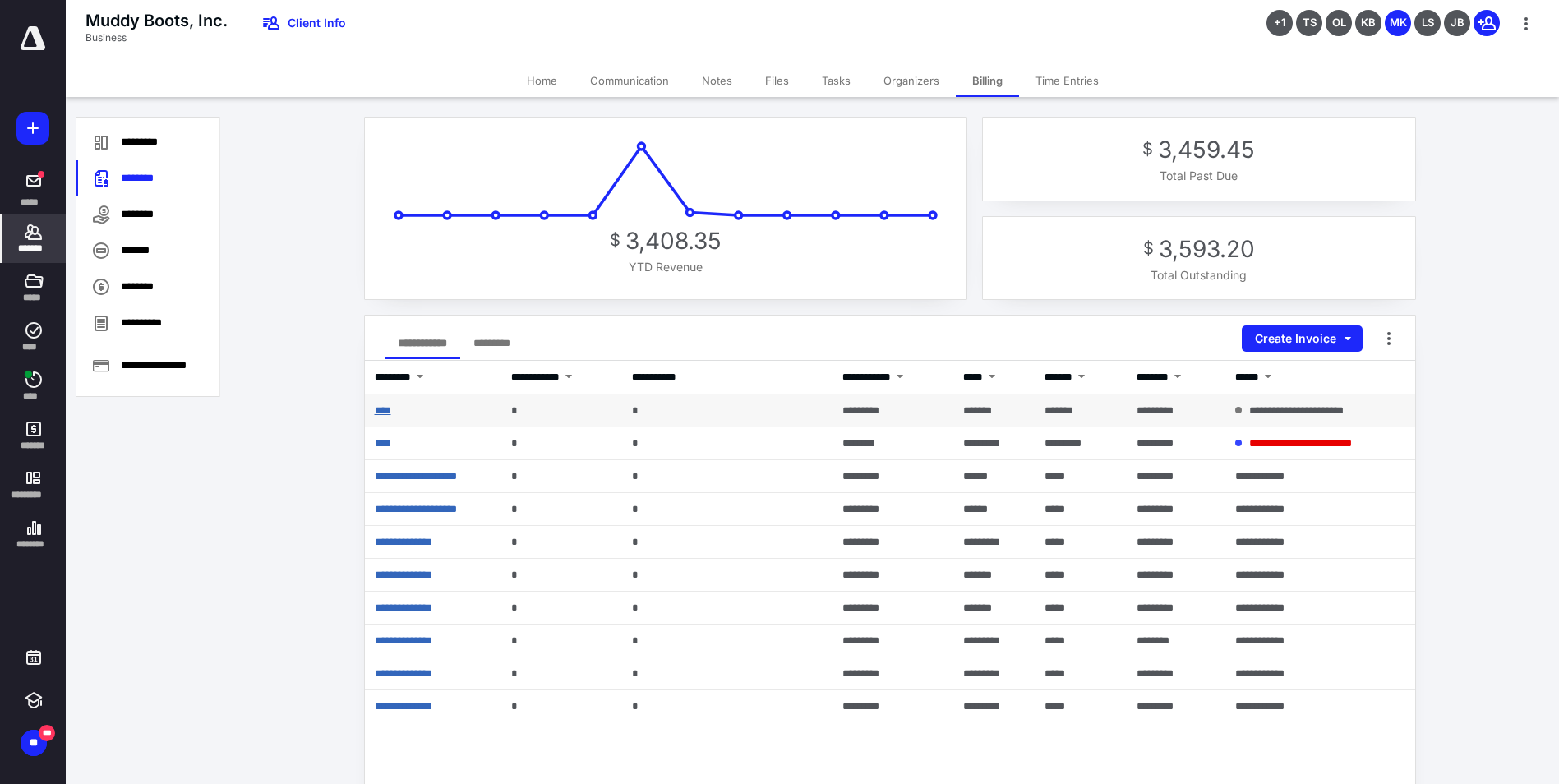 click on "****" at bounding box center [383, 410] 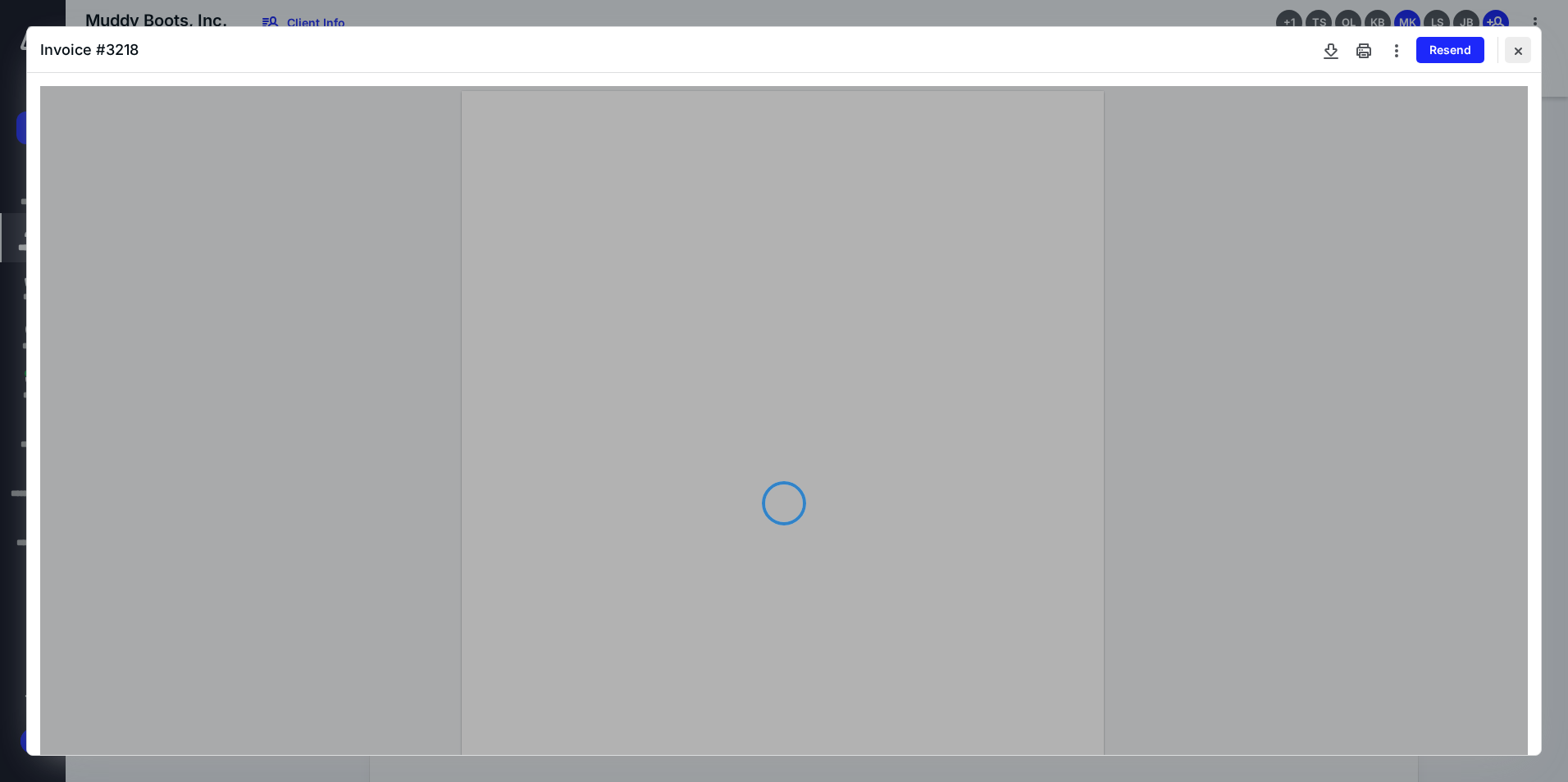 click at bounding box center (1518, 50) 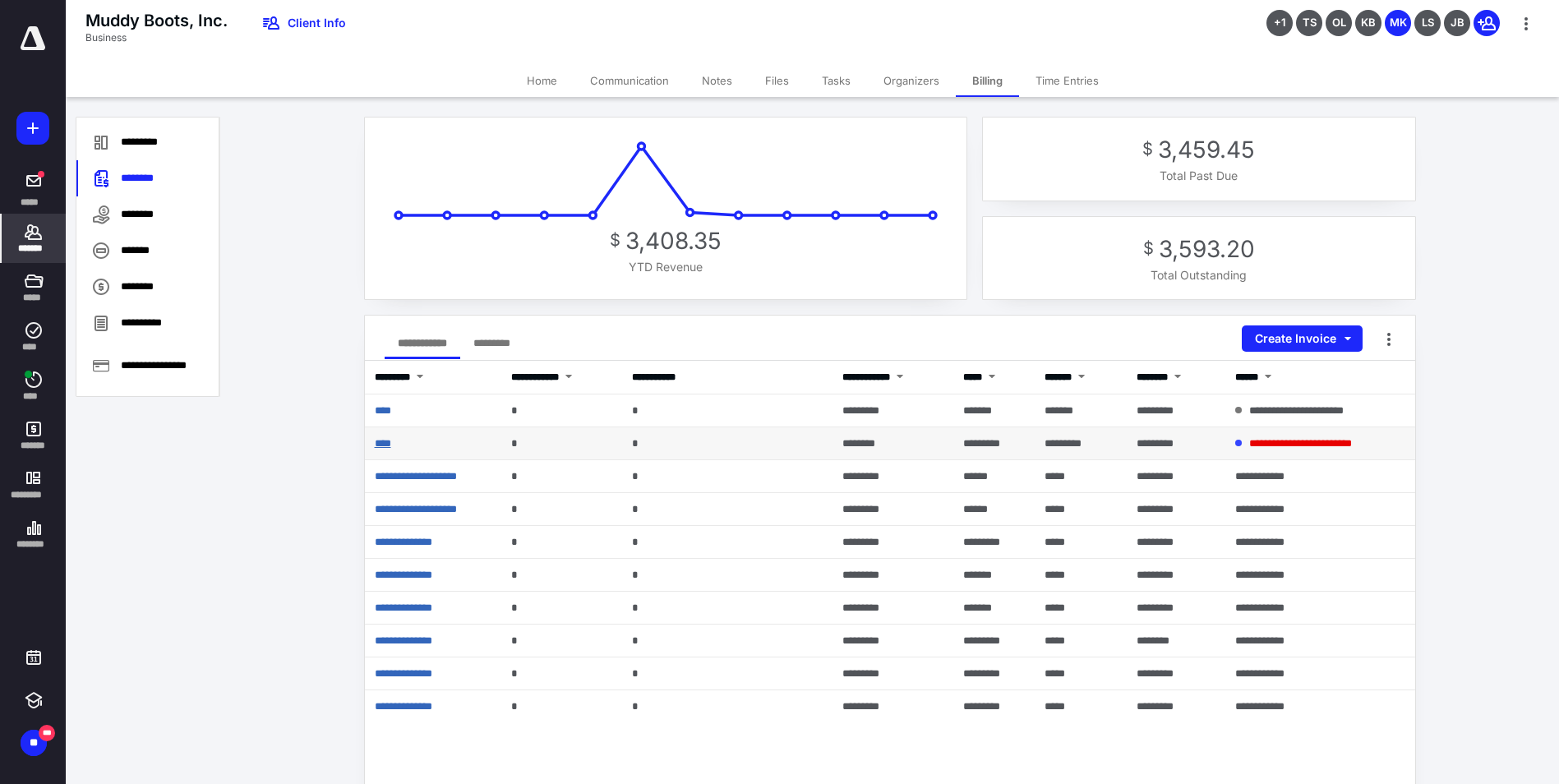 click on "****" at bounding box center [383, 443] 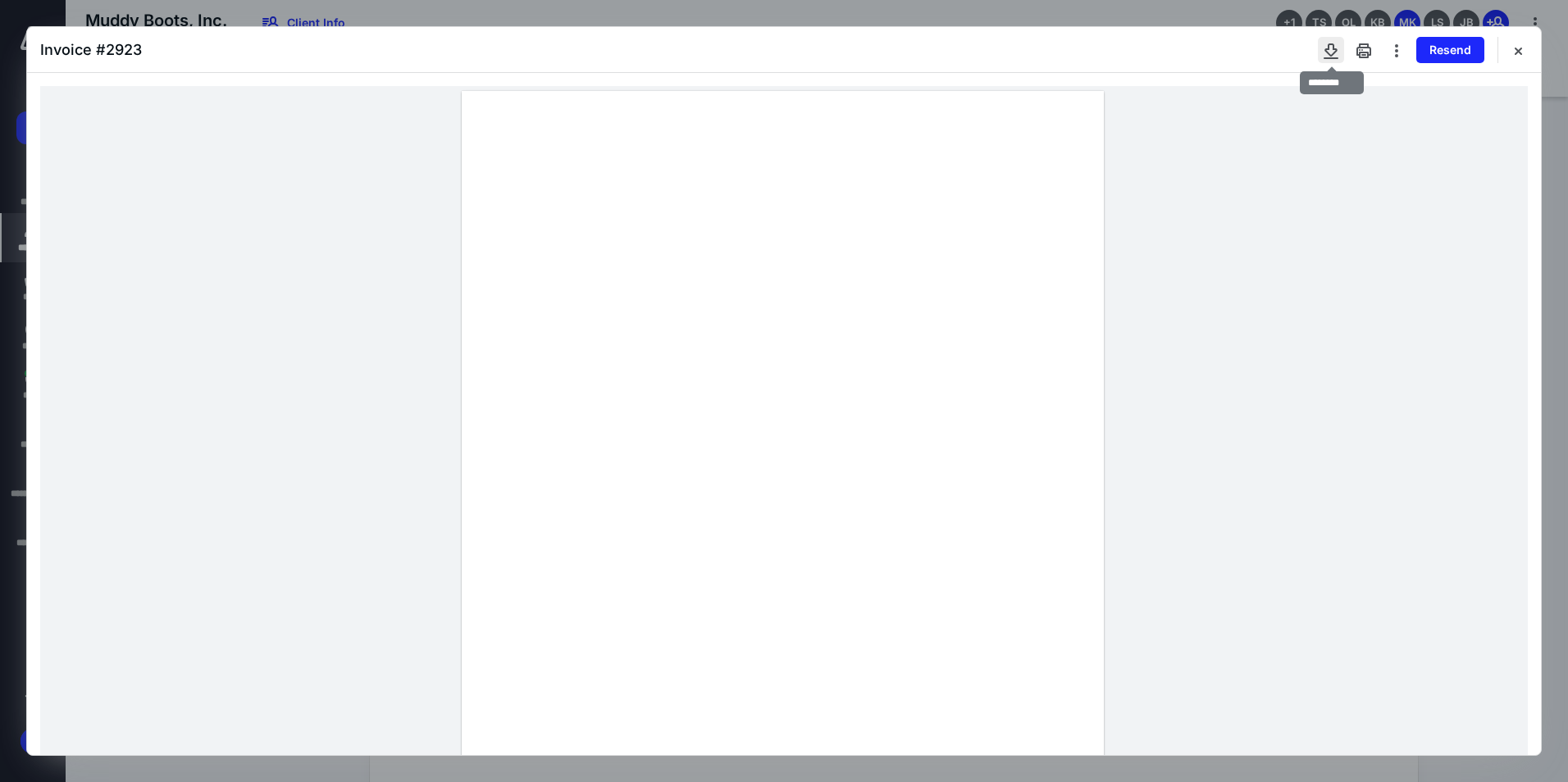 click at bounding box center [1331, 50] 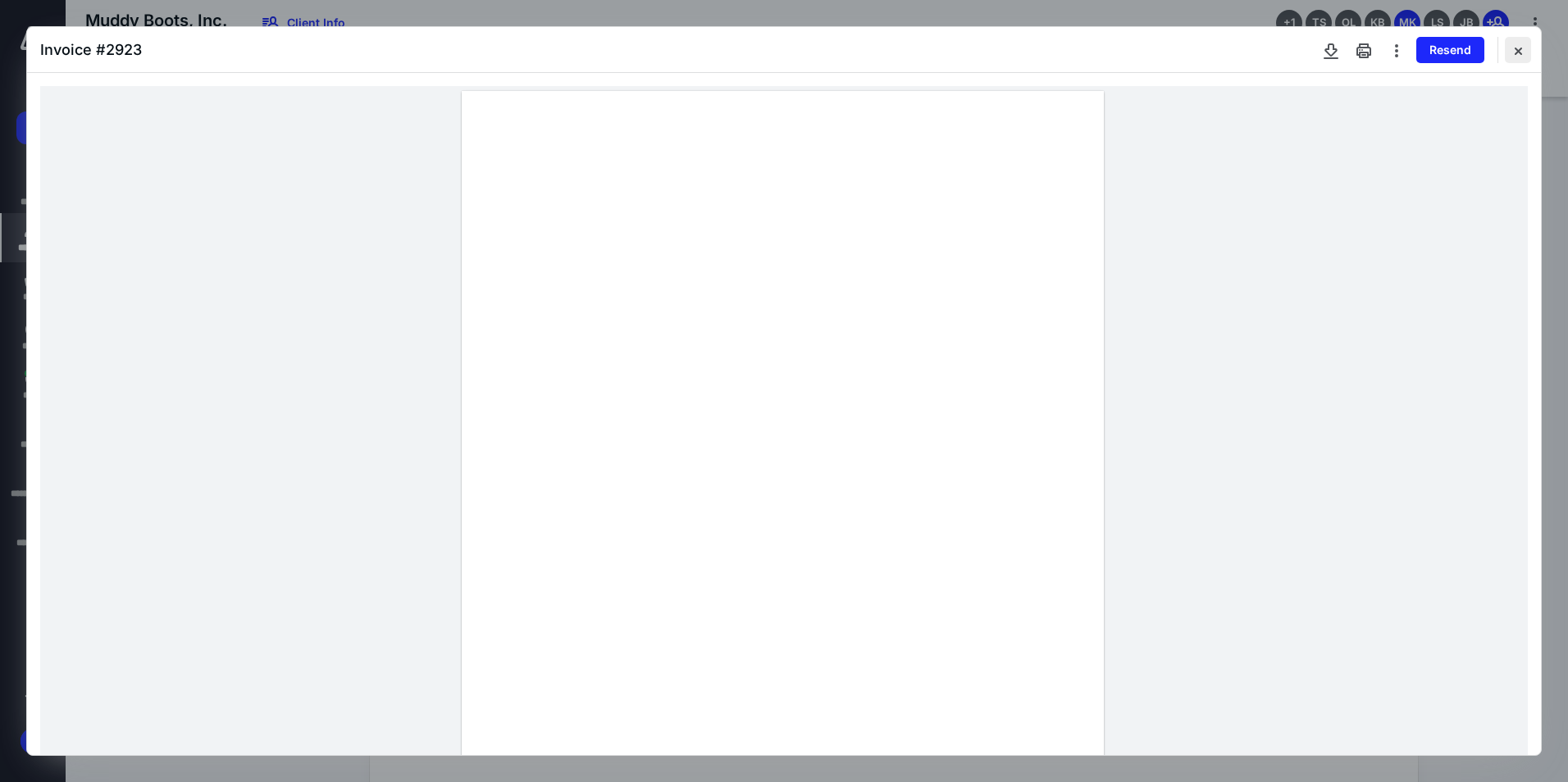 drag, startPoint x: 1520, startPoint y: 48, endPoint x: 1513, endPoint y: 54, distance: 9.219544 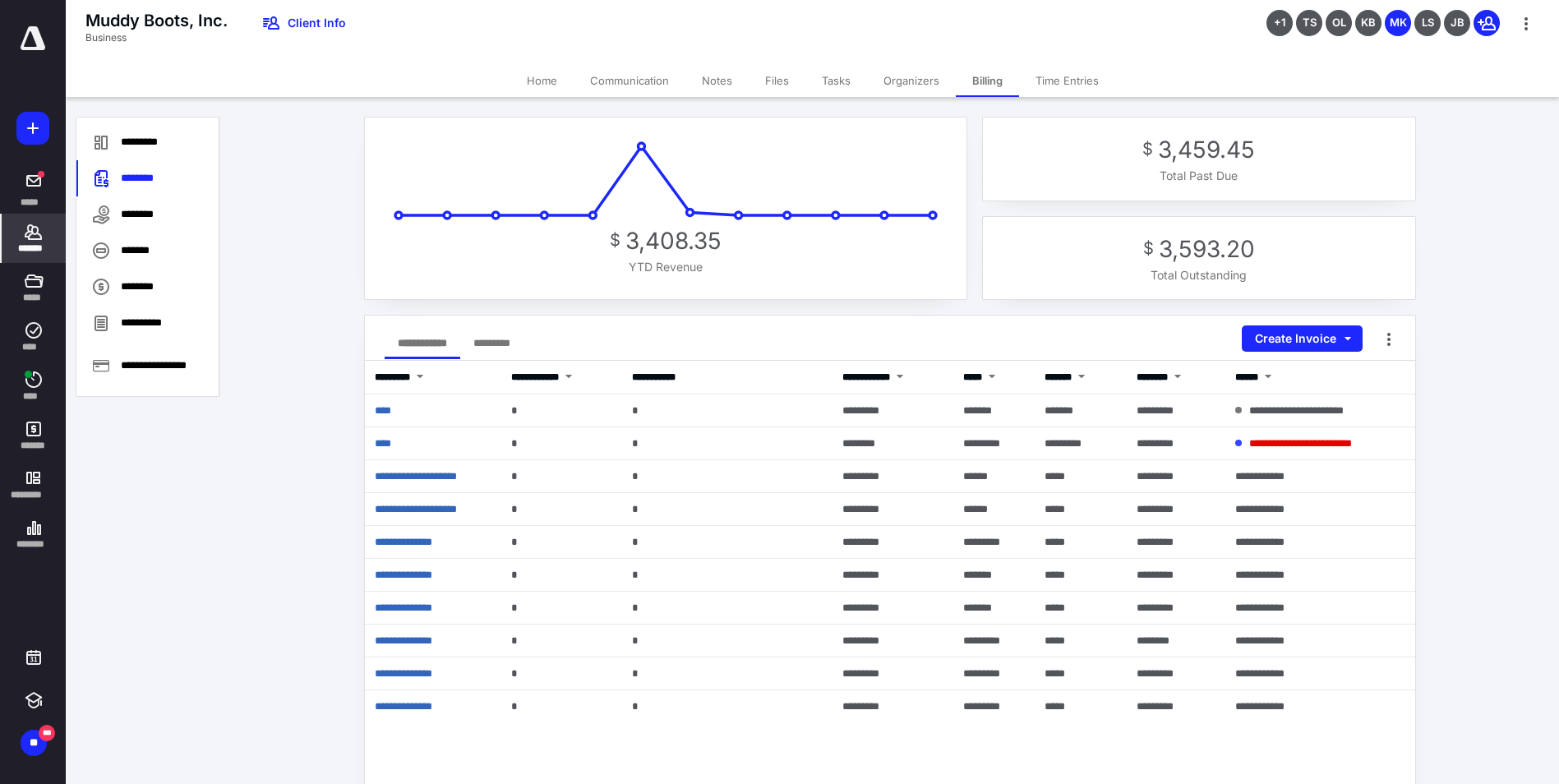 click on "*******" at bounding box center [34, 248] 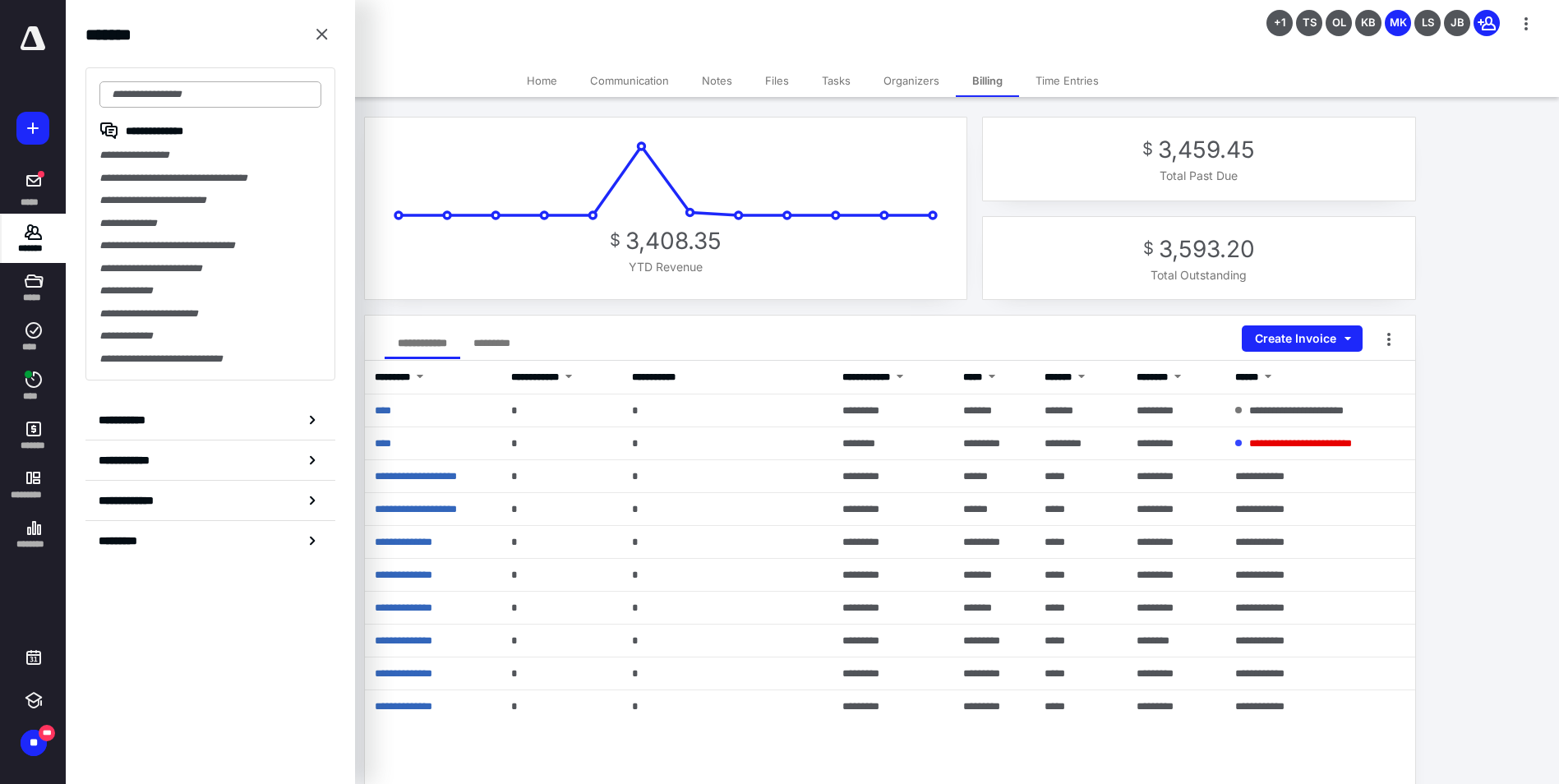 click at bounding box center (210, 95) 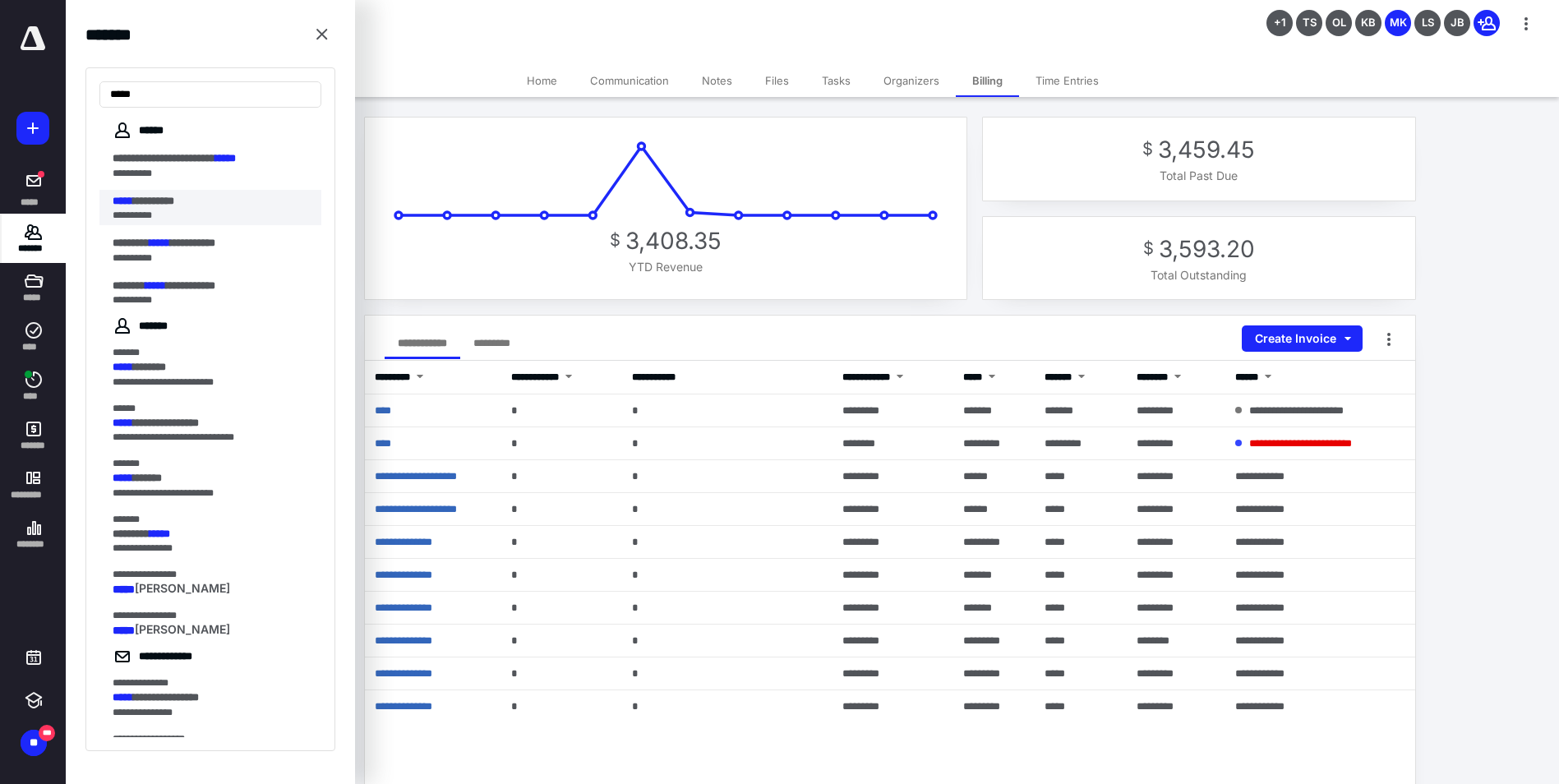 type on "*****" 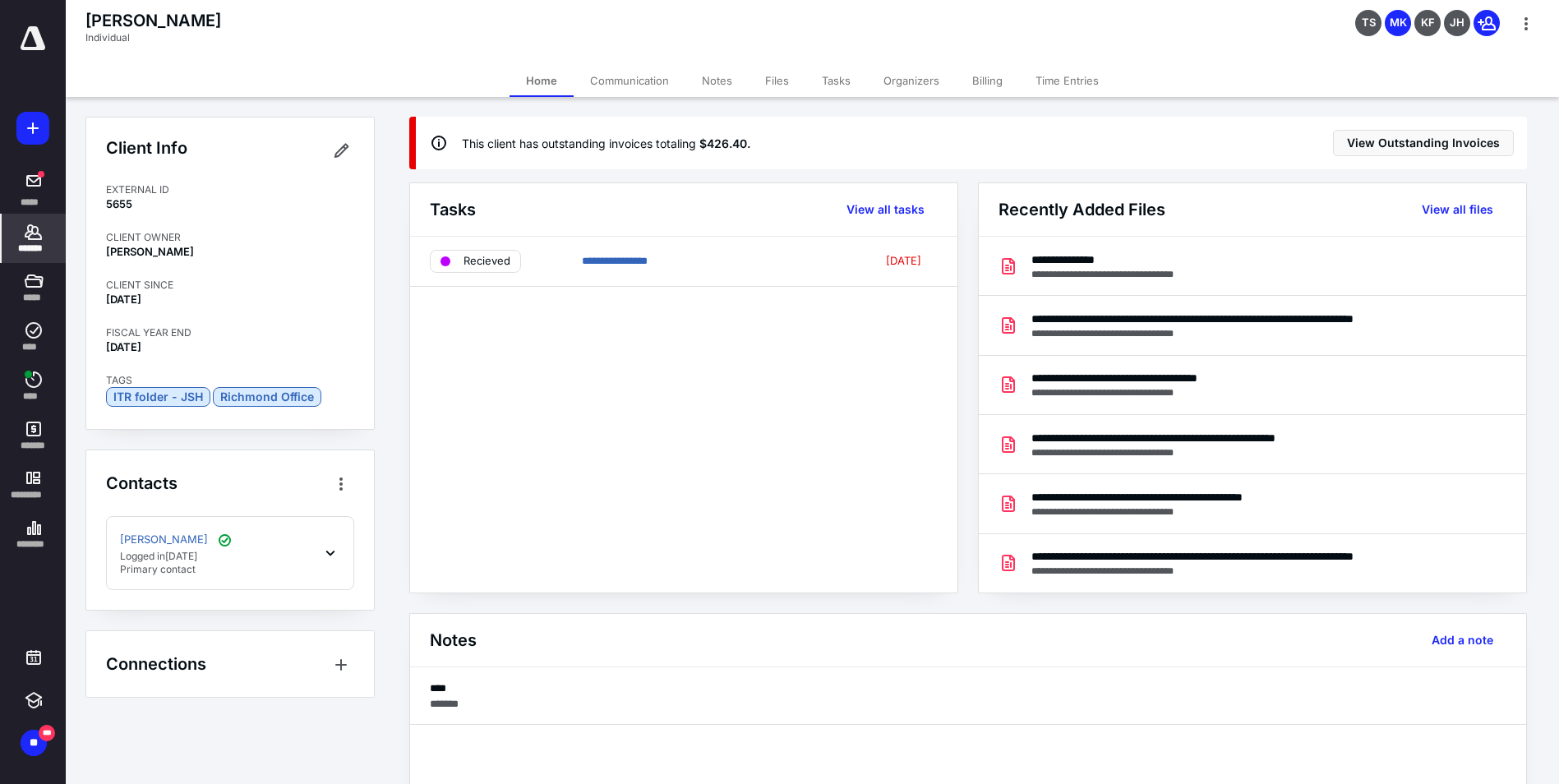 click on "Billing" at bounding box center (987, 81) 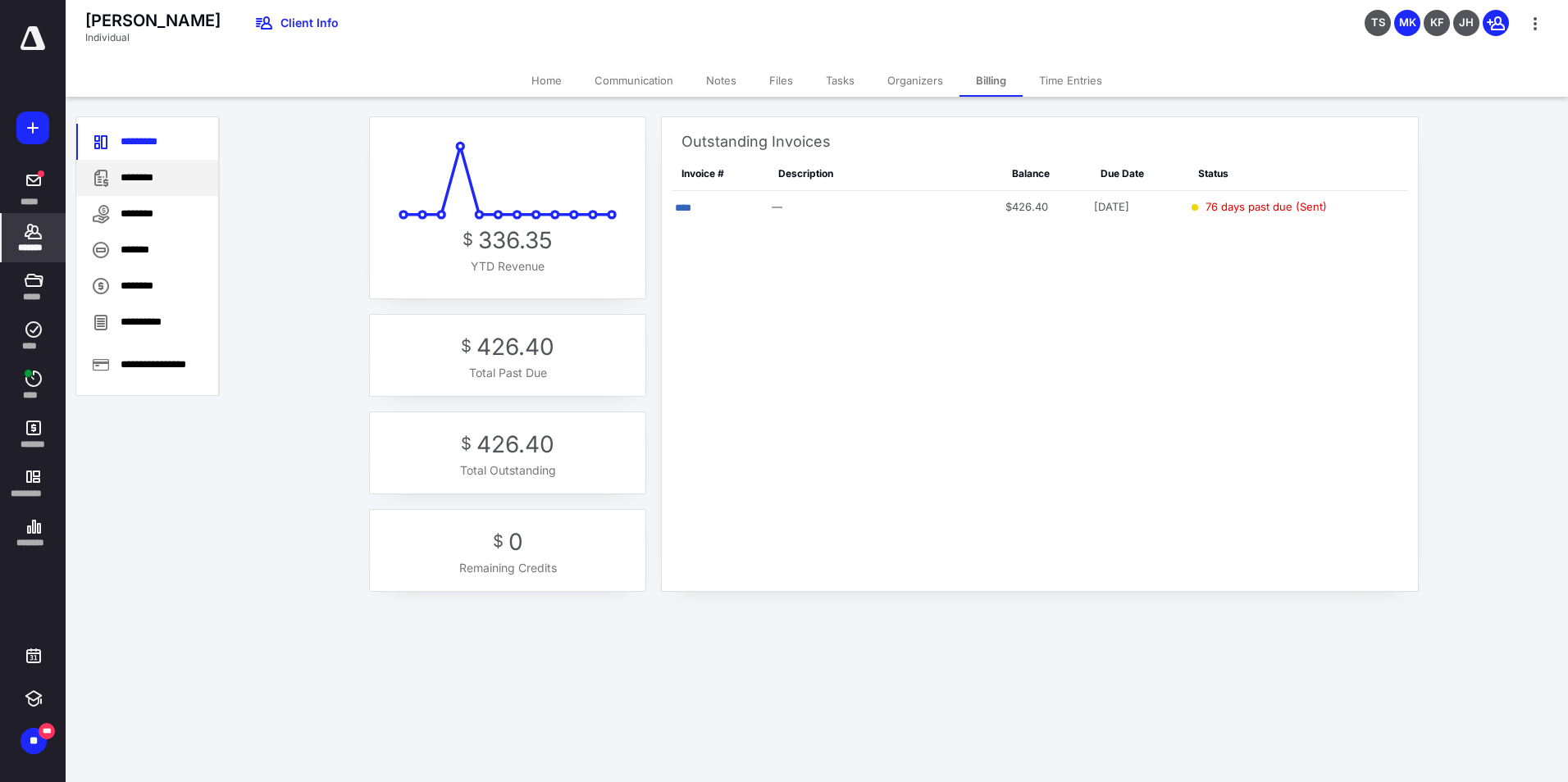 click on "********" at bounding box center (147, 178) 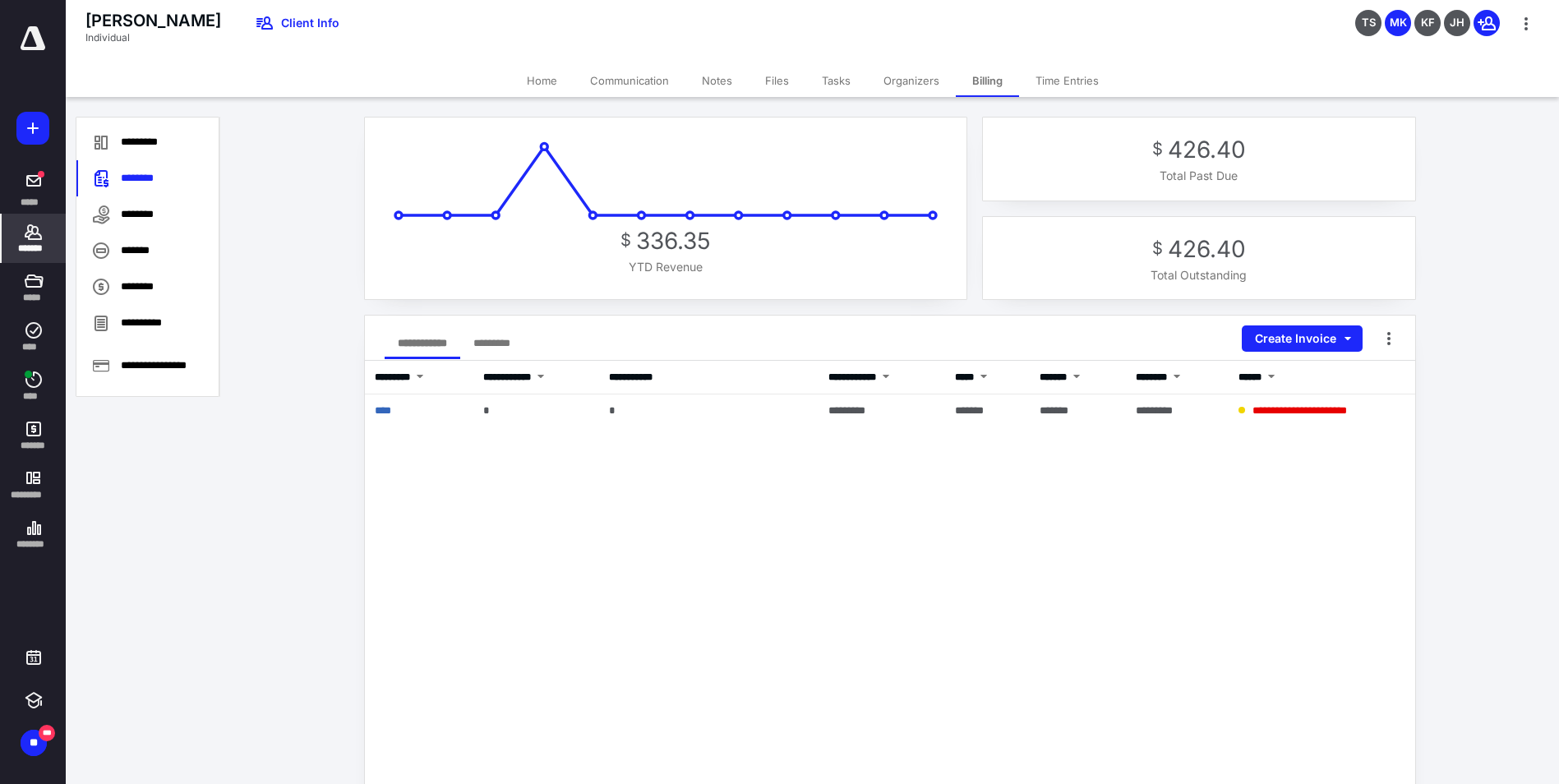 drag, startPoint x: 40, startPoint y: 245, endPoint x: 54, endPoint y: 238, distance: 15.652476 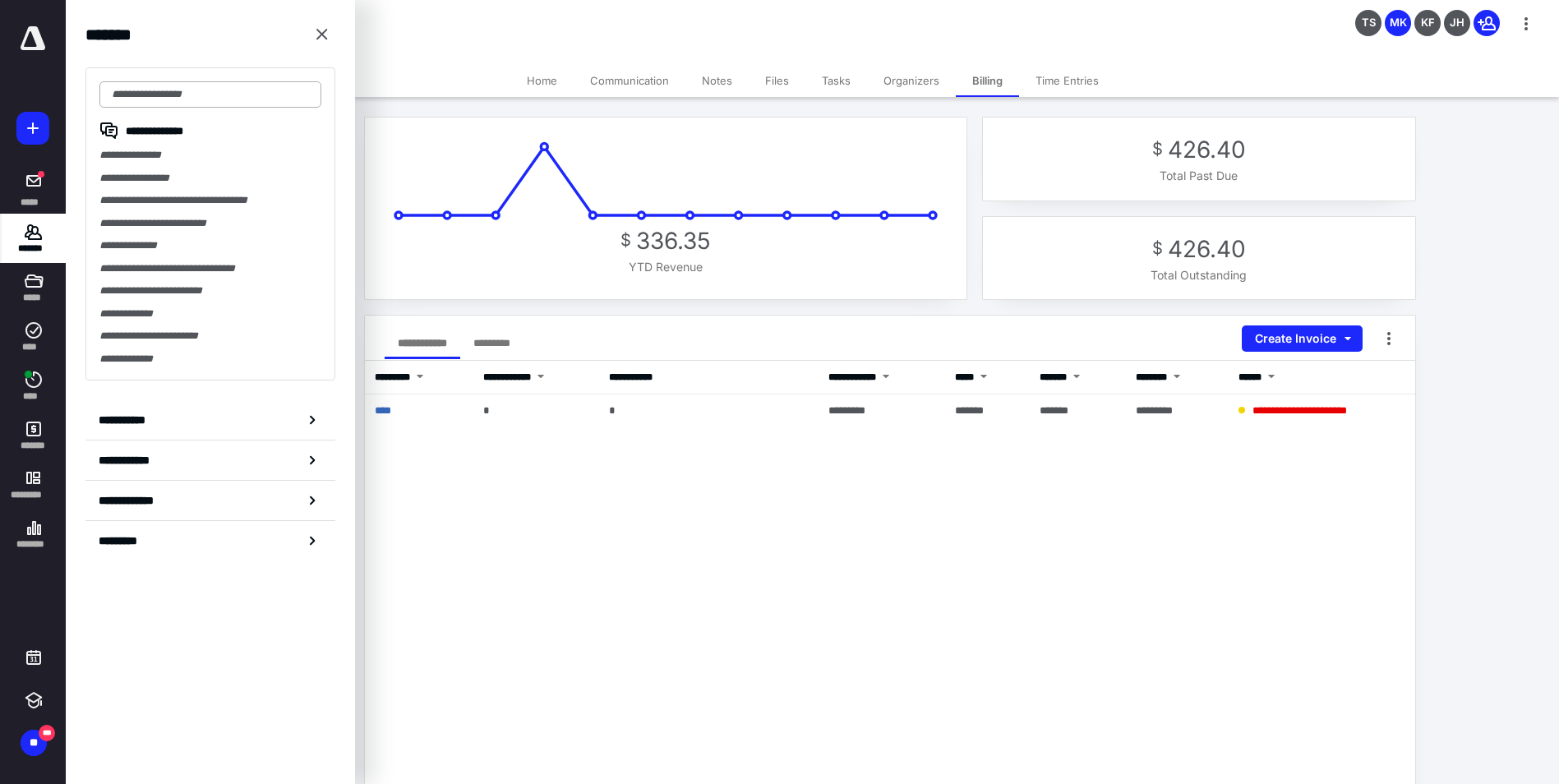 click at bounding box center (210, 95) 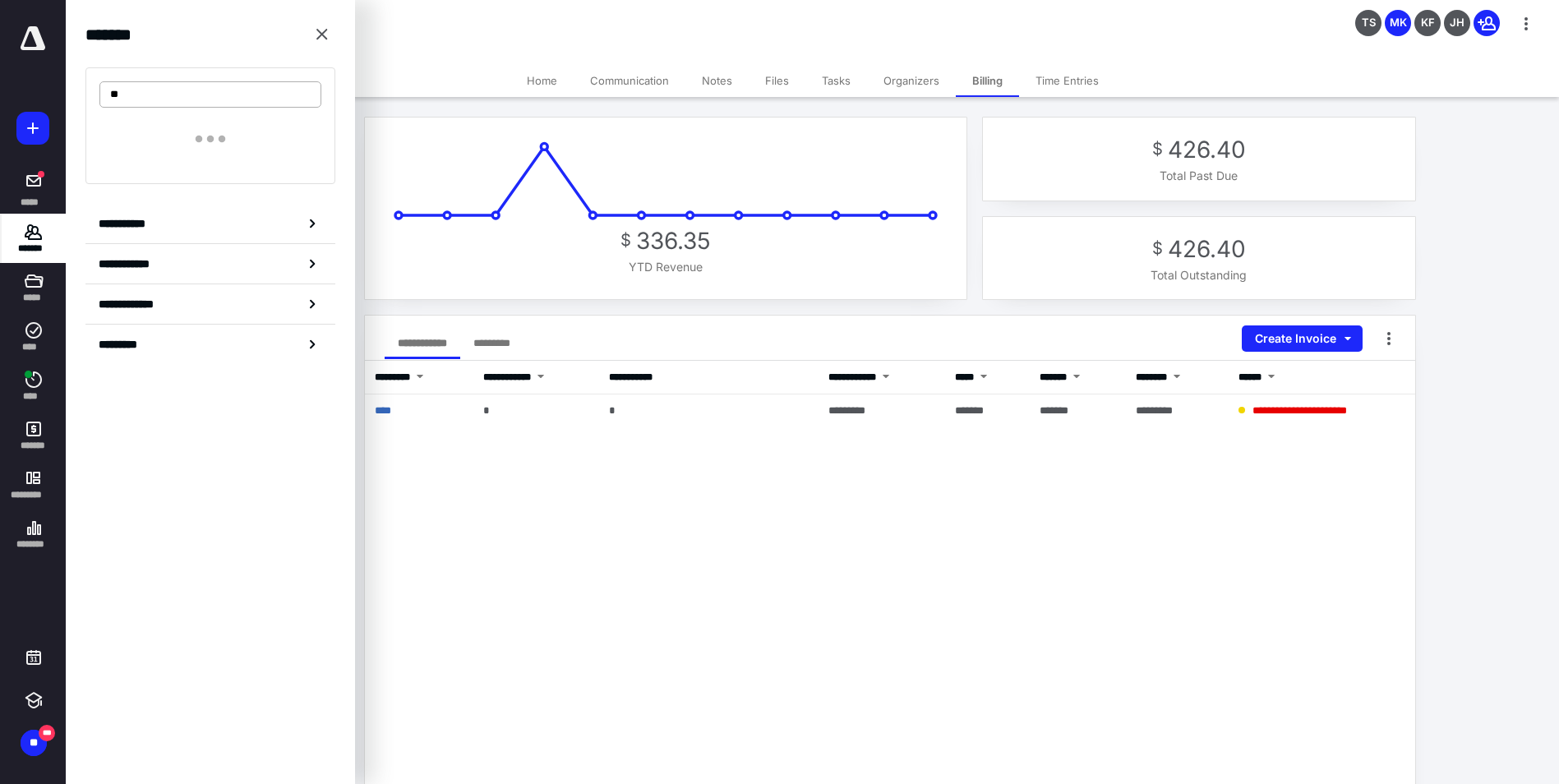 type on "*" 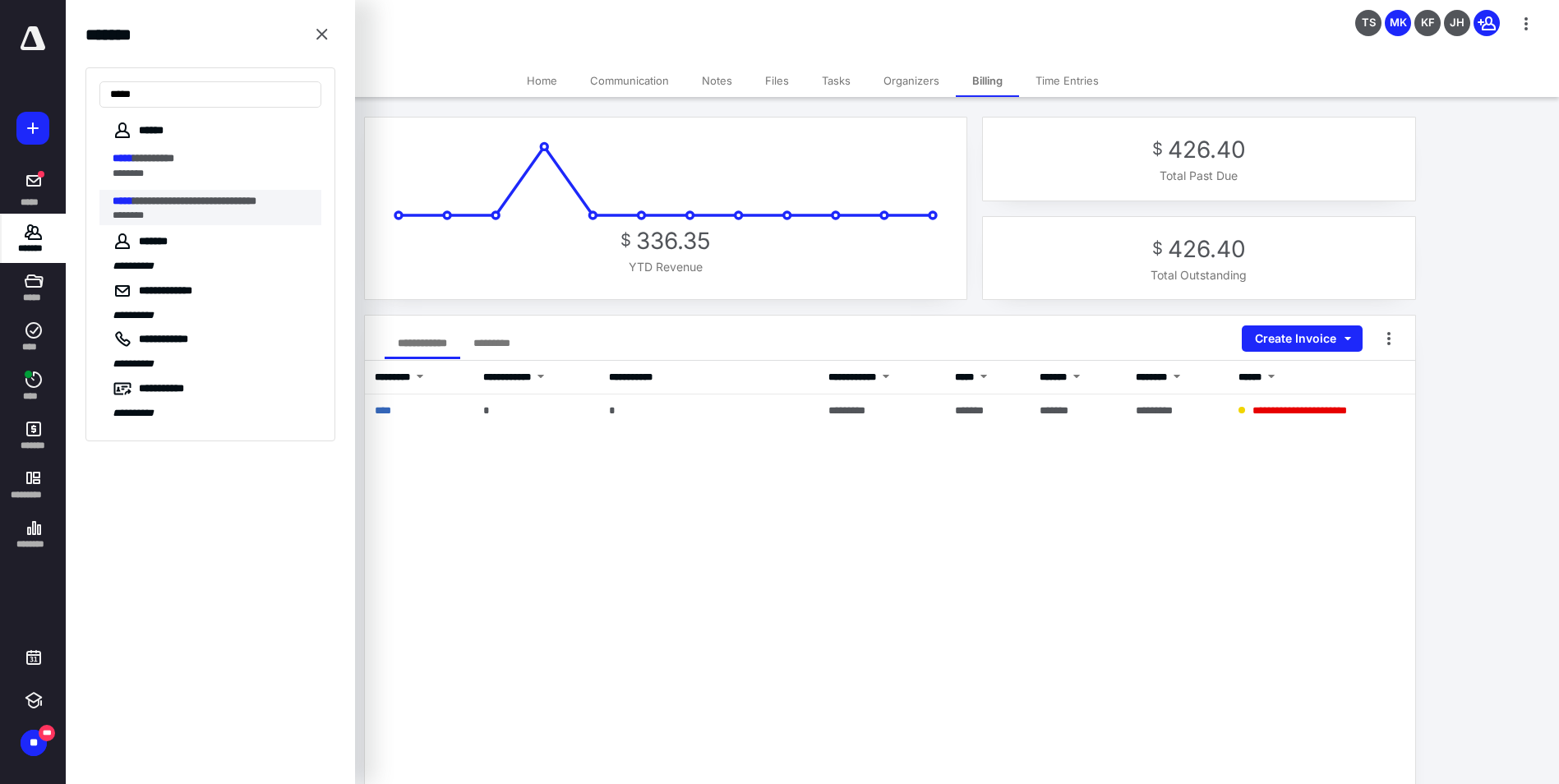 type on "*****" 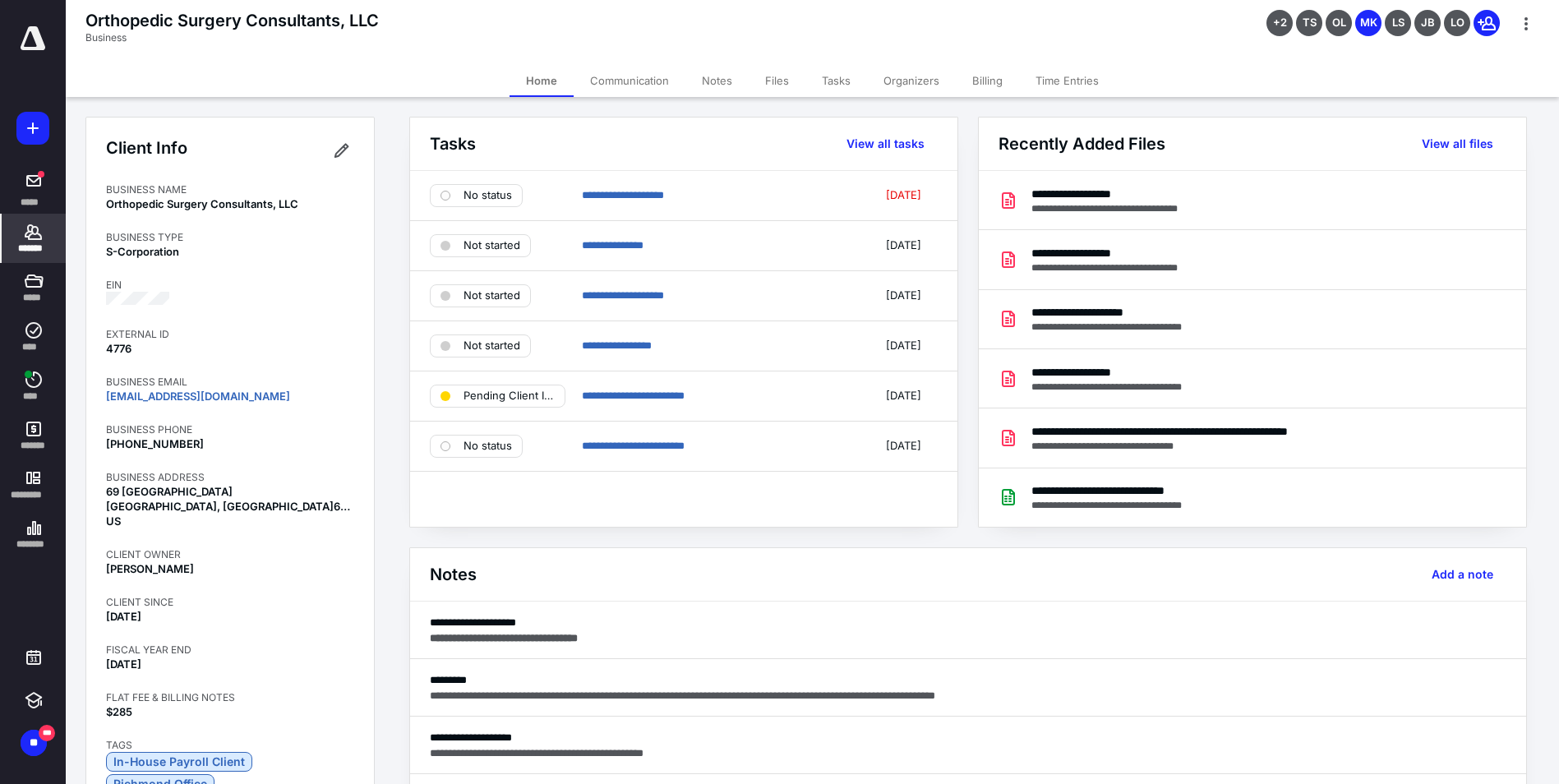 click on "Files" at bounding box center (777, 81) 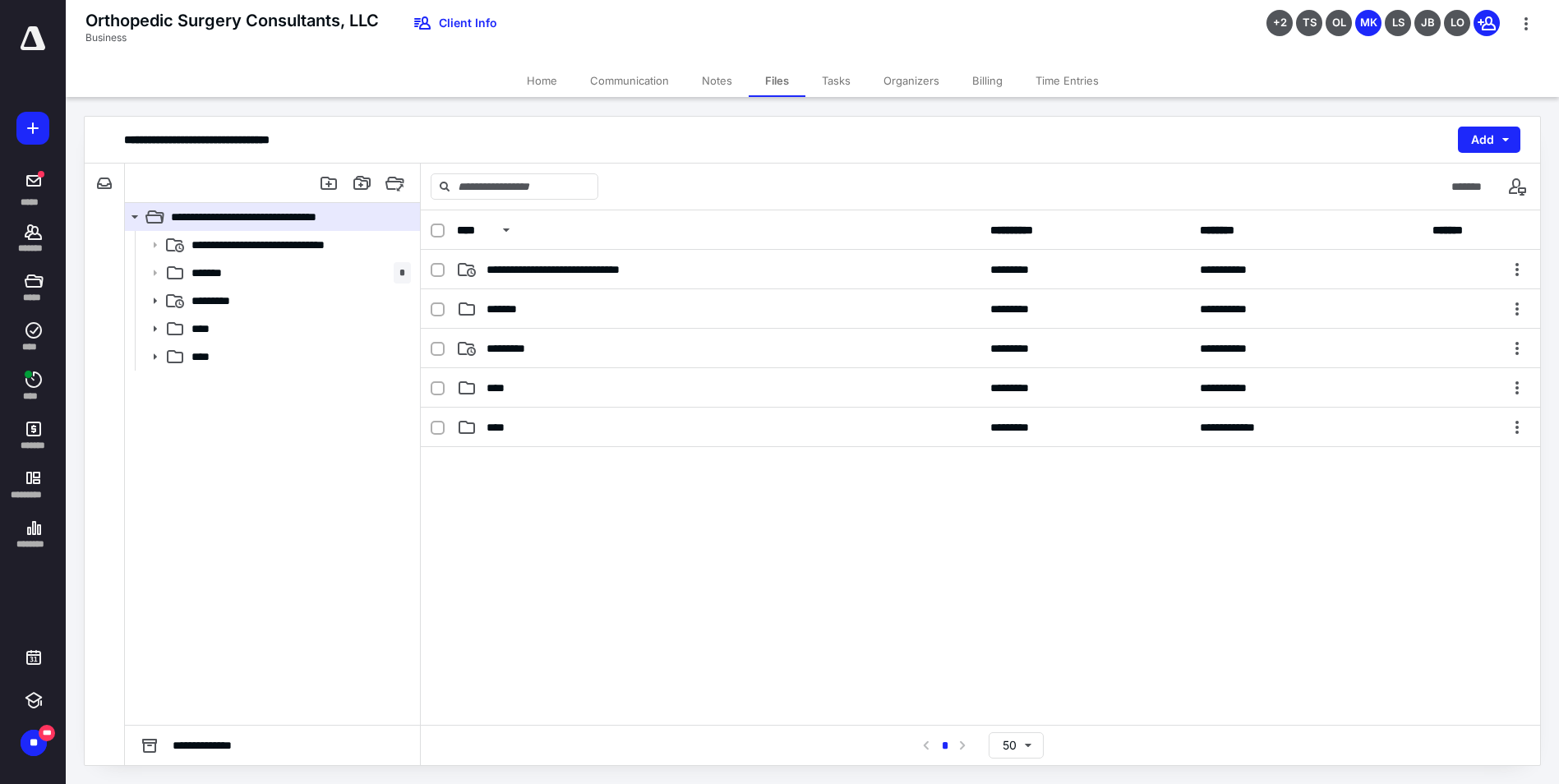 click on "Billing" at bounding box center [987, 81] 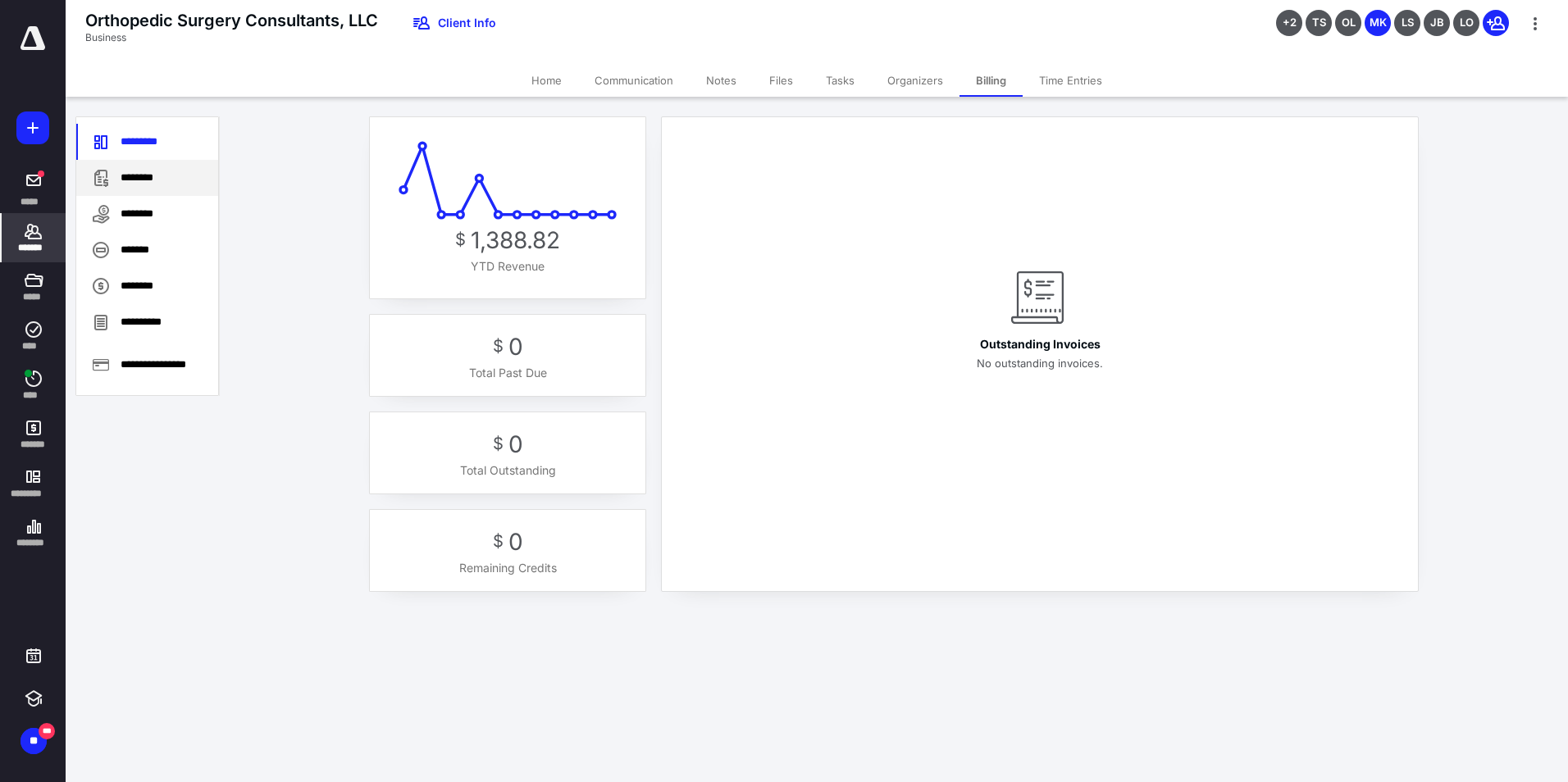 click on "********" at bounding box center (147, 178) 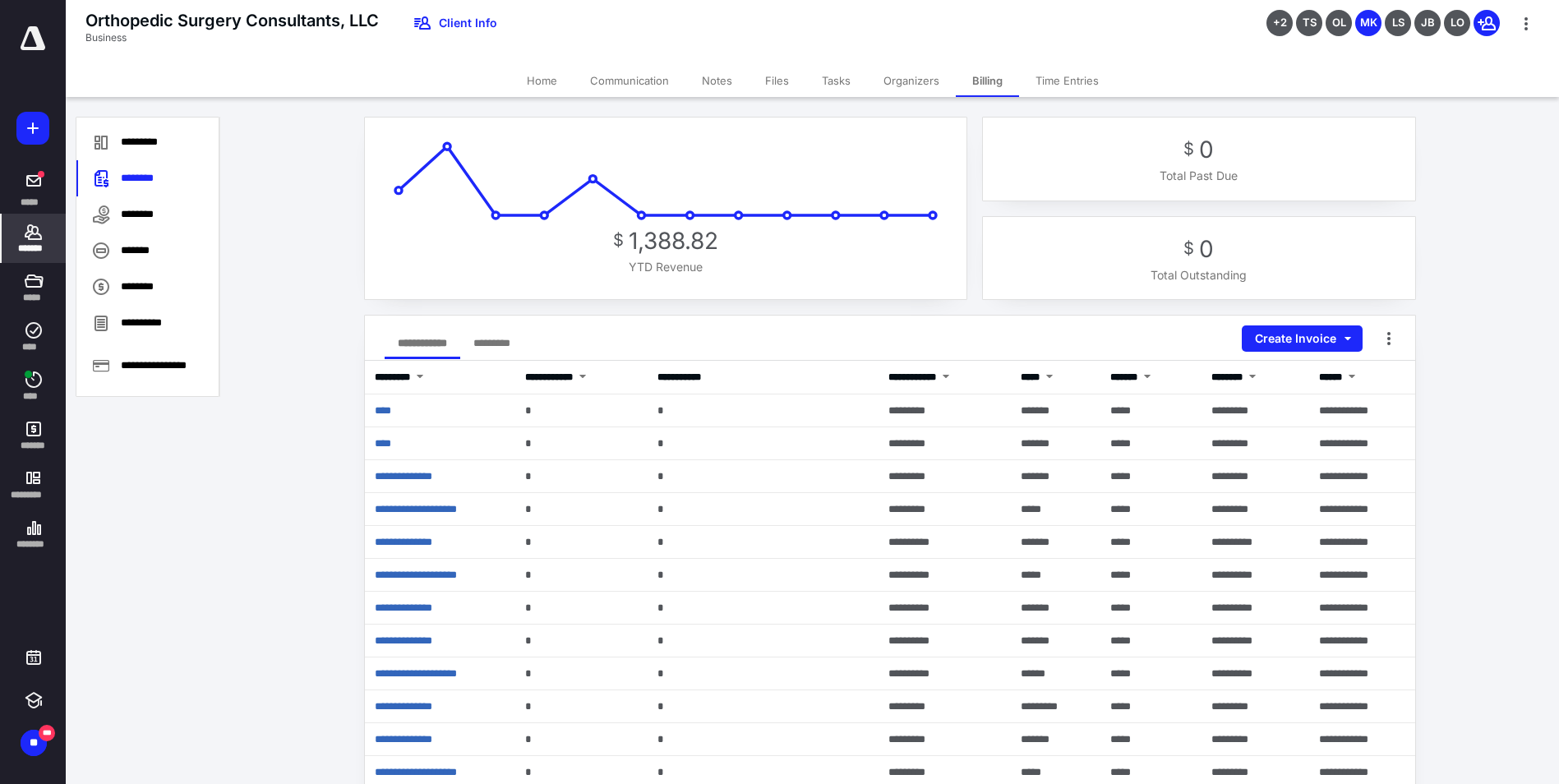 click on "*******" at bounding box center [34, 248] 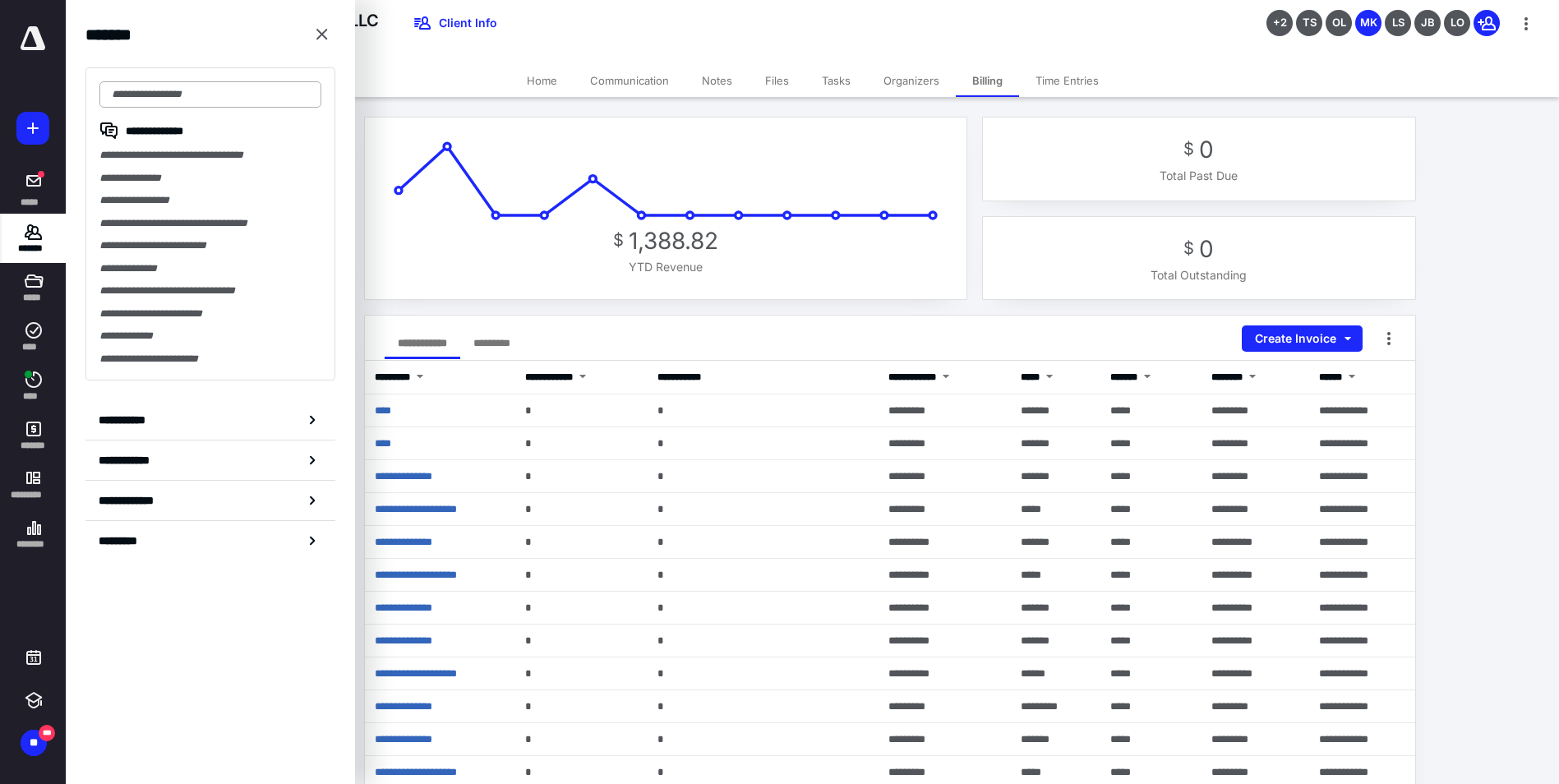 click at bounding box center [210, 95] 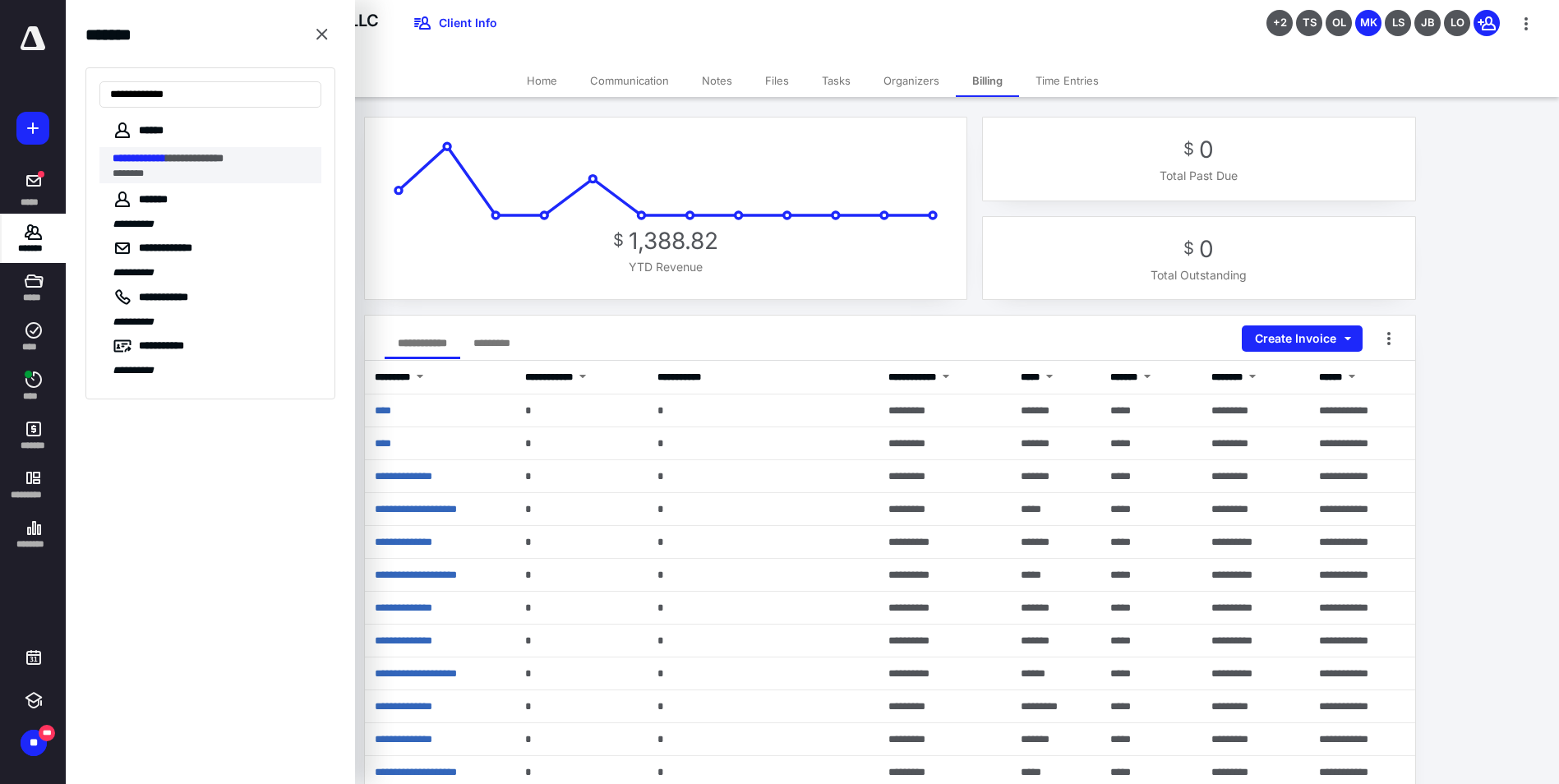type on "**********" 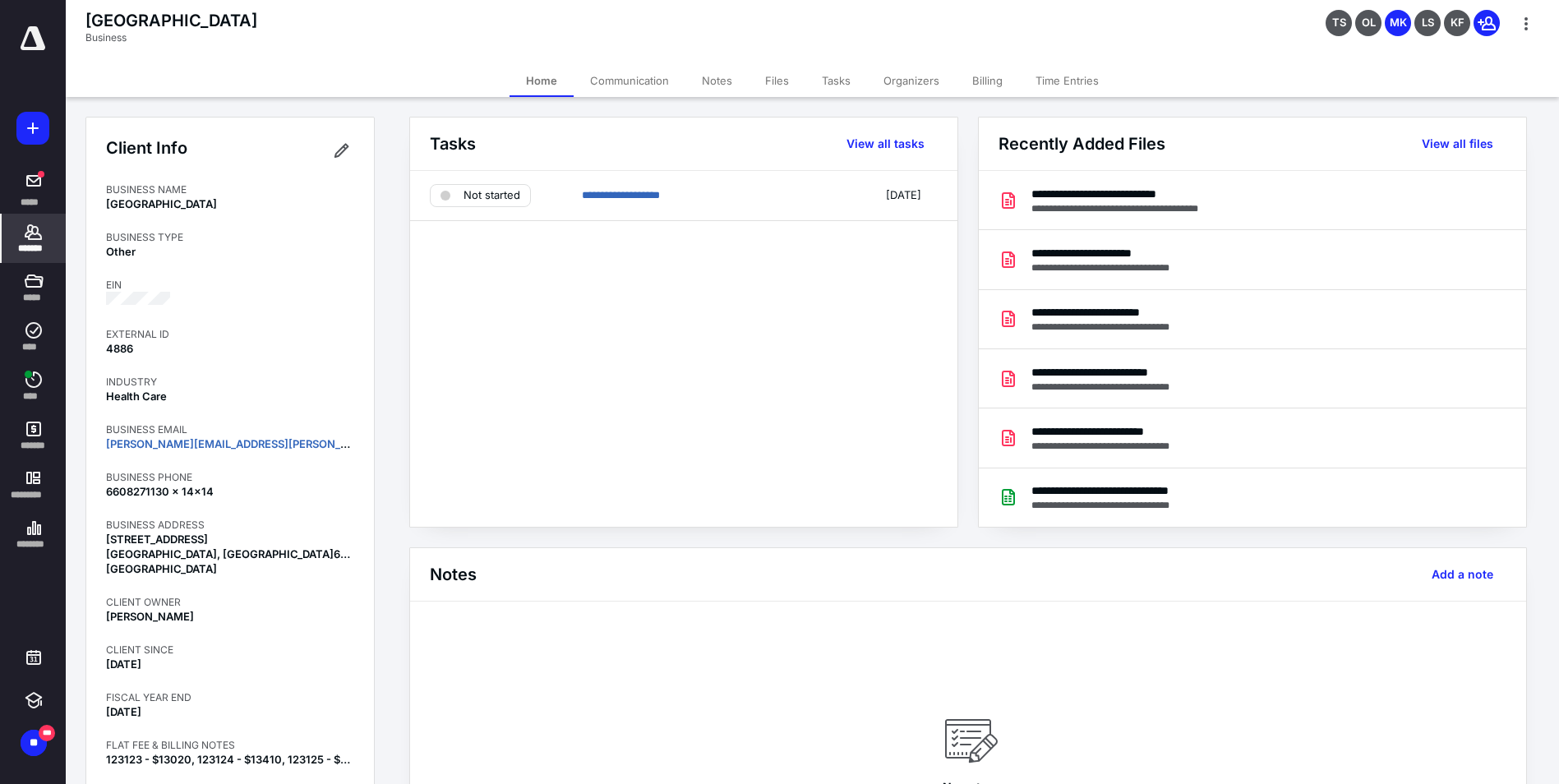 click on "Files" at bounding box center [777, 81] 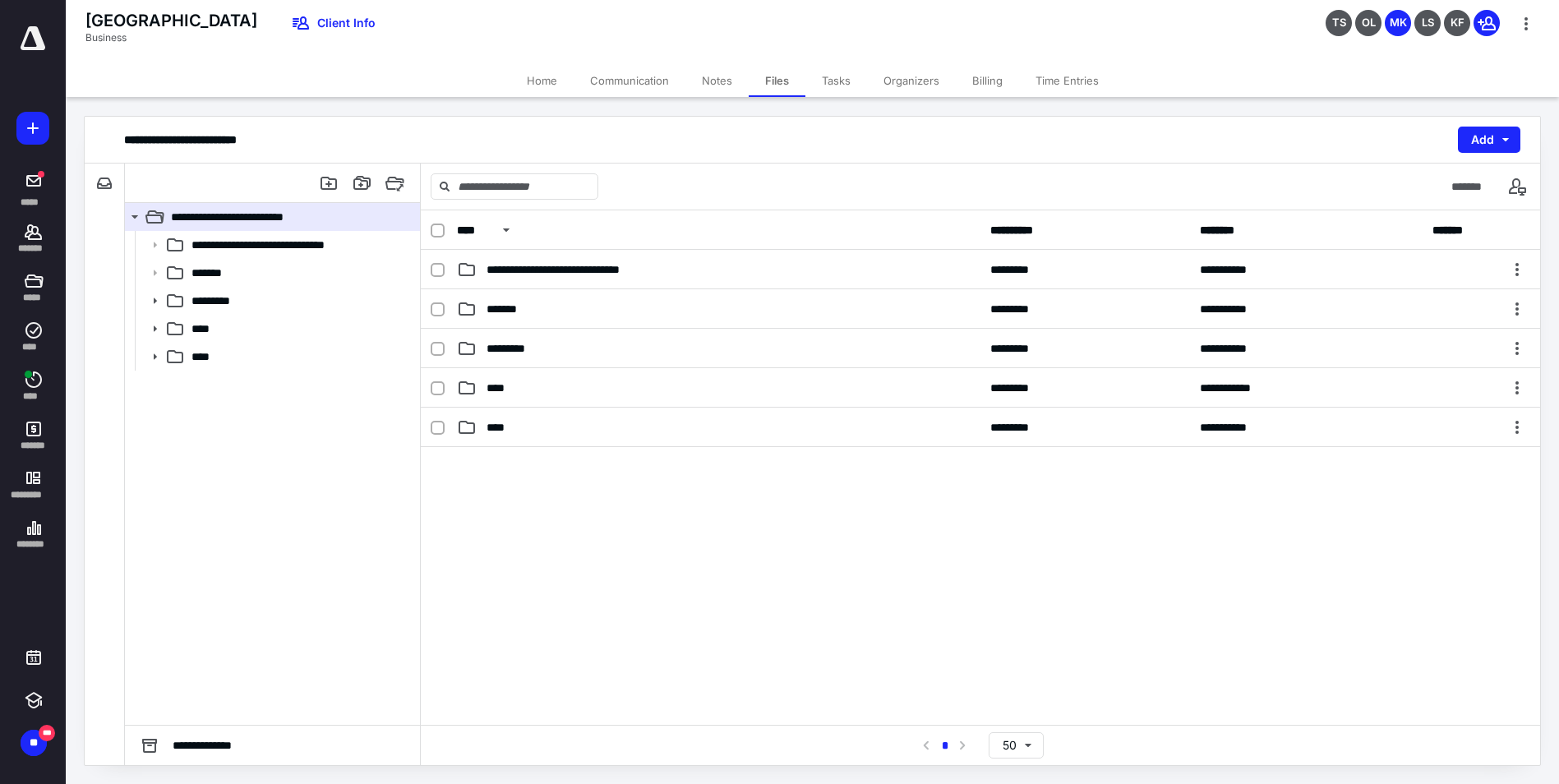 click on "Billing" at bounding box center [987, 81] 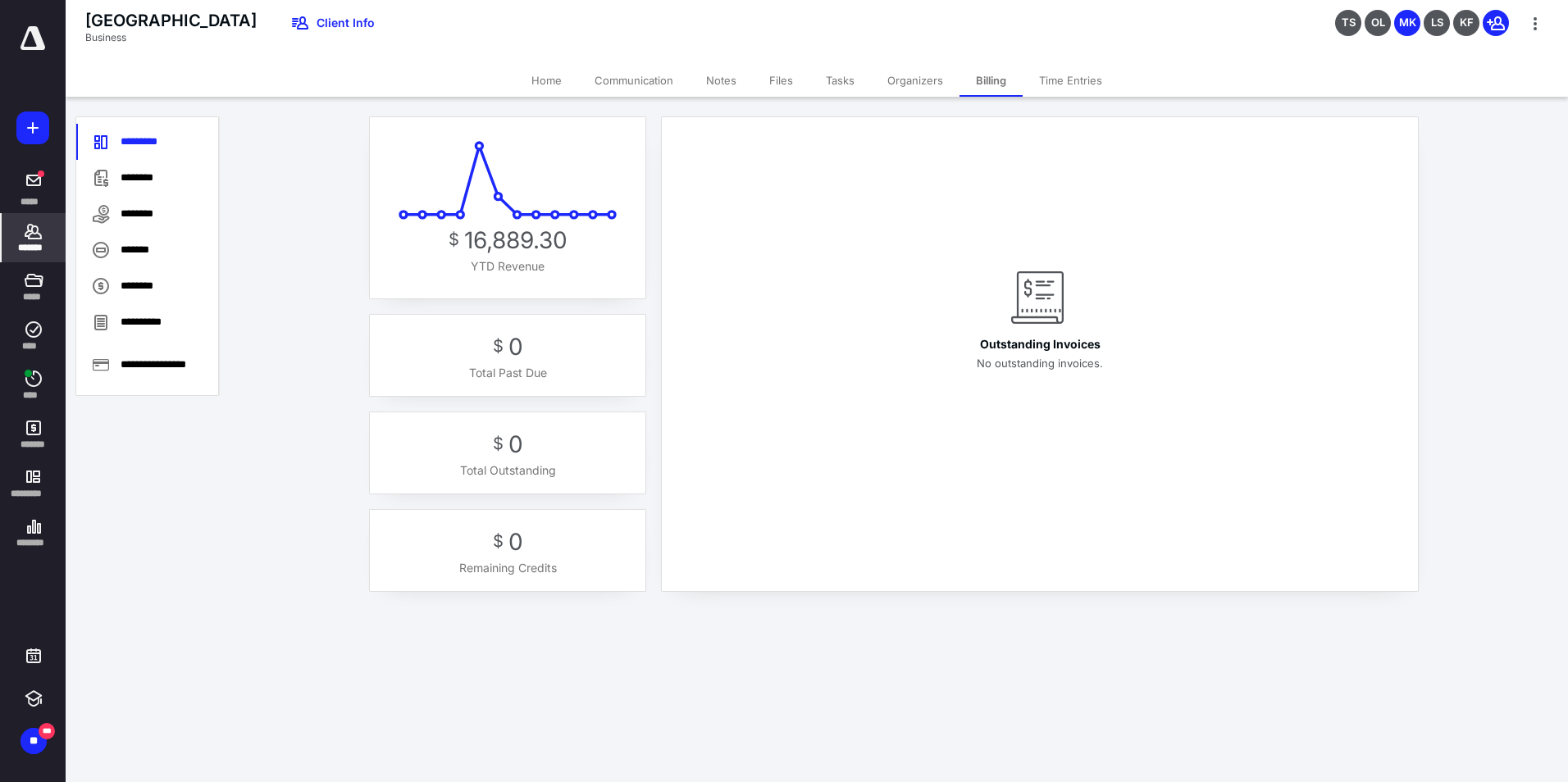 click on "*******" at bounding box center (34, 248) 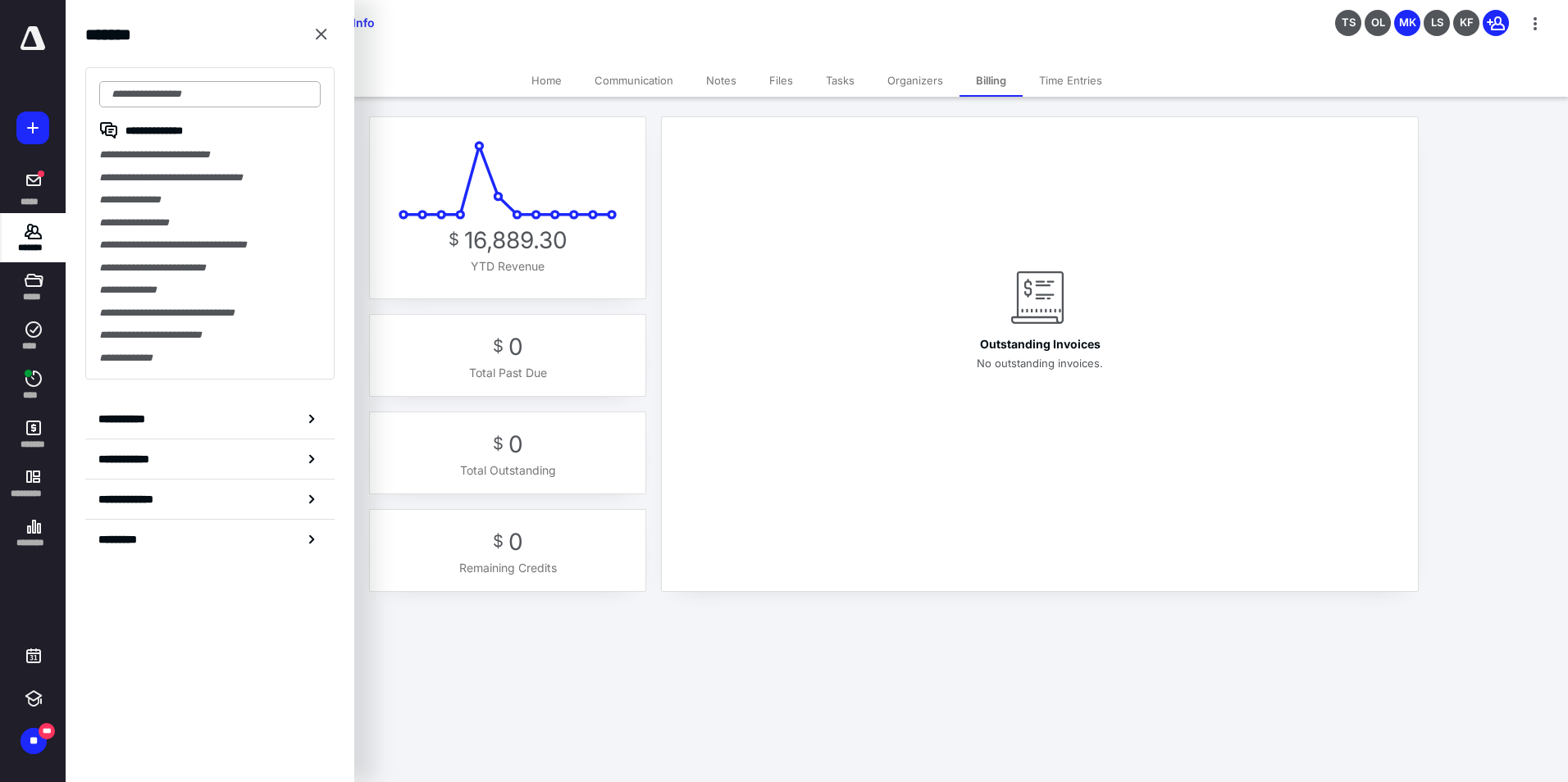 click at bounding box center (210, 94) 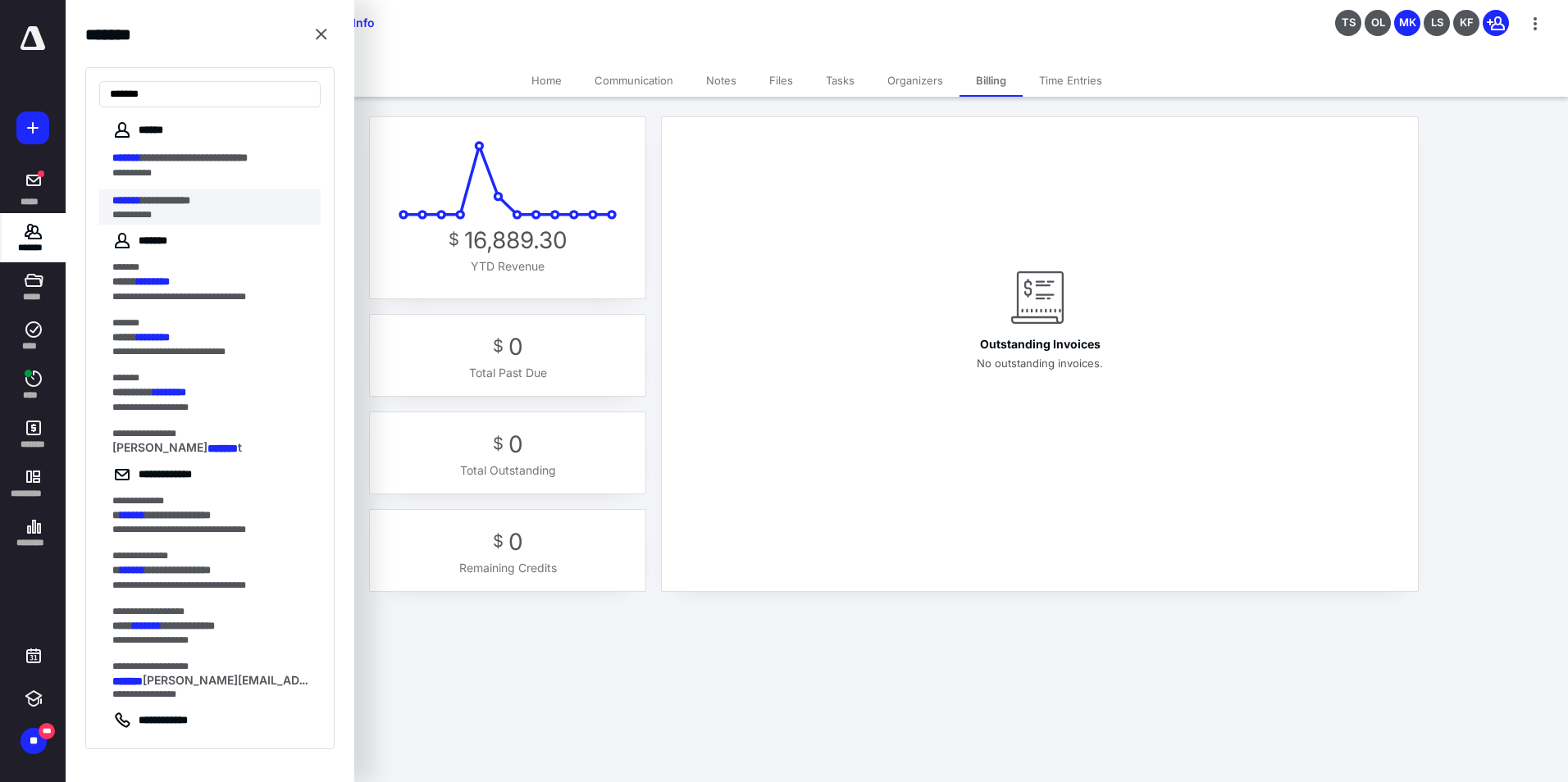 type on "*******" 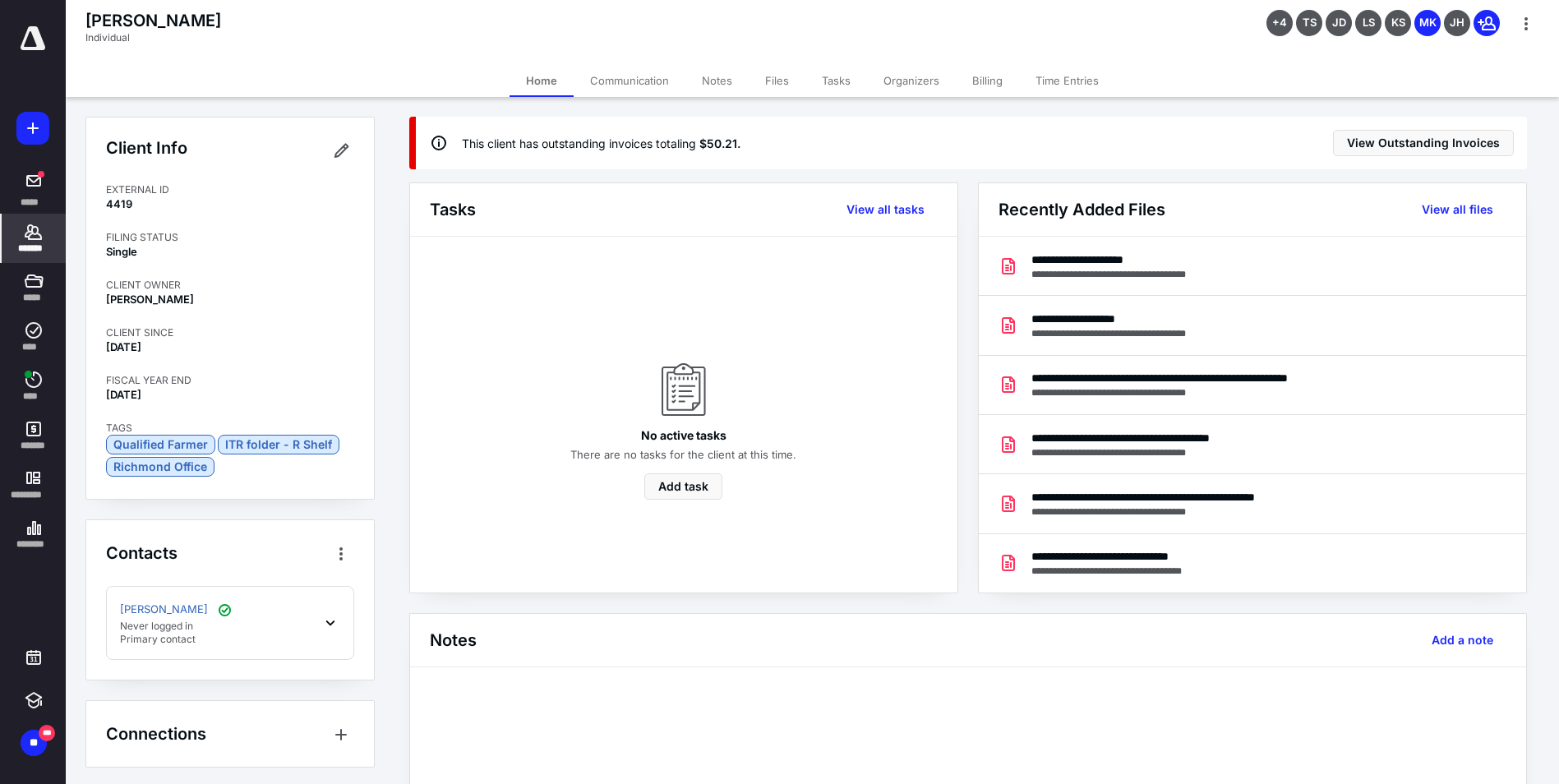 click on "Files" at bounding box center (777, 81) 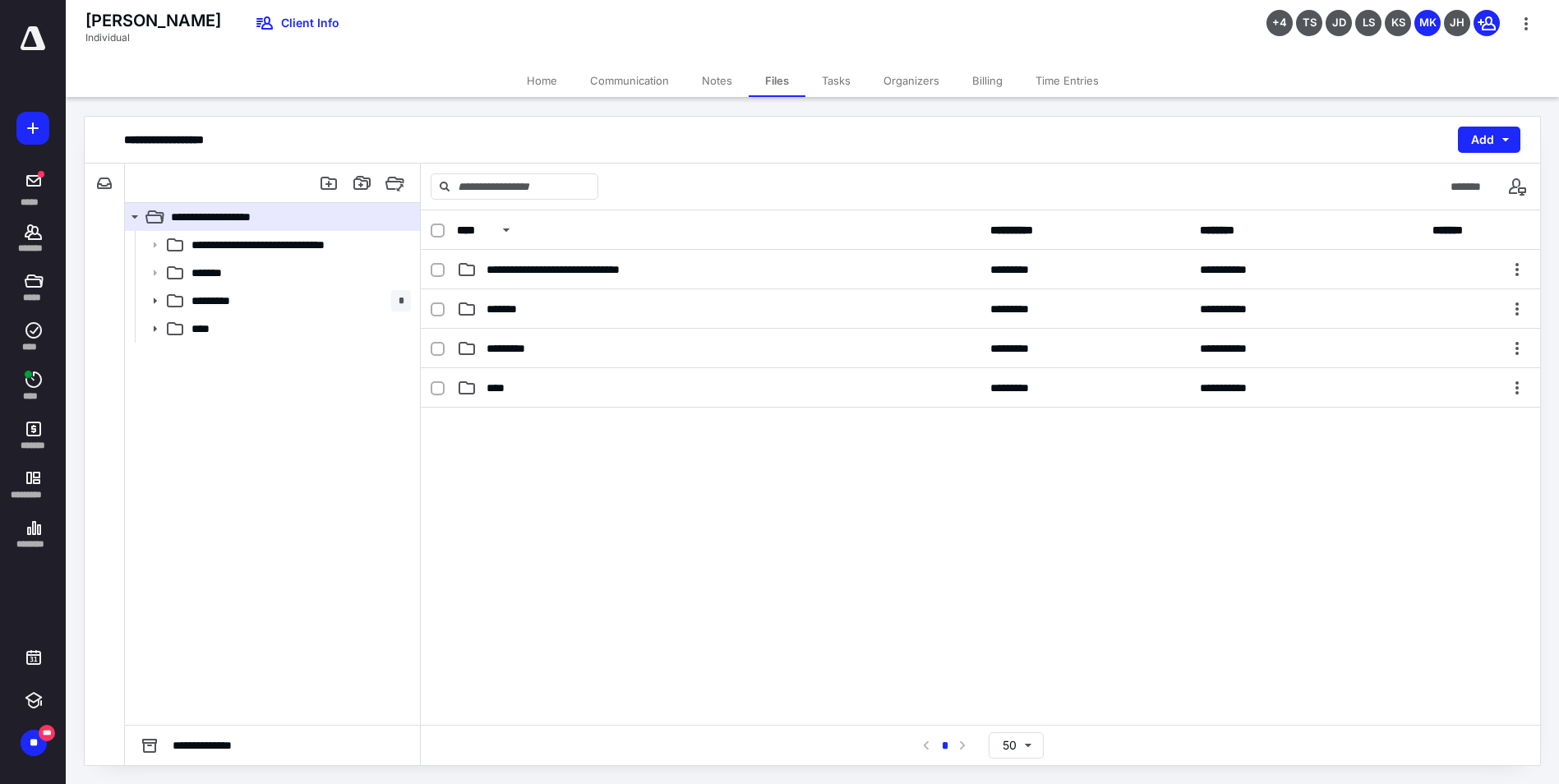 click on "Tasks" at bounding box center (836, 81) 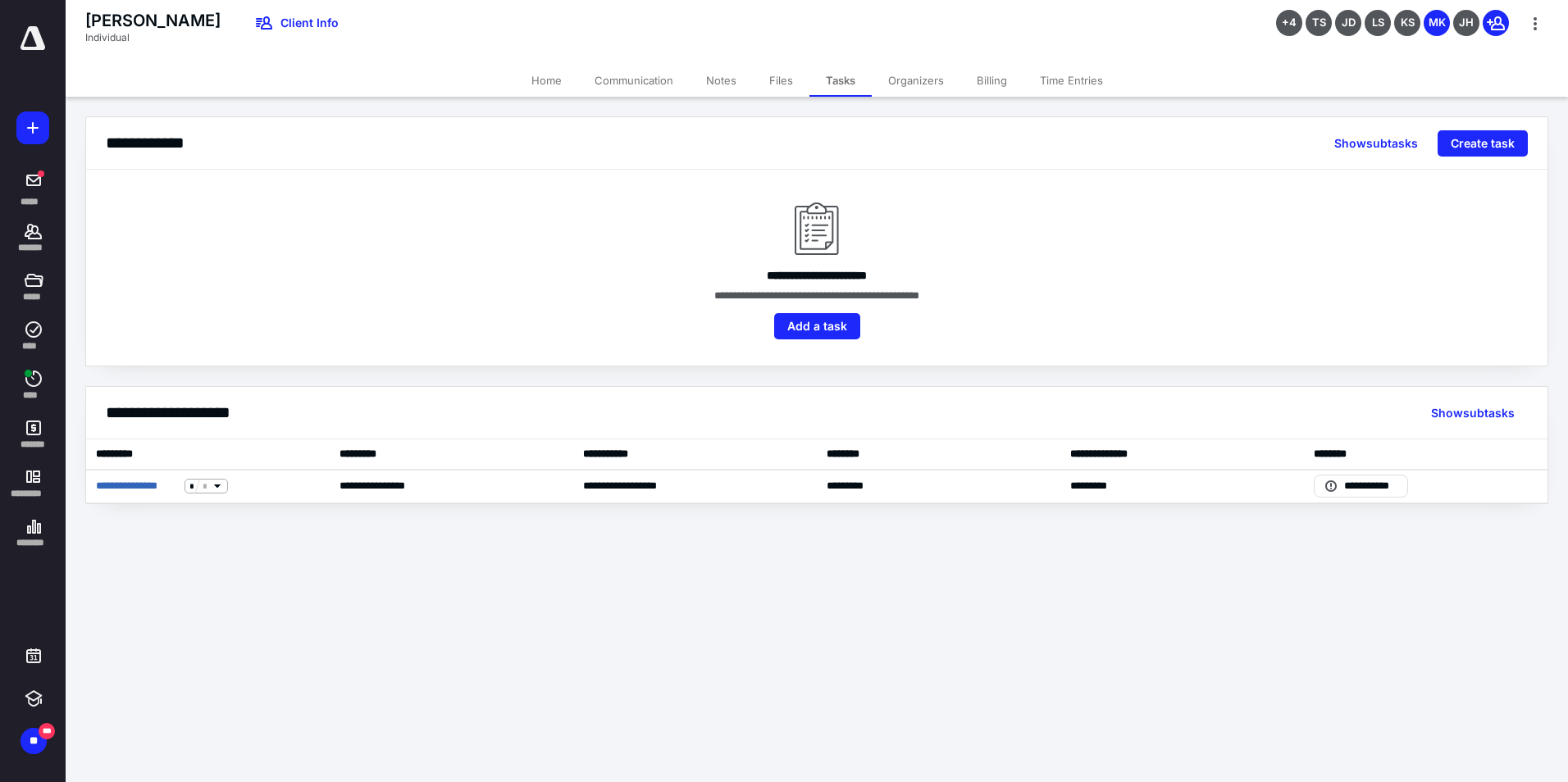 click on "Billing" at bounding box center [991, 80] 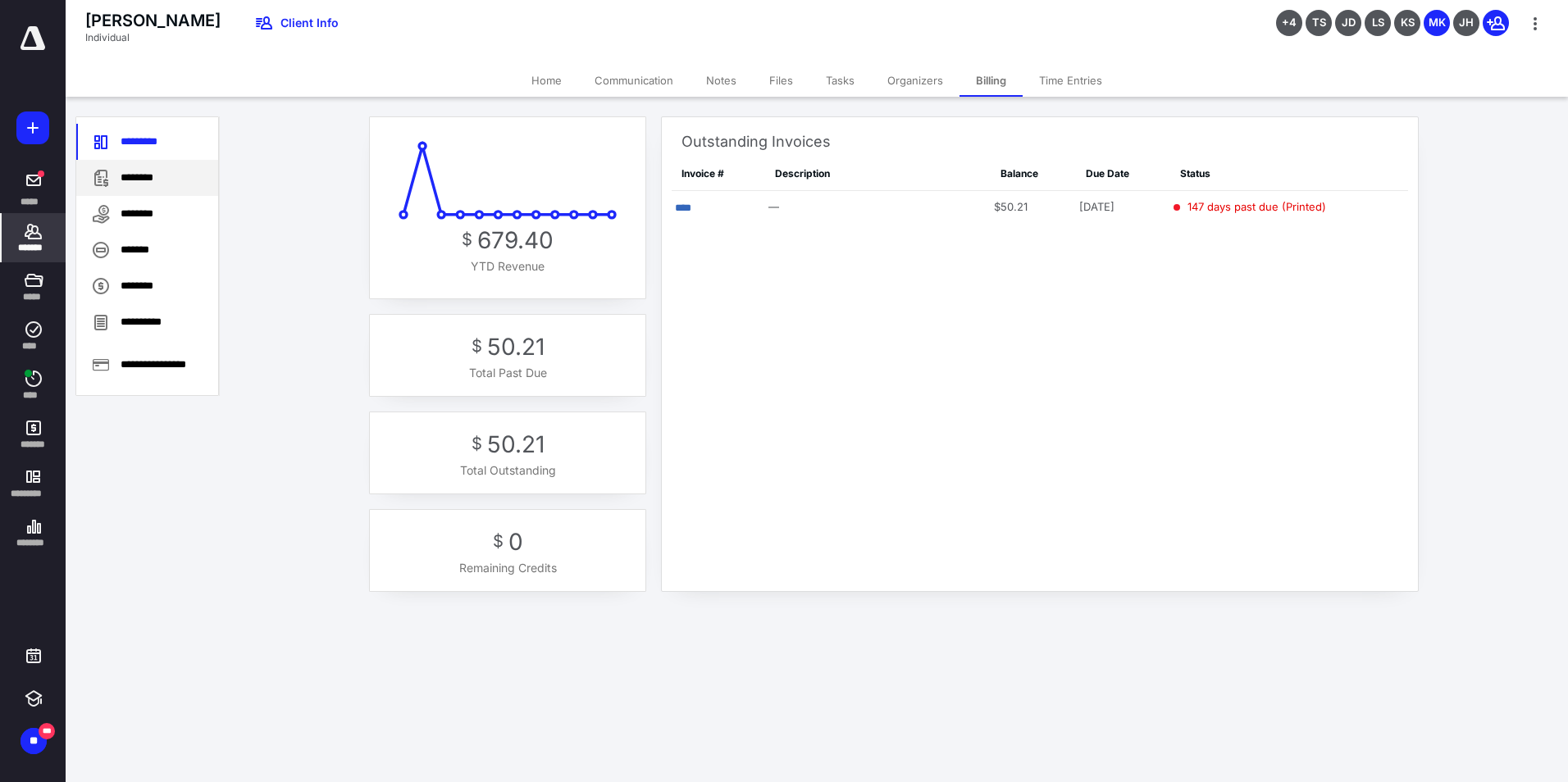 click on "********" at bounding box center [147, 178] 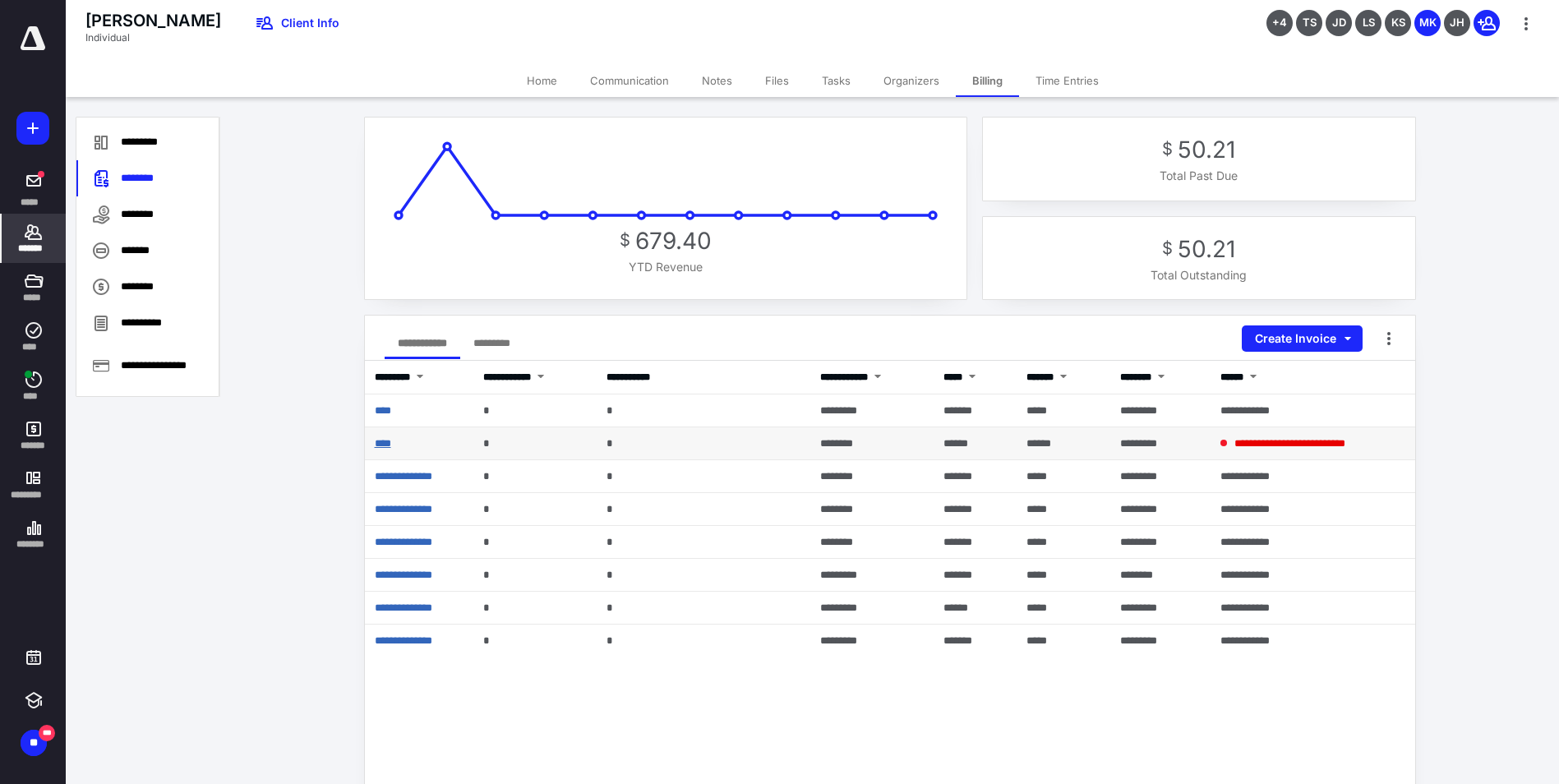 click on "****" at bounding box center [383, 443] 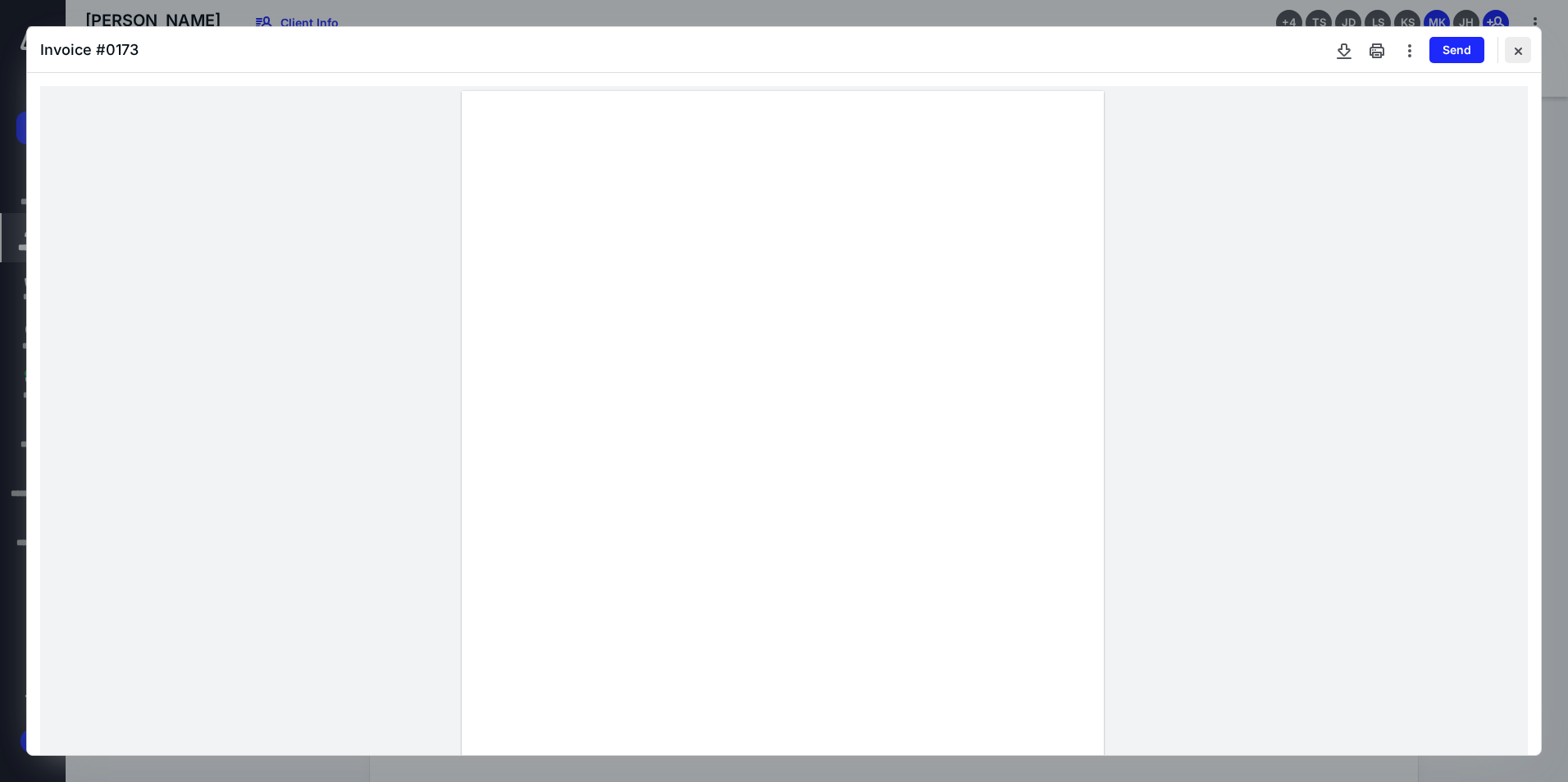 click at bounding box center (1518, 50) 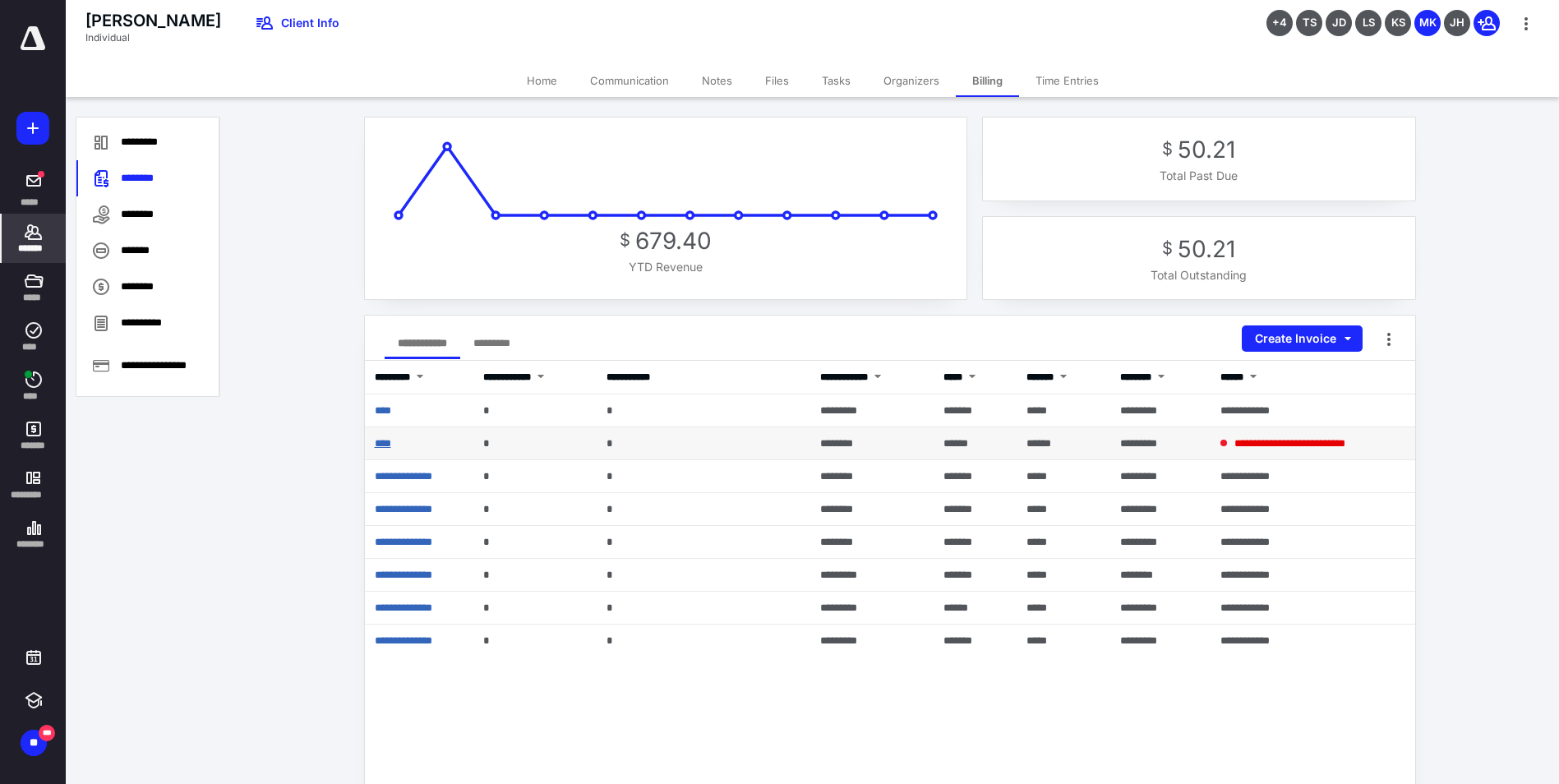 click on "****" at bounding box center (383, 443) 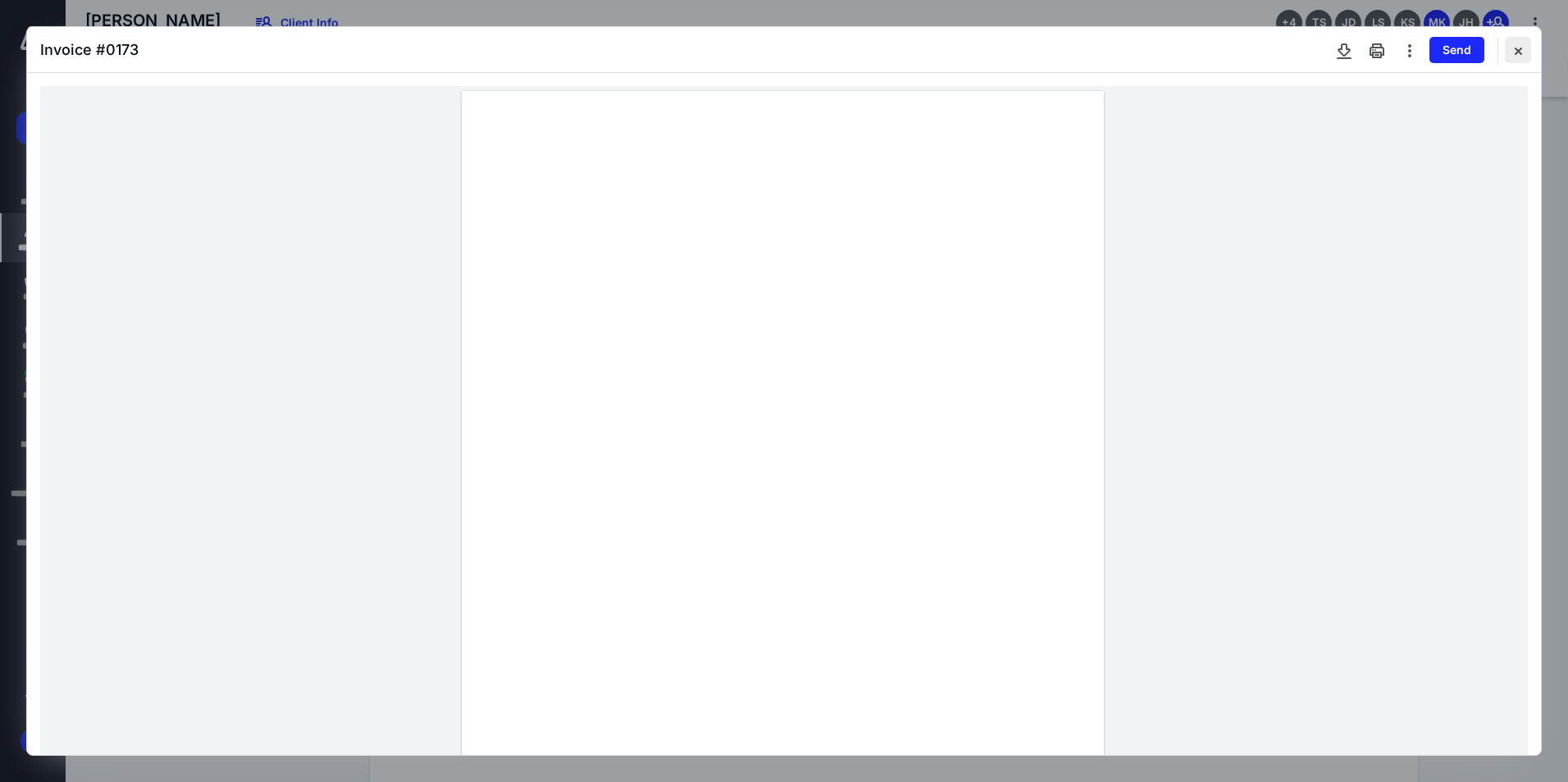 click at bounding box center [1518, 50] 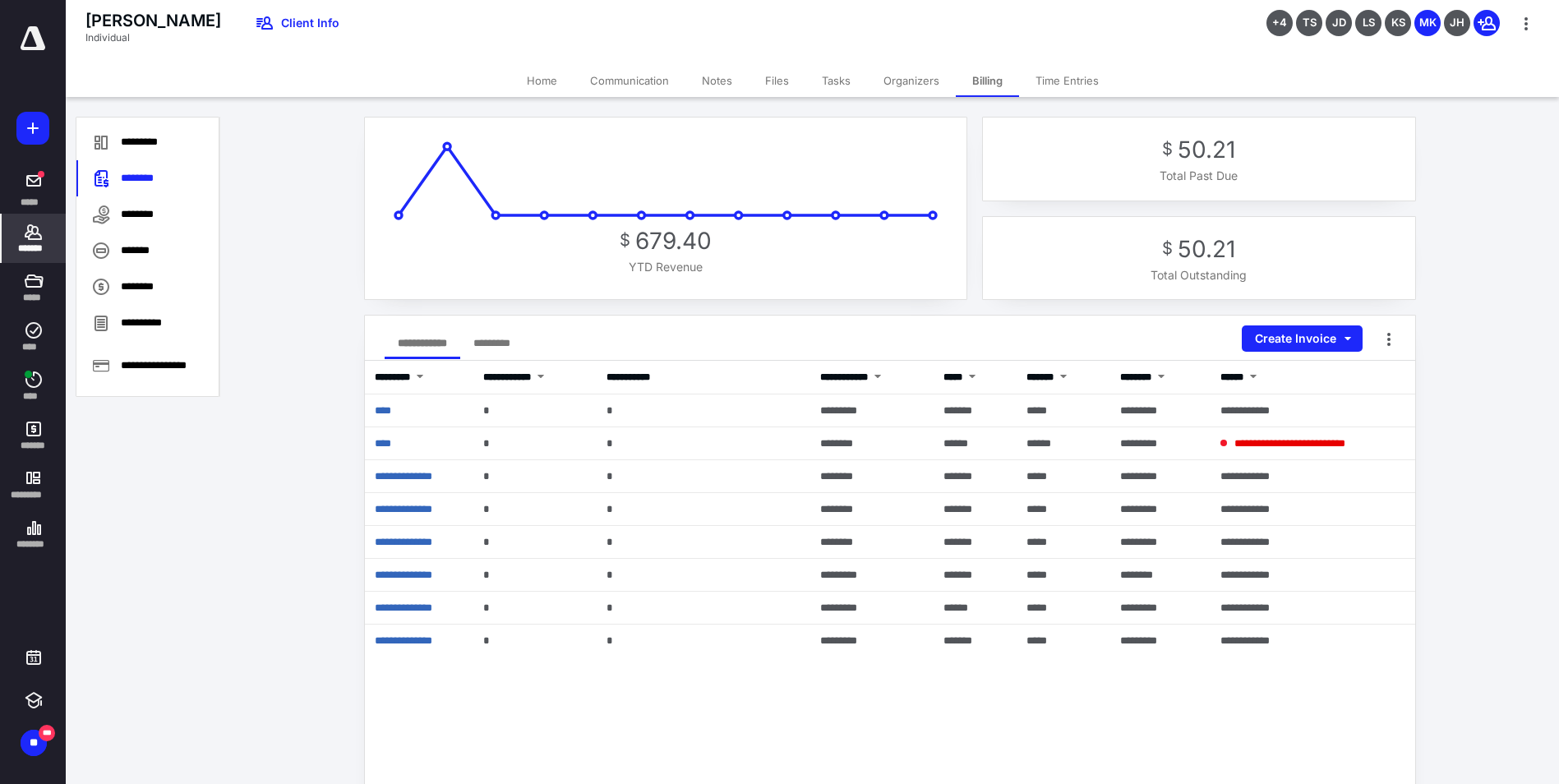 click 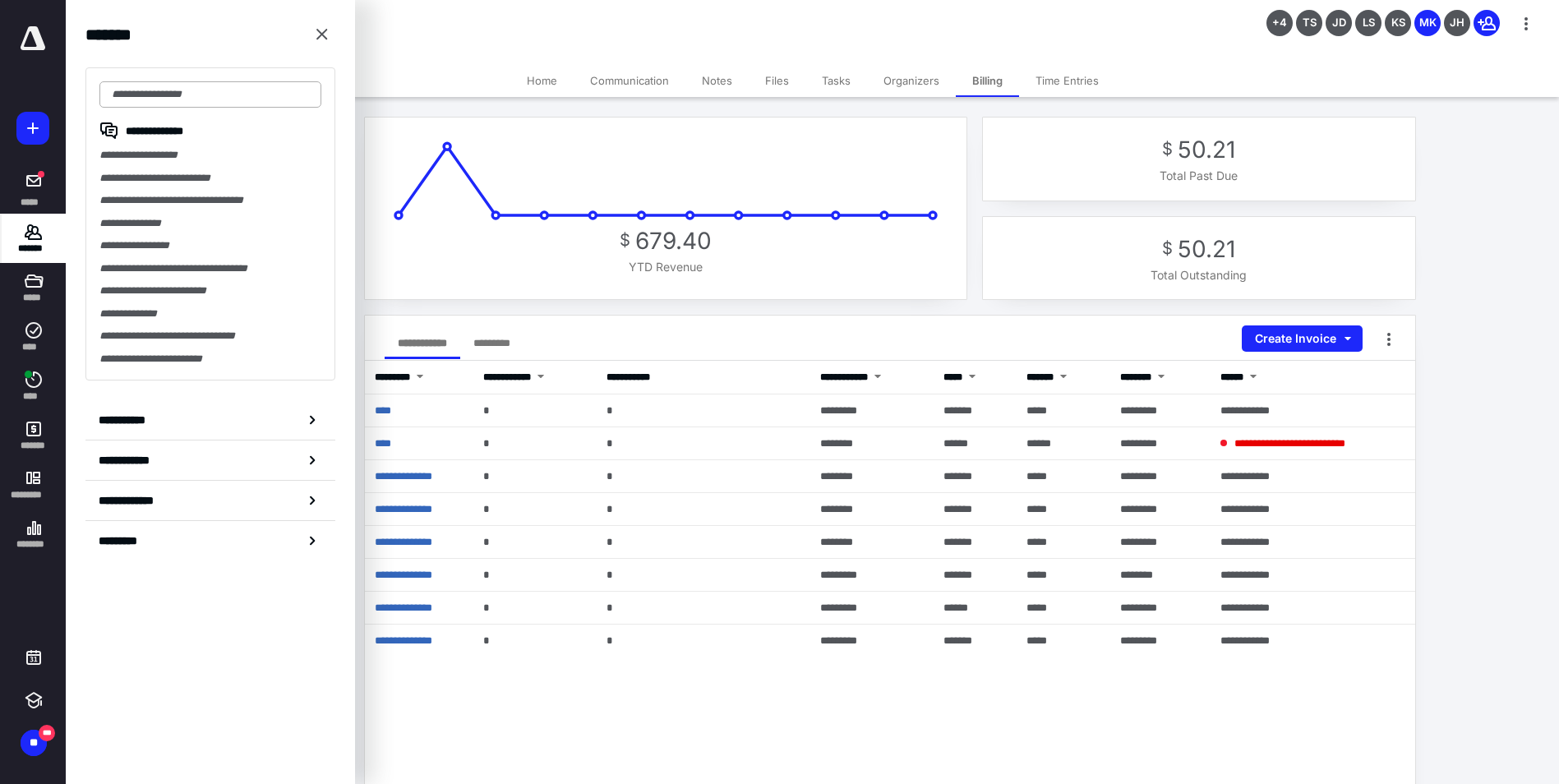 click at bounding box center (210, 95) 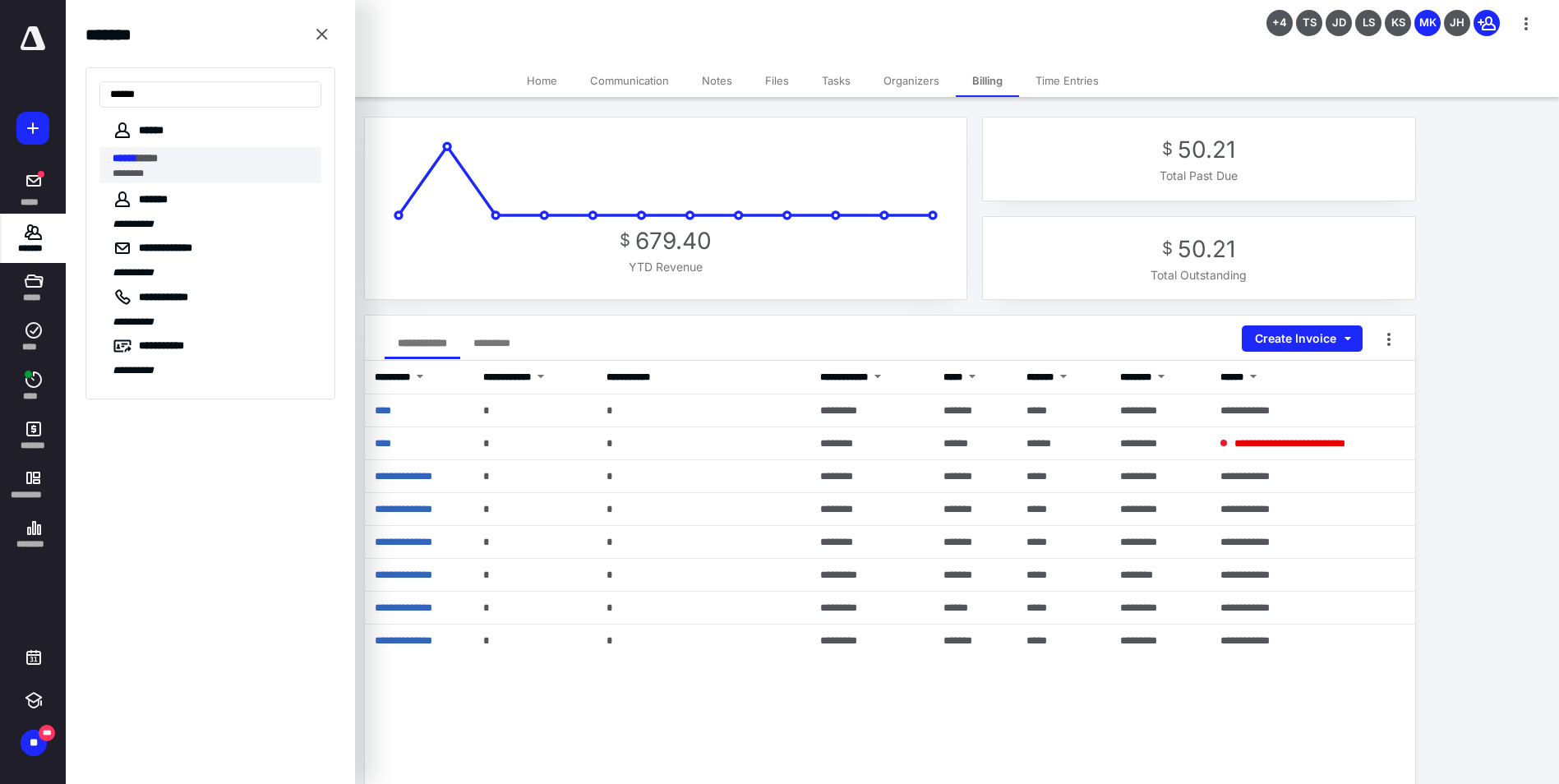 type on "******" 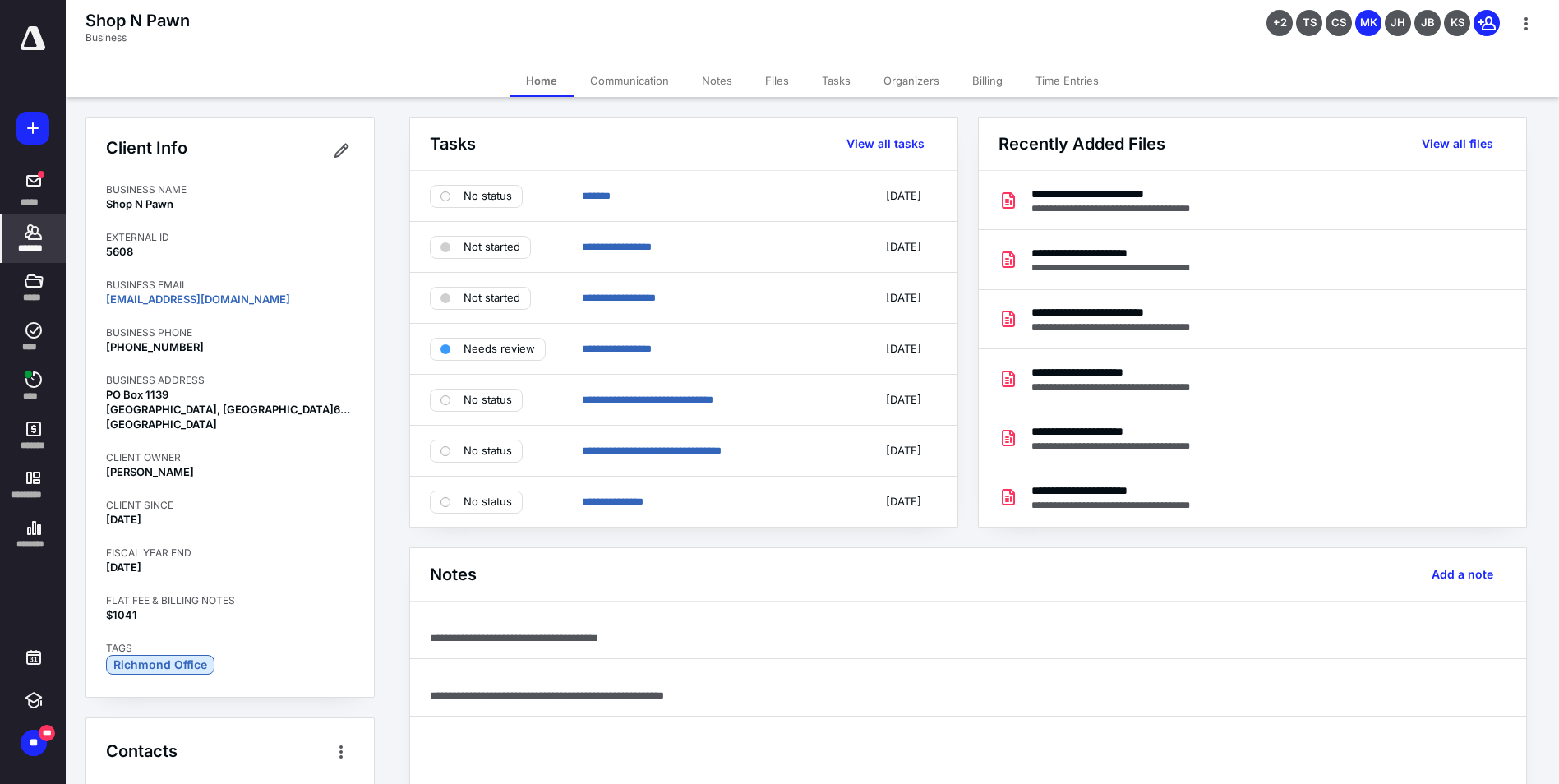 click on "Tasks" at bounding box center [836, 81] 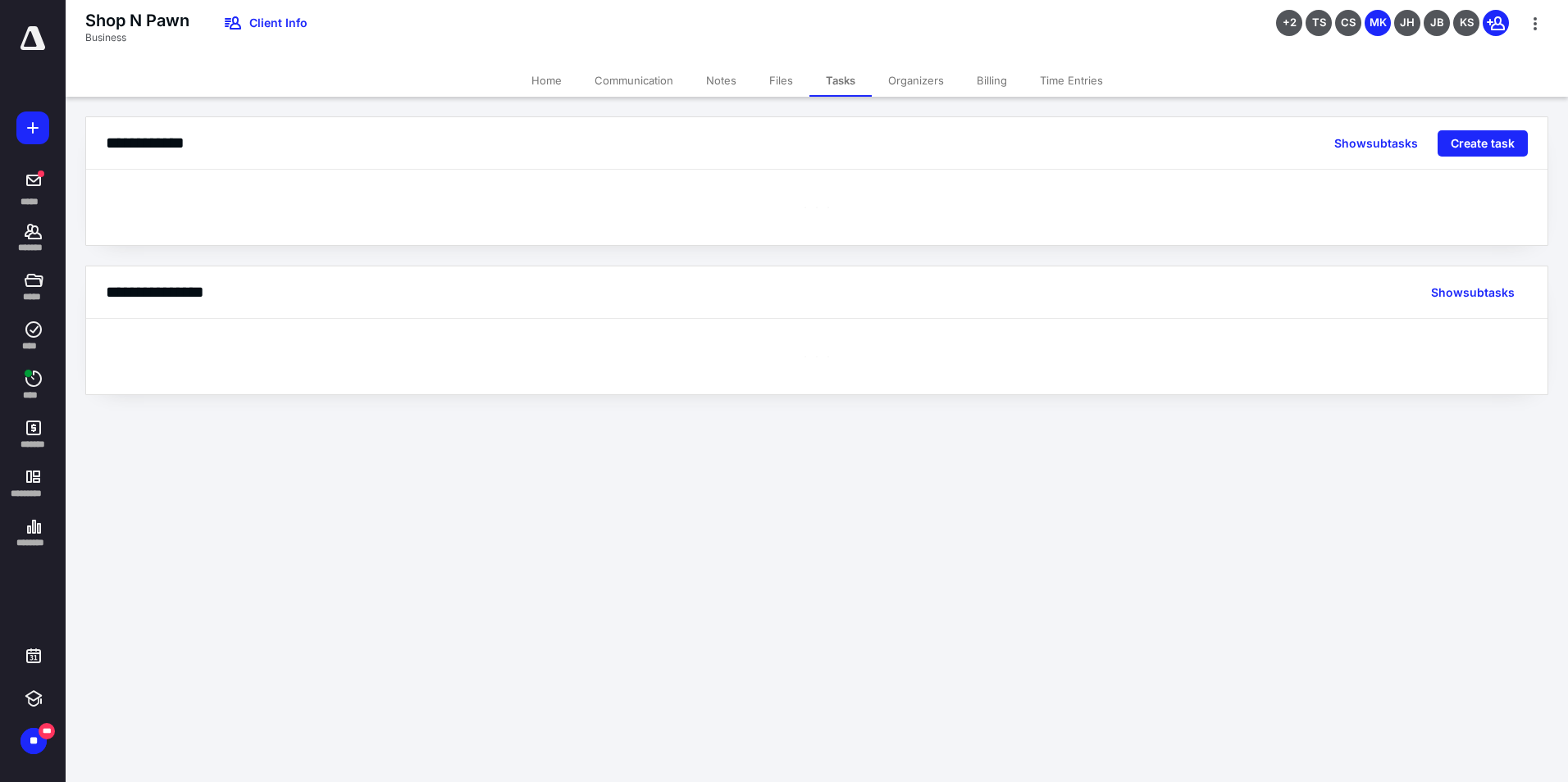 click on "Files" at bounding box center [781, 80] 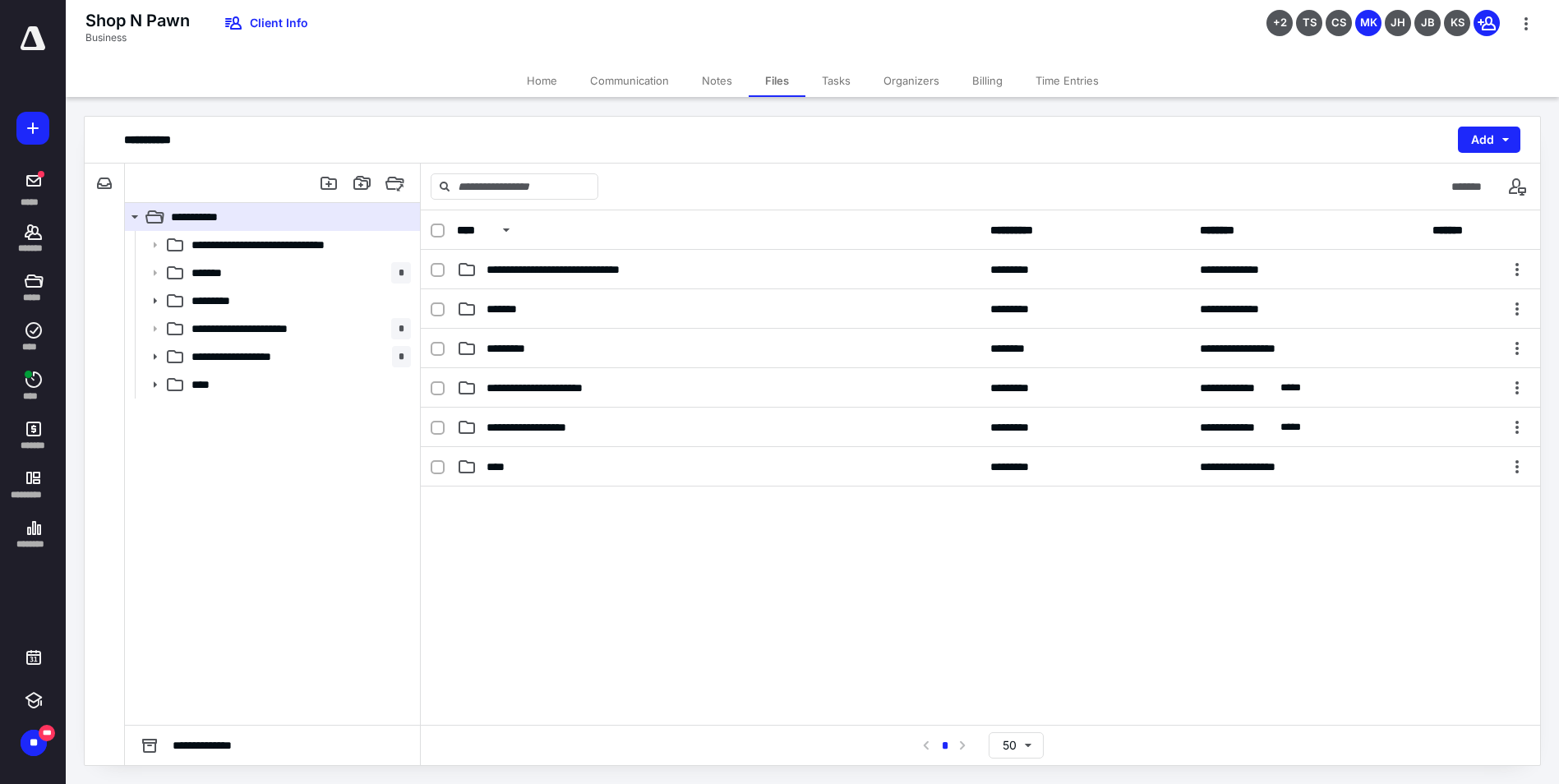 click on "Billing" at bounding box center [987, 81] 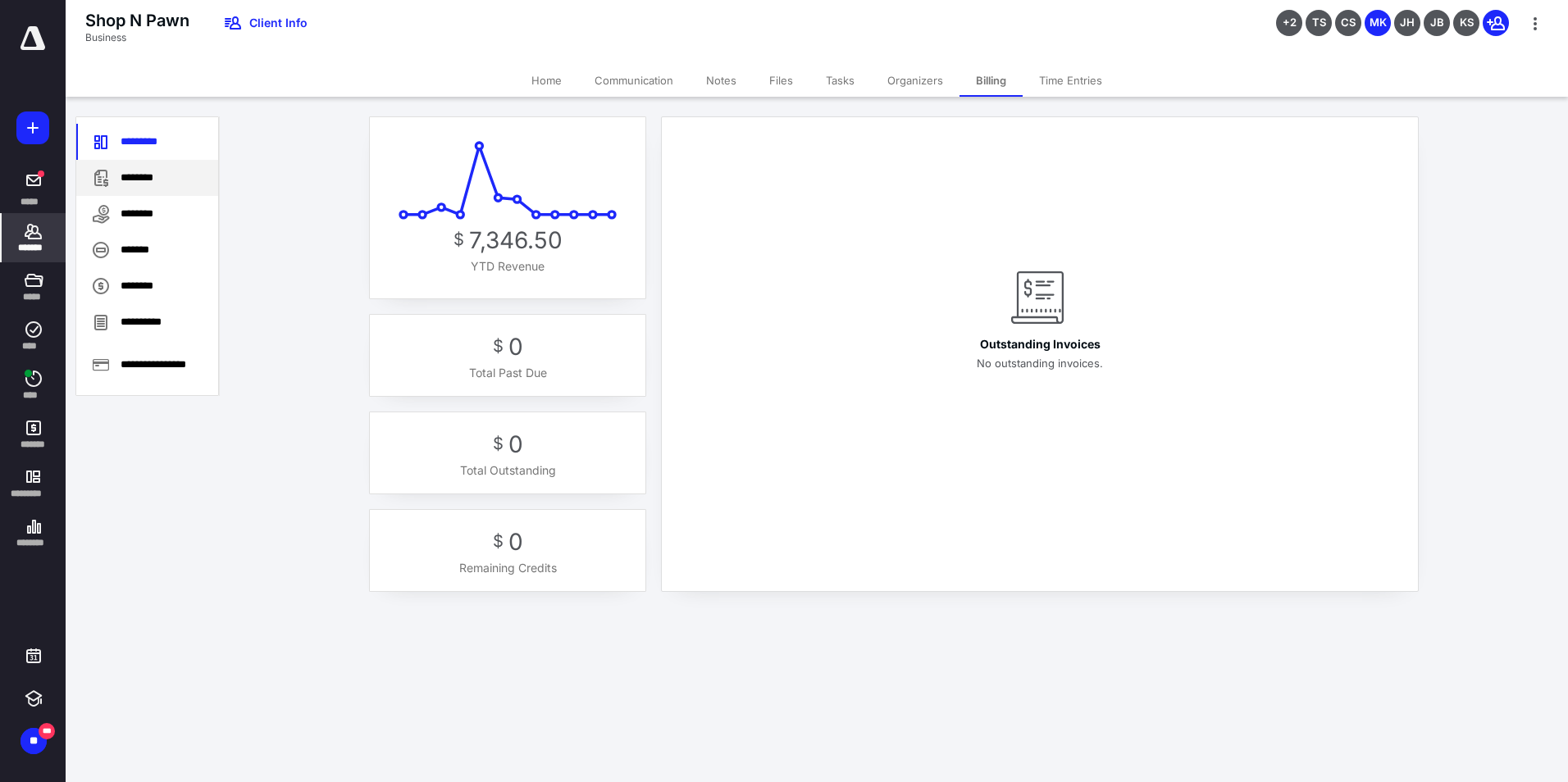 click on "********" at bounding box center [147, 178] 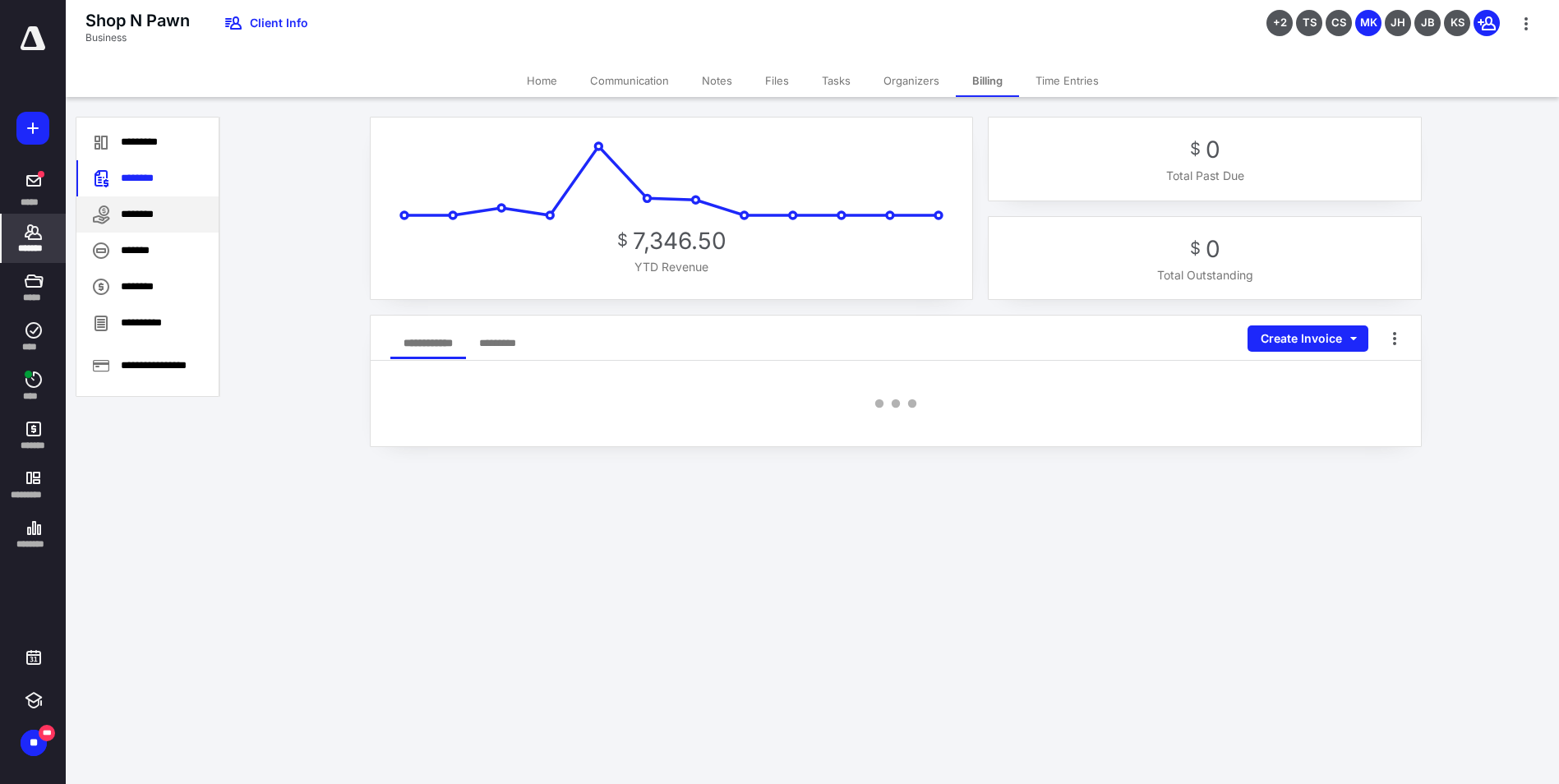 click on "********" at bounding box center (147, 214) 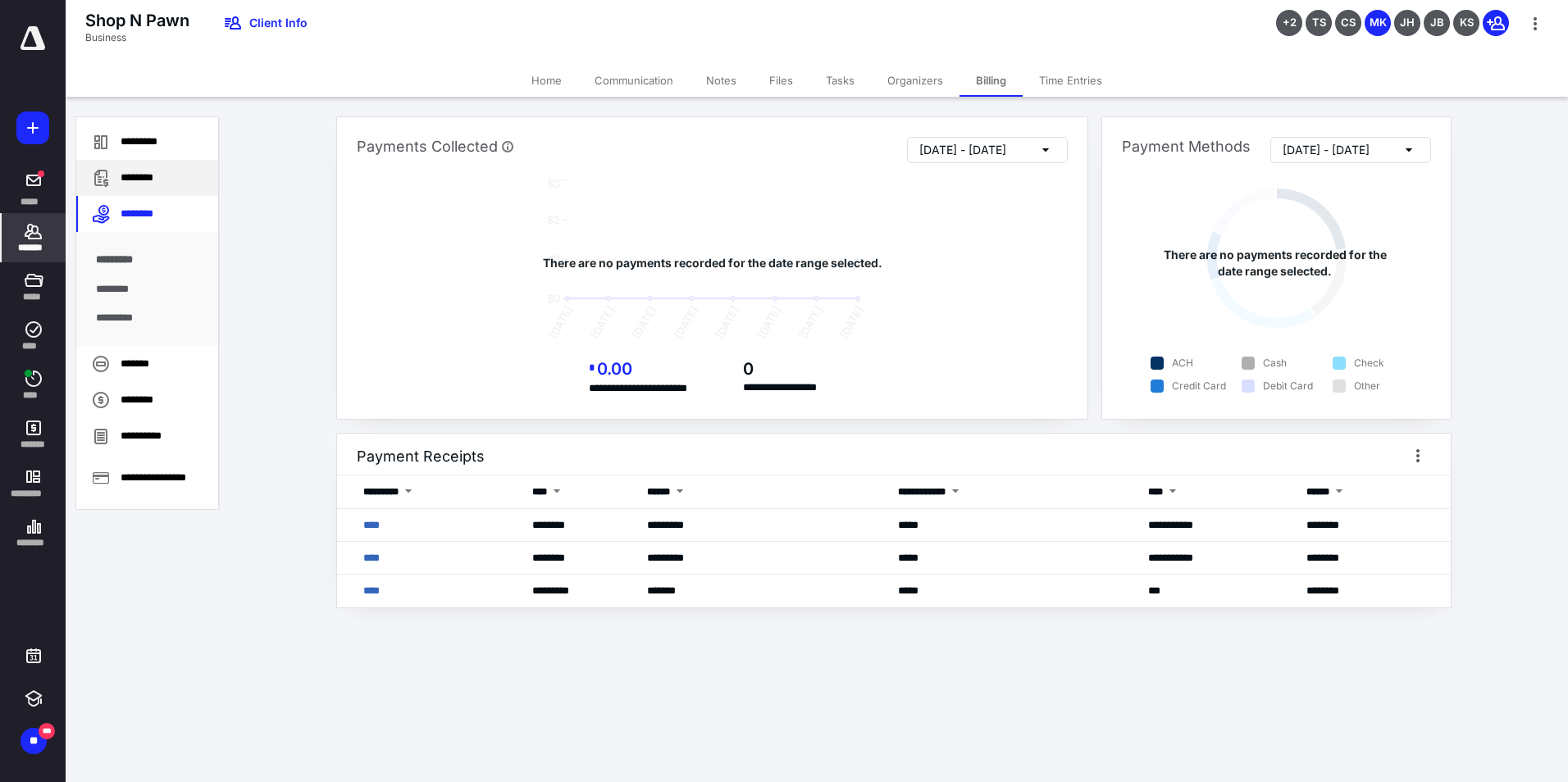 click on "********" at bounding box center (147, 178) 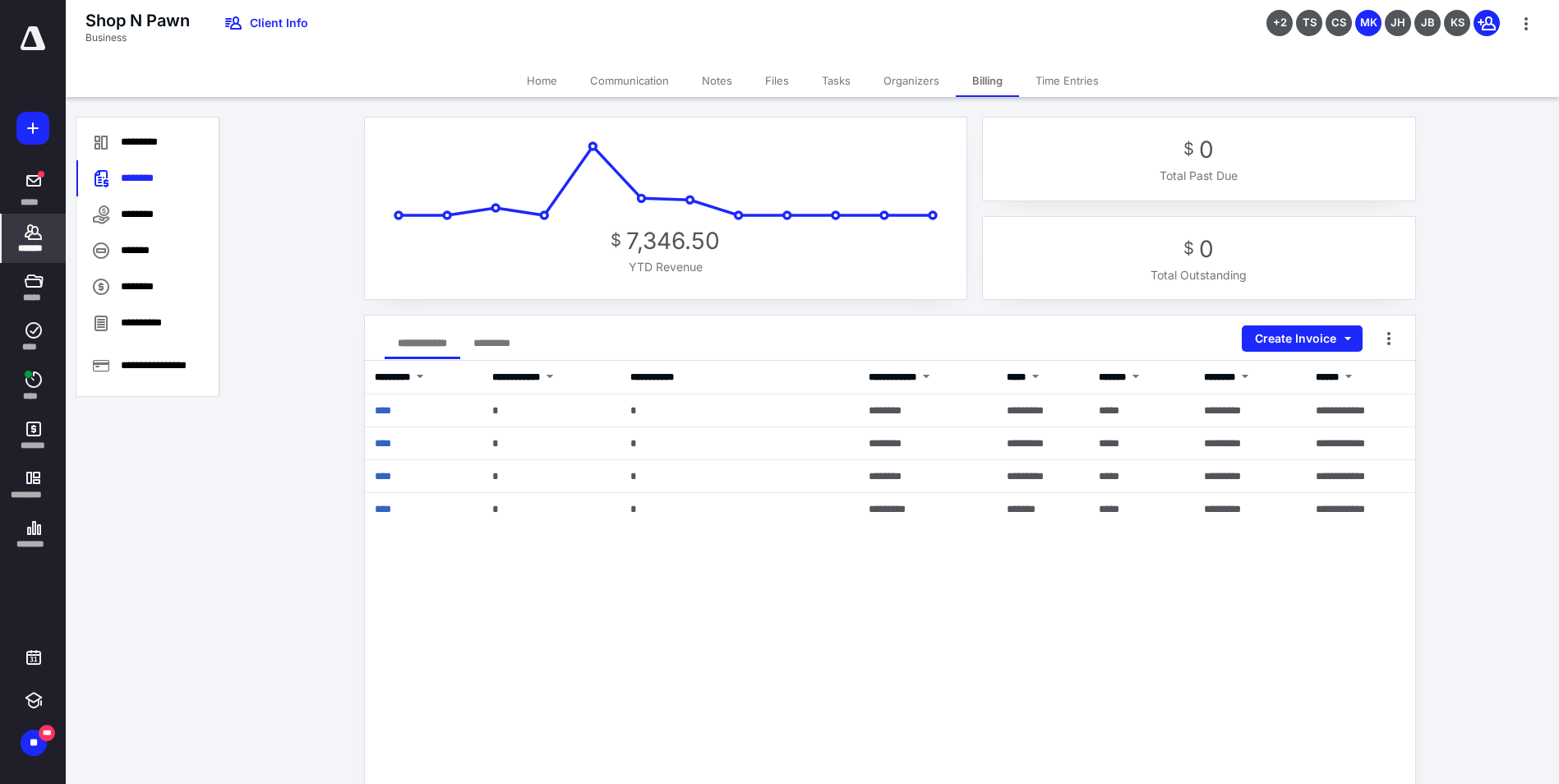 click 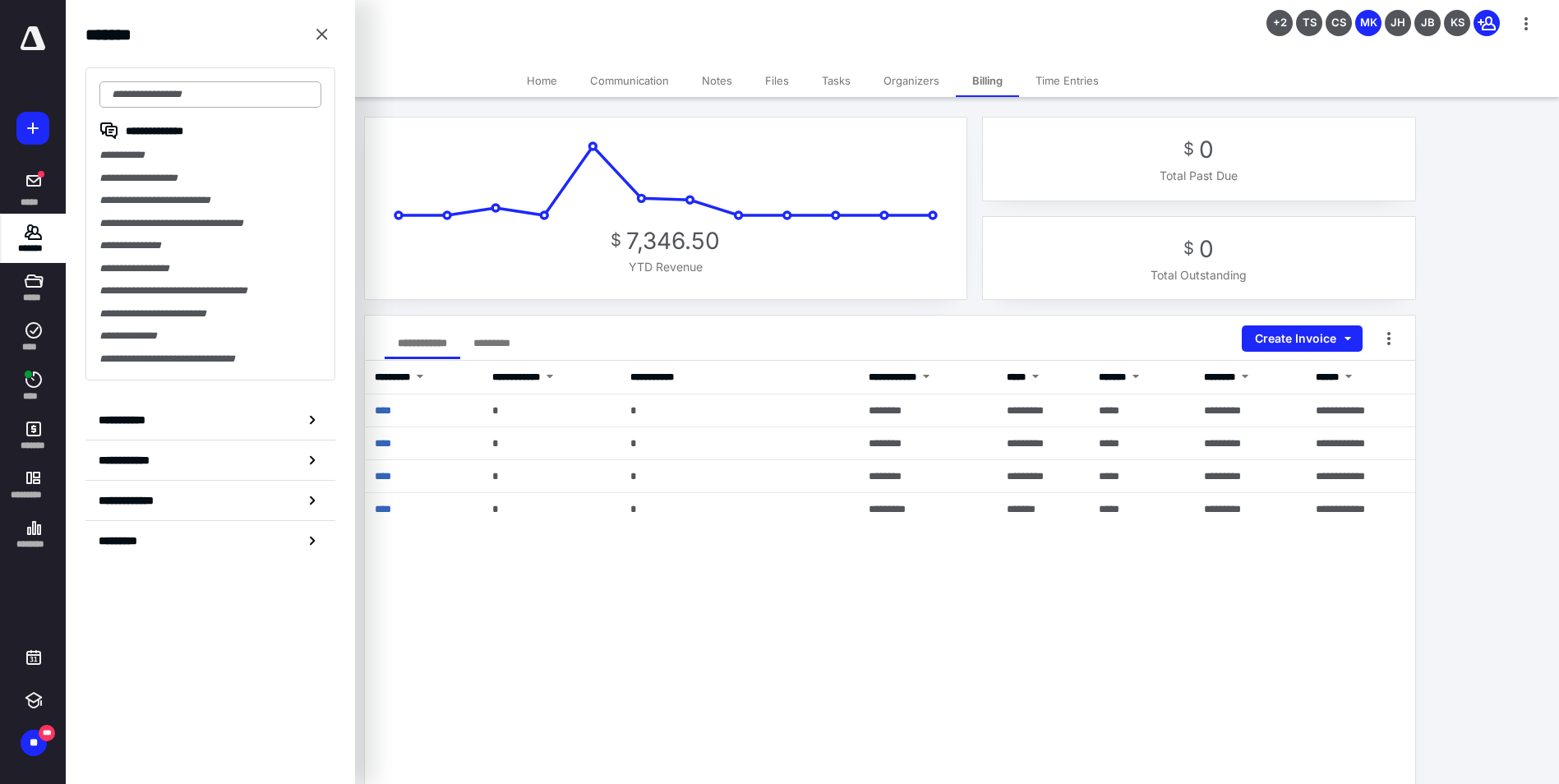 click at bounding box center [210, 95] 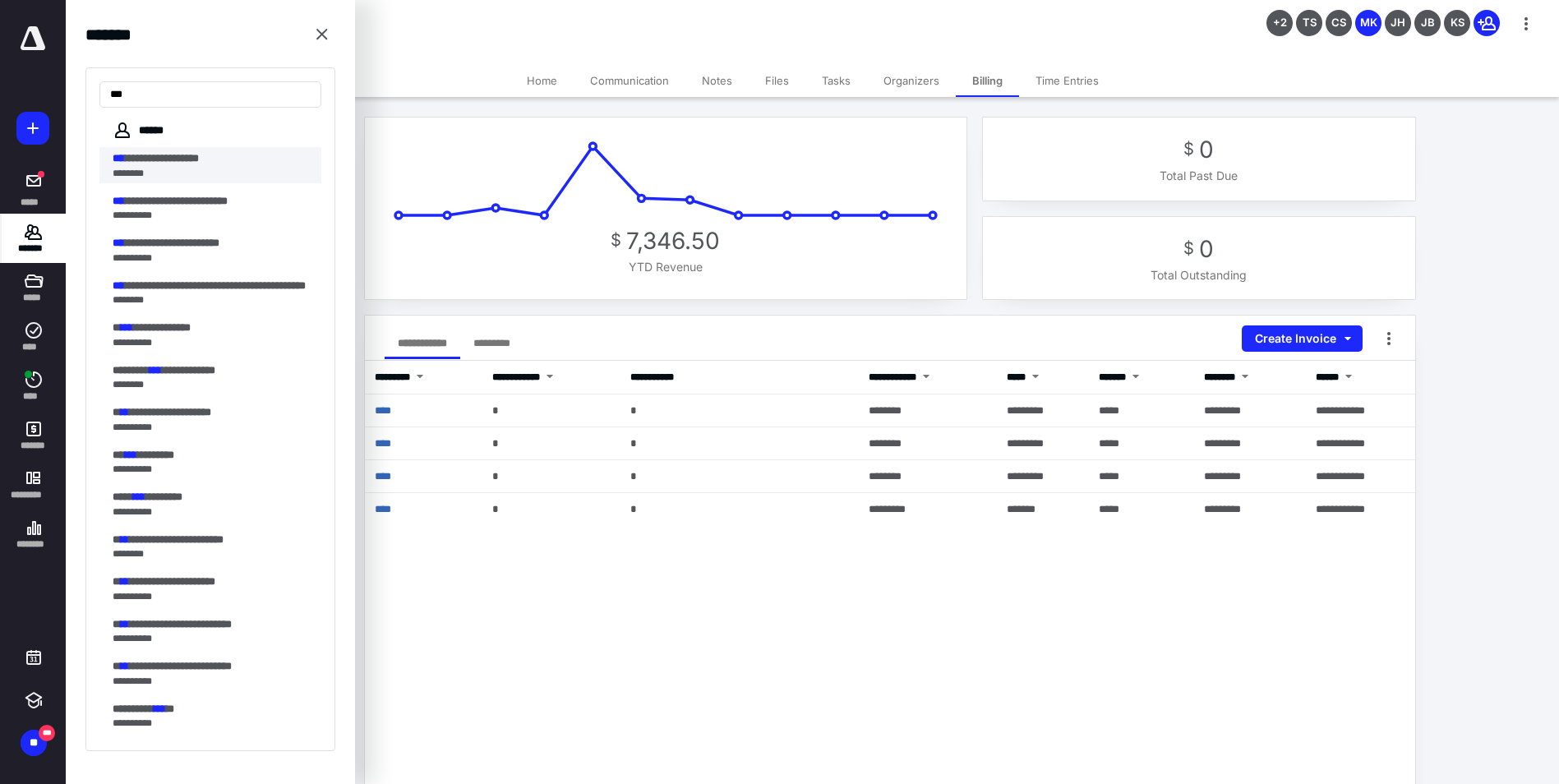 type on "***" 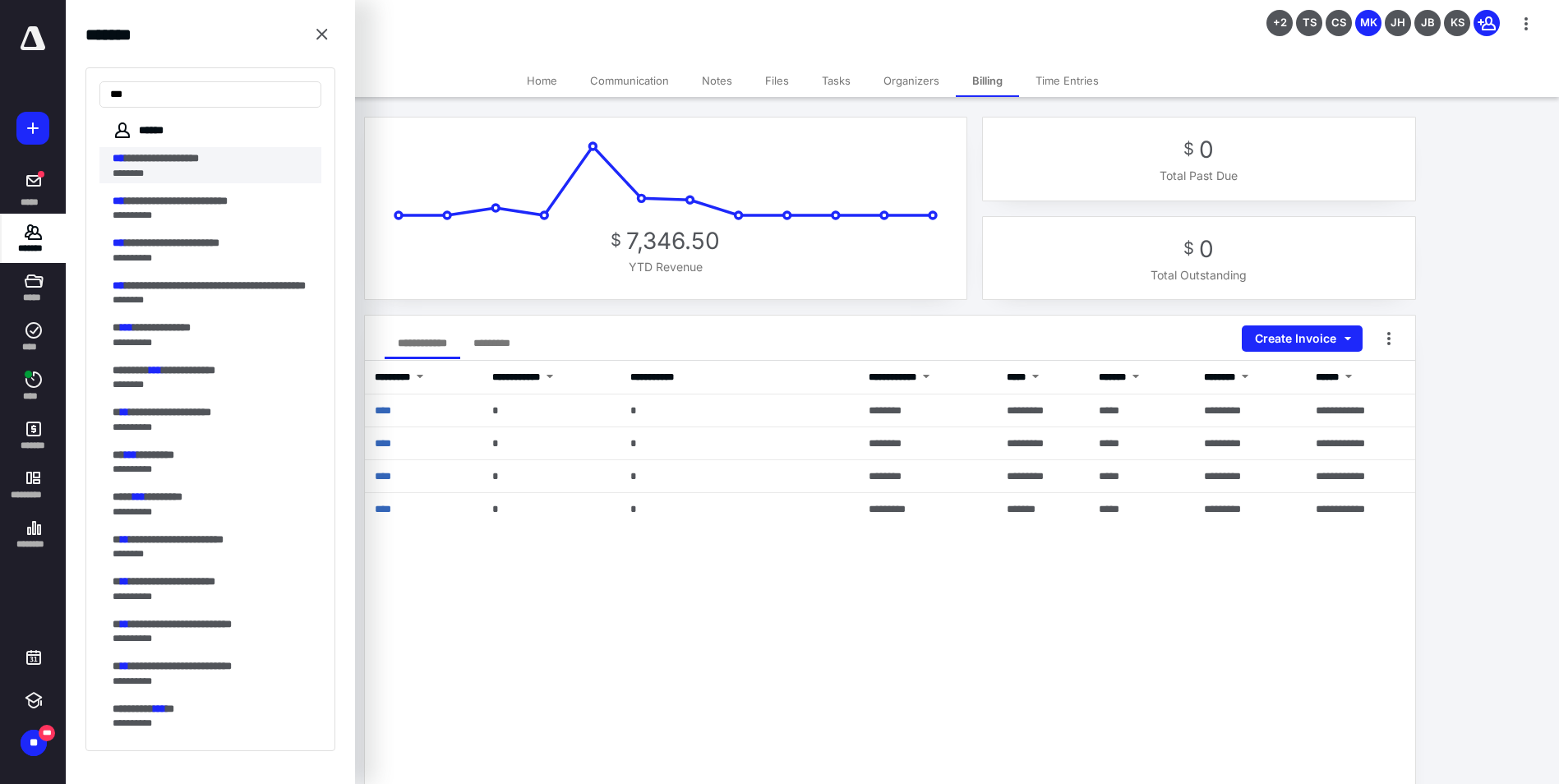 click on "**********" at bounding box center [212, 159] 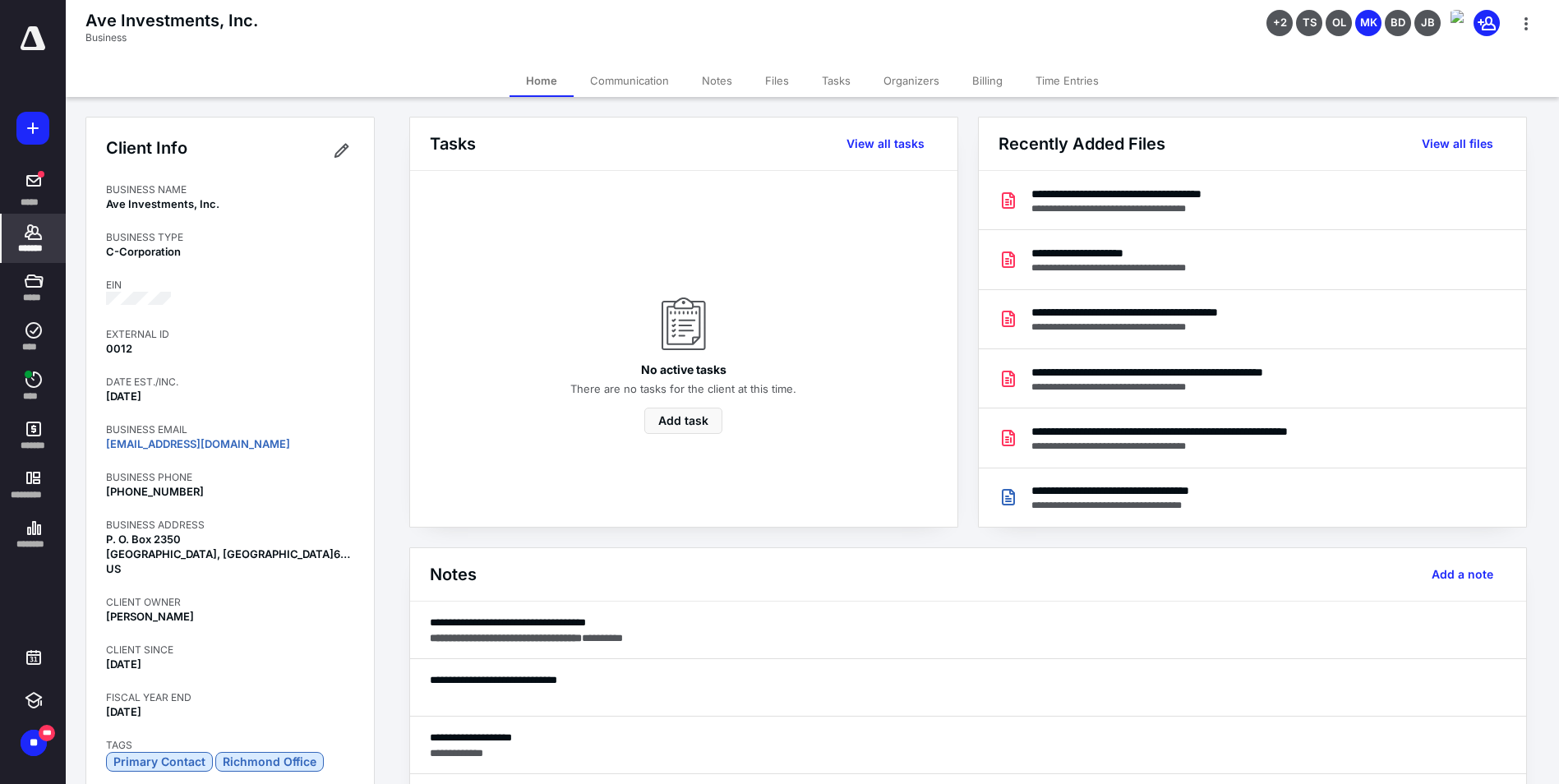 click on "*******" at bounding box center (34, 248) 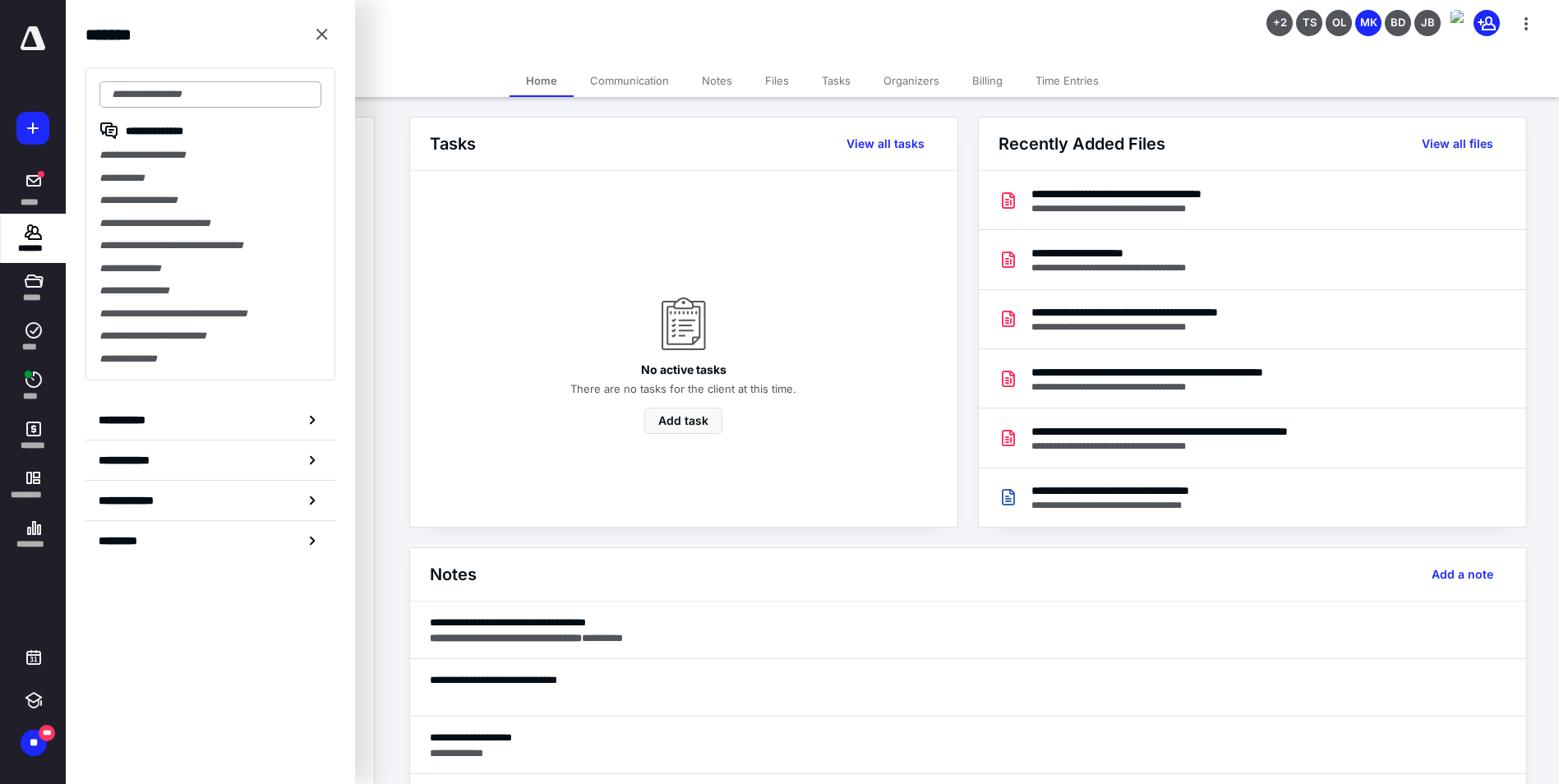 click at bounding box center [210, 95] 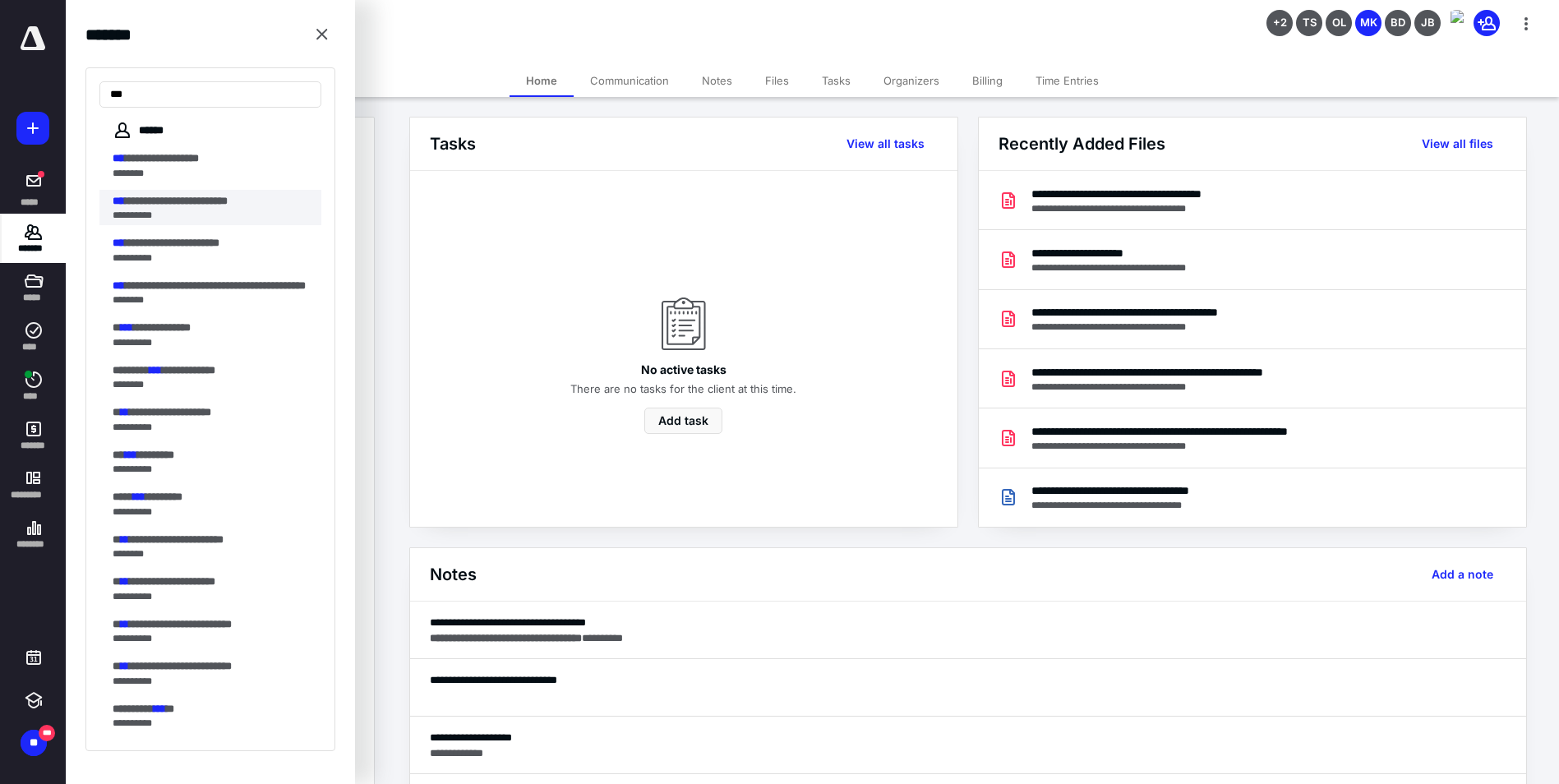 type on "***" 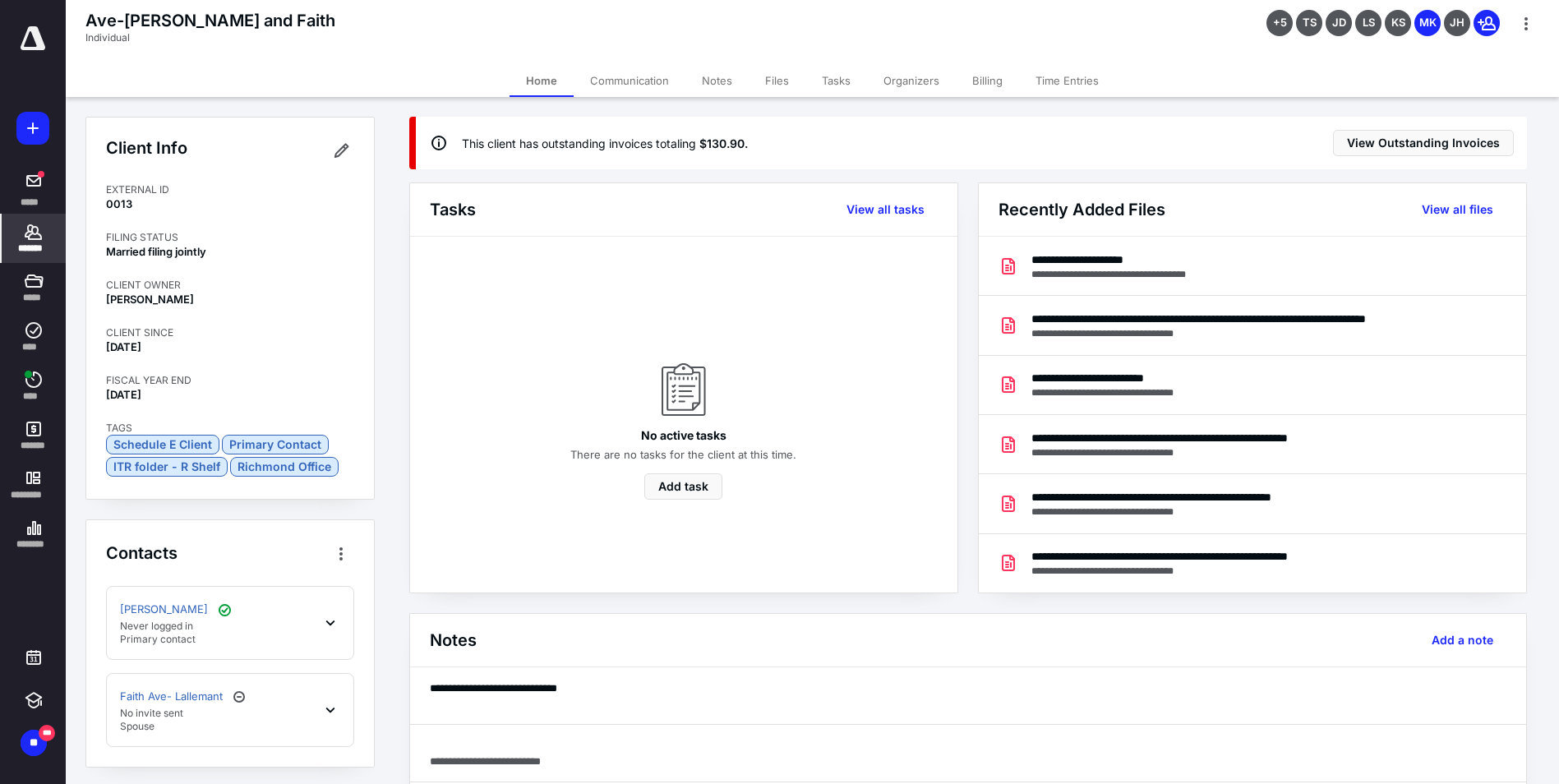 click on "Billing" at bounding box center (987, 81) 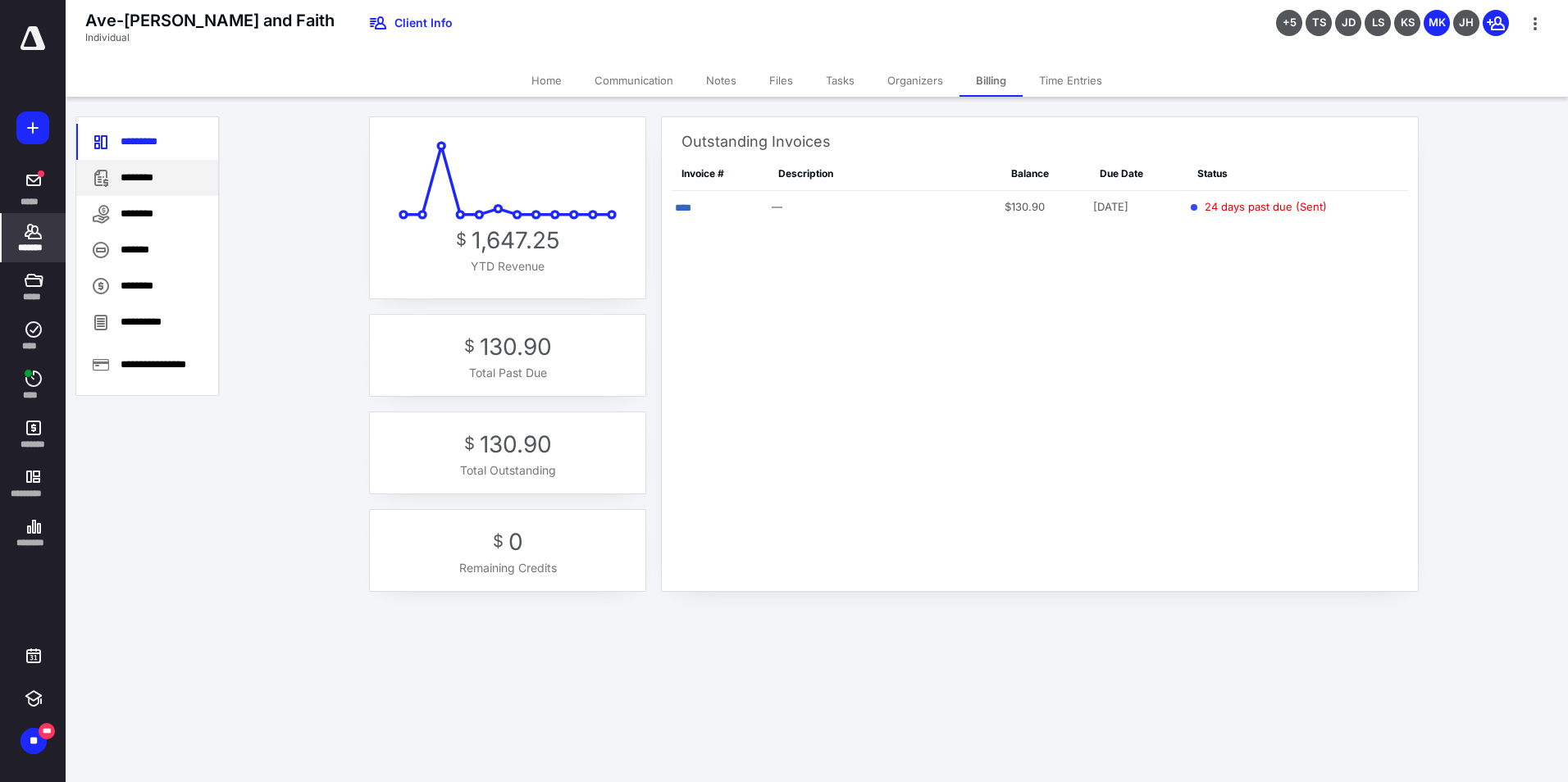 click on "********" at bounding box center [147, 178] 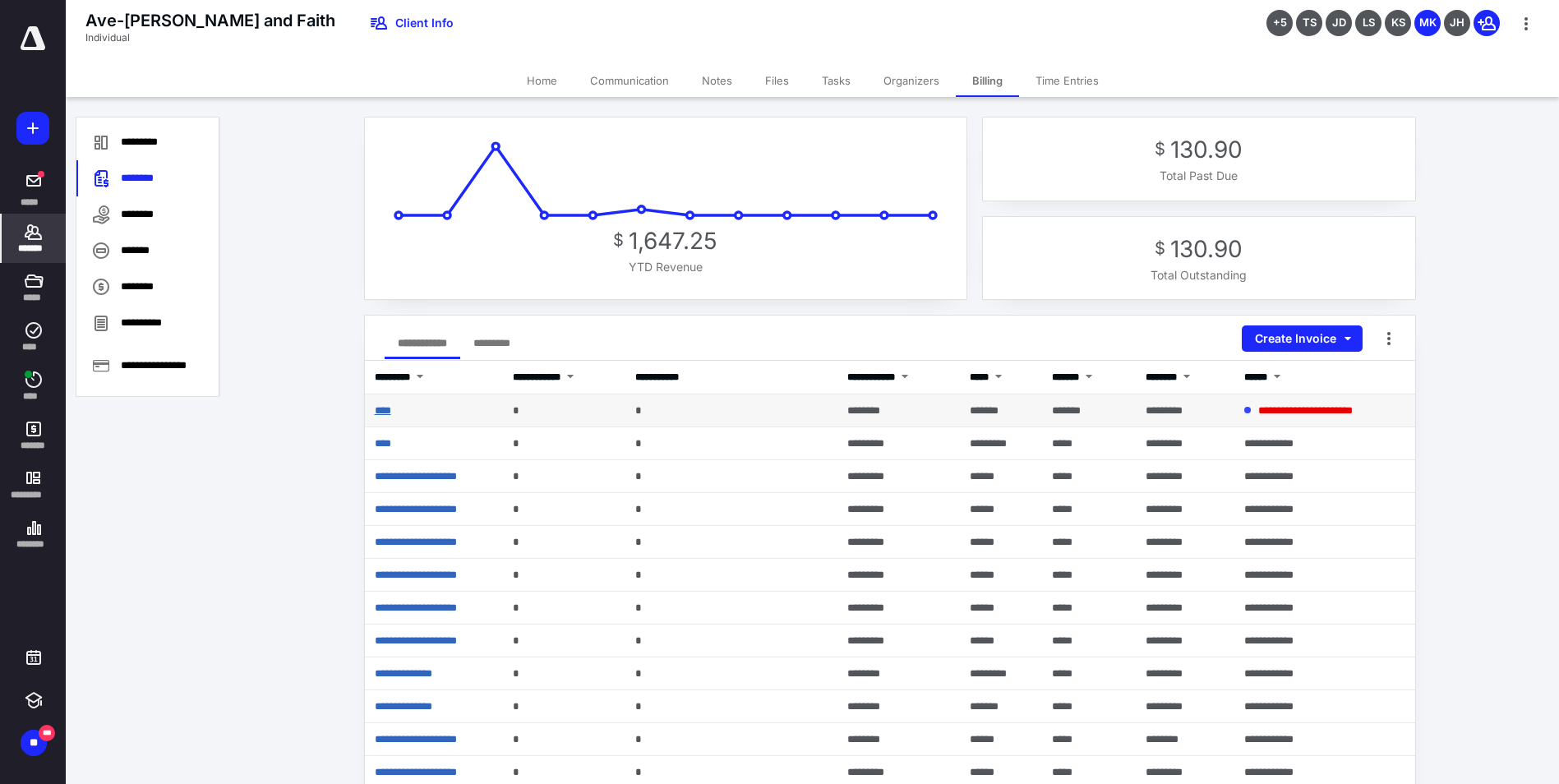 click on "****" at bounding box center (383, 410) 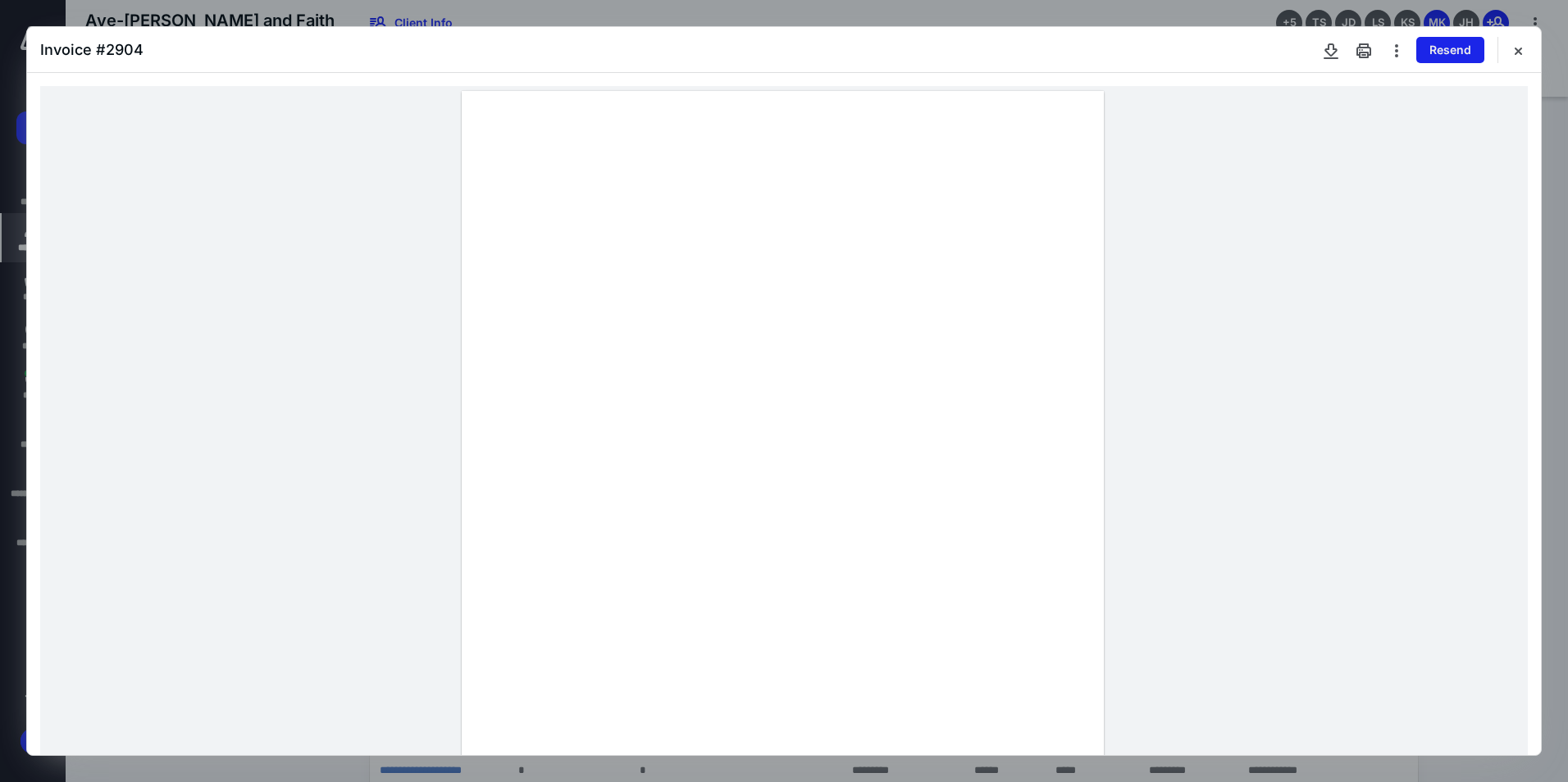 click on "Resend" at bounding box center (1450, 50) 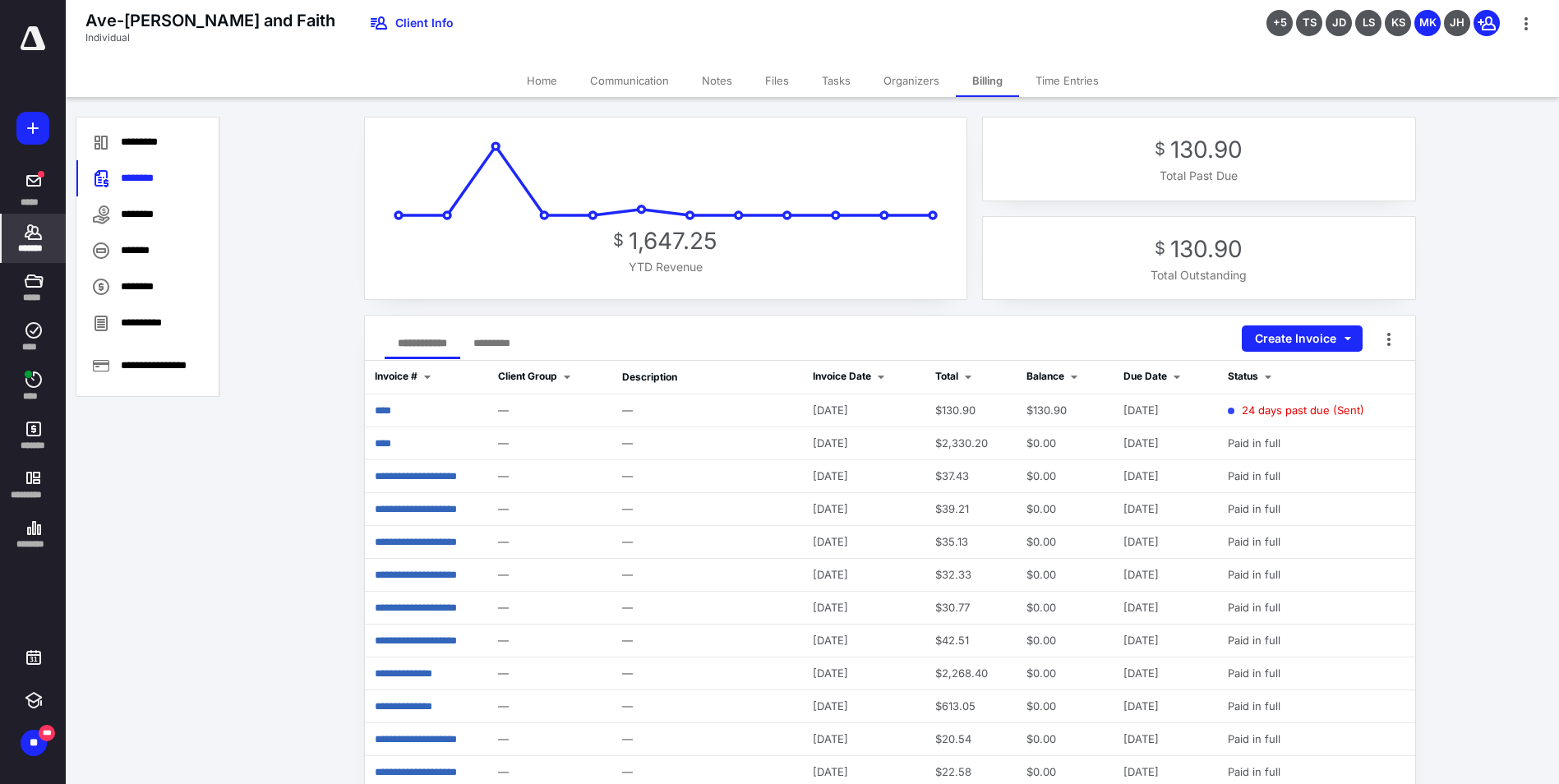 click 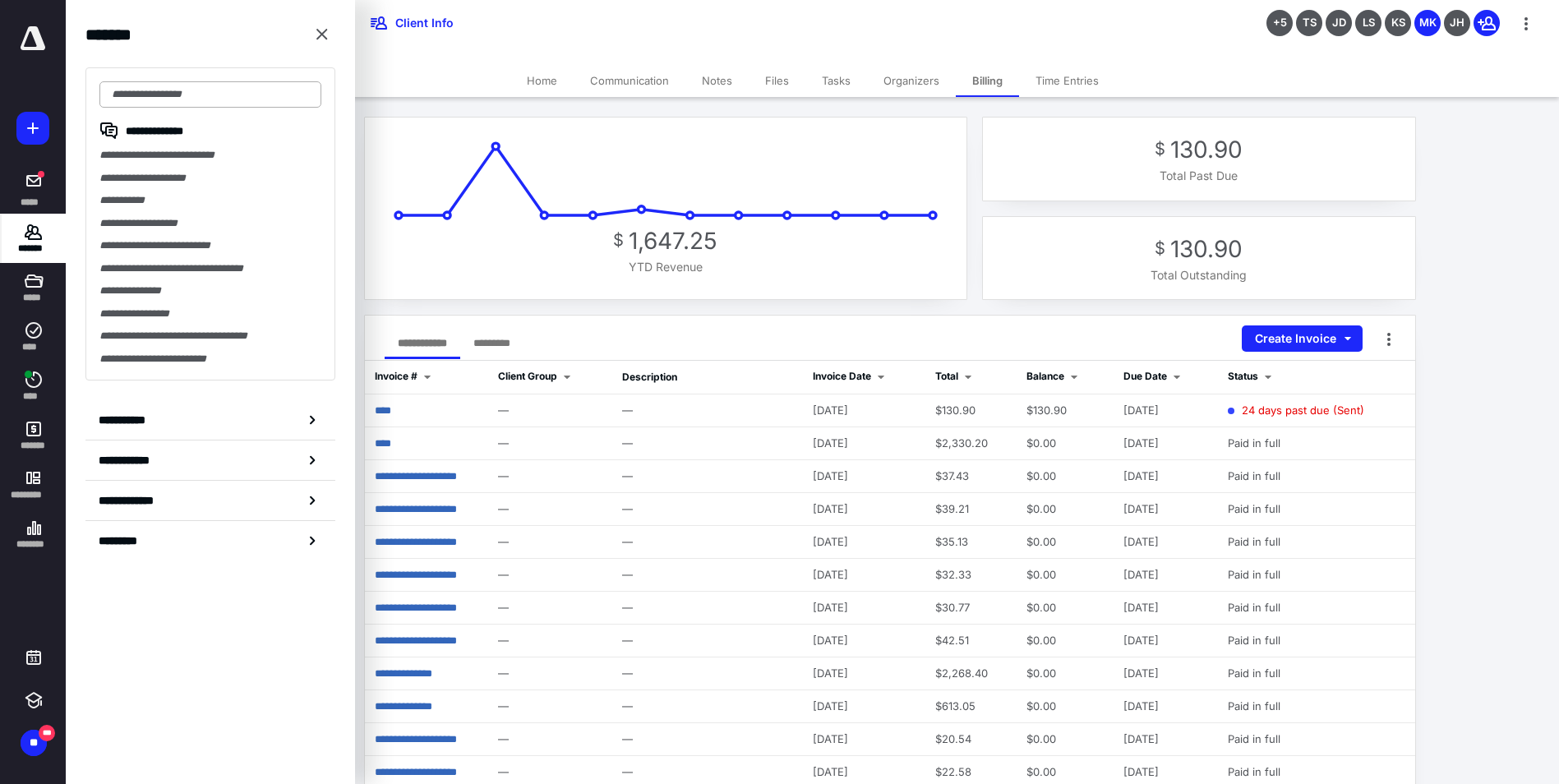 click at bounding box center [210, 95] 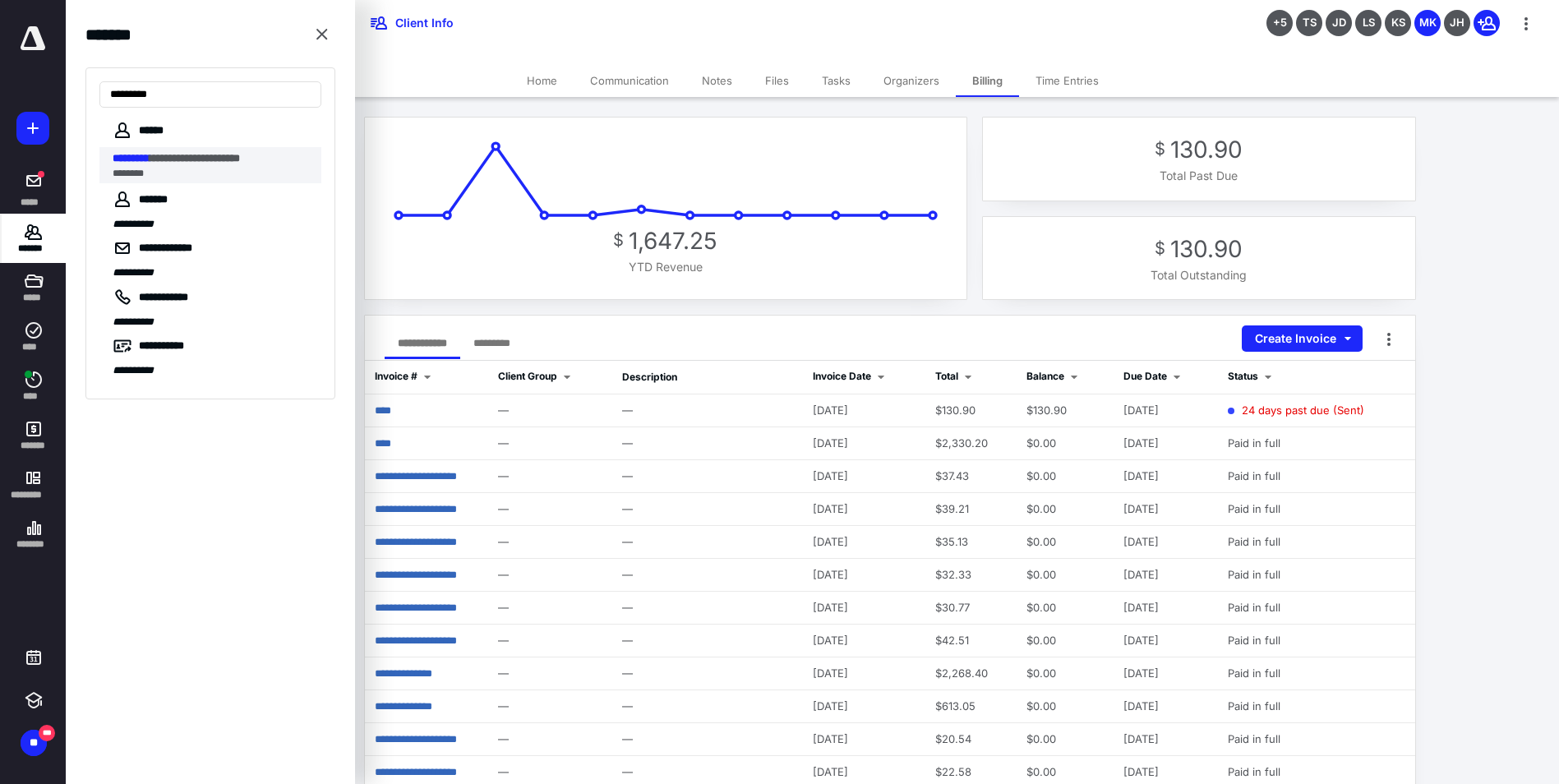 type on "*********" 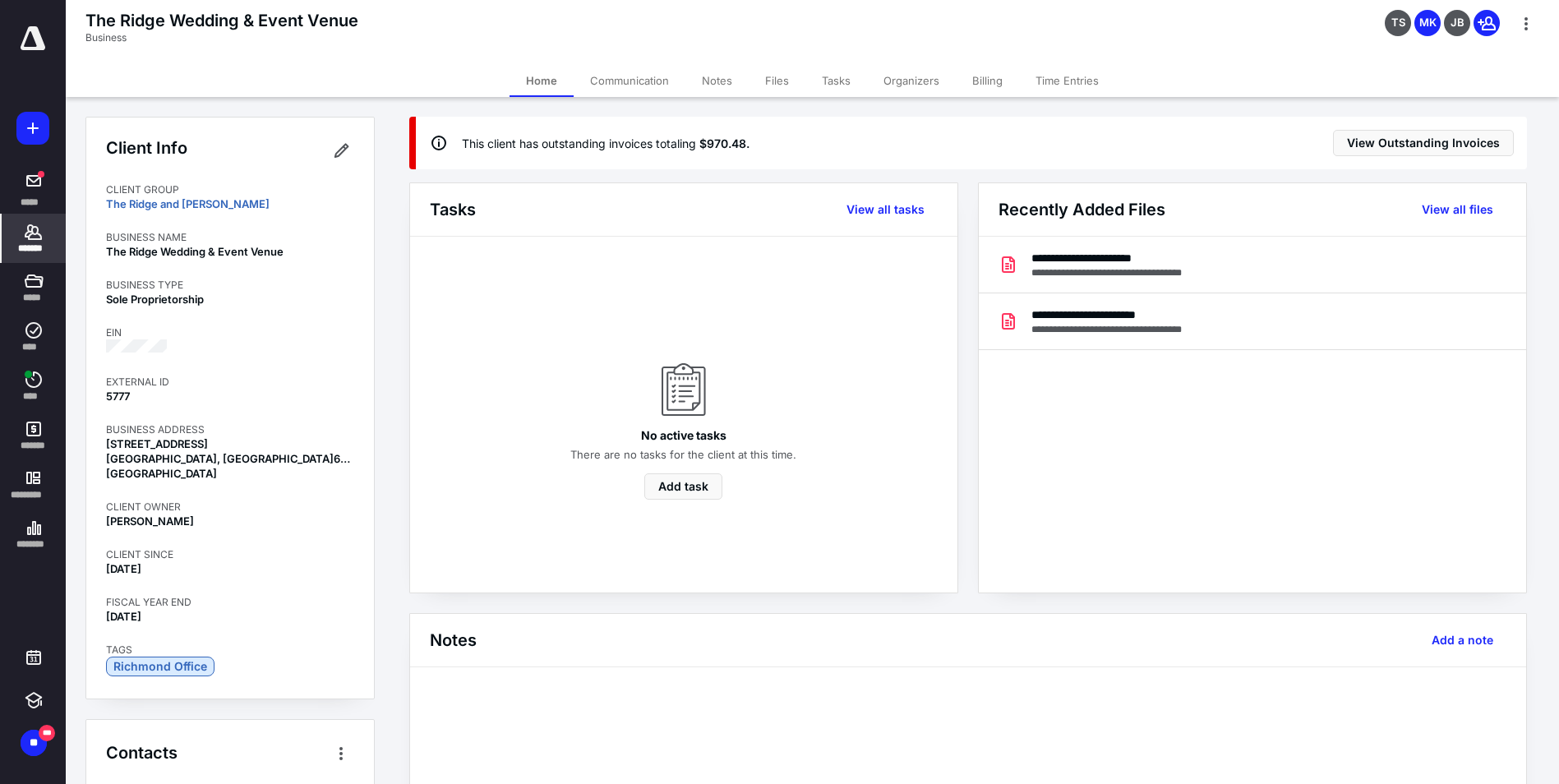 click on "Billing" at bounding box center (987, 81) 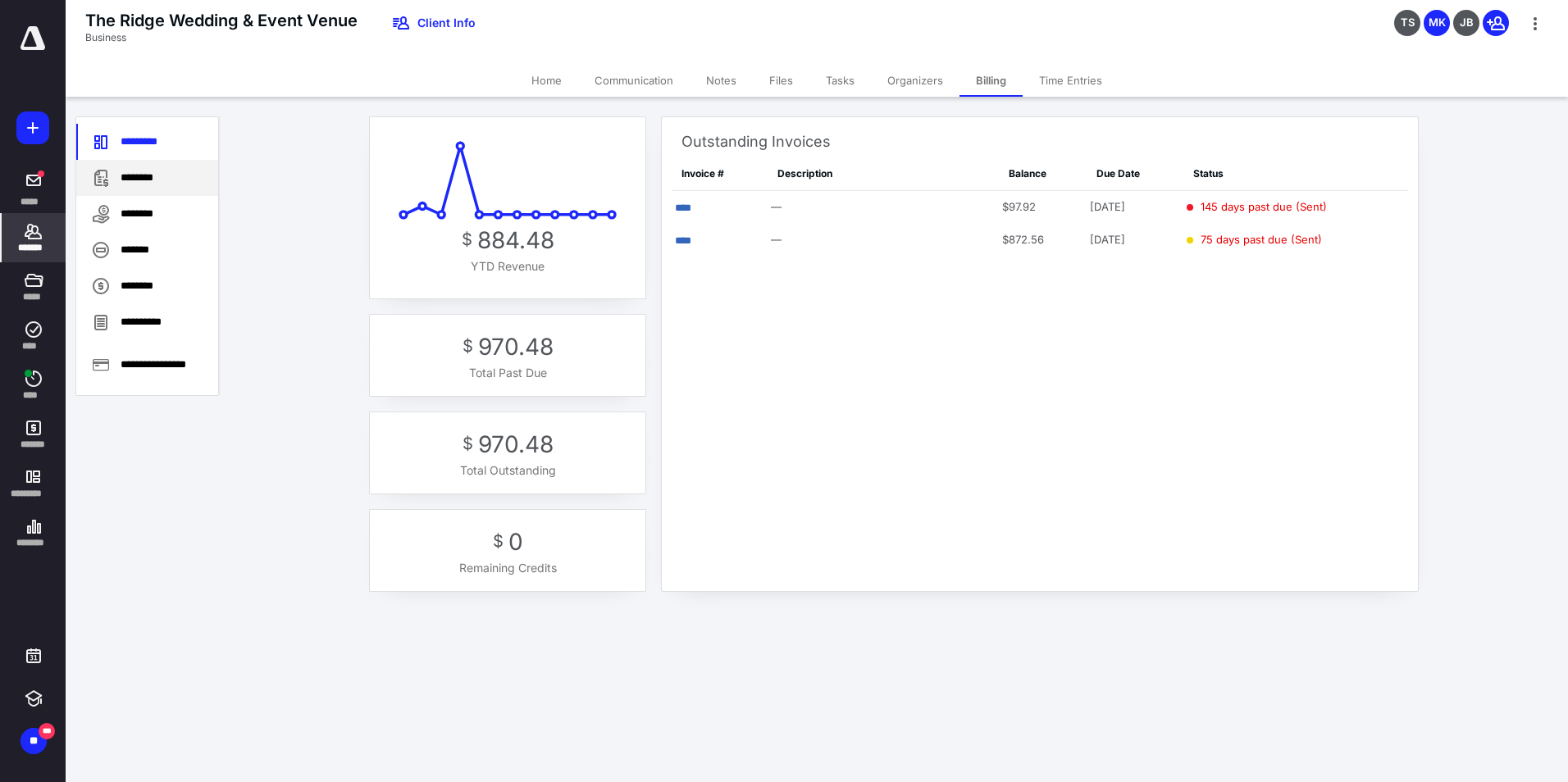click on "********" at bounding box center [147, 178] 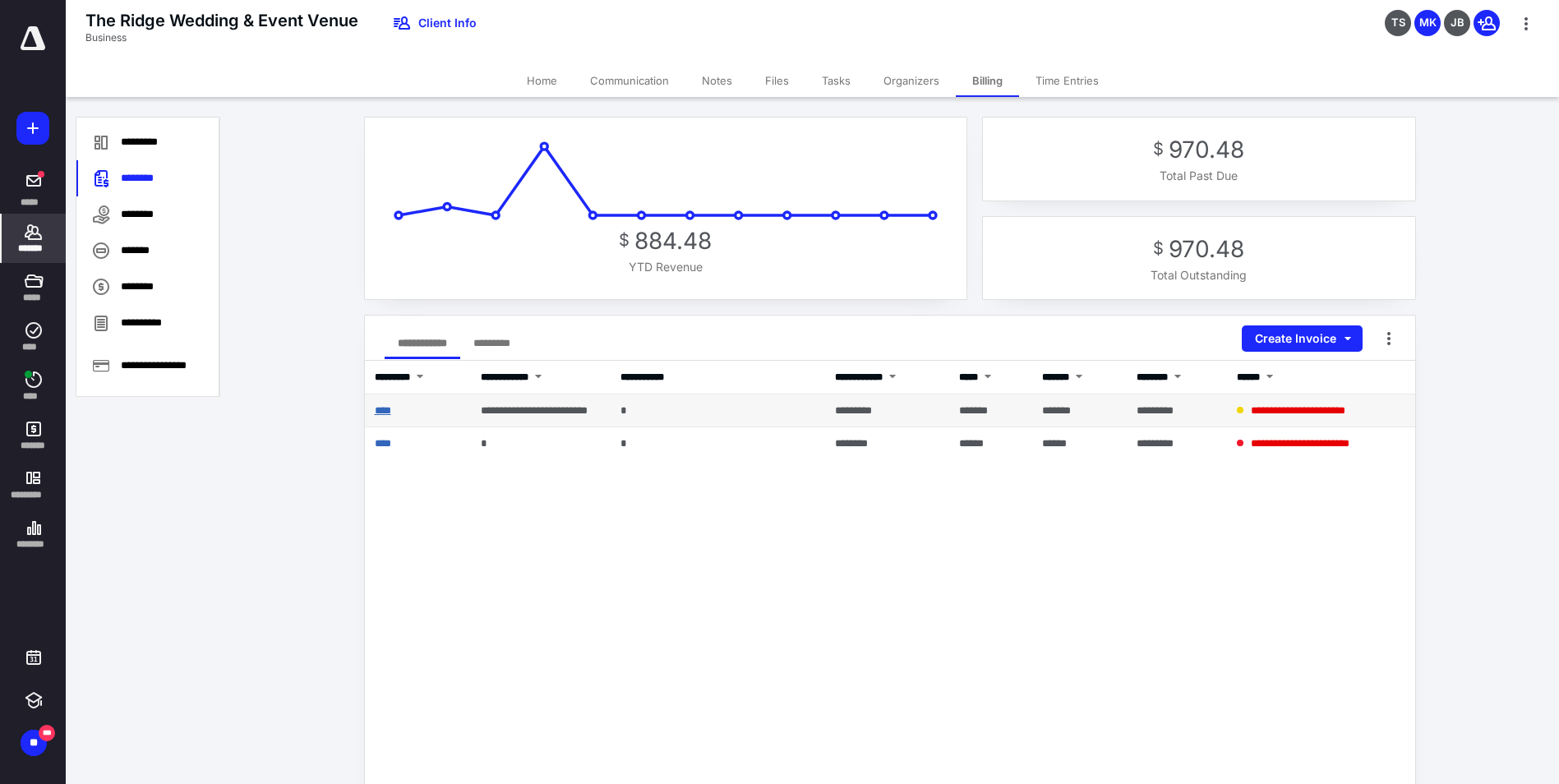 click on "****" at bounding box center [383, 410] 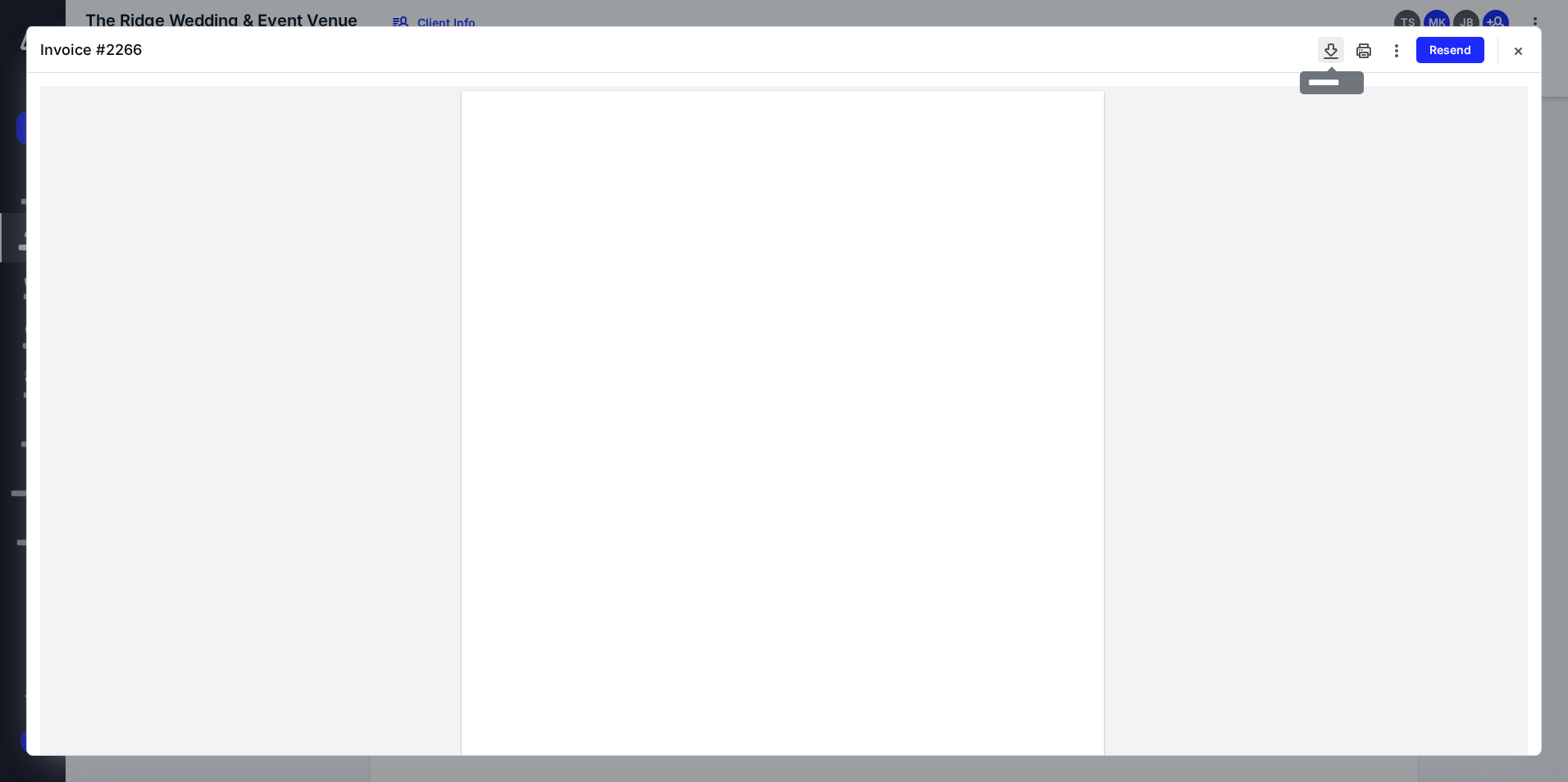 click at bounding box center (1331, 50) 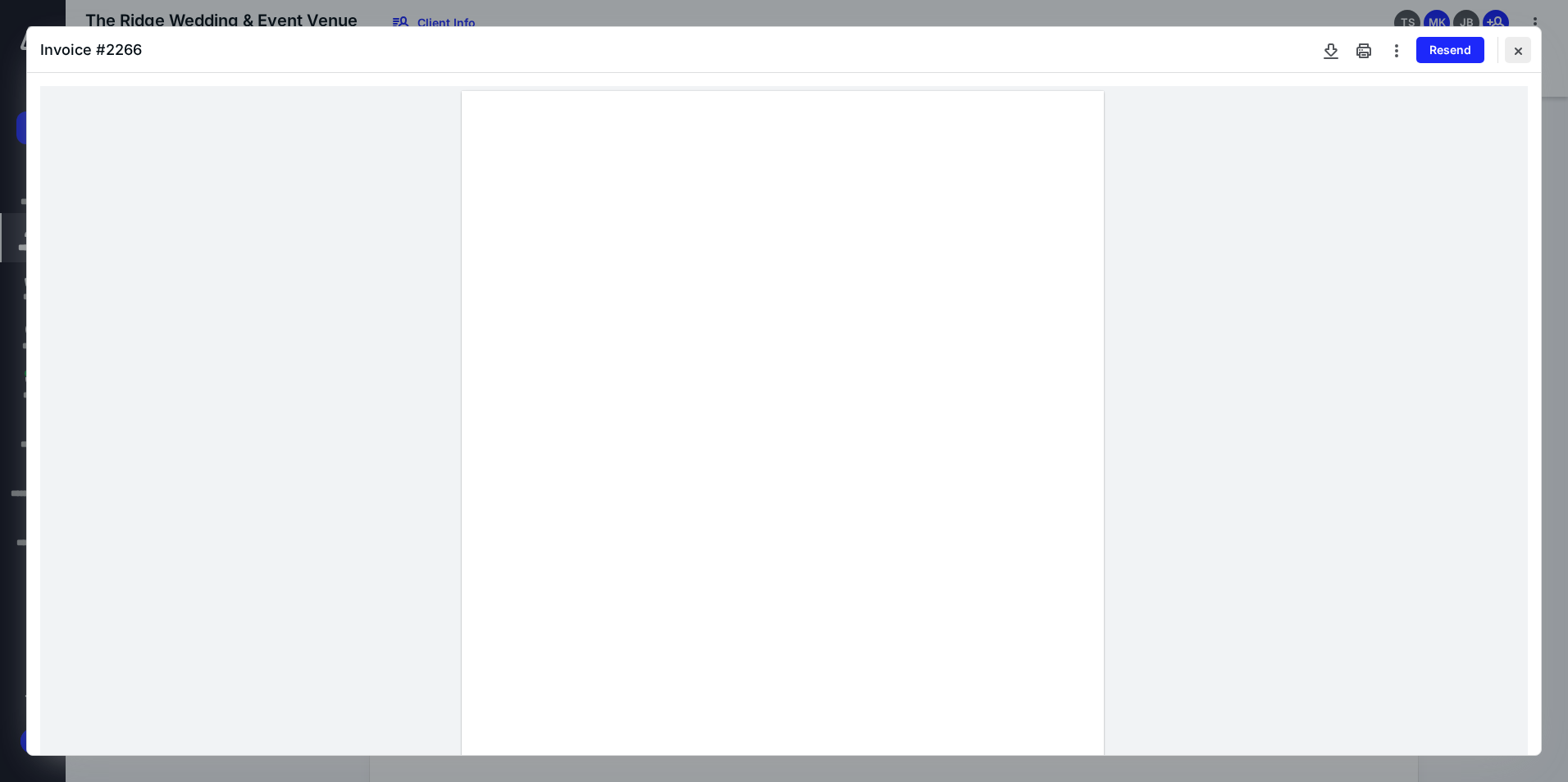 click at bounding box center (1518, 50) 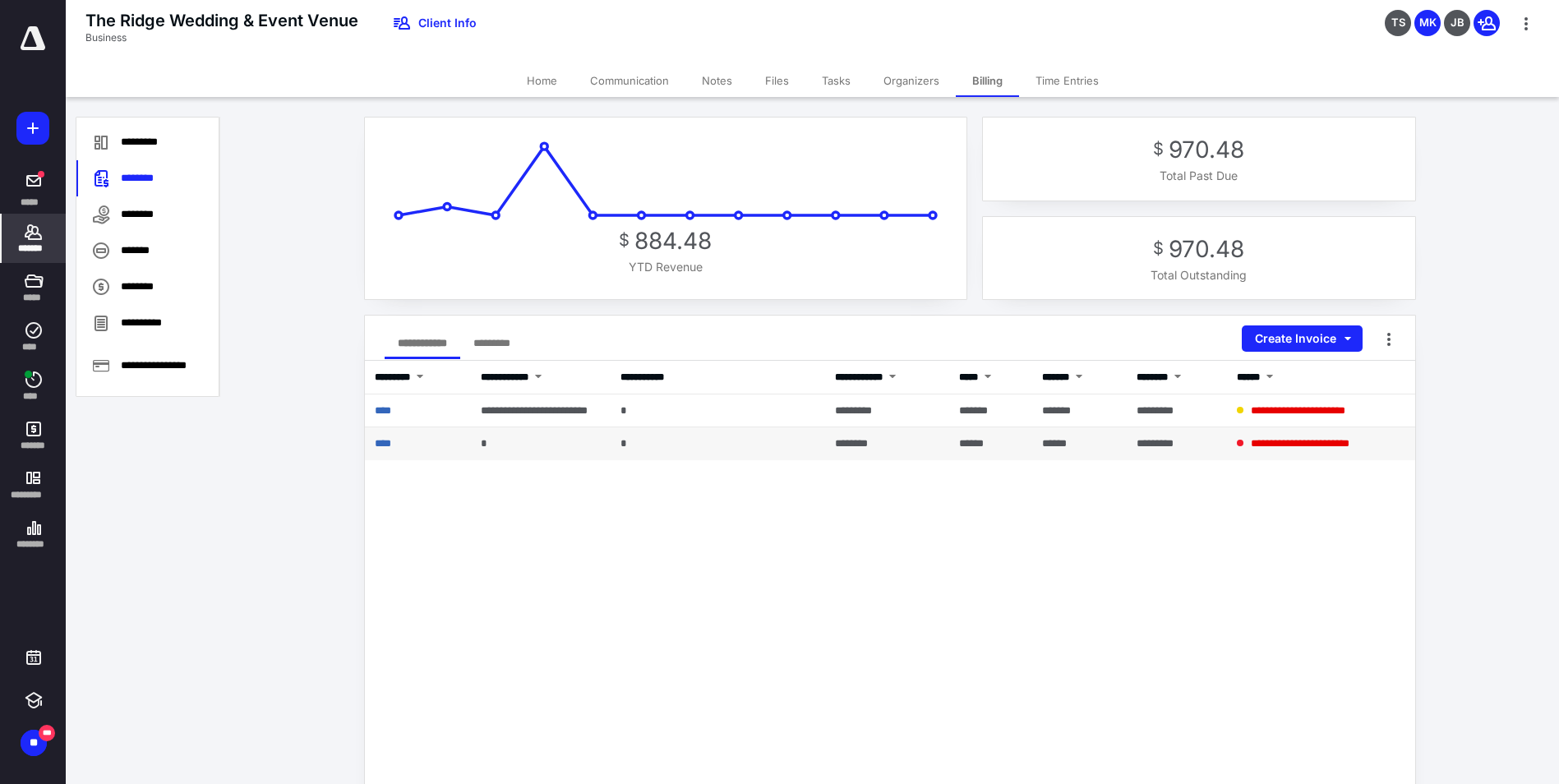 click on "****" at bounding box center (417, 444) 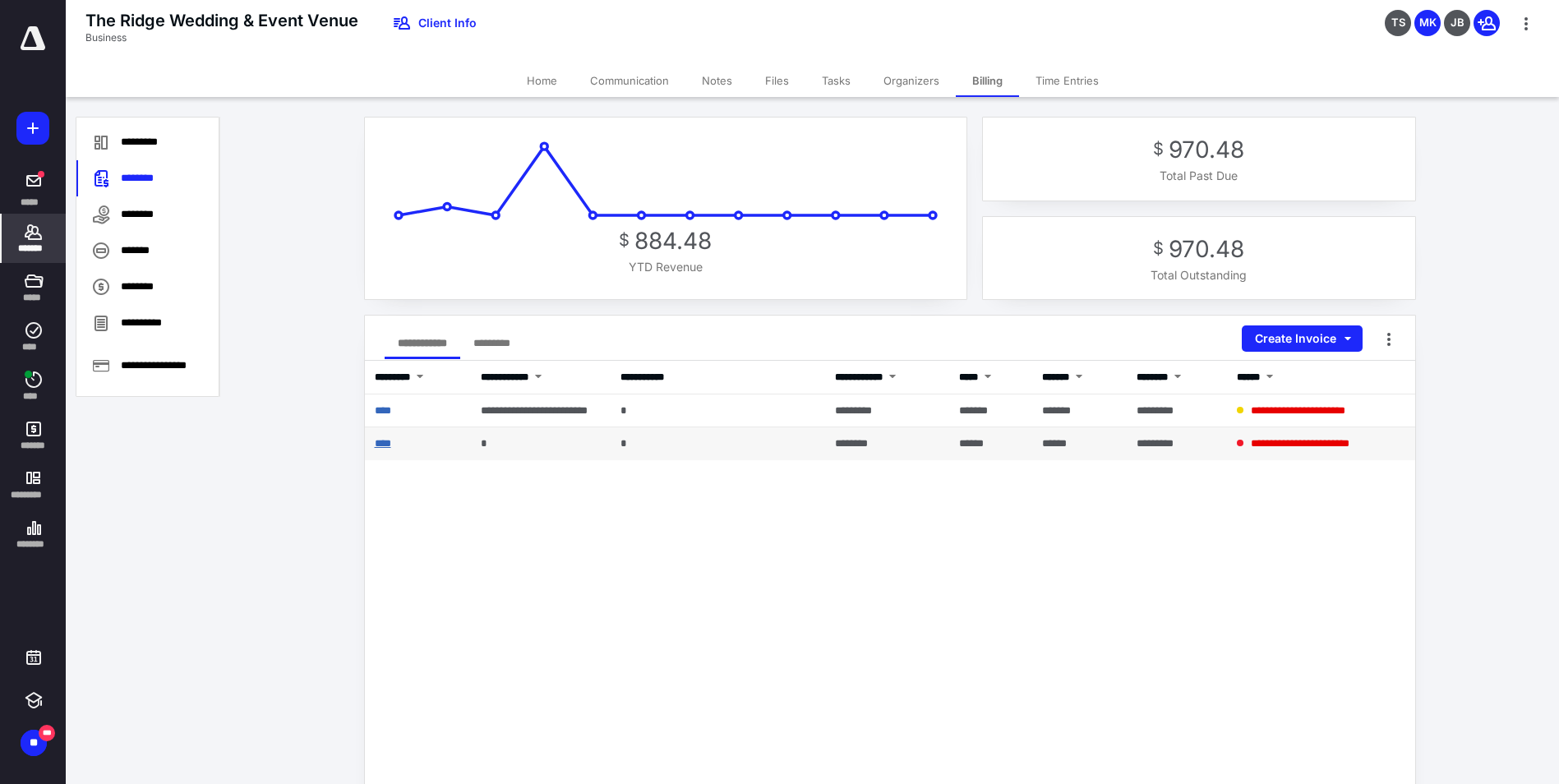 click on "****" at bounding box center (383, 443) 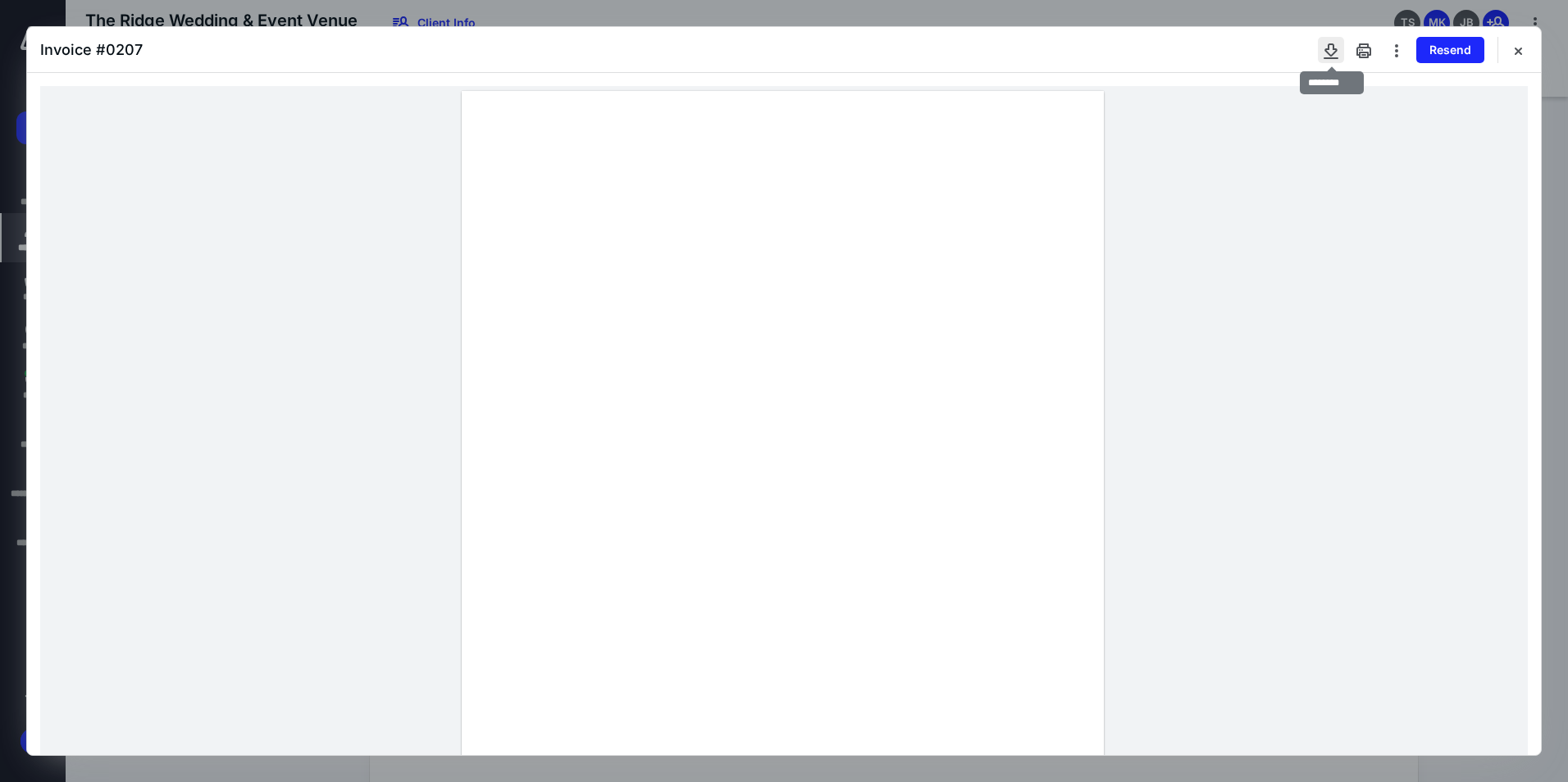 click at bounding box center [1331, 50] 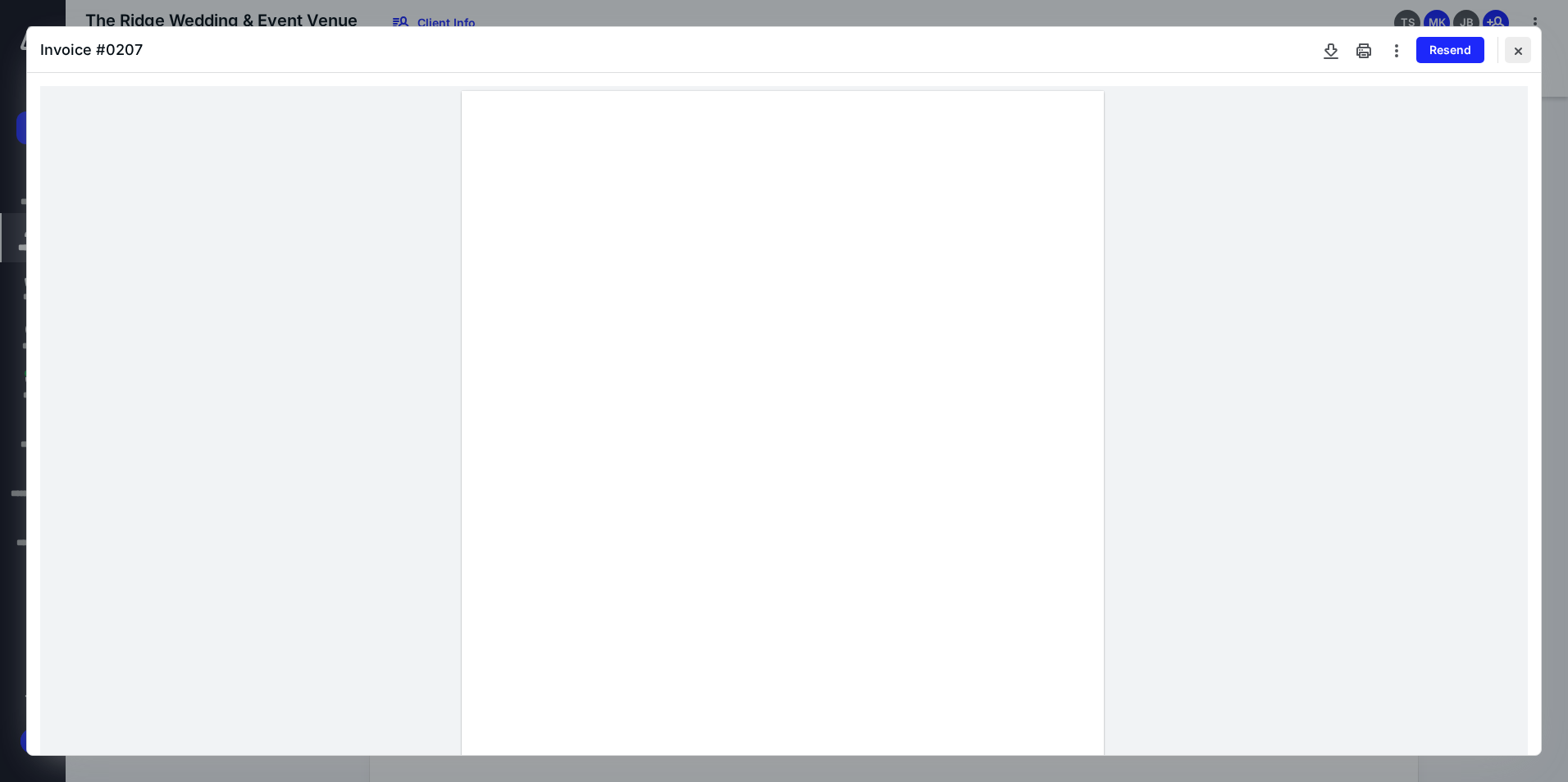 click at bounding box center (1518, 50) 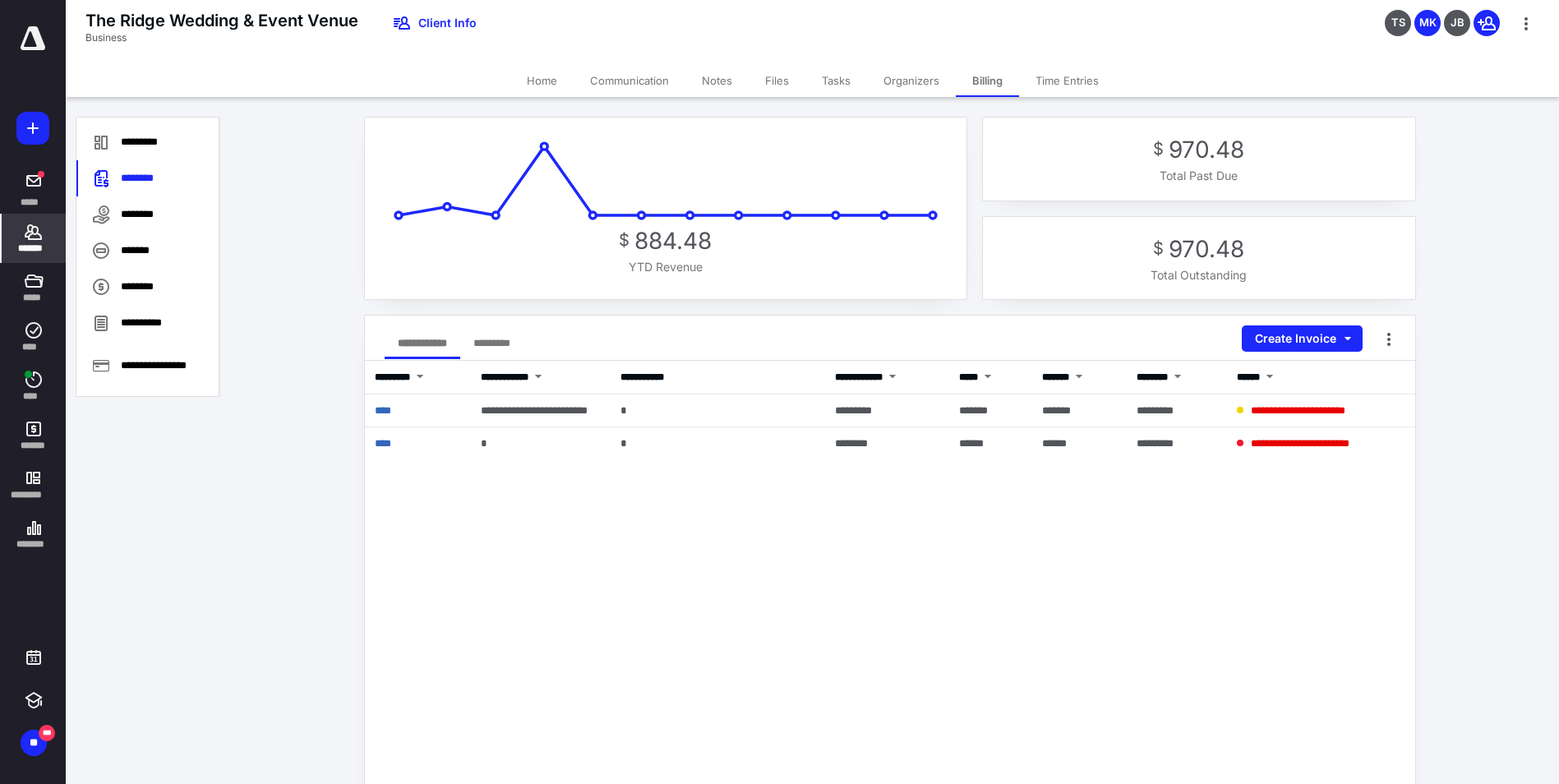 click on "Home" at bounding box center [542, 81] 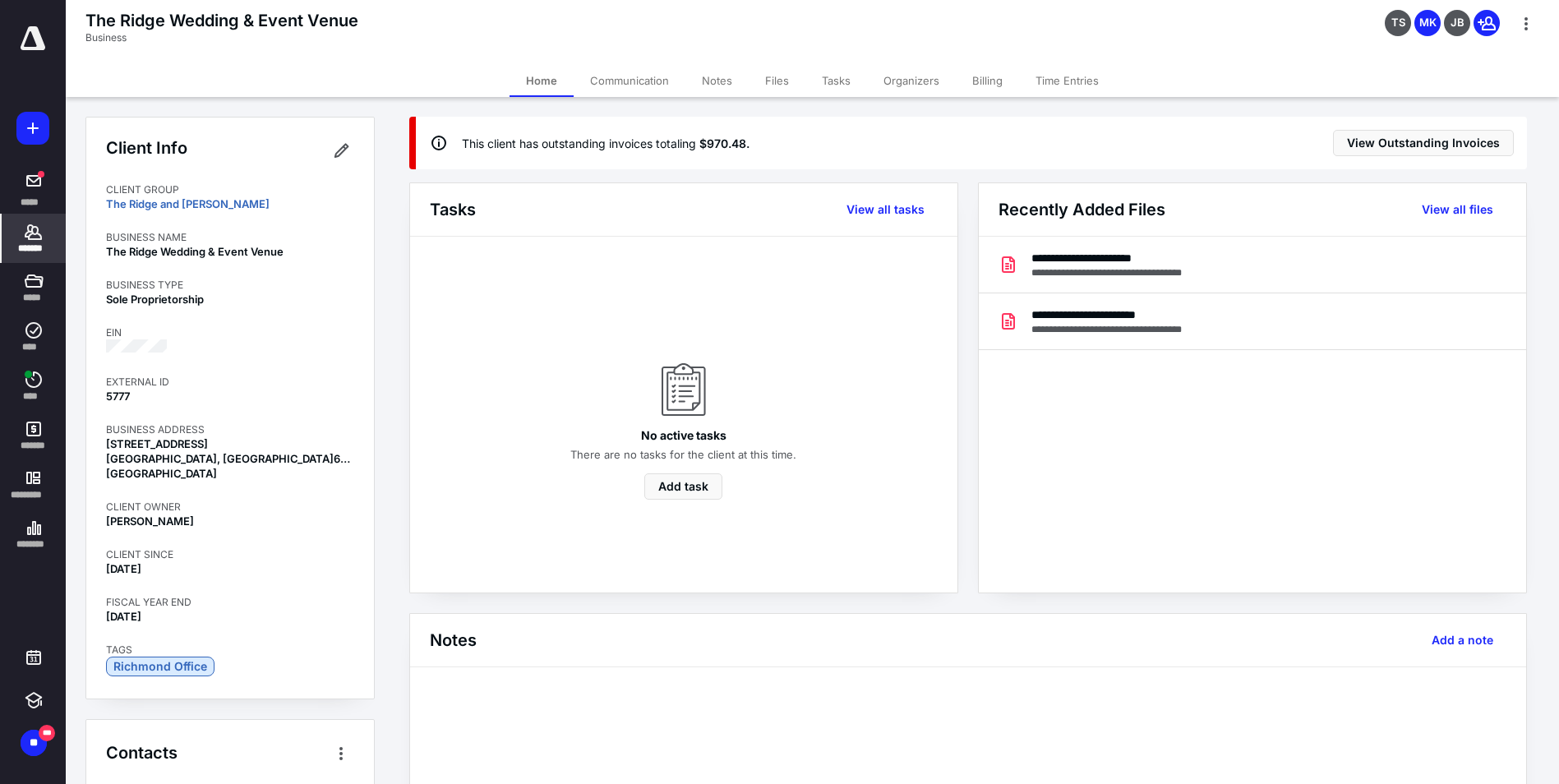 click on "*******" at bounding box center (34, 248) 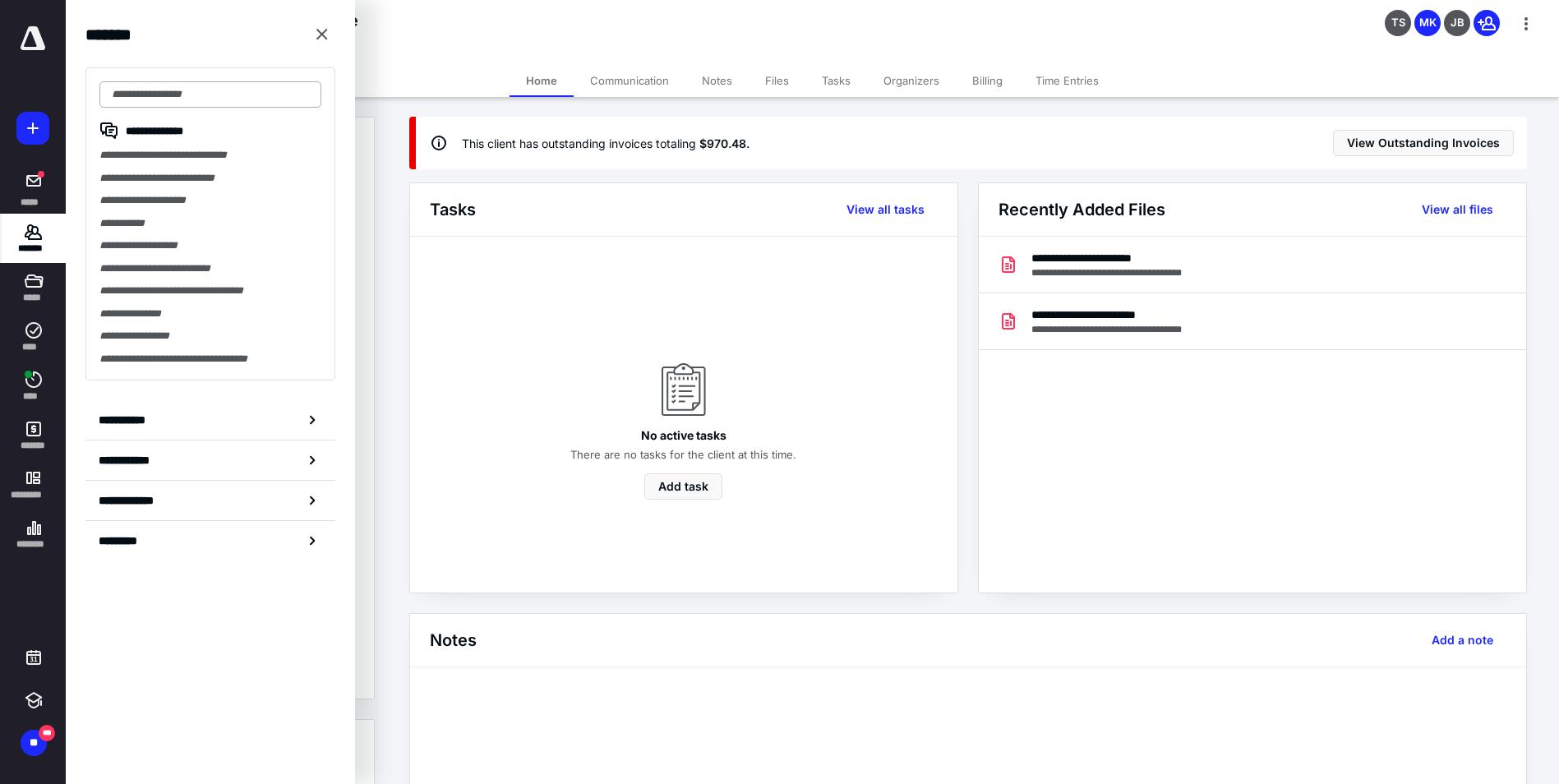 click at bounding box center [210, 95] 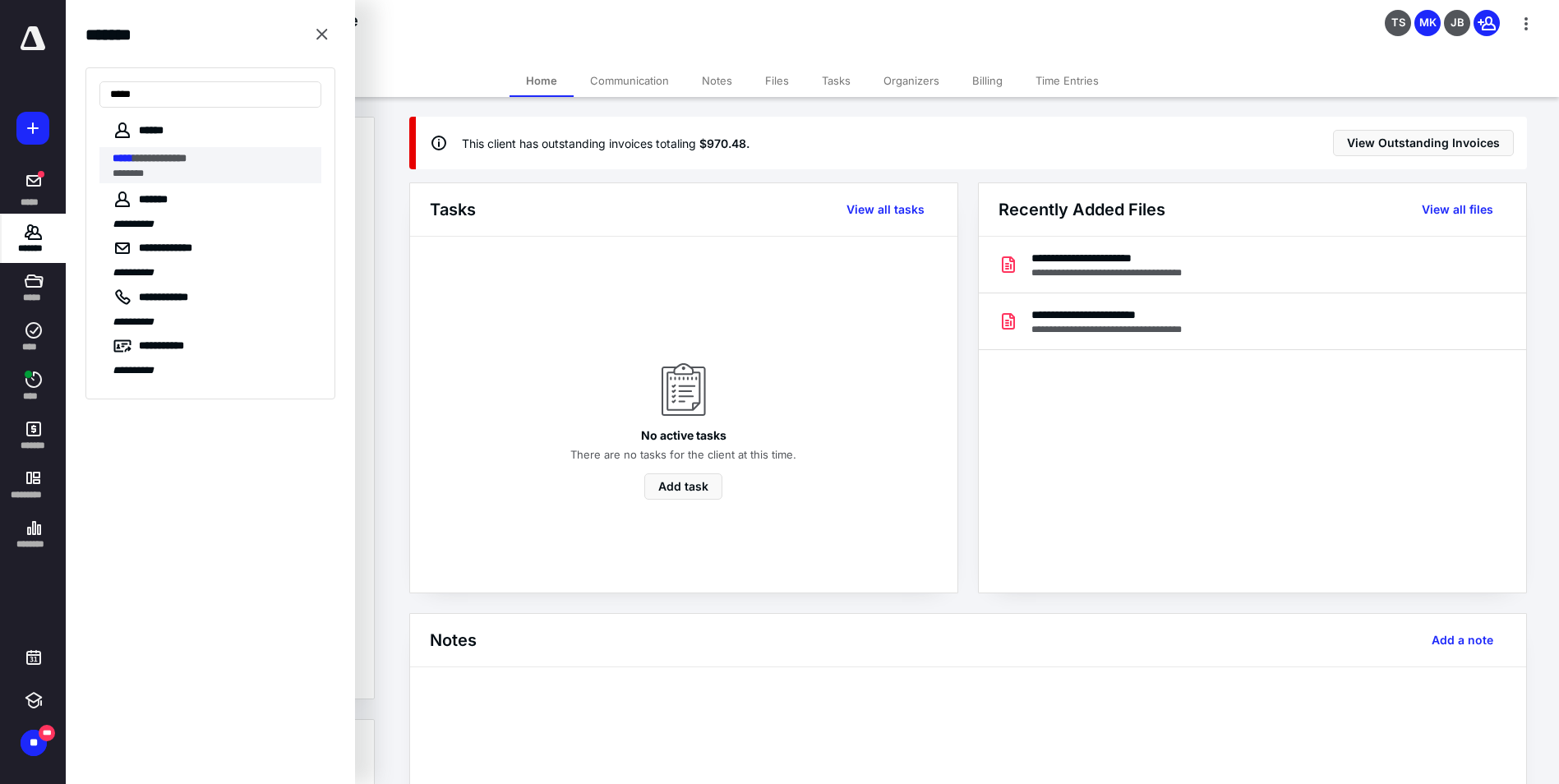 type on "*****" 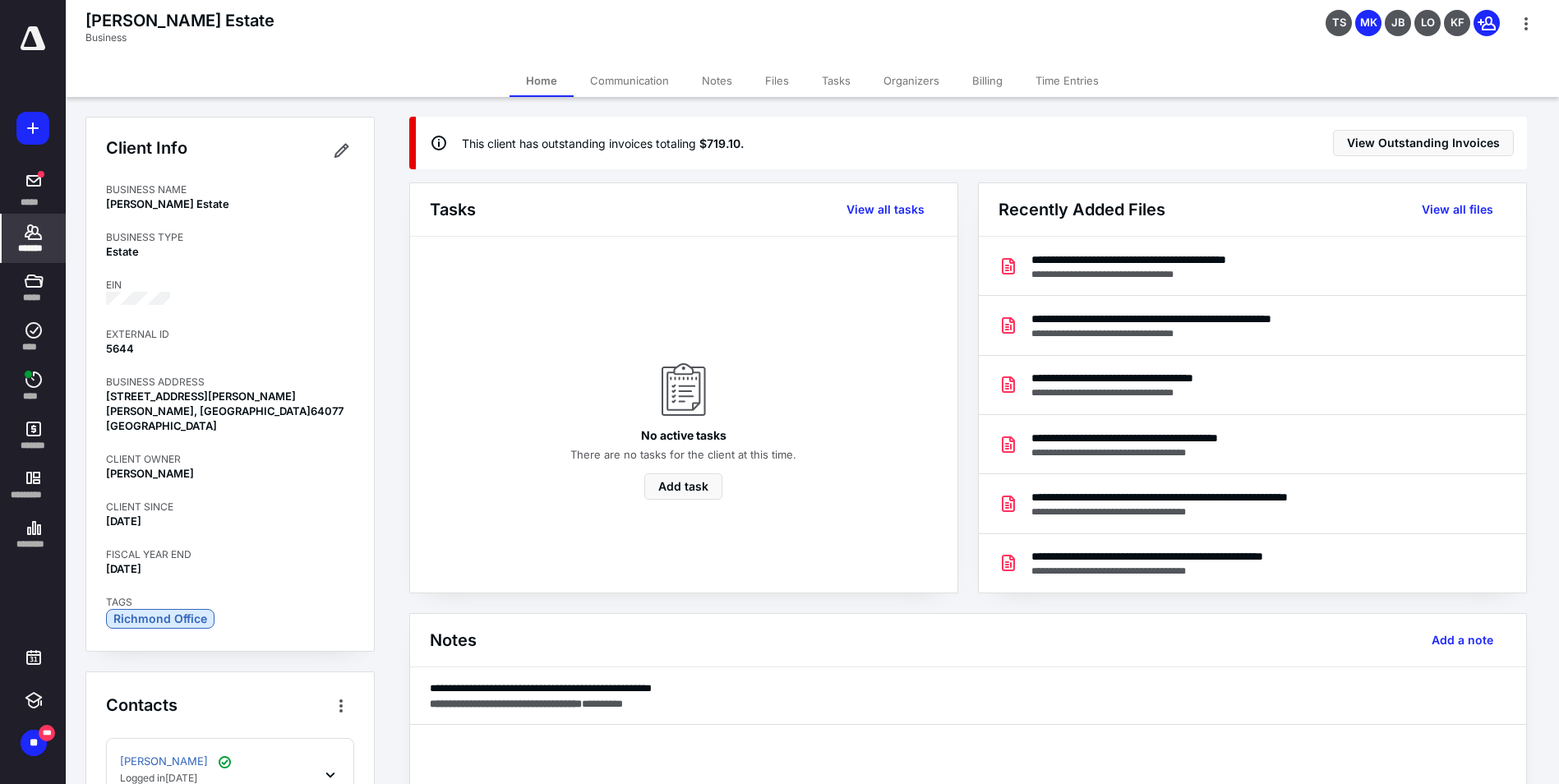 click on "Billing" at bounding box center (987, 81) 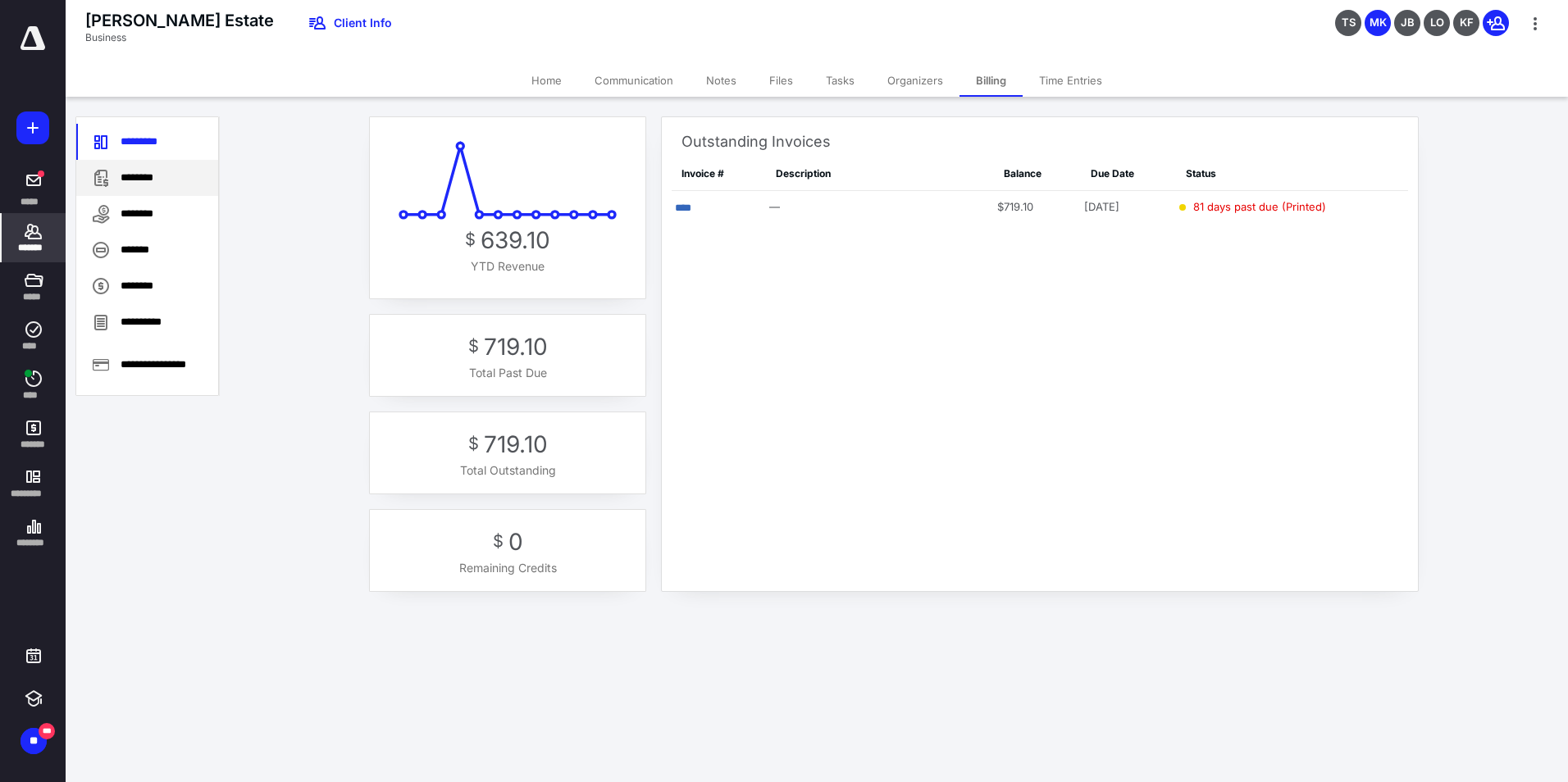 click on "********" at bounding box center (147, 178) 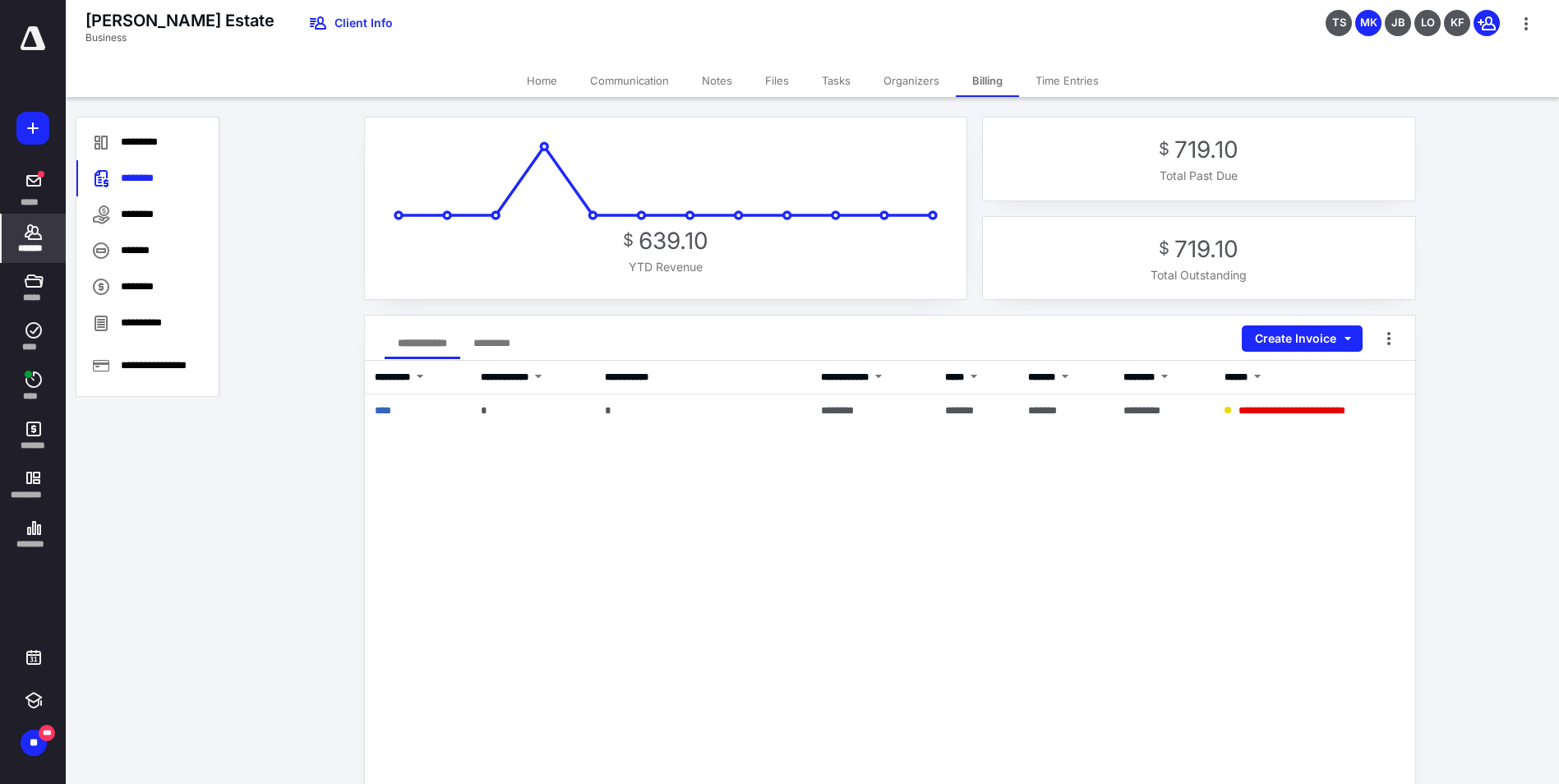 click on "Files" at bounding box center [777, 81] 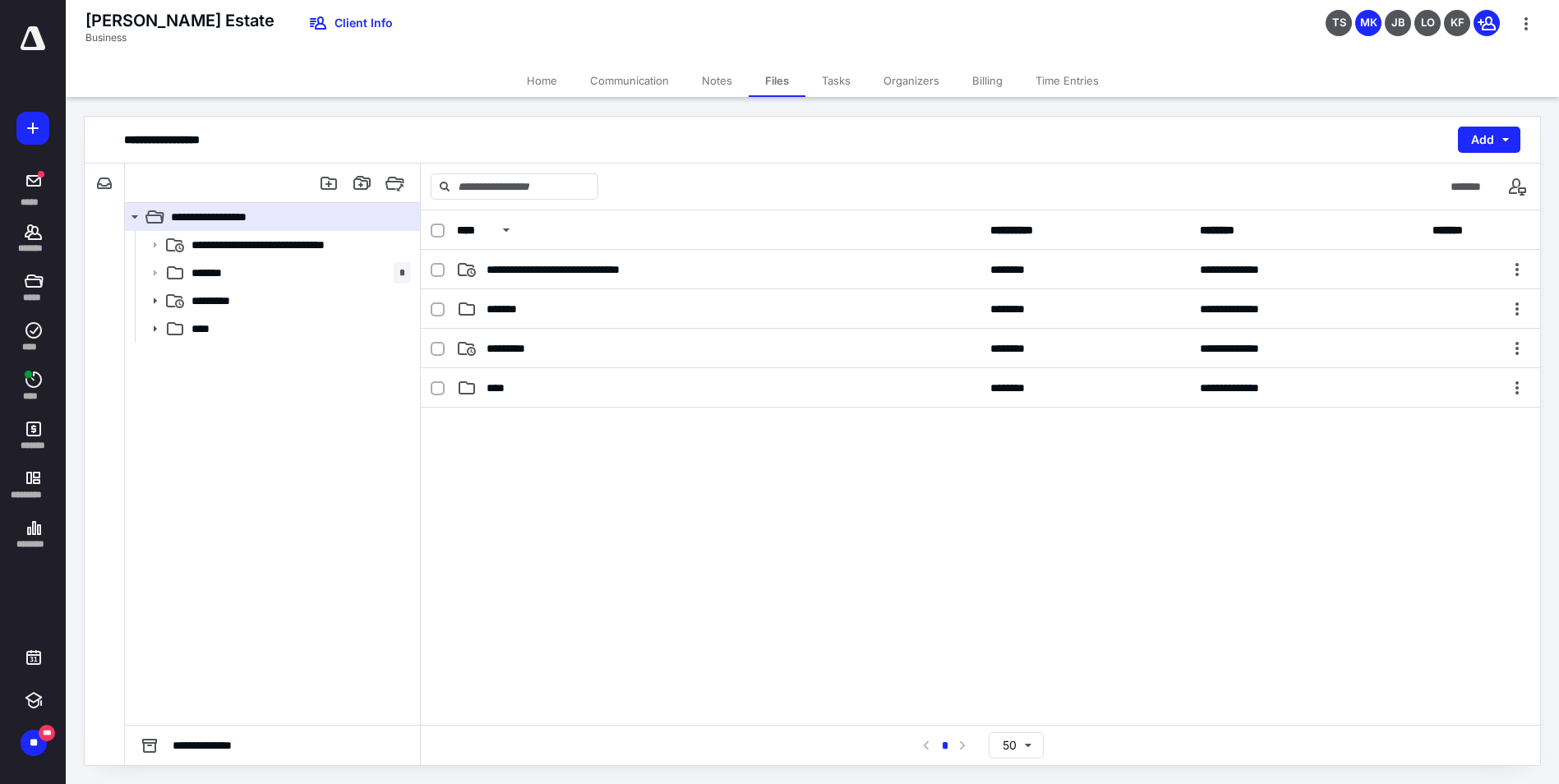 drag, startPoint x: 1004, startPoint y: 82, endPoint x: 986, endPoint y: 85, distance: 18.248288 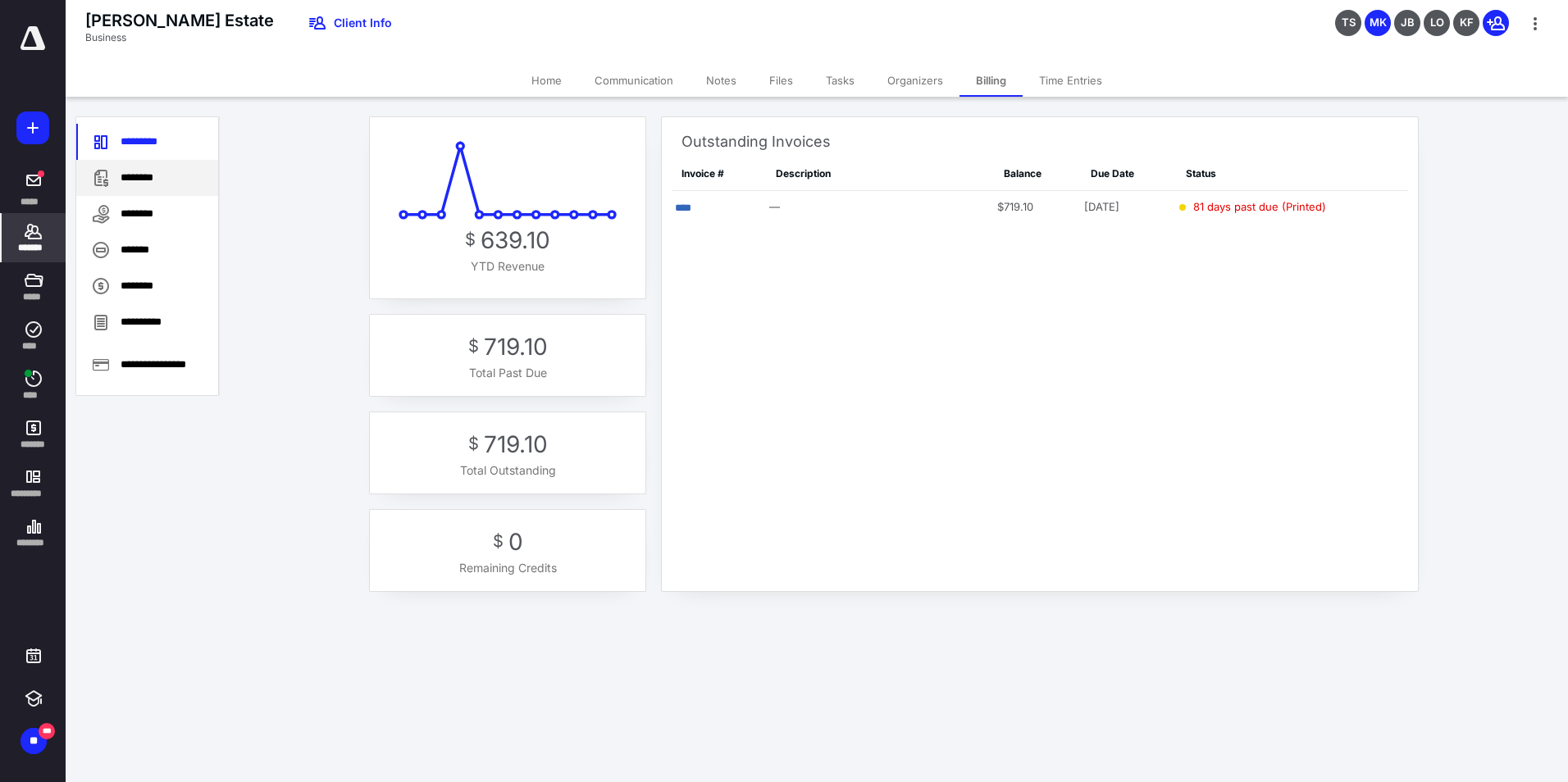 click on "********" at bounding box center [147, 178] 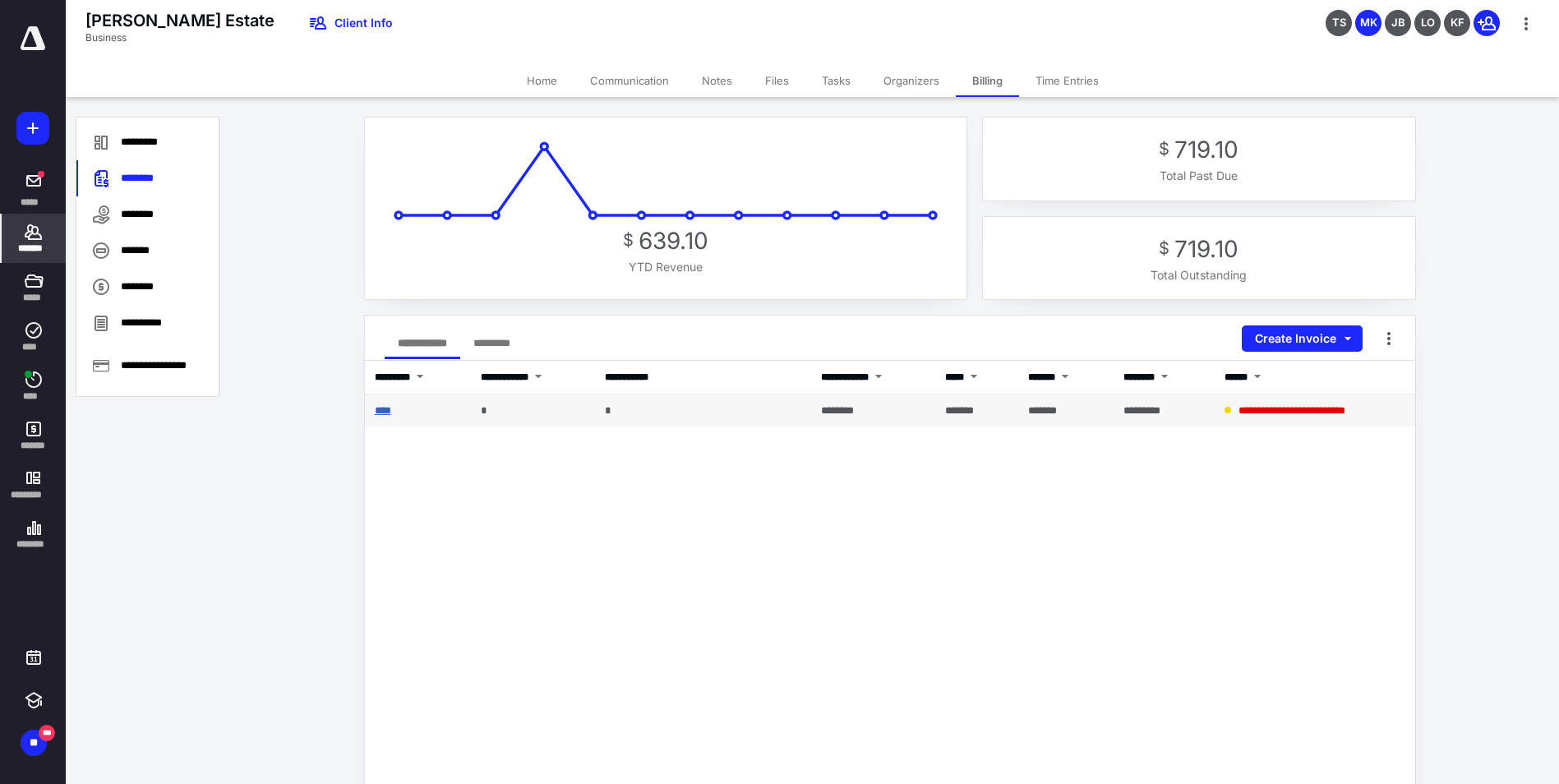 click on "****" at bounding box center (383, 410) 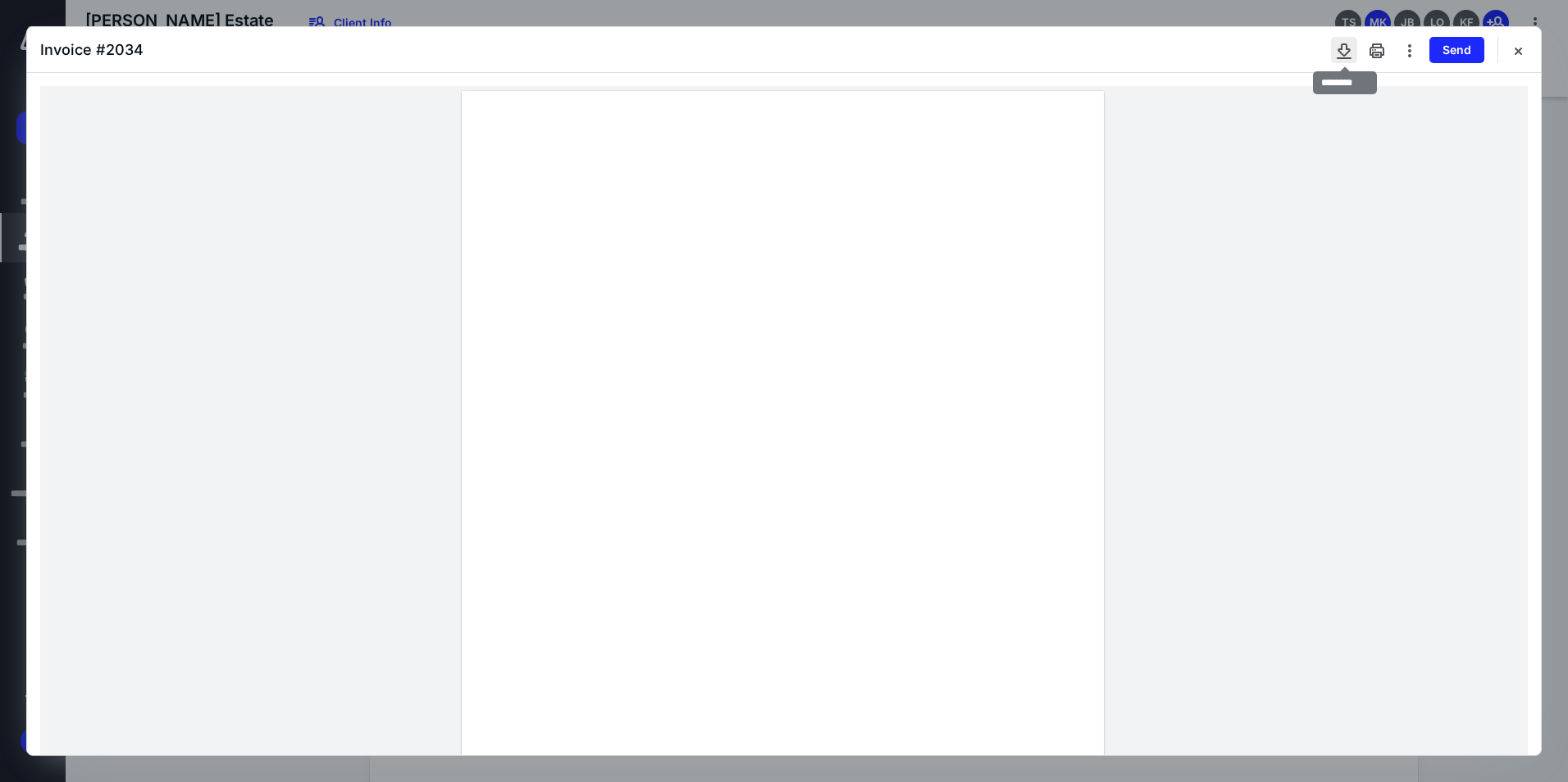 click at bounding box center [1344, 50] 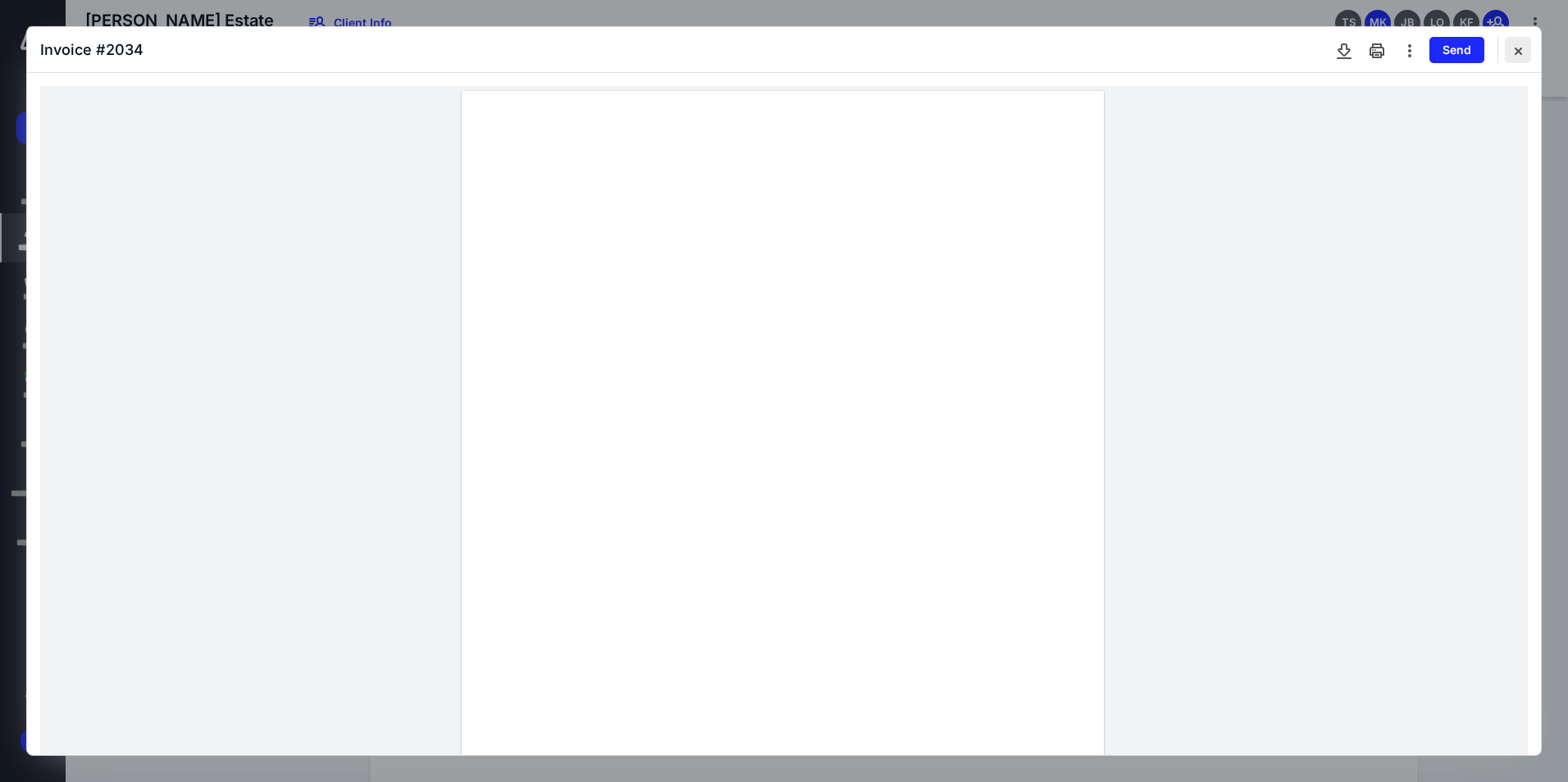 click at bounding box center [1518, 50] 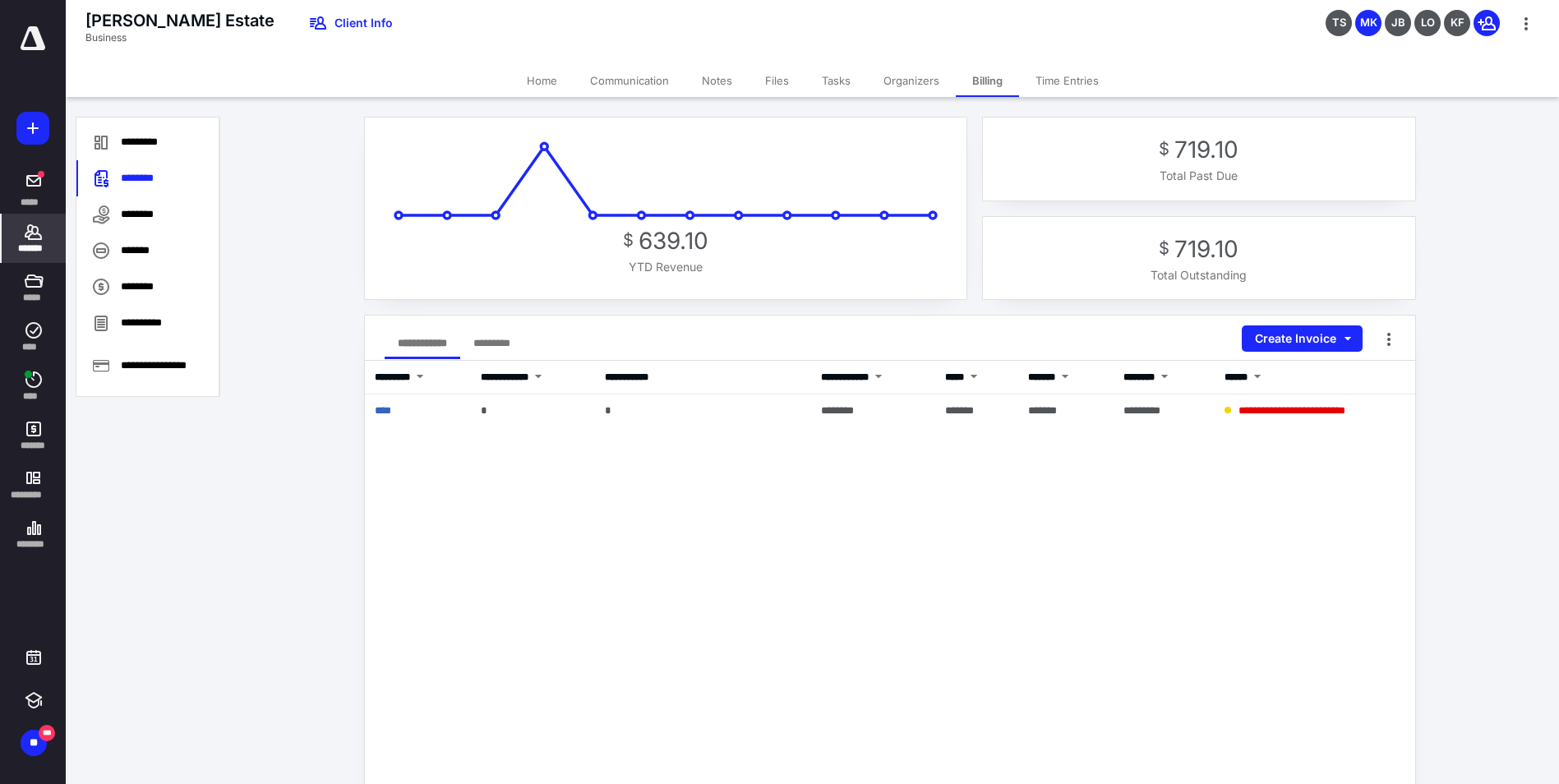 click on "*******" at bounding box center [34, 248] 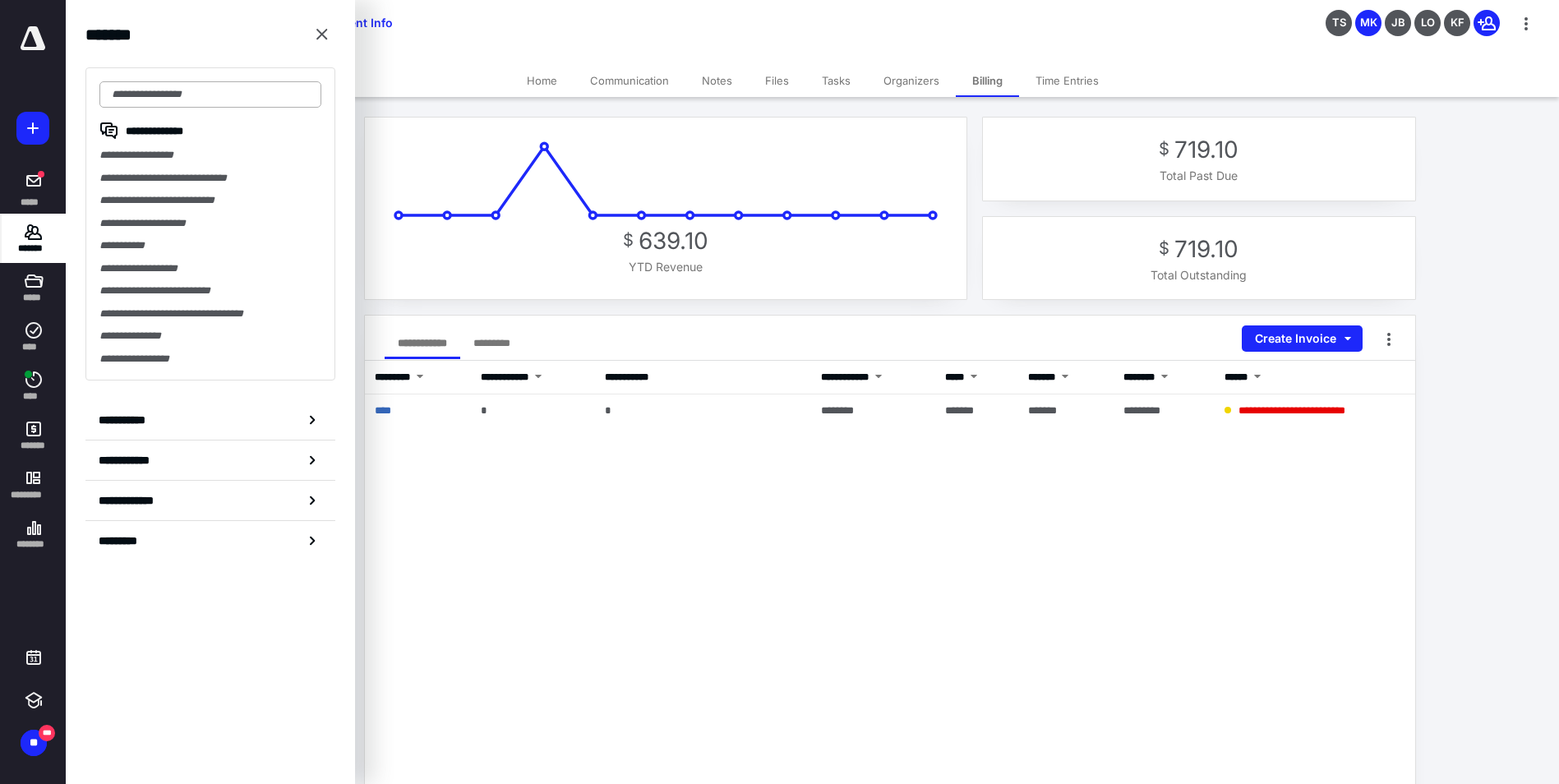 click at bounding box center [210, 95] 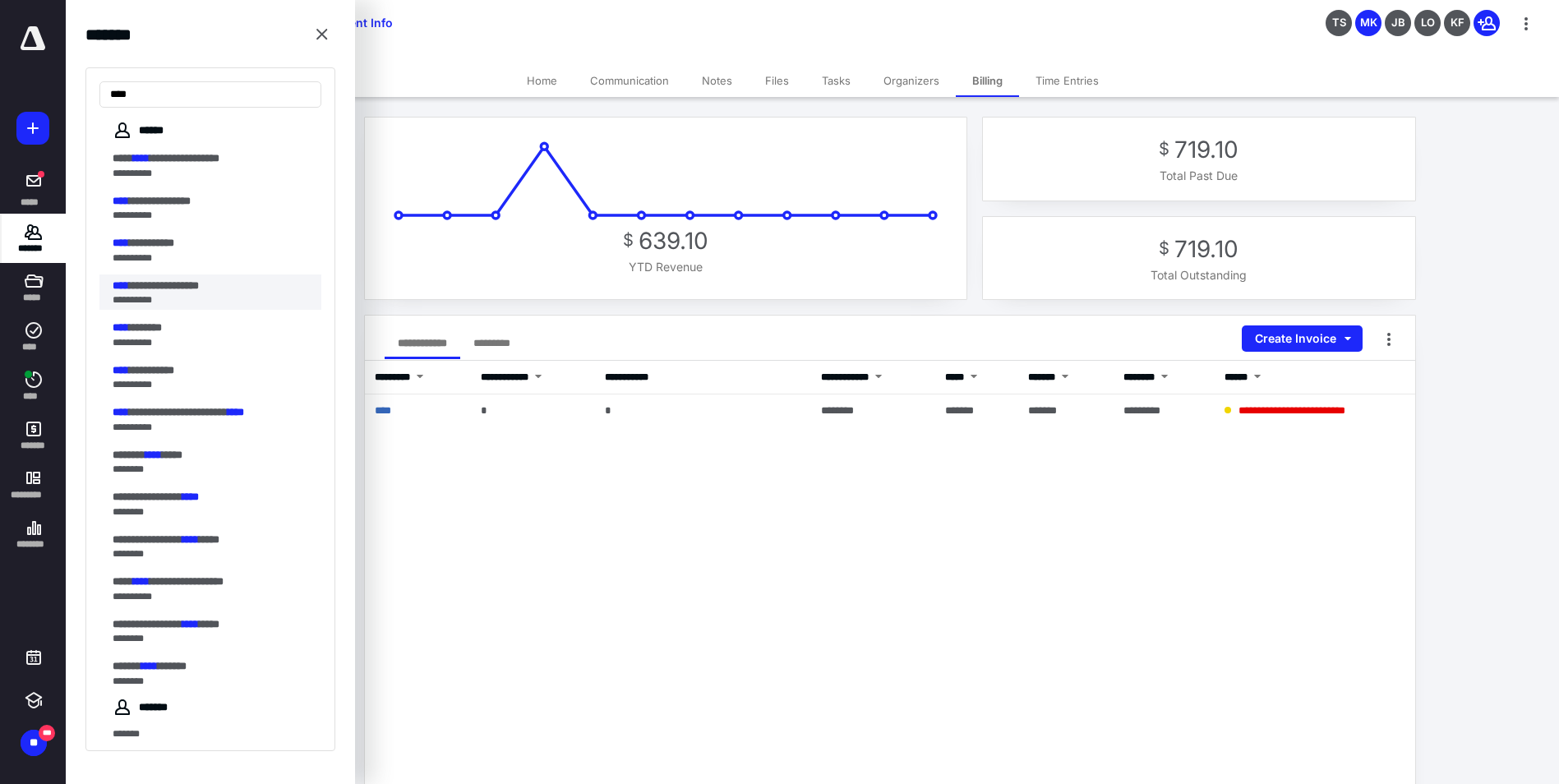 type on "****" 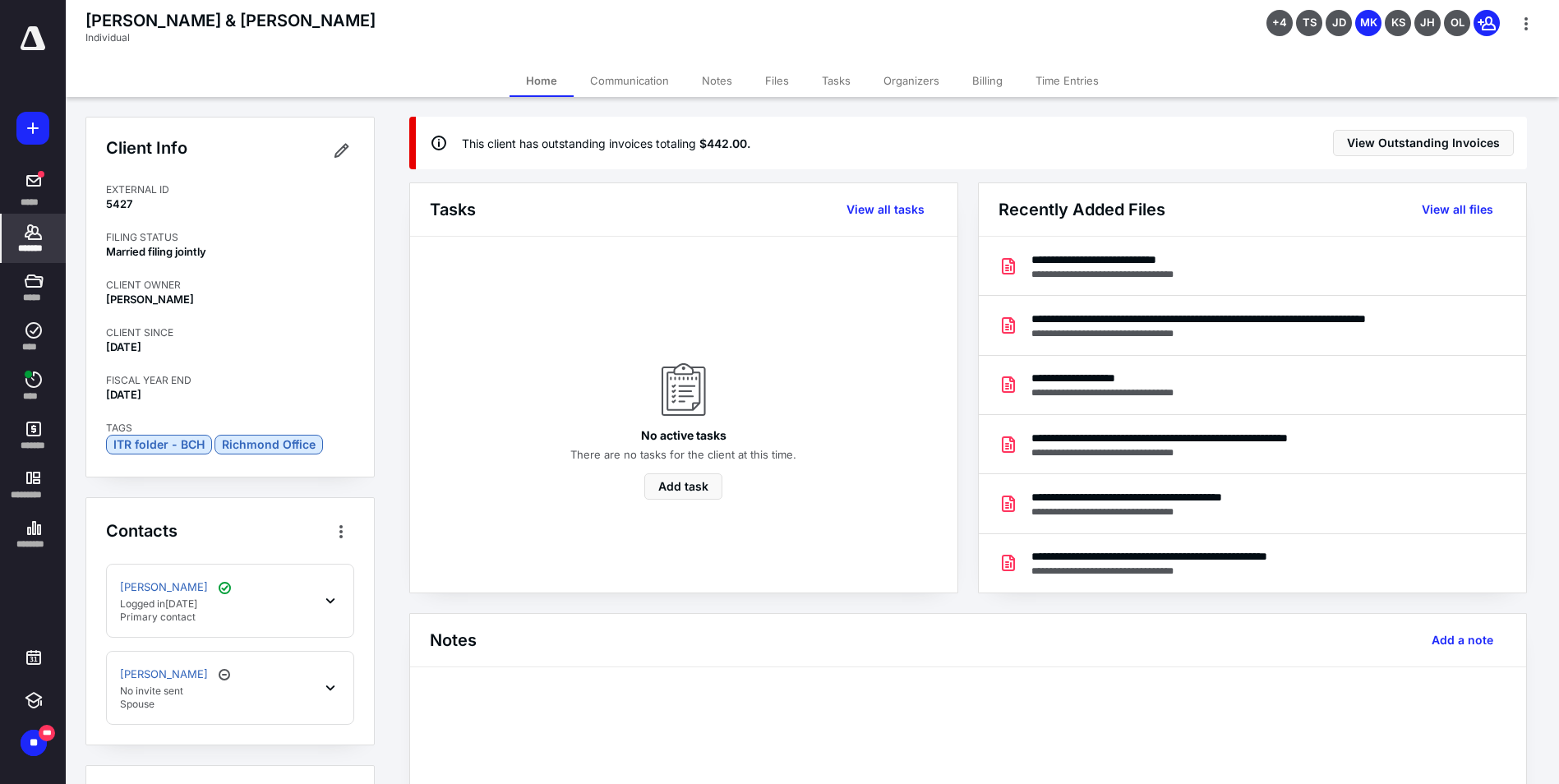 click on "Billing" at bounding box center (987, 81) 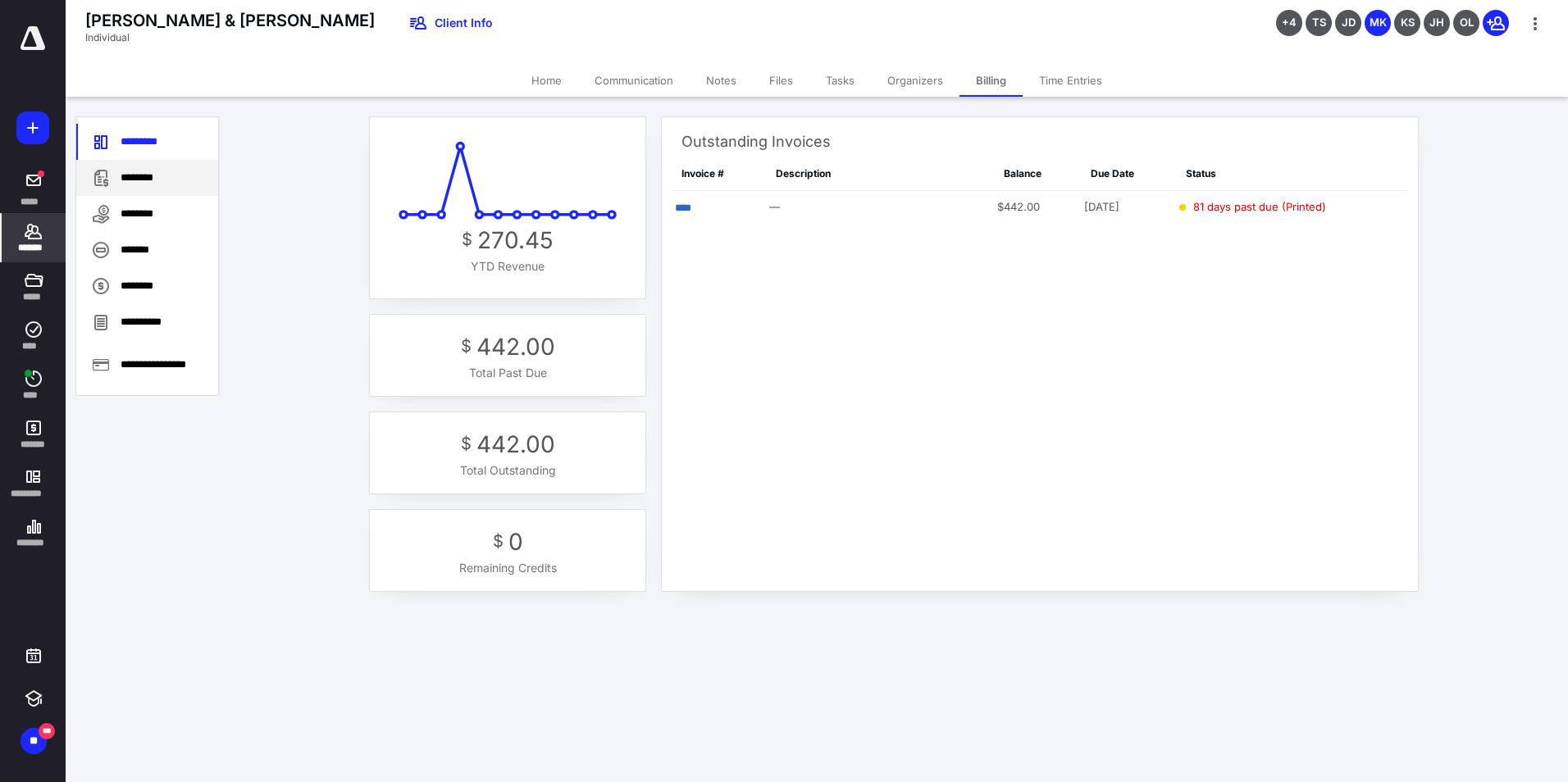 click on "********" at bounding box center [147, 178] 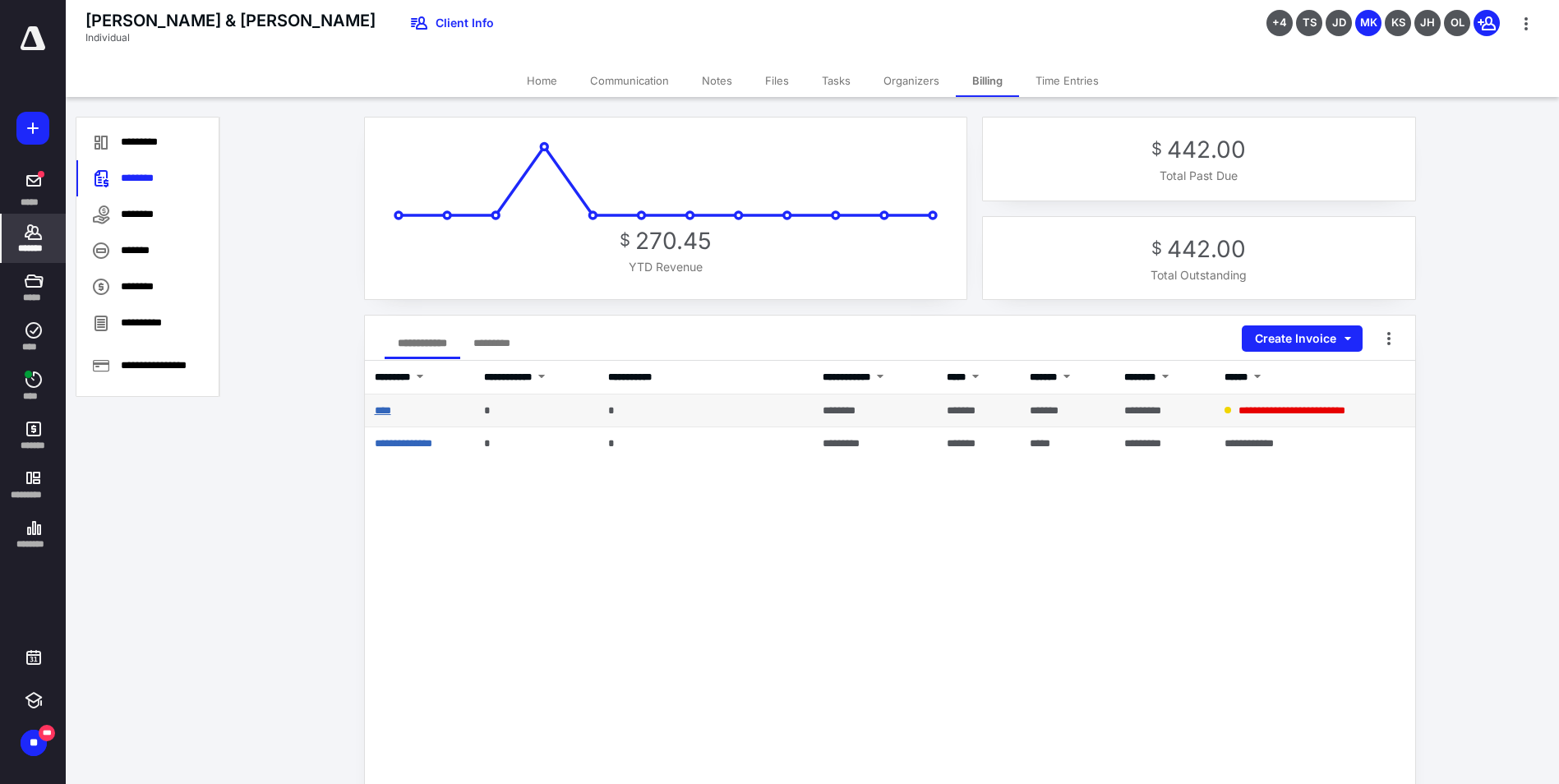 click on "****" at bounding box center [383, 410] 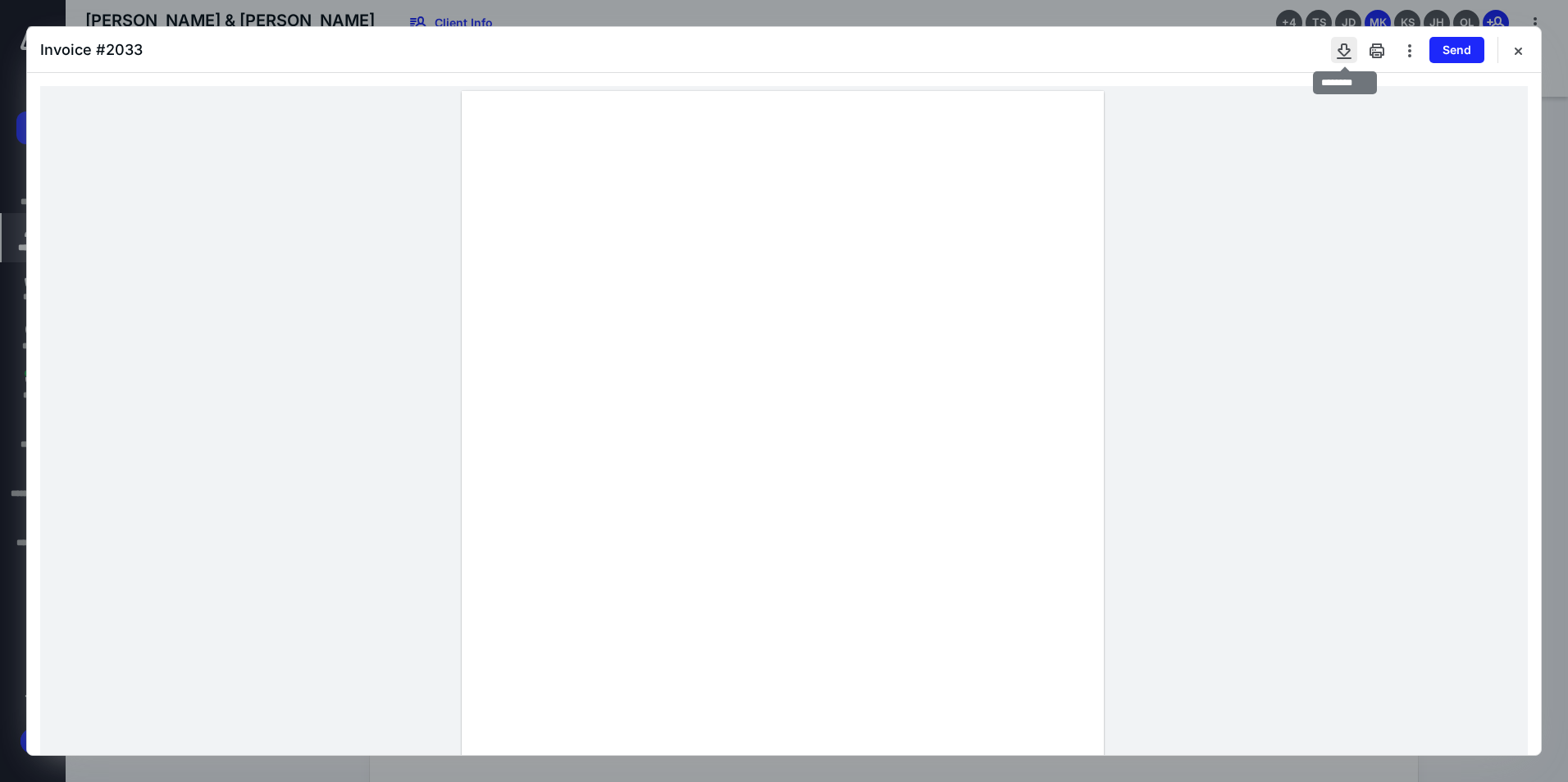click at bounding box center [1344, 50] 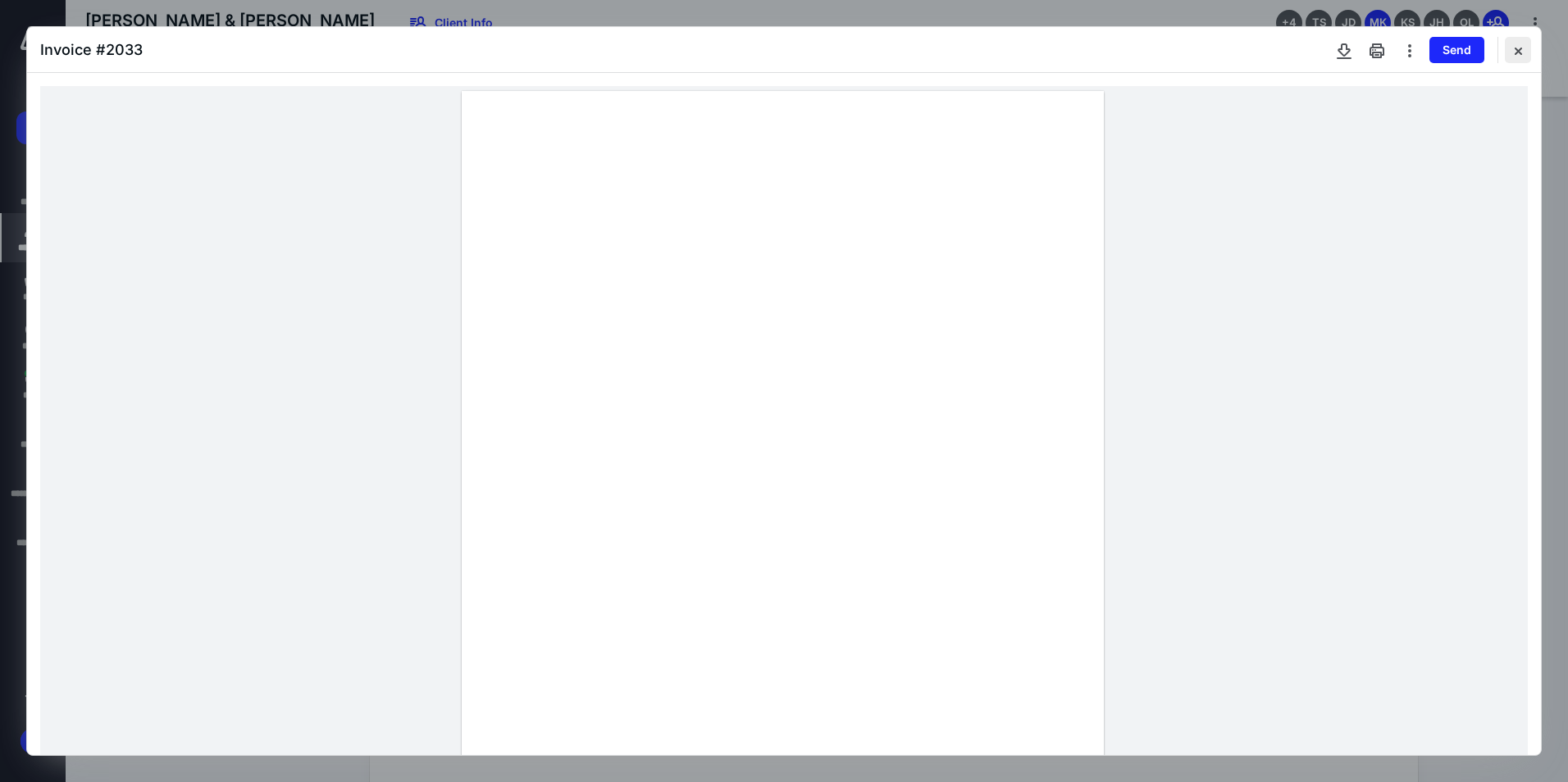 click at bounding box center (1518, 50) 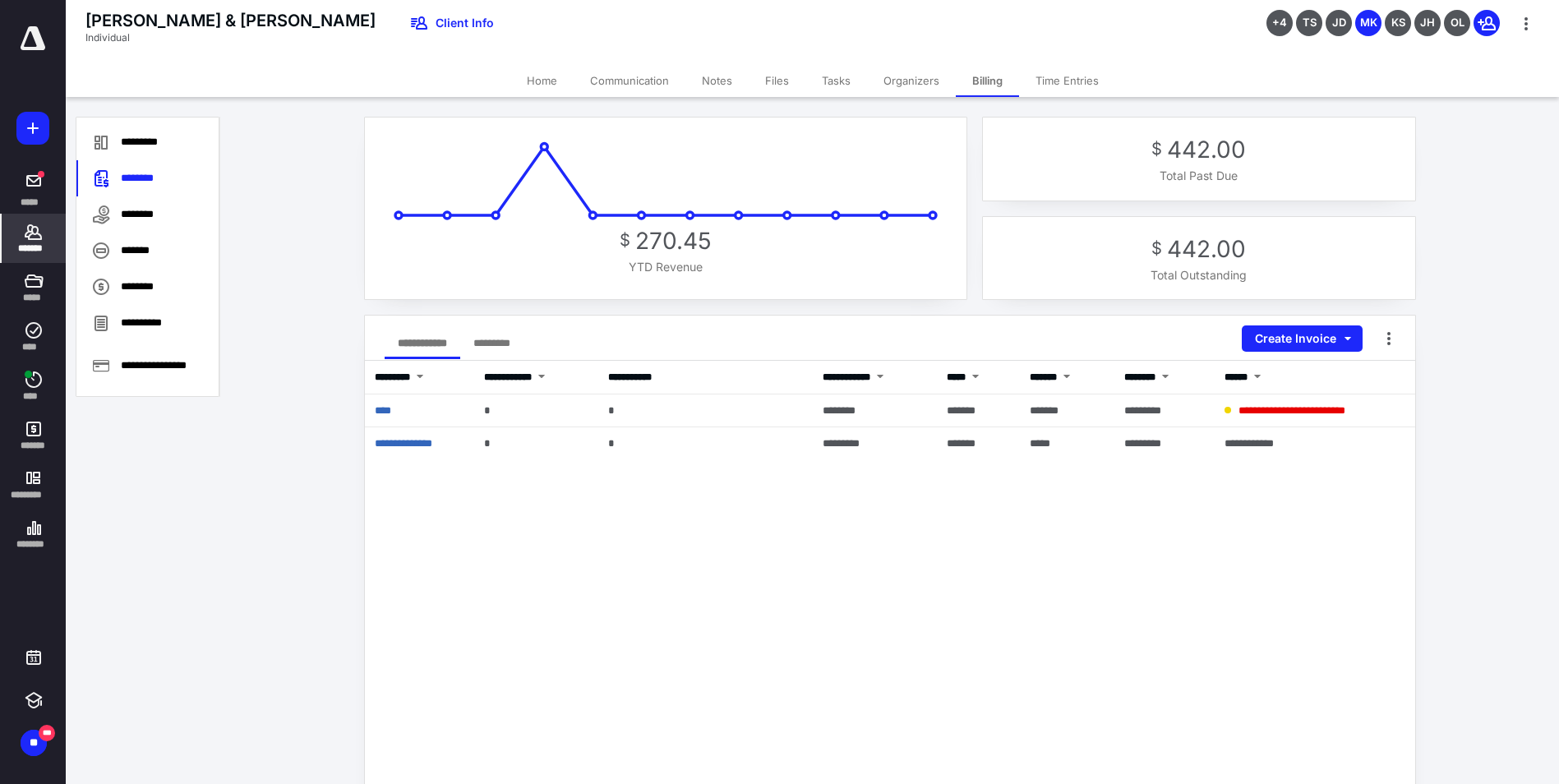 scroll, scrollTop: 0, scrollLeft: 0, axis: both 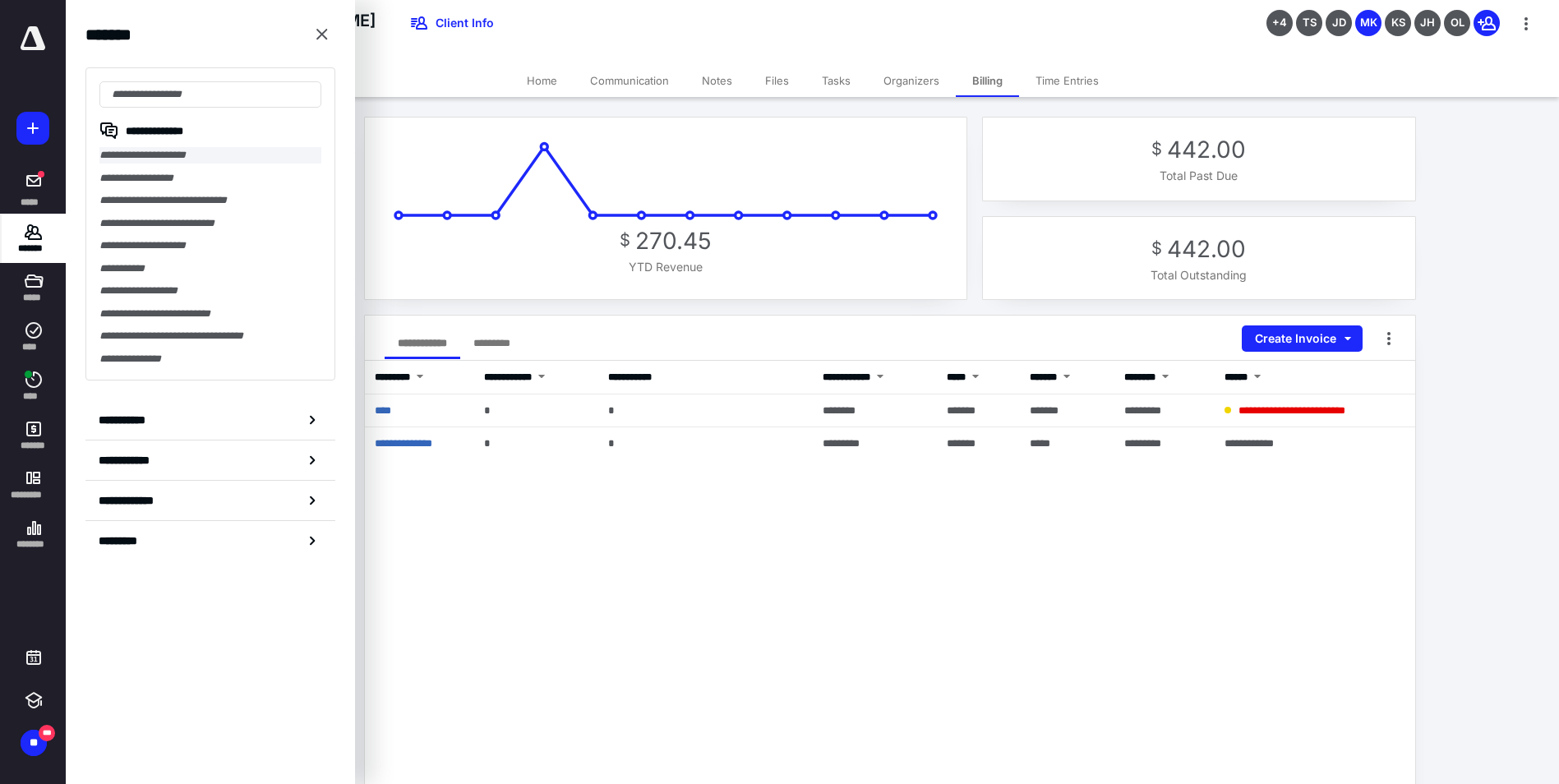 click on "**********" at bounding box center [210, 155] 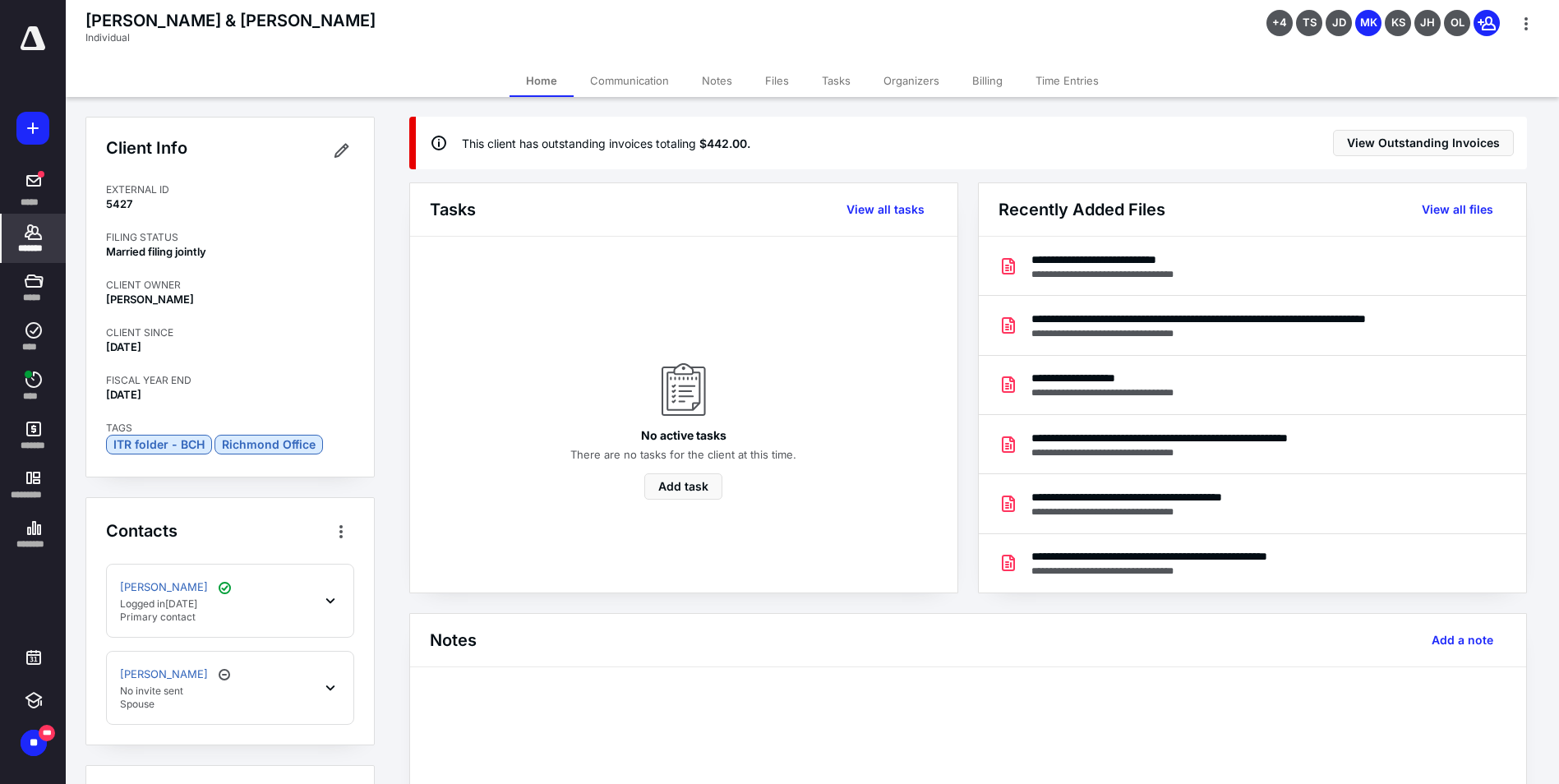 click 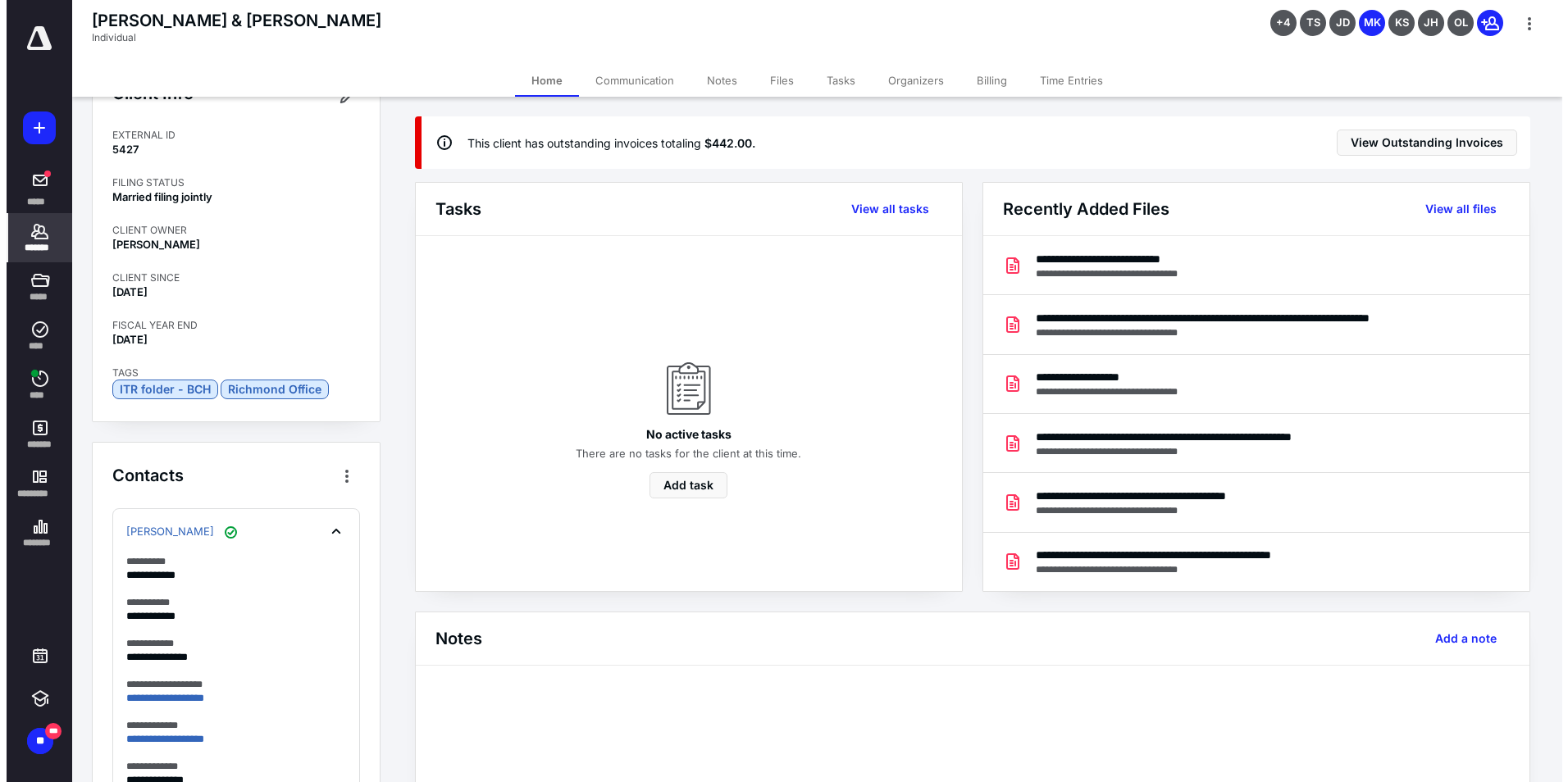 scroll, scrollTop: 82, scrollLeft: 0, axis: vertical 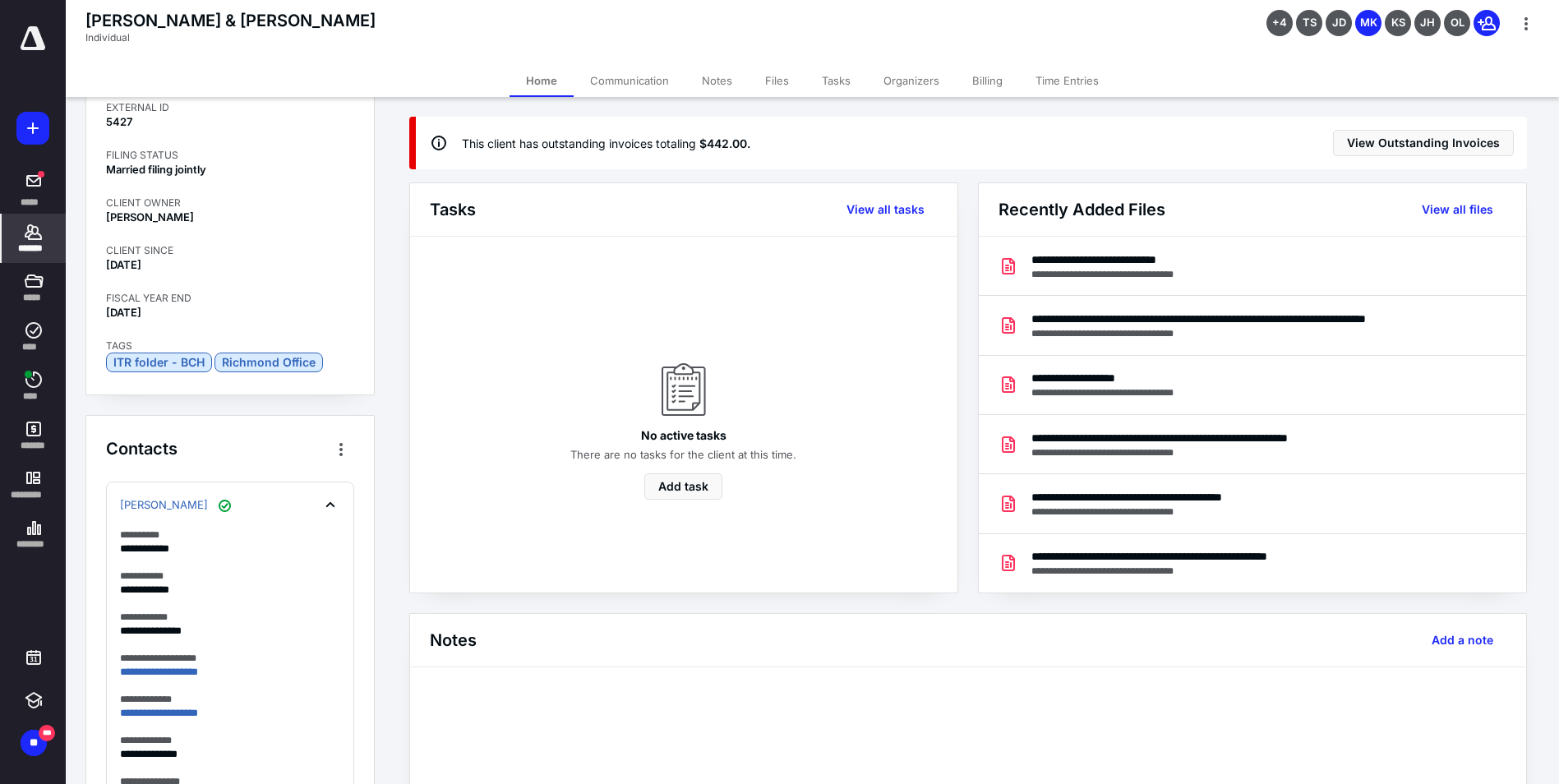 click 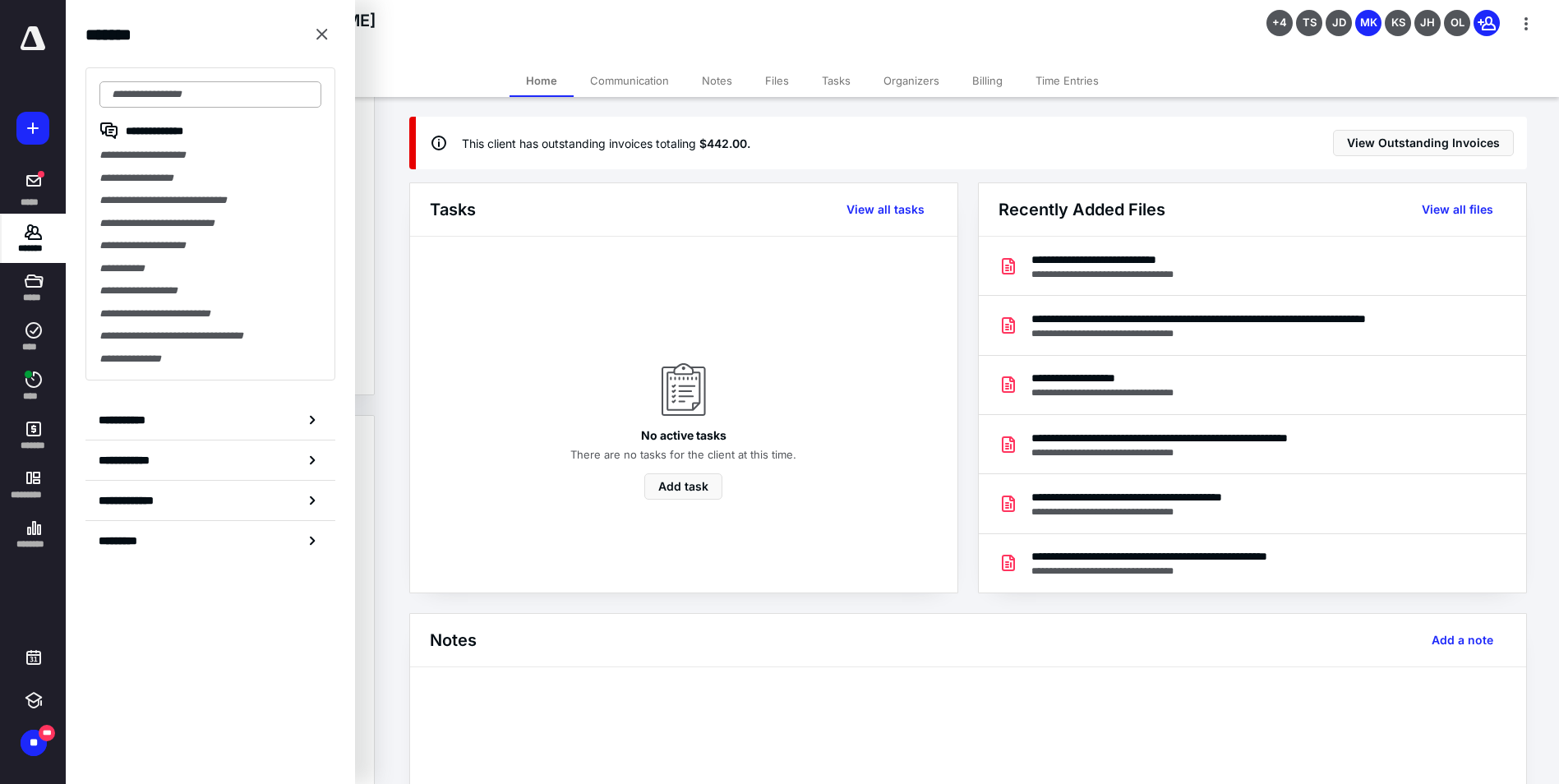 click at bounding box center (210, 95) 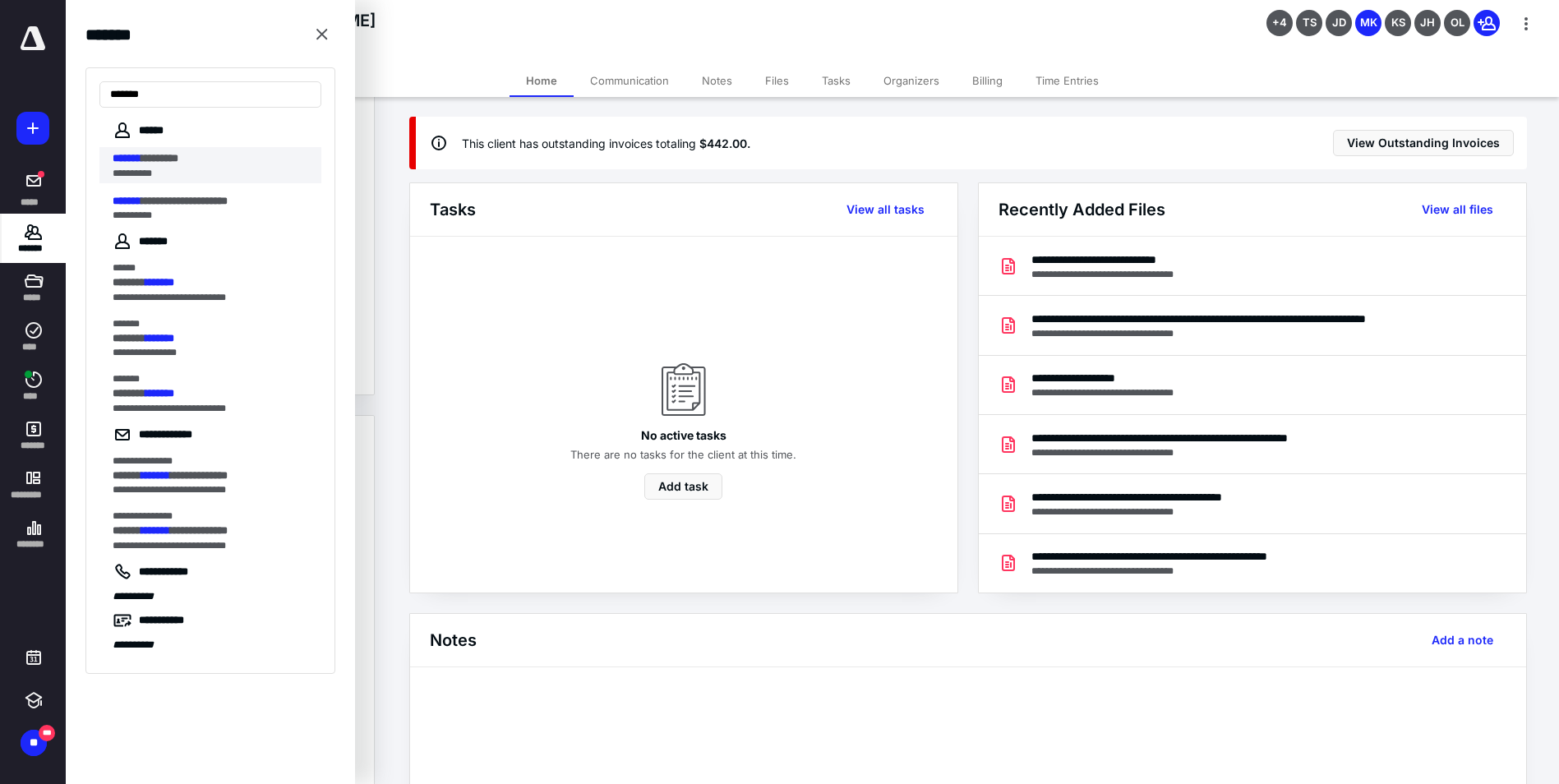 type on "*******" 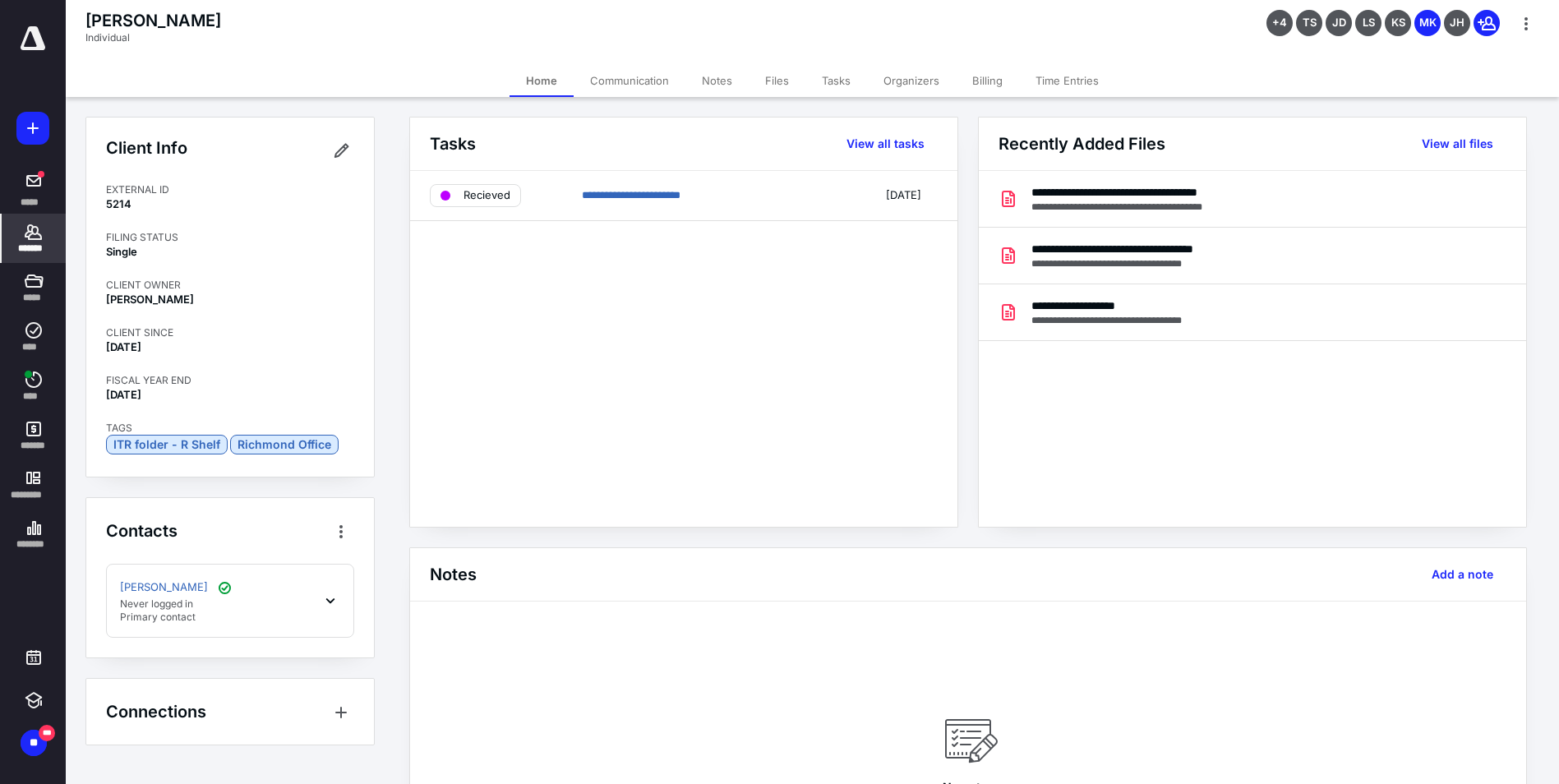 drag, startPoint x: 787, startPoint y: 85, endPoint x: 771, endPoint y: 86, distance: 16.03122 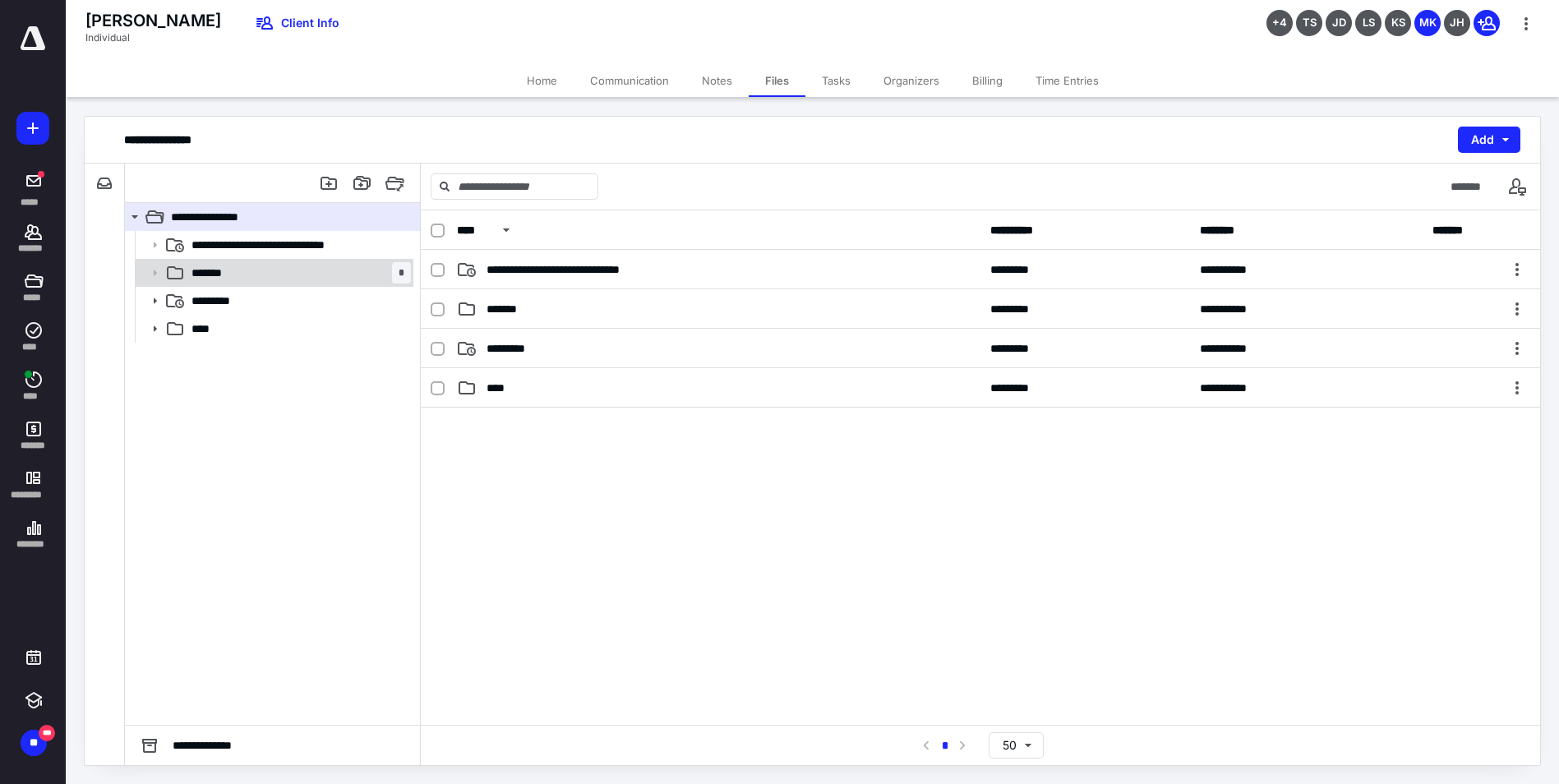 click on "******* *" at bounding box center [273, 273] 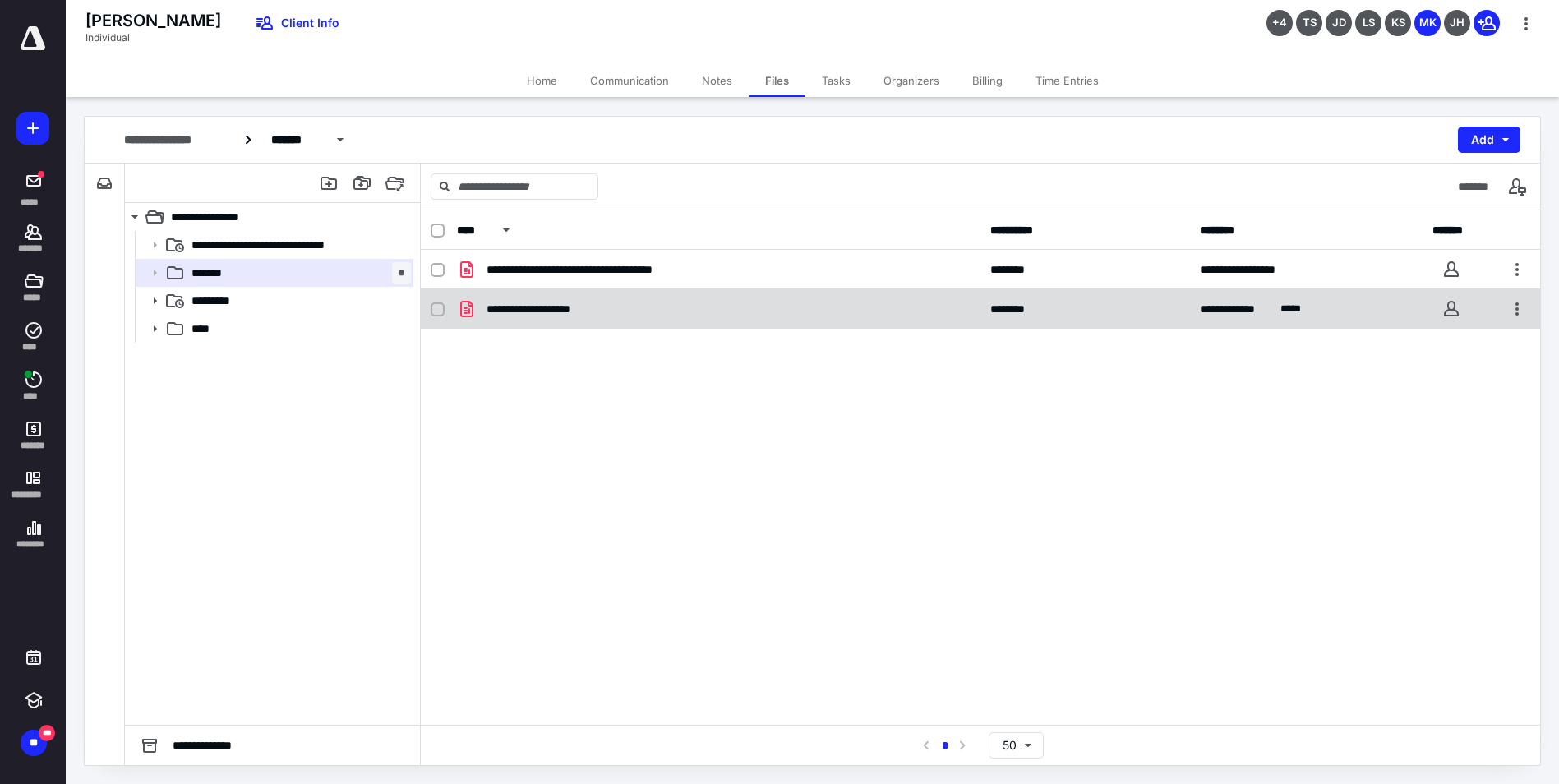 click on "**********" at bounding box center (542, 309) 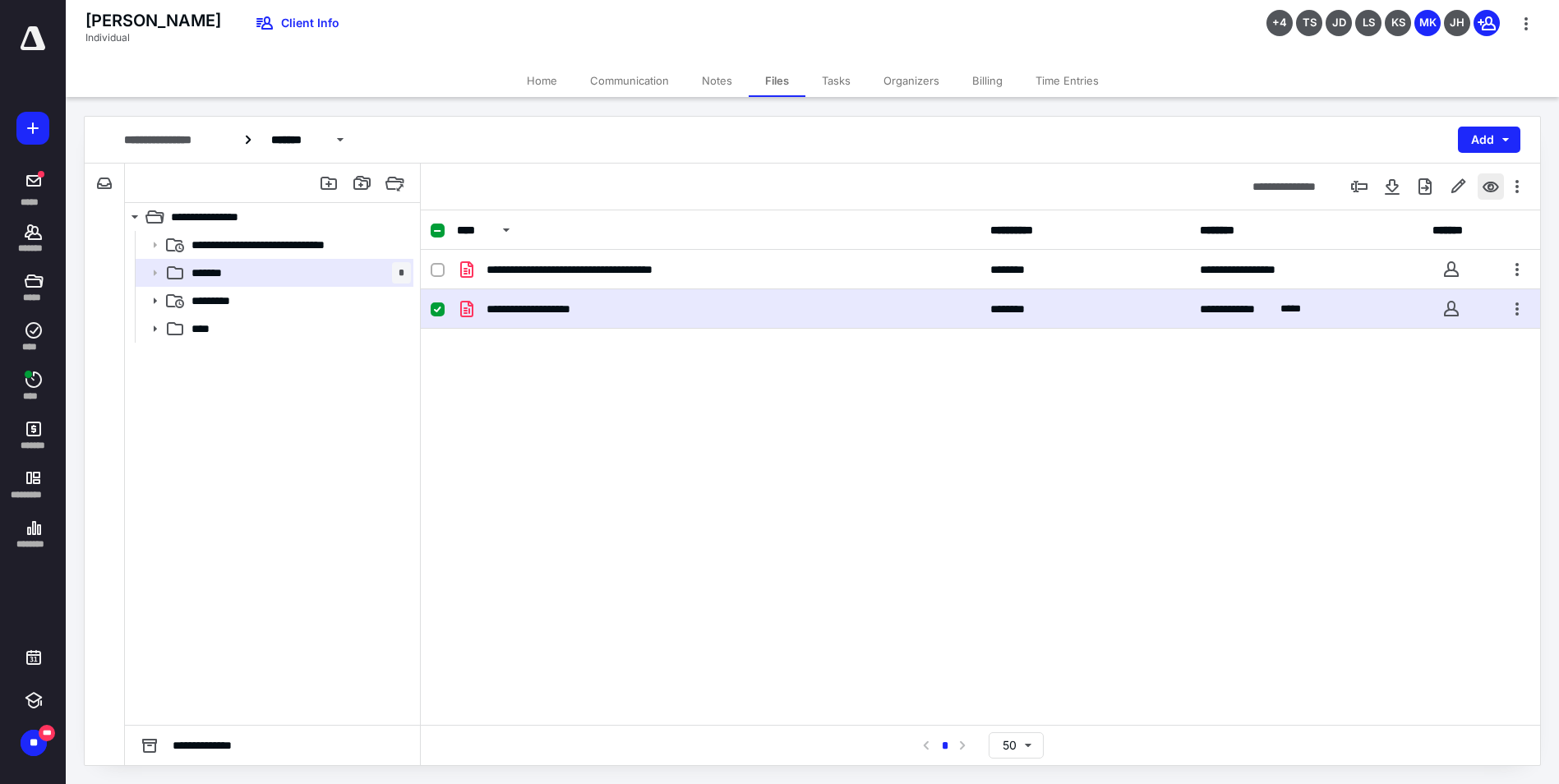 click at bounding box center (1491, 187) 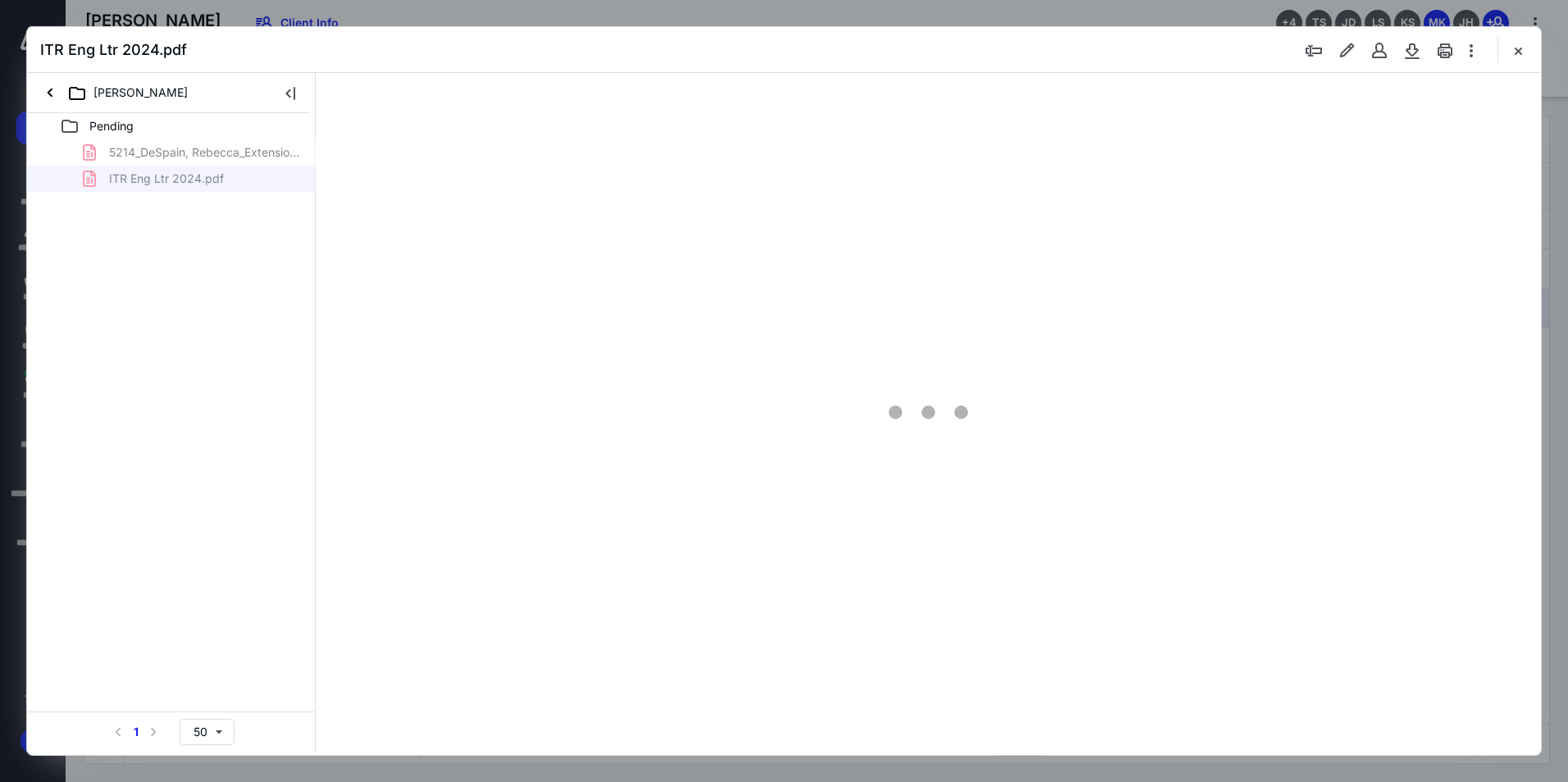 scroll, scrollTop: 0, scrollLeft: 0, axis: both 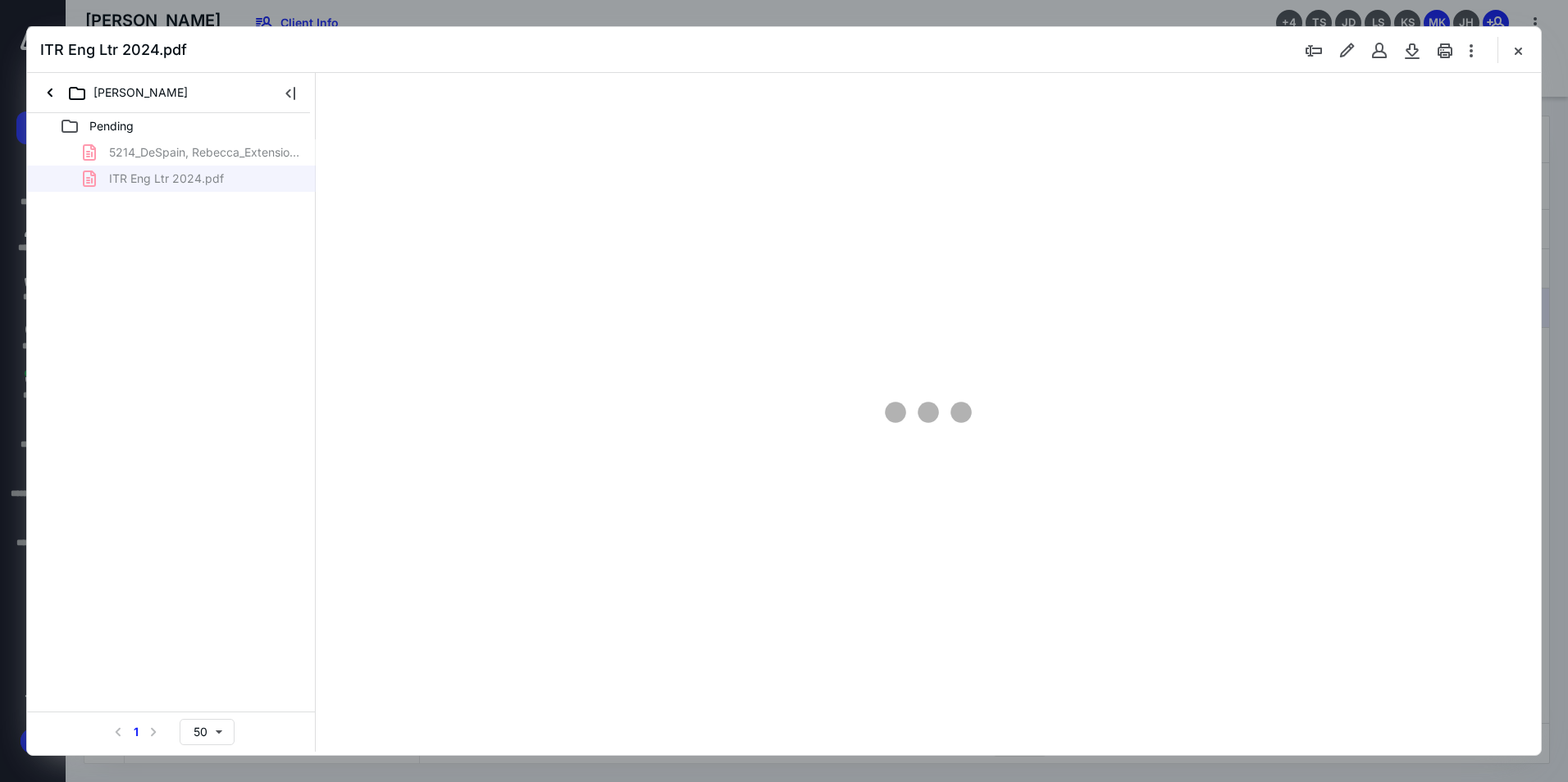 type on "94" 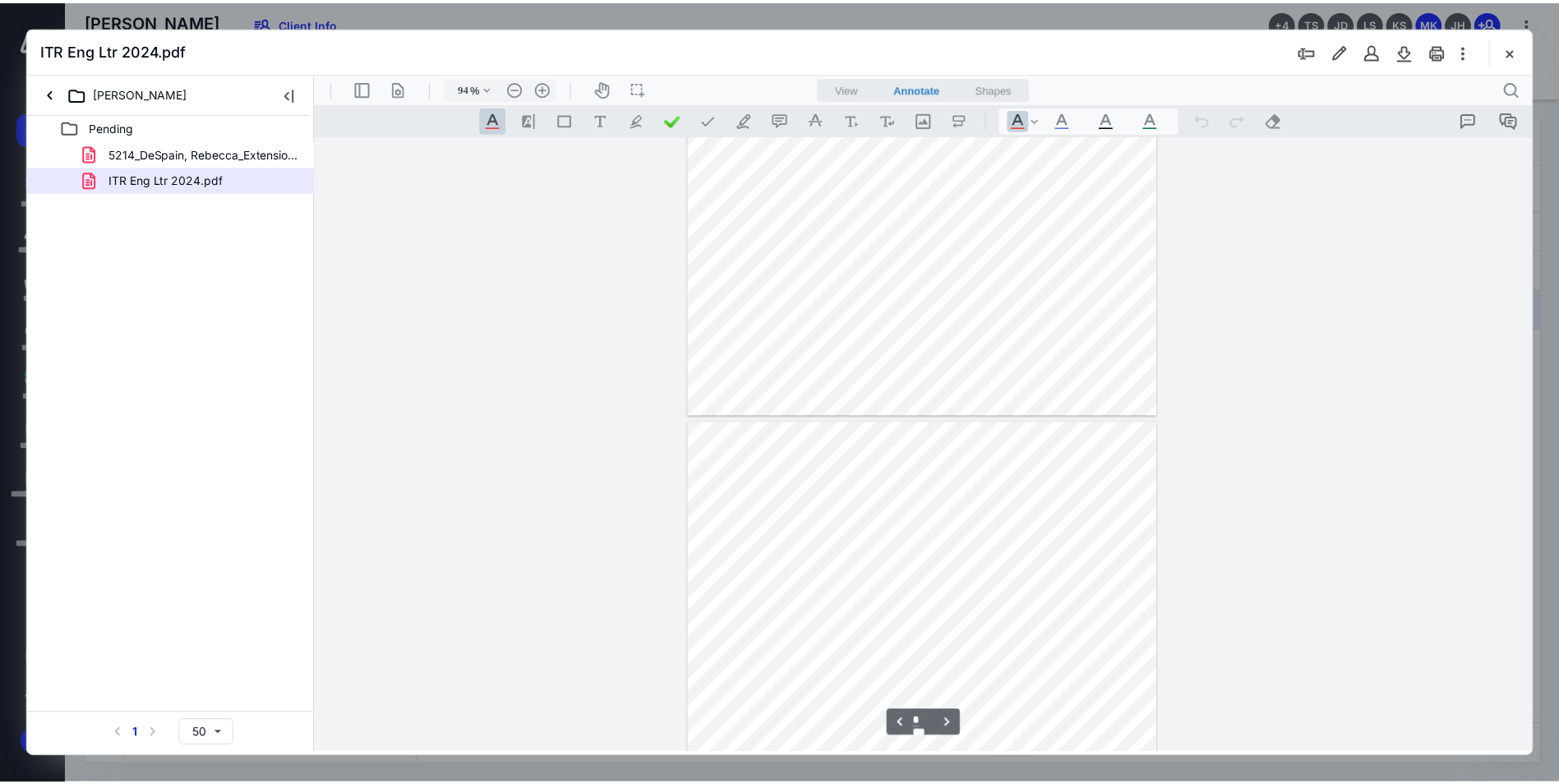 scroll, scrollTop: 914, scrollLeft: 0, axis: vertical 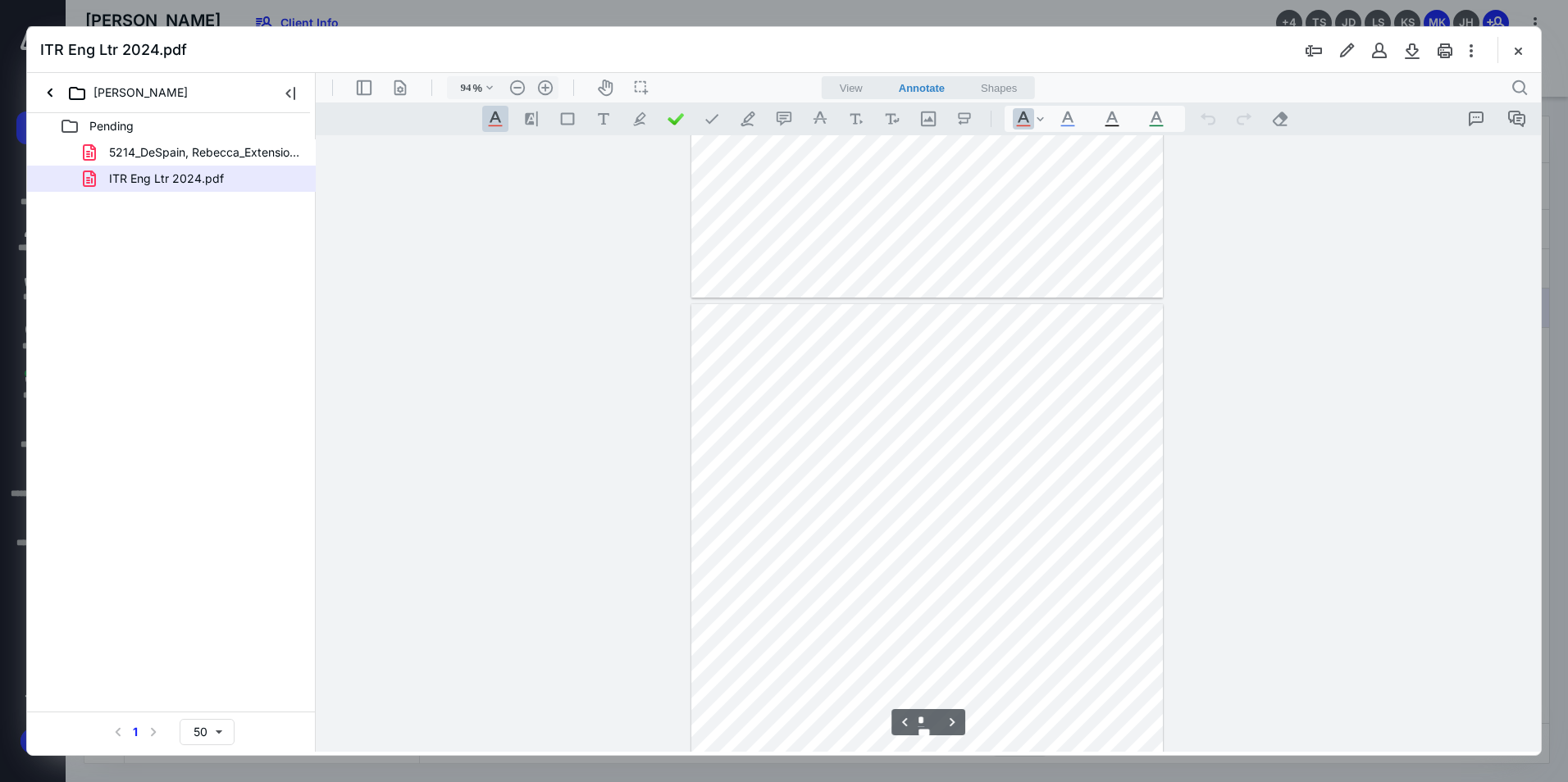 type on "*" 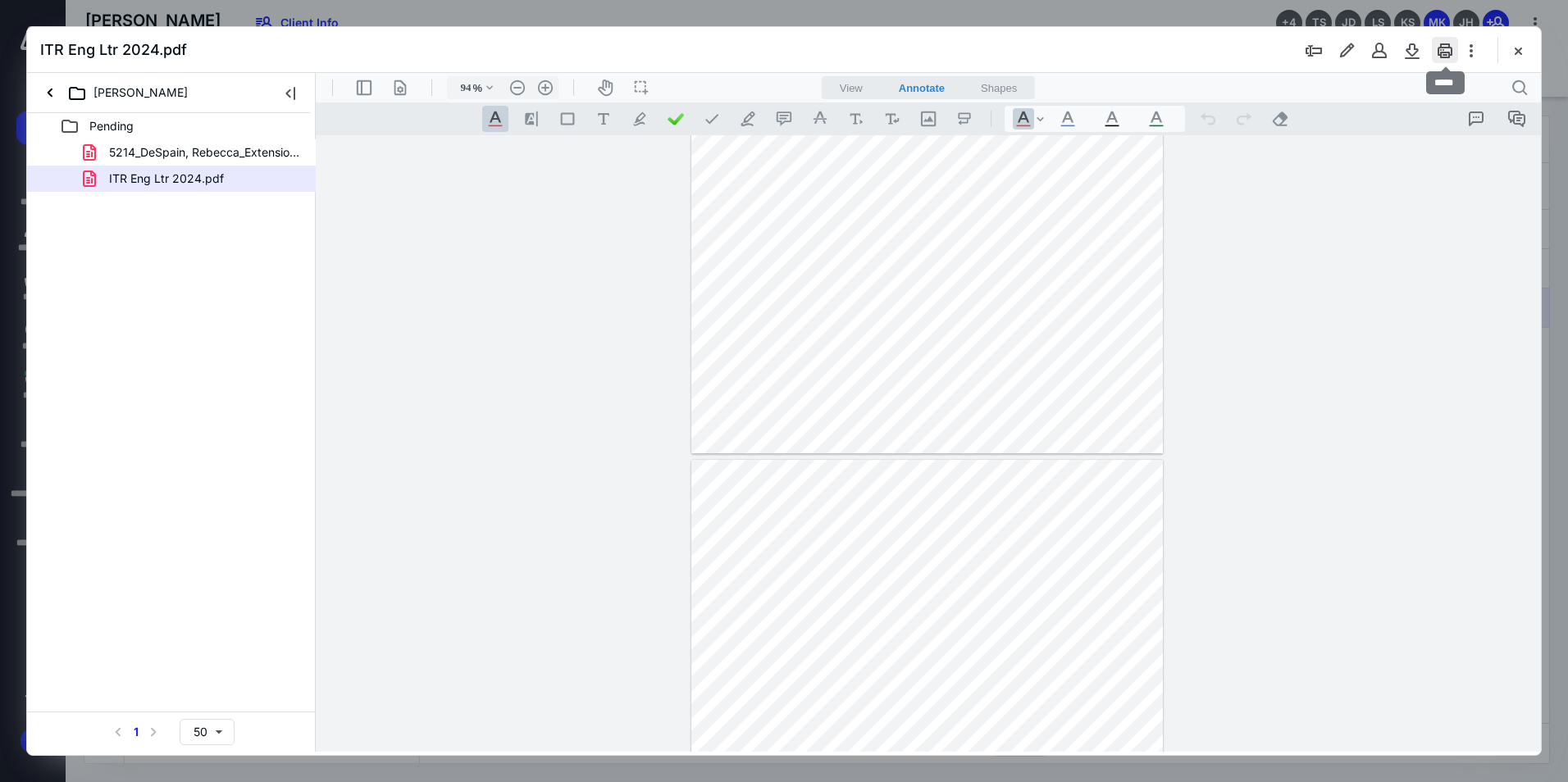 click at bounding box center [1445, 50] 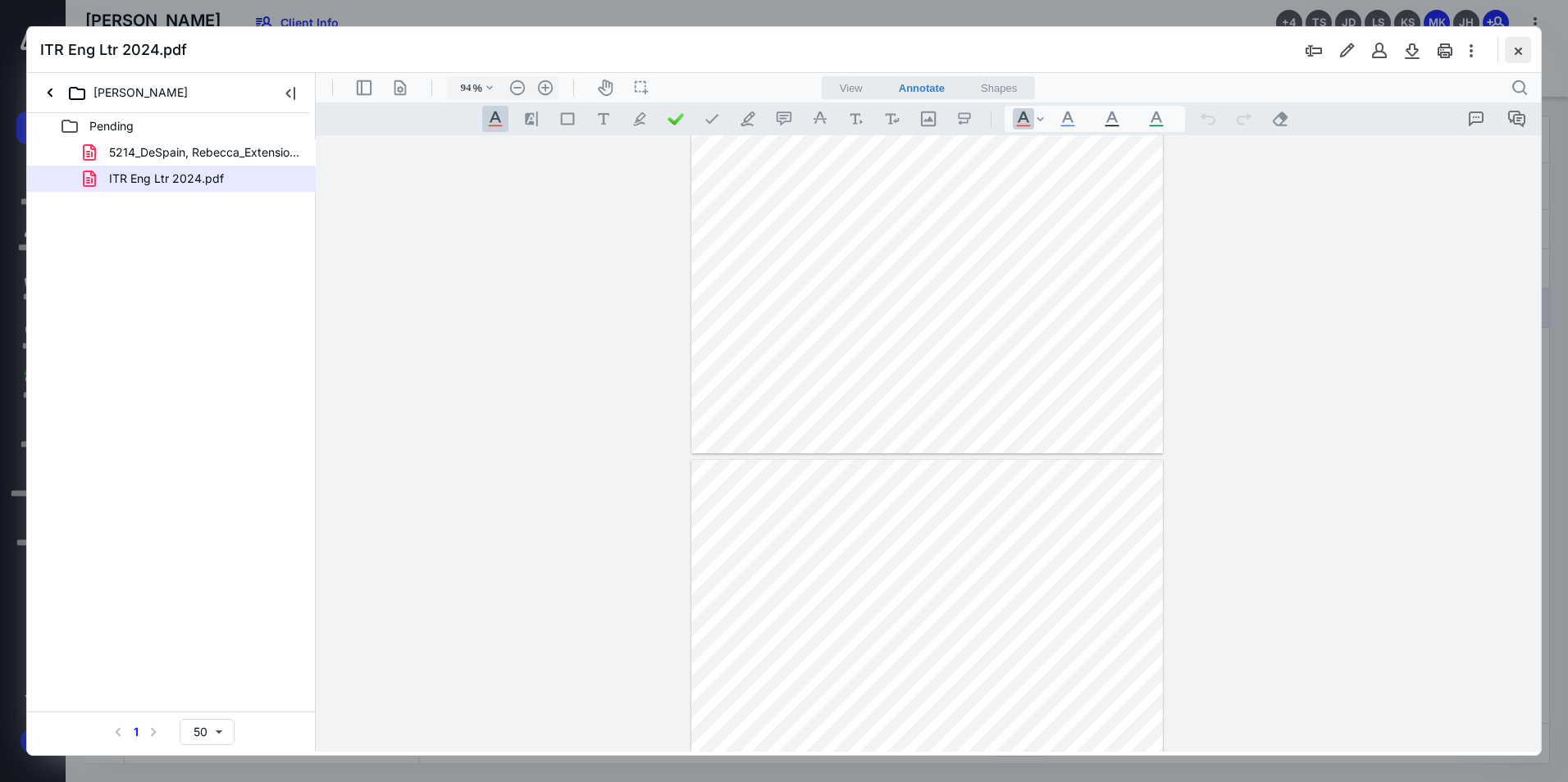 click at bounding box center (1518, 50) 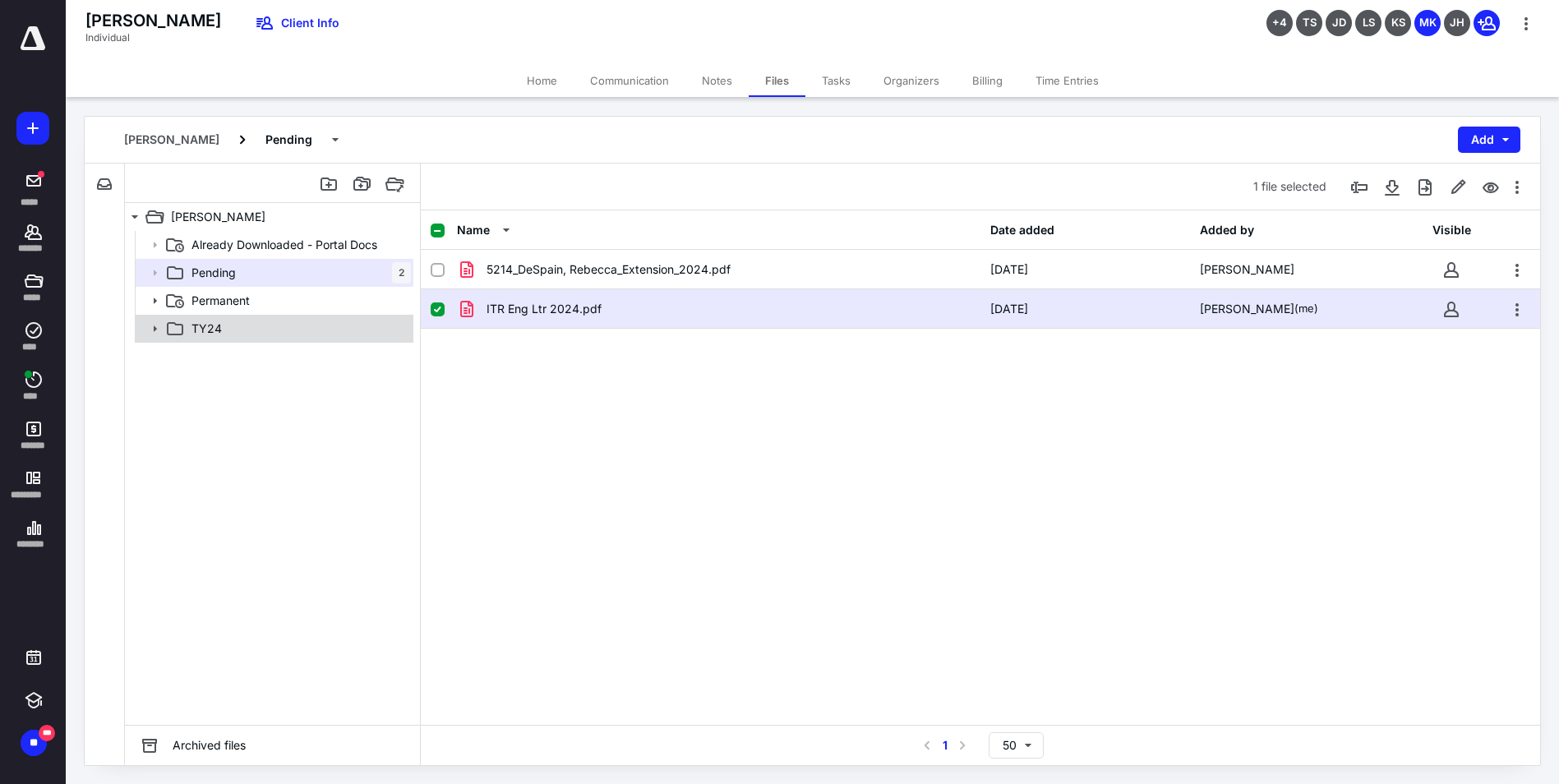 click on "TY24" at bounding box center (206, 329) 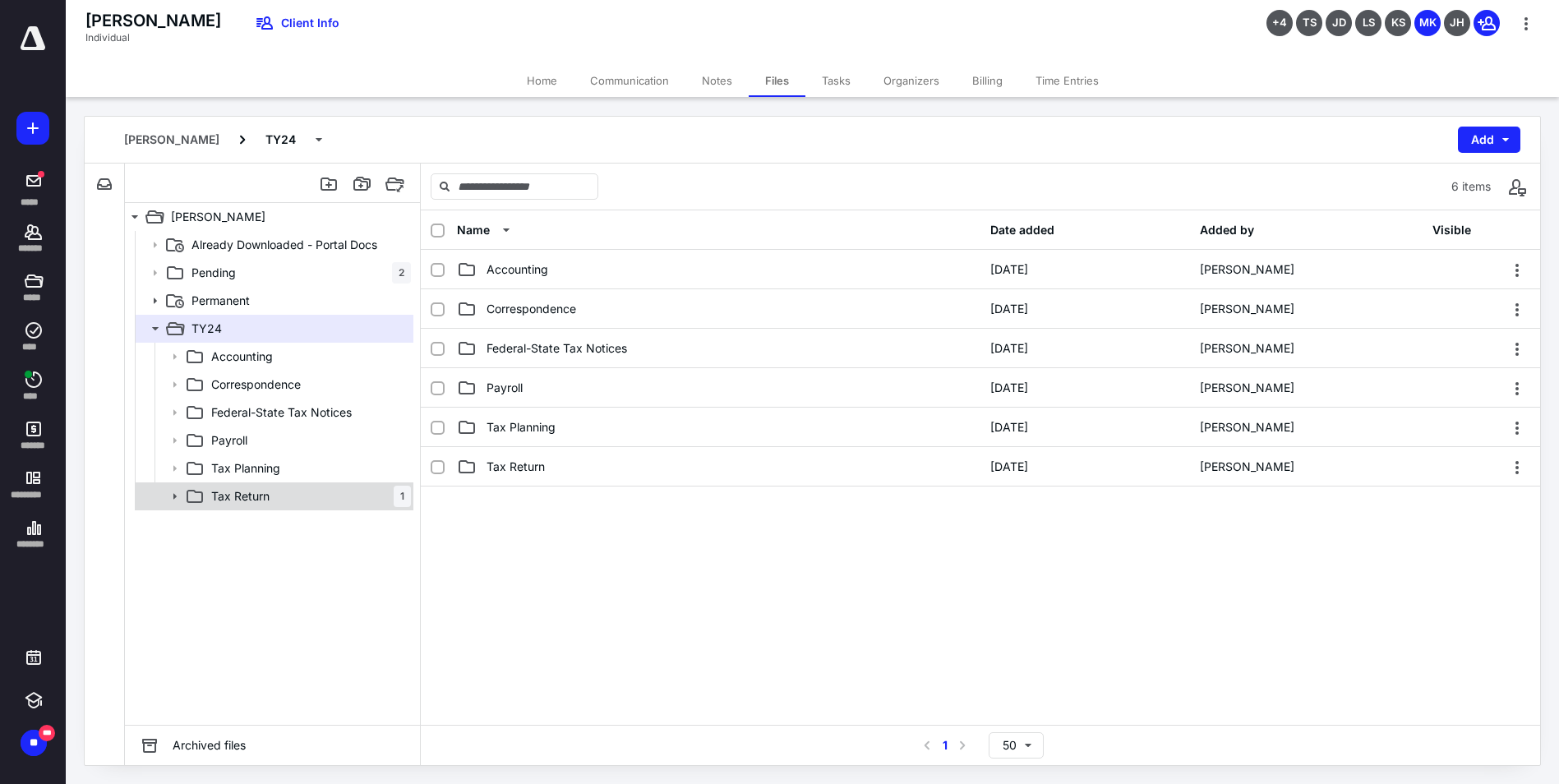 click on "Tax Return 1" at bounding box center (307, 496) 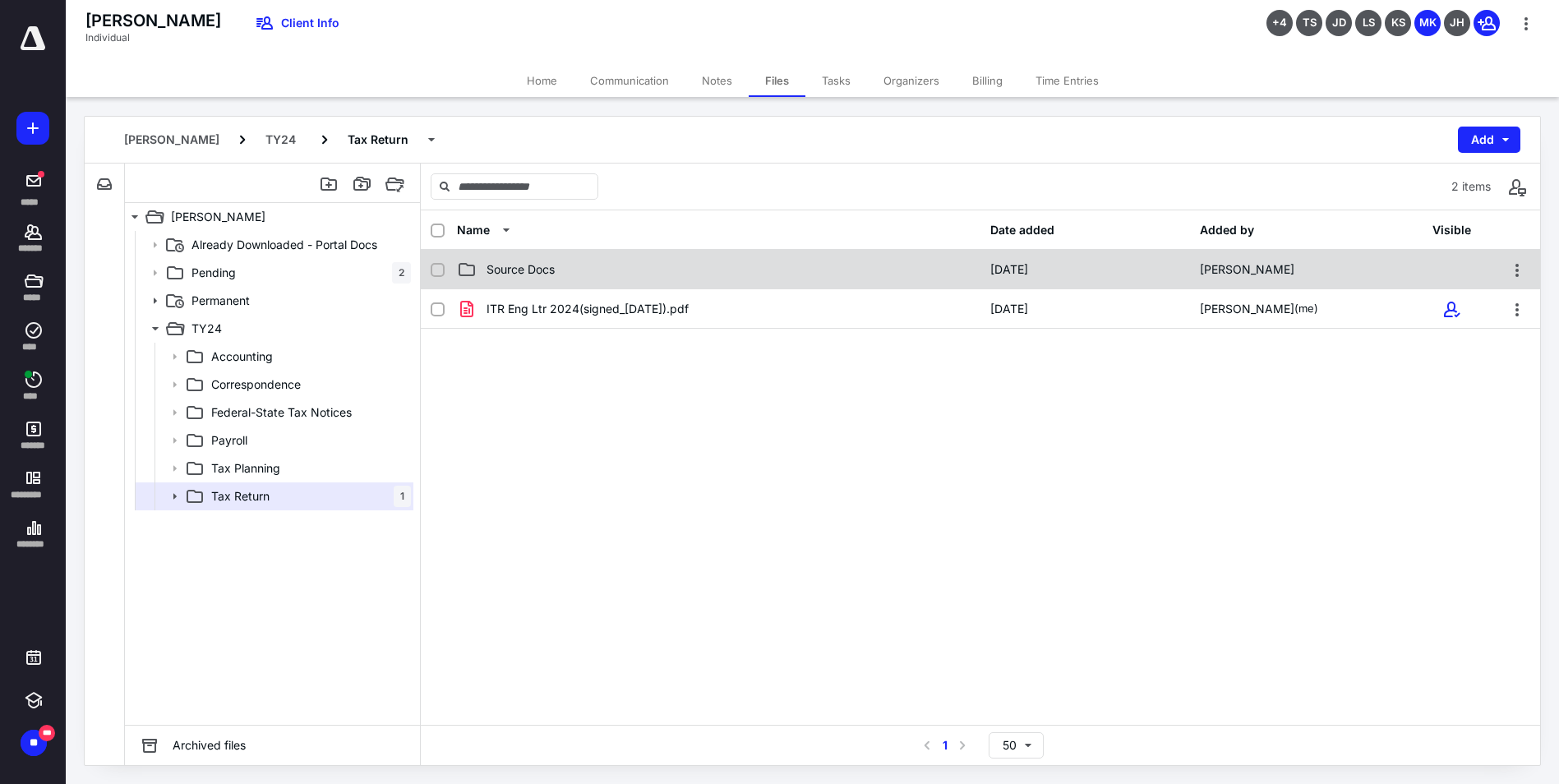 click on "Source Docs" at bounding box center [520, 270] 